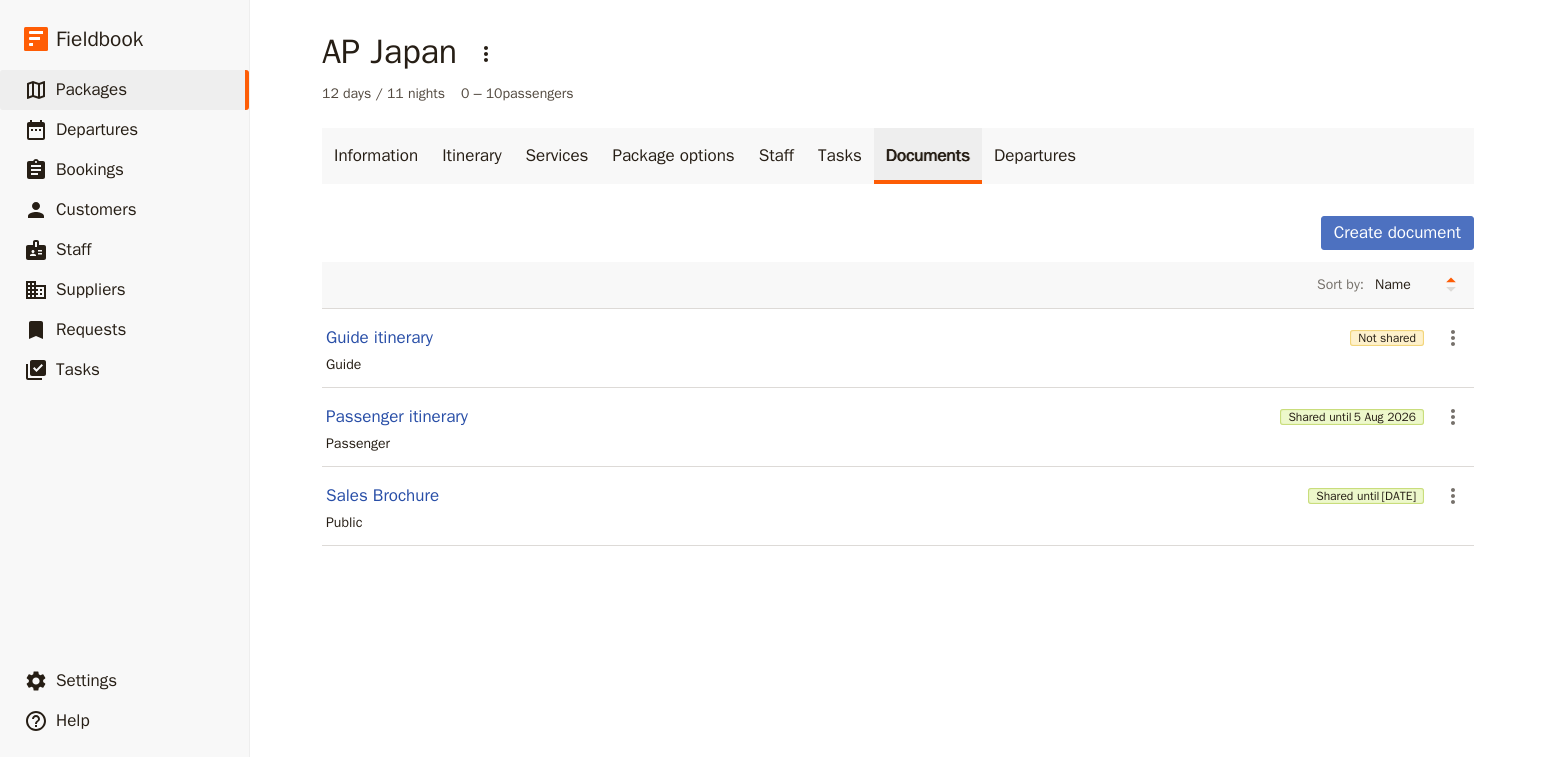 scroll, scrollTop: 0, scrollLeft: 0, axis: both 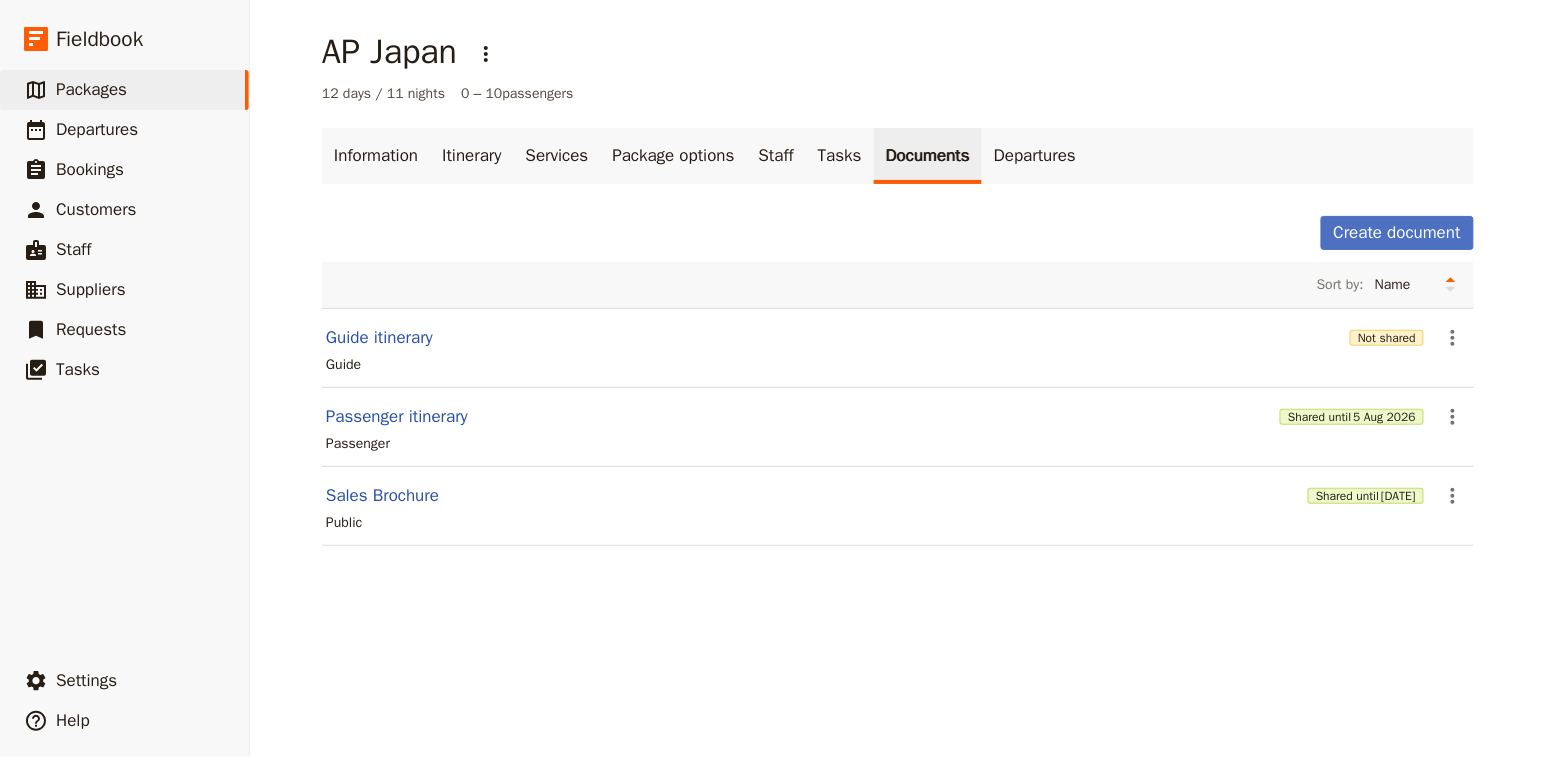 click on "Bookings" at bounding box center (90, 169) 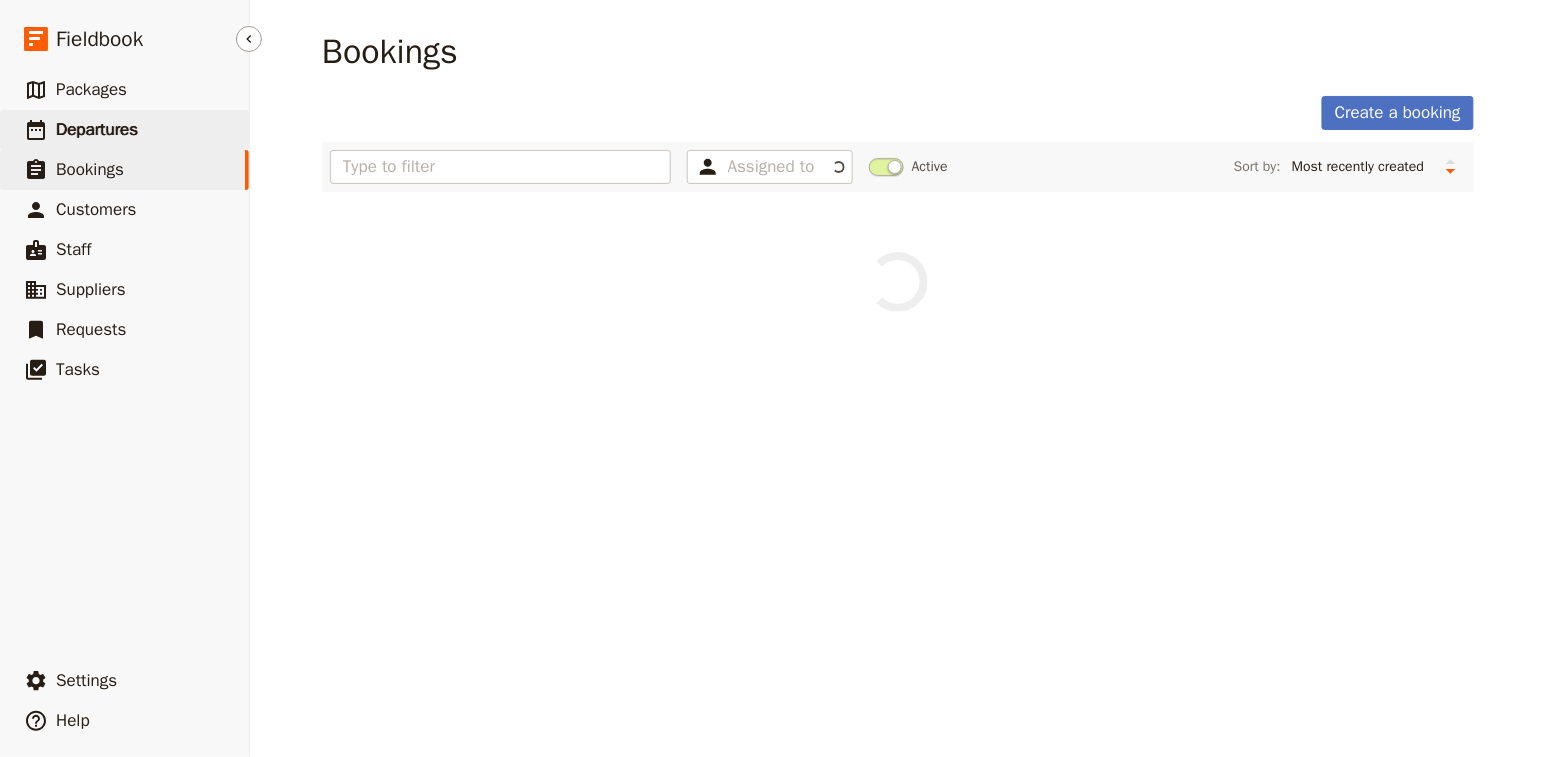 click on "Departures" at bounding box center (97, 129) 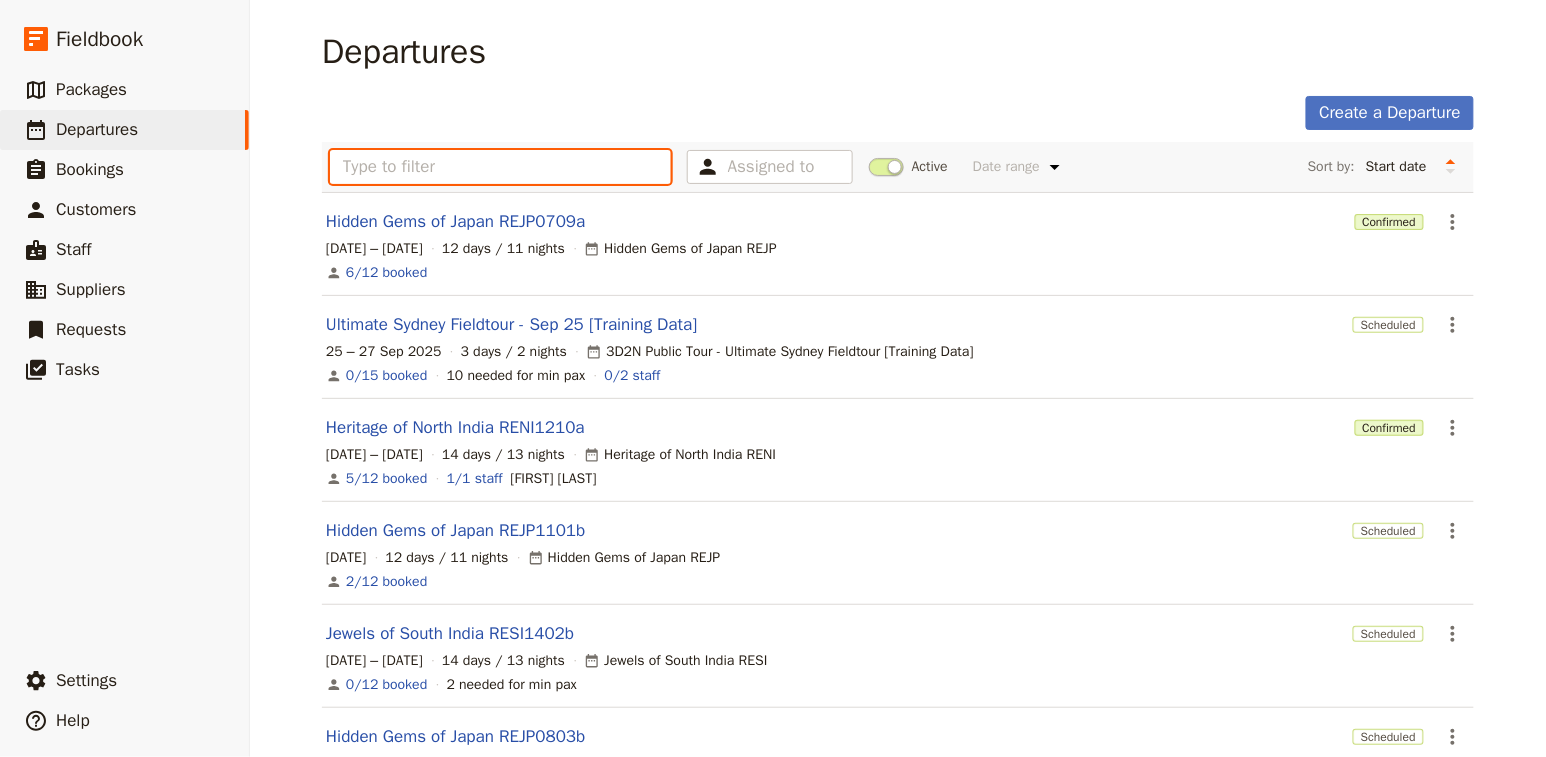 click at bounding box center (500, 167) 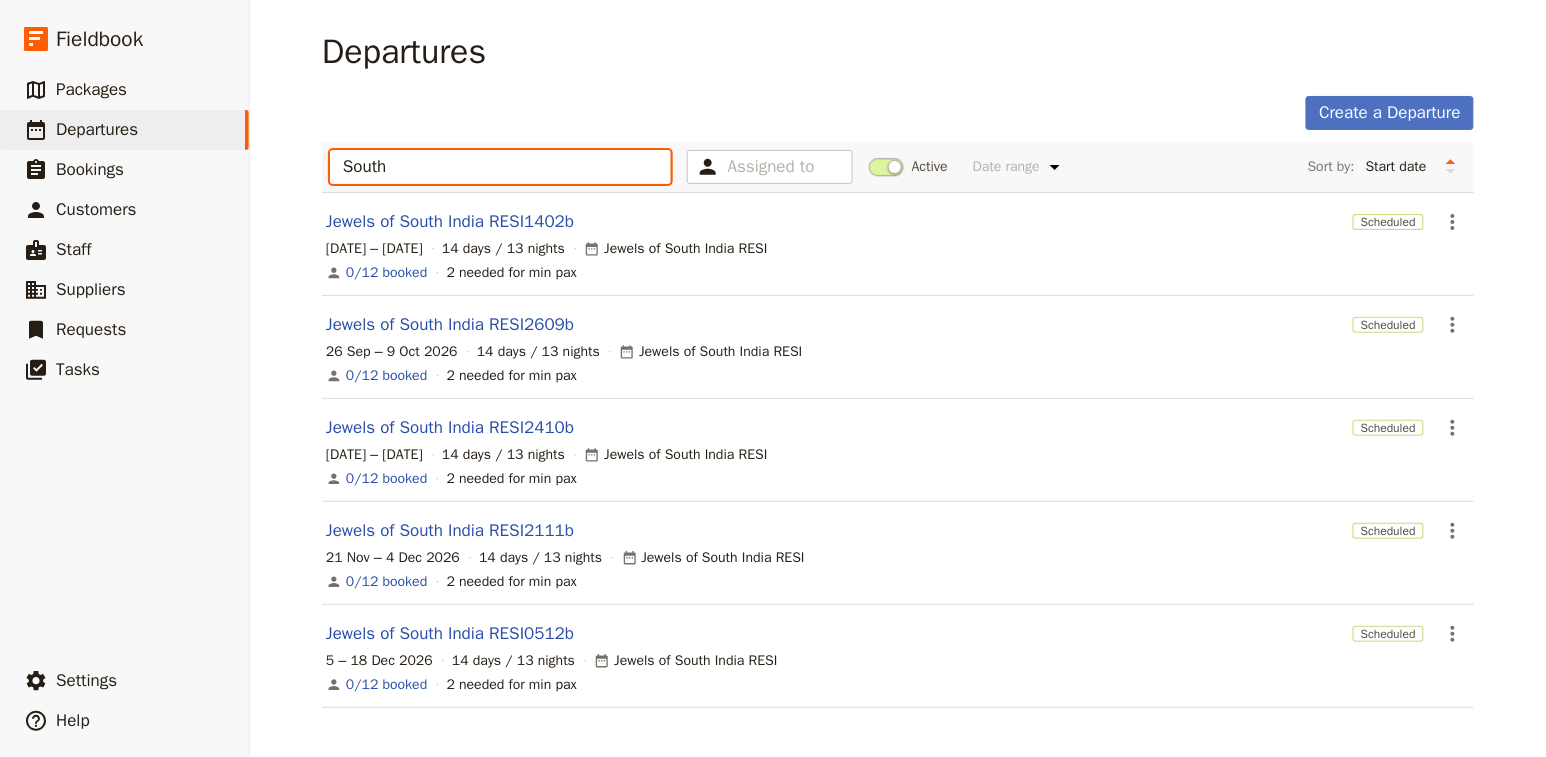 type on "South" 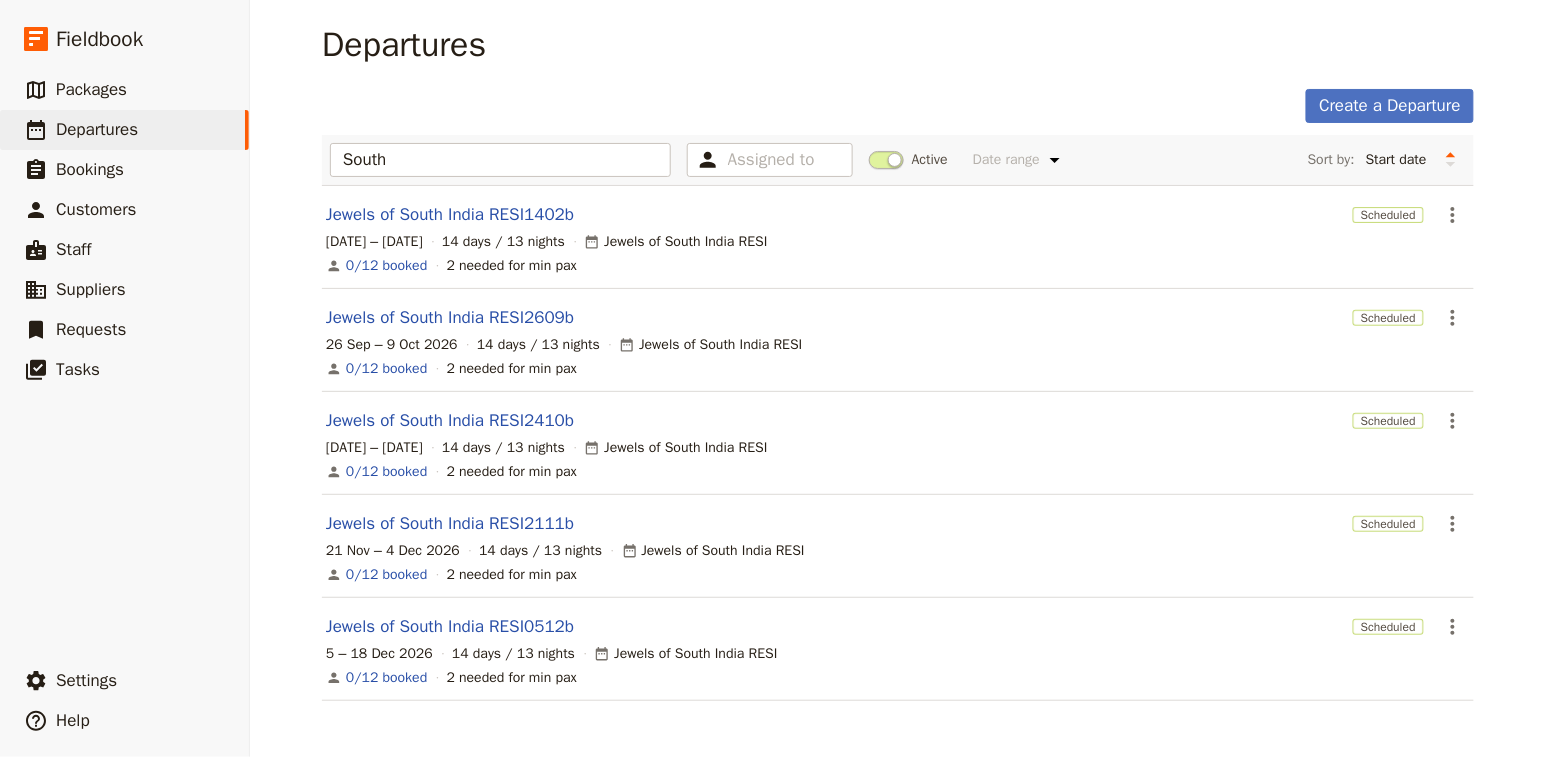scroll, scrollTop: 0, scrollLeft: 0, axis: both 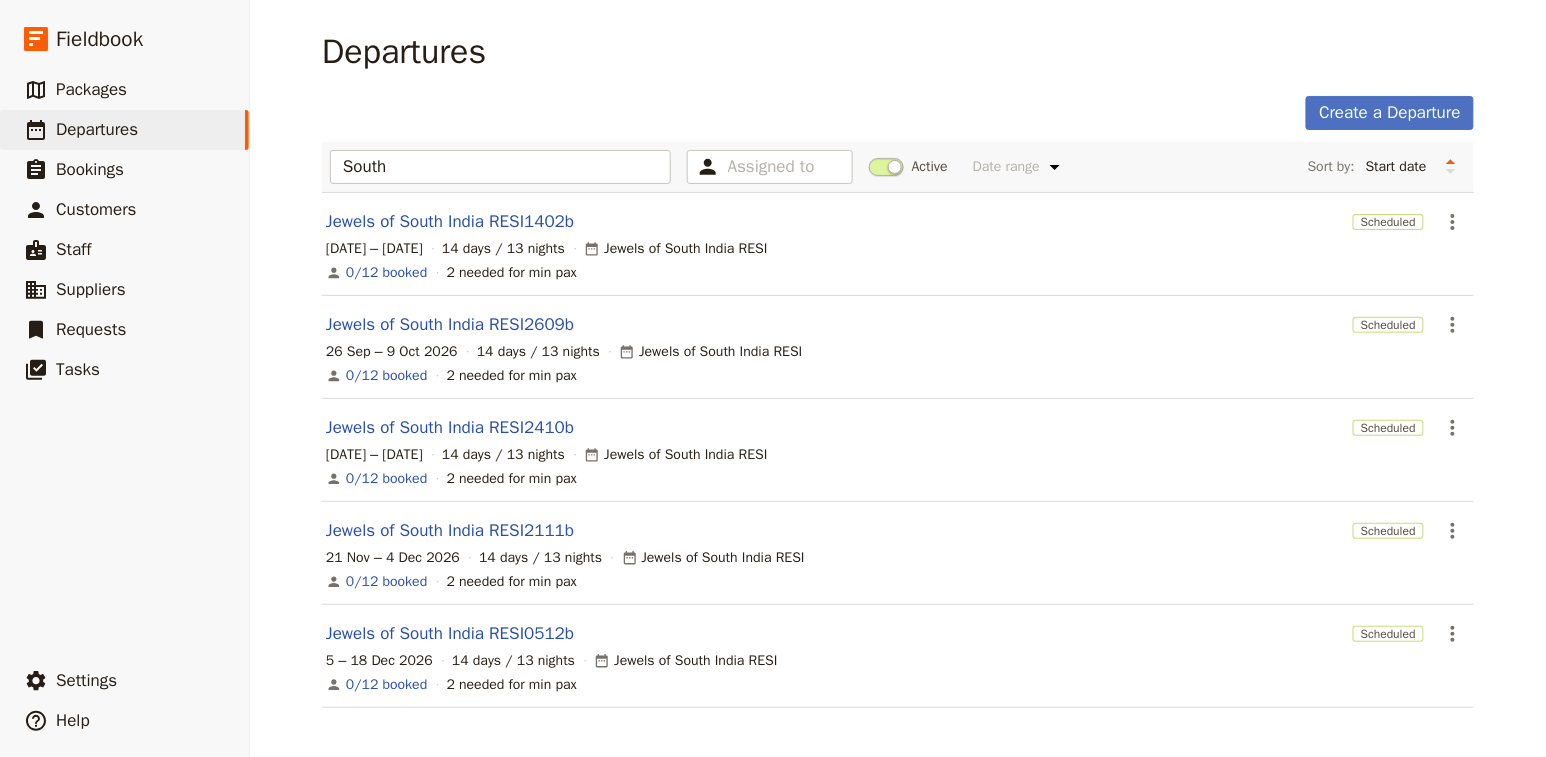 click on "Departures Create a Departure South Assigned to Active Date range This [DATE_REFERENCE] Next [DATE_REFERENCE] This [DATE_REFERENCE] Next [DATE_REFERENCE] This [DATE_REFERENCE] Next [DATE_REFERENCE] Sort by: Start date Name Status Most recently updated Most recently created Jewels of South India RESI1402b Scheduled [DATE] – [DATE] 14 days / 13 nights Jewels of South India RESI 0/12 booked 2 needed for min pax Jewels of South India RESI2609b Scheduled [DATE] – [DATE] 14 days / 13 nights Jewels of South India RESI 0/12 booked 2 needed for min pax Jewels of South India RESI2410b Scheduled [DATE] – [DATE] 14 days / 13 nights Jewels of South India RESI 0/12 booked 2 needed for min pax Jewels of South India RESI2111b Scheduled [DATE] – [DATE] 14 days / 13 nights Jewels of South India RESI 0/12 booked 2 needed for min pax Jewels of South India RESI0512b Scheduled [DATE] – [DATE] 14 days / 13 nights Jewels of South India RESI 0/12 booked 2 needed for min pax" at bounding box center [898, 382] 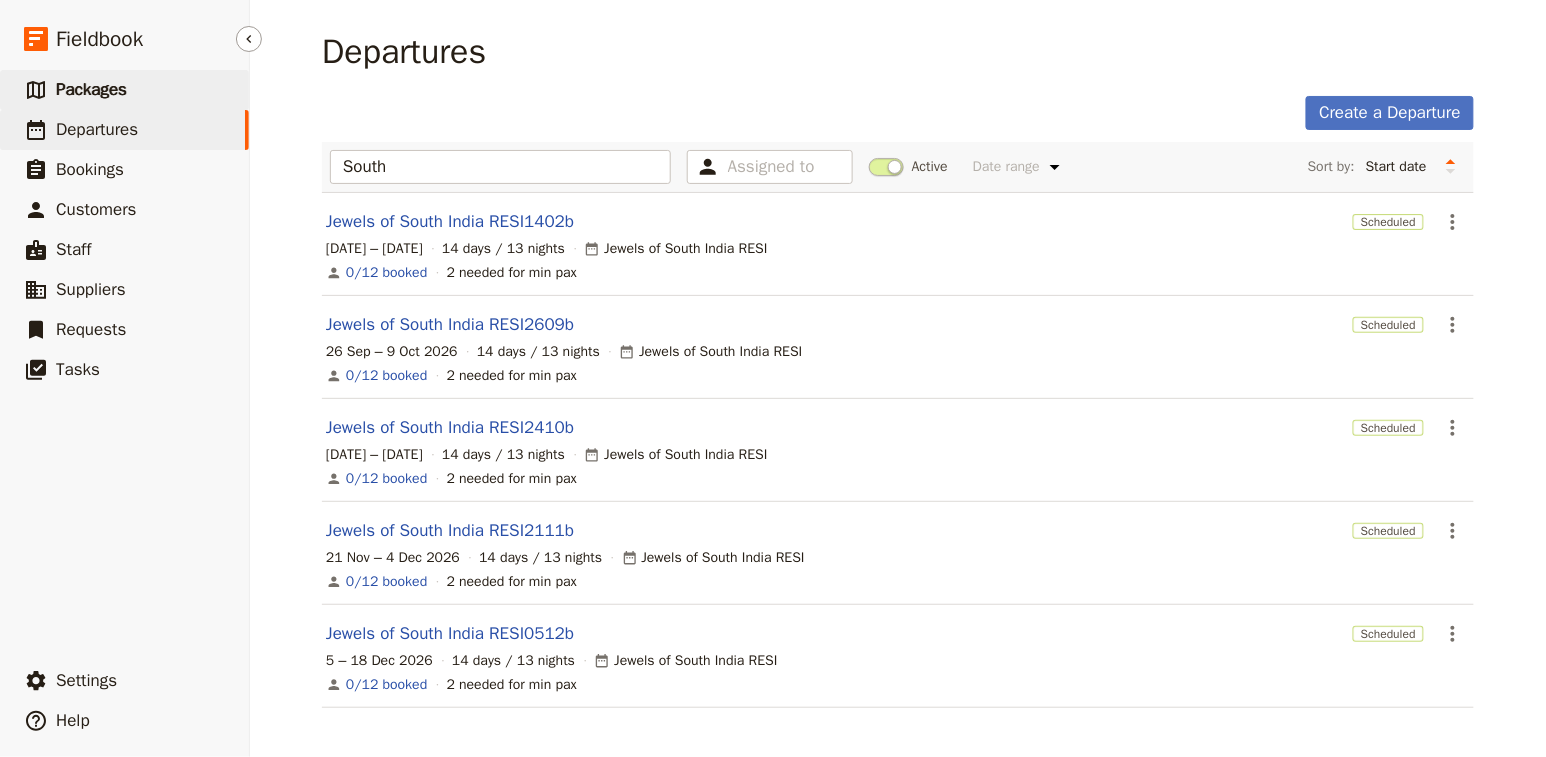 click on "​ Packages" at bounding box center (124, 90) 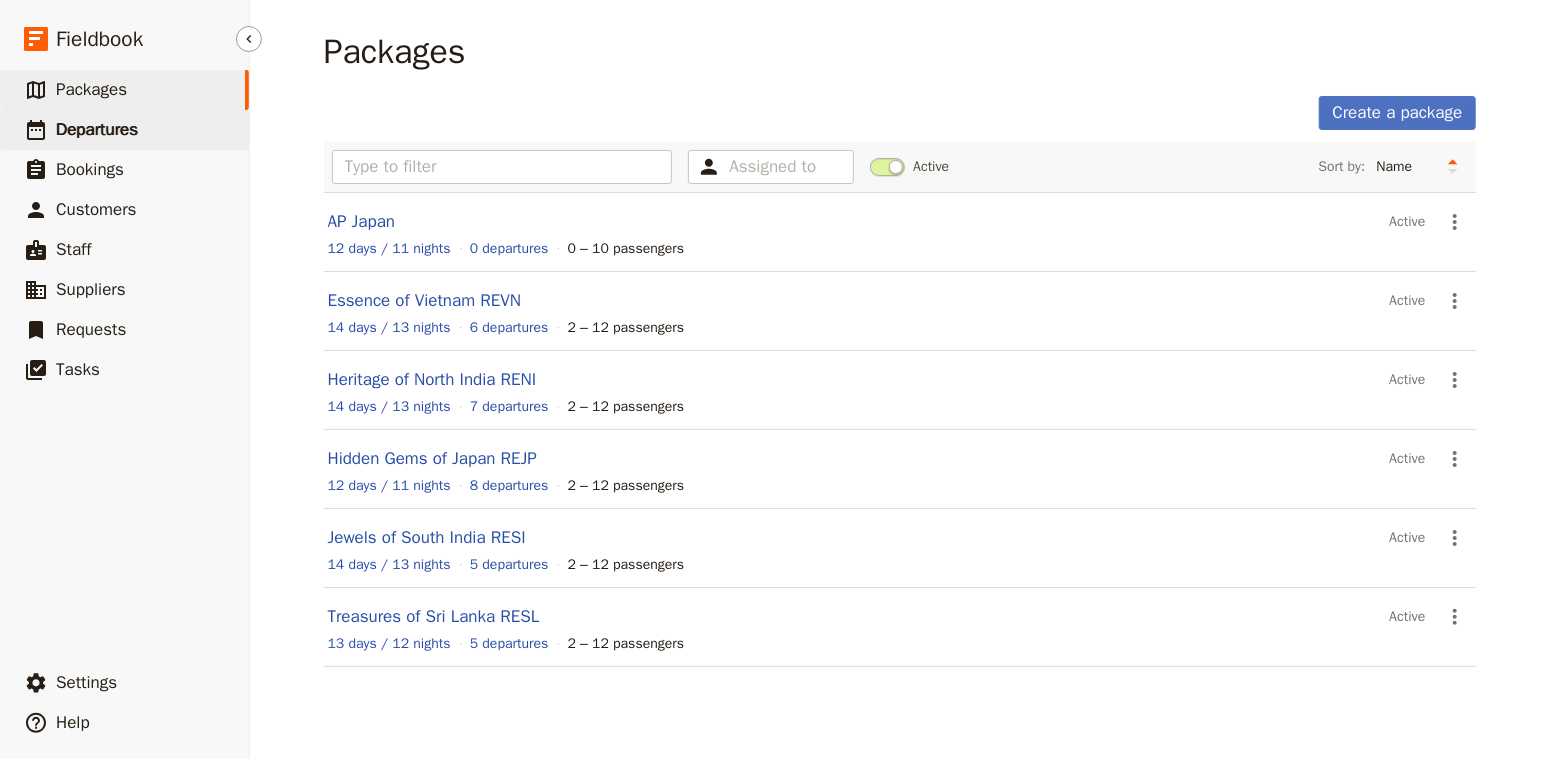 click on "Departures" at bounding box center (97, 129) 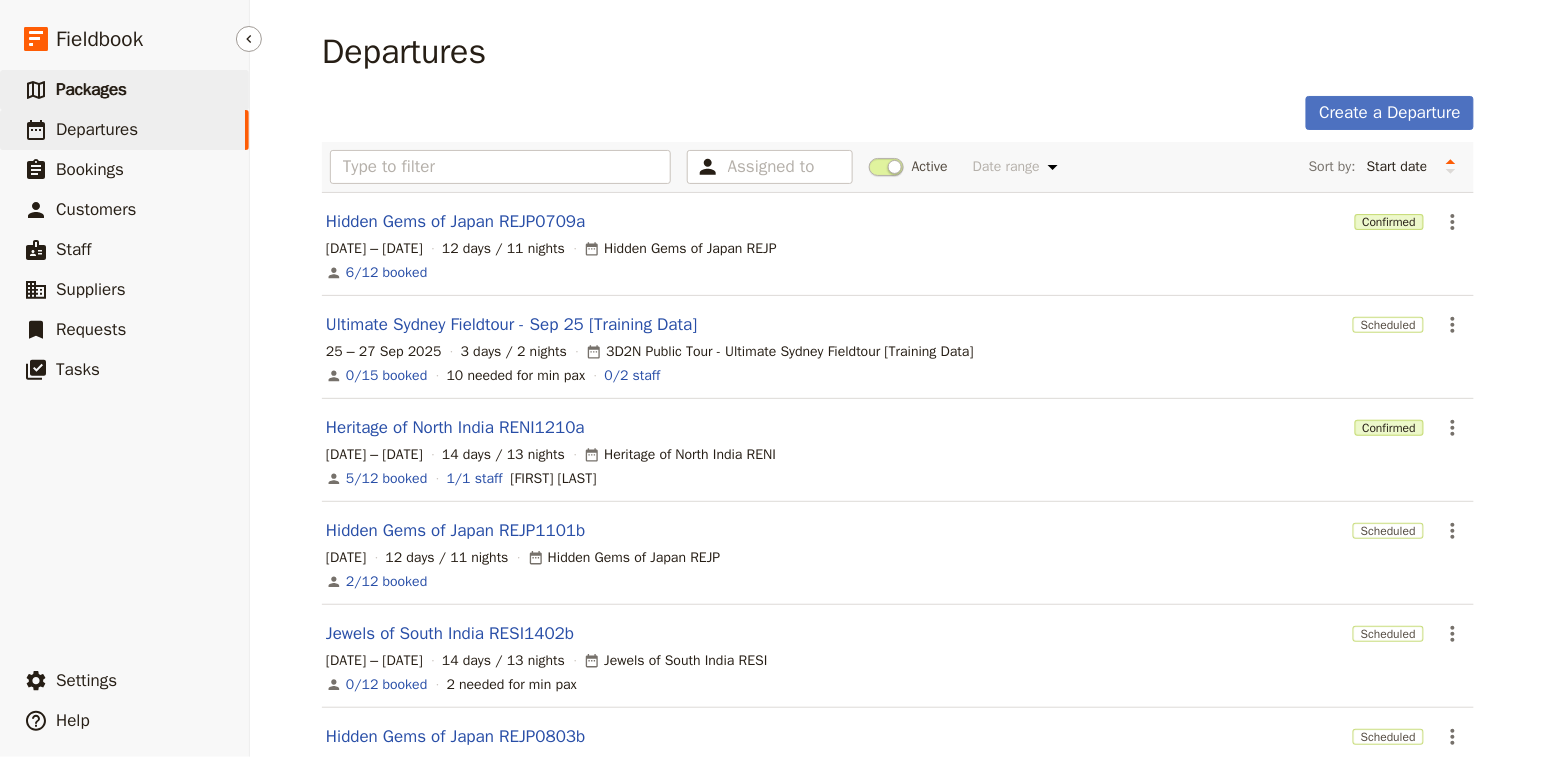 click on "​ Packages" at bounding box center (124, 90) 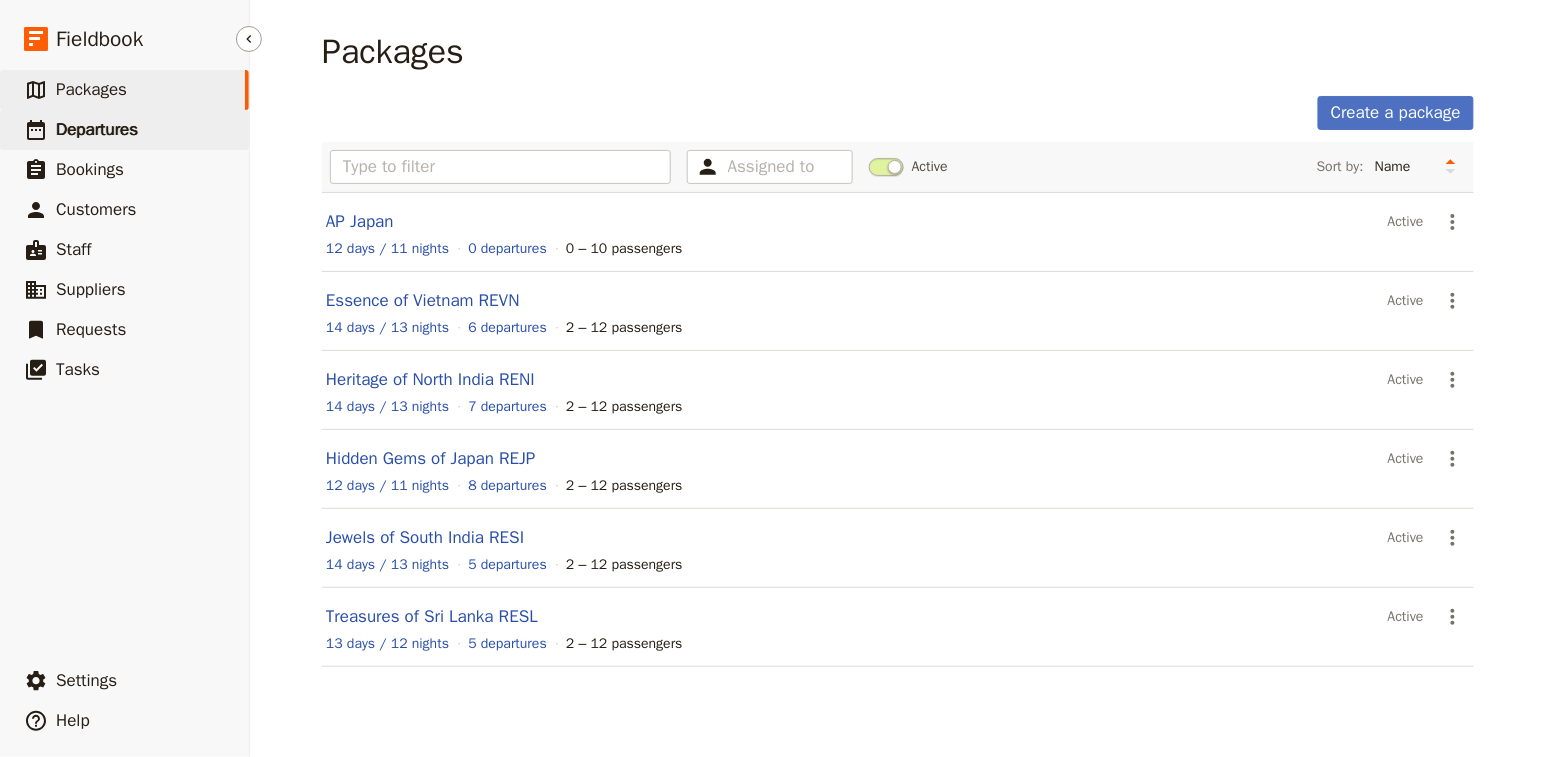 click on "​ Departures" at bounding box center [124, 130] 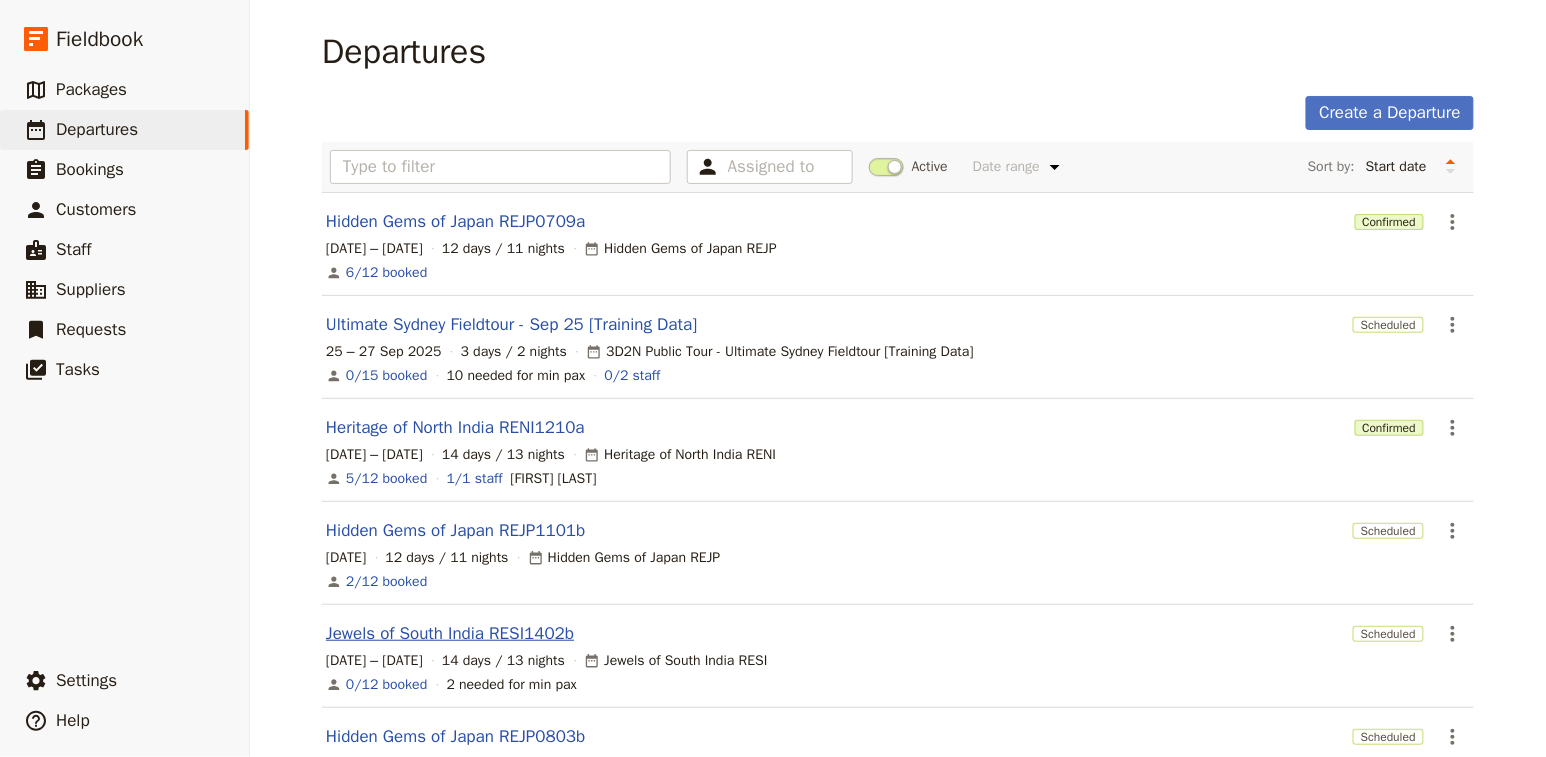 click on "Jewels of South India RESI1402b" at bounding box center [450, 634] 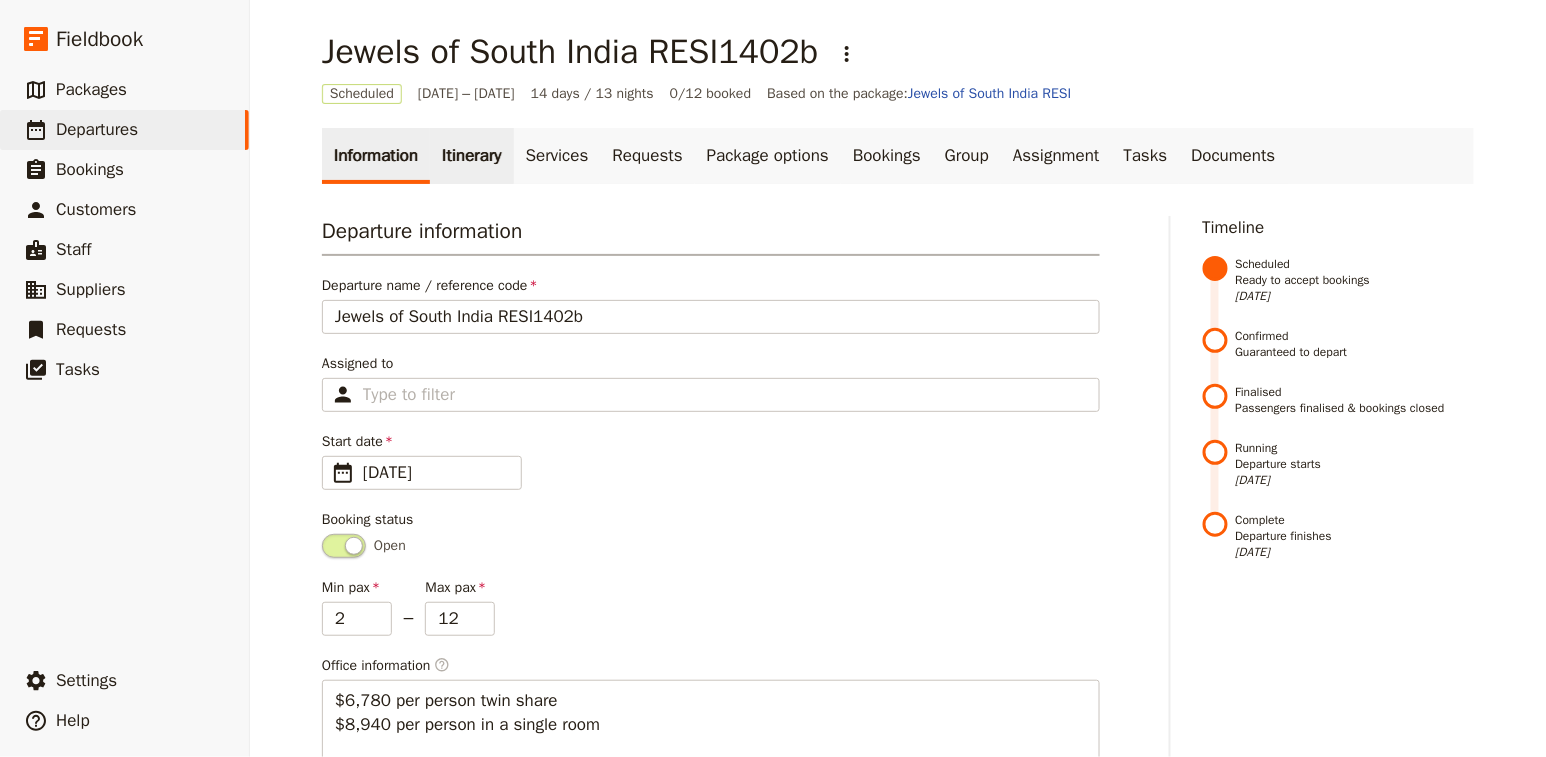 click on "Itinerary" at bounding box center [471, 156] 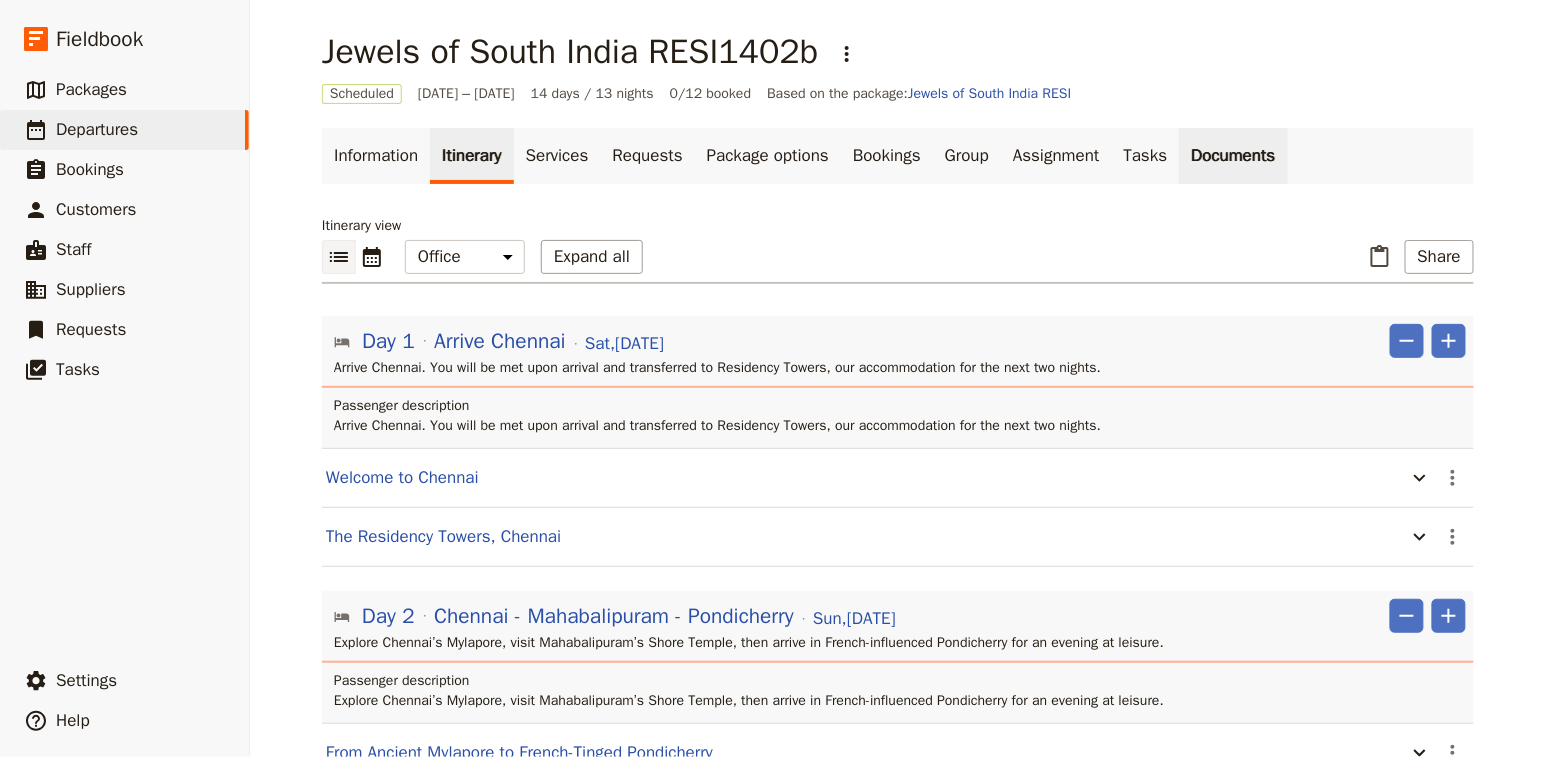 click on "Documents" at bounding box center (1233, 156) 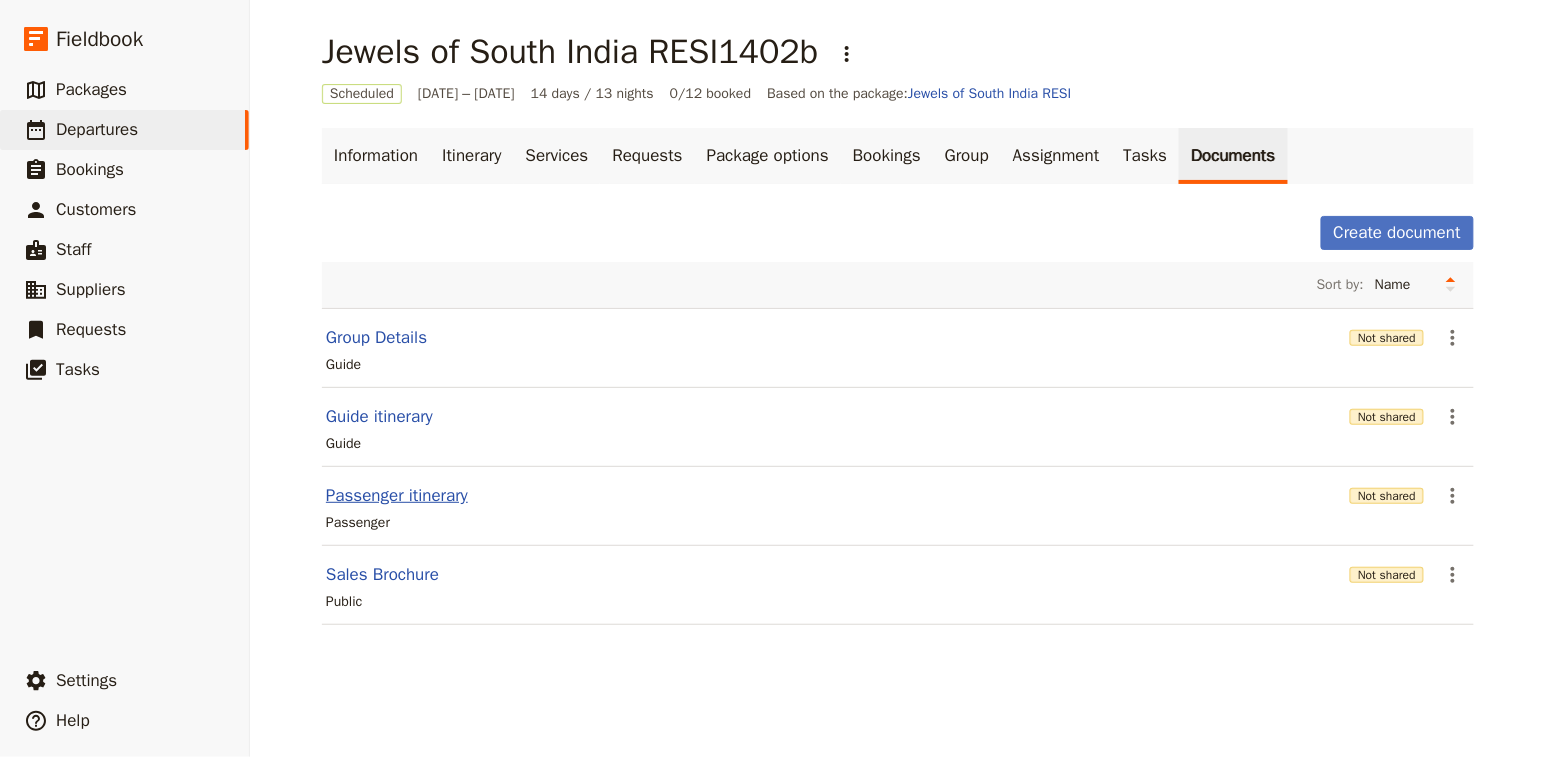 click on "Passenger itinerary" at bounding box center (397, 496) 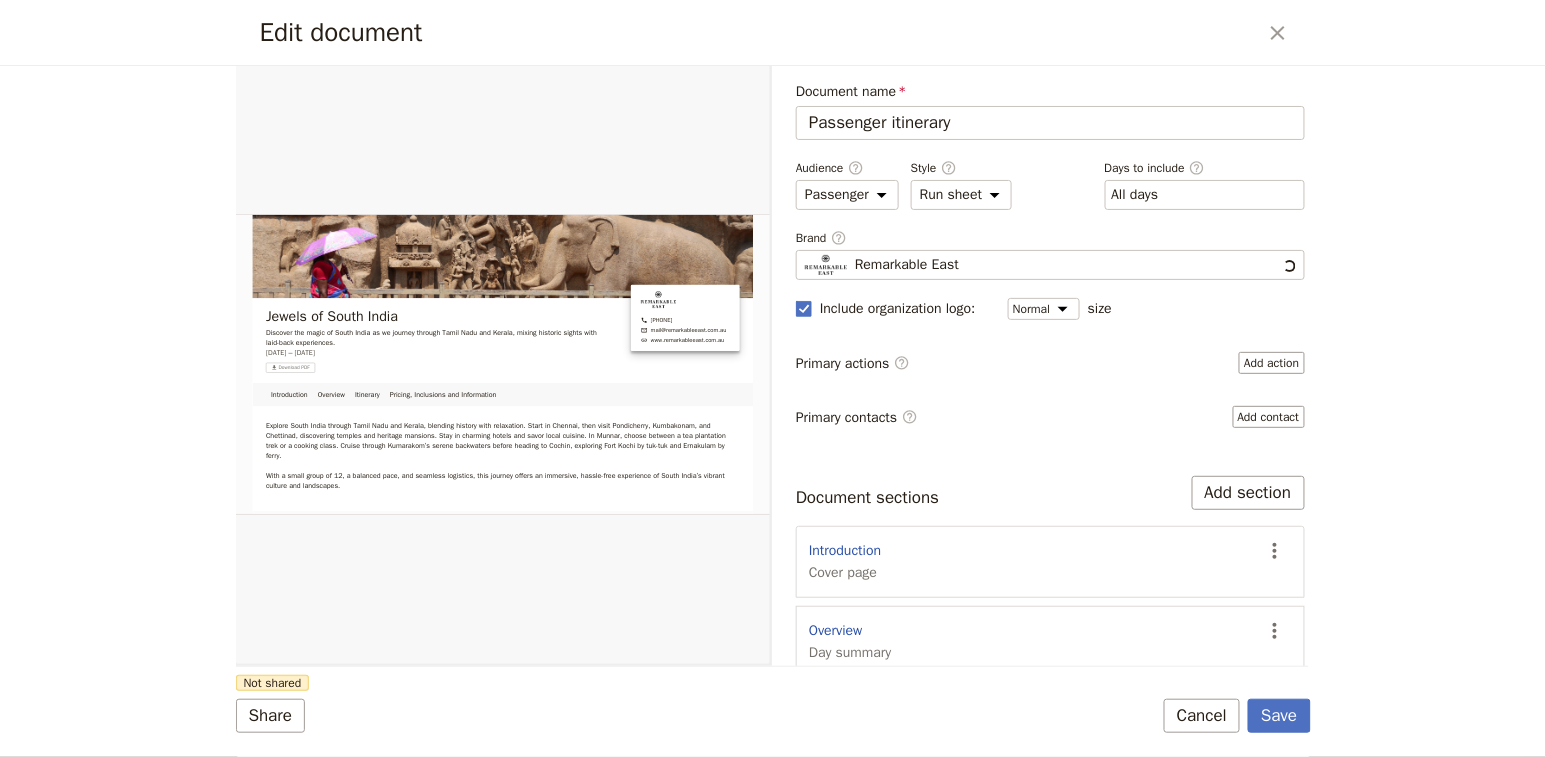 scroll, scrollTop: 0, scrollLeft: 0, axis: both 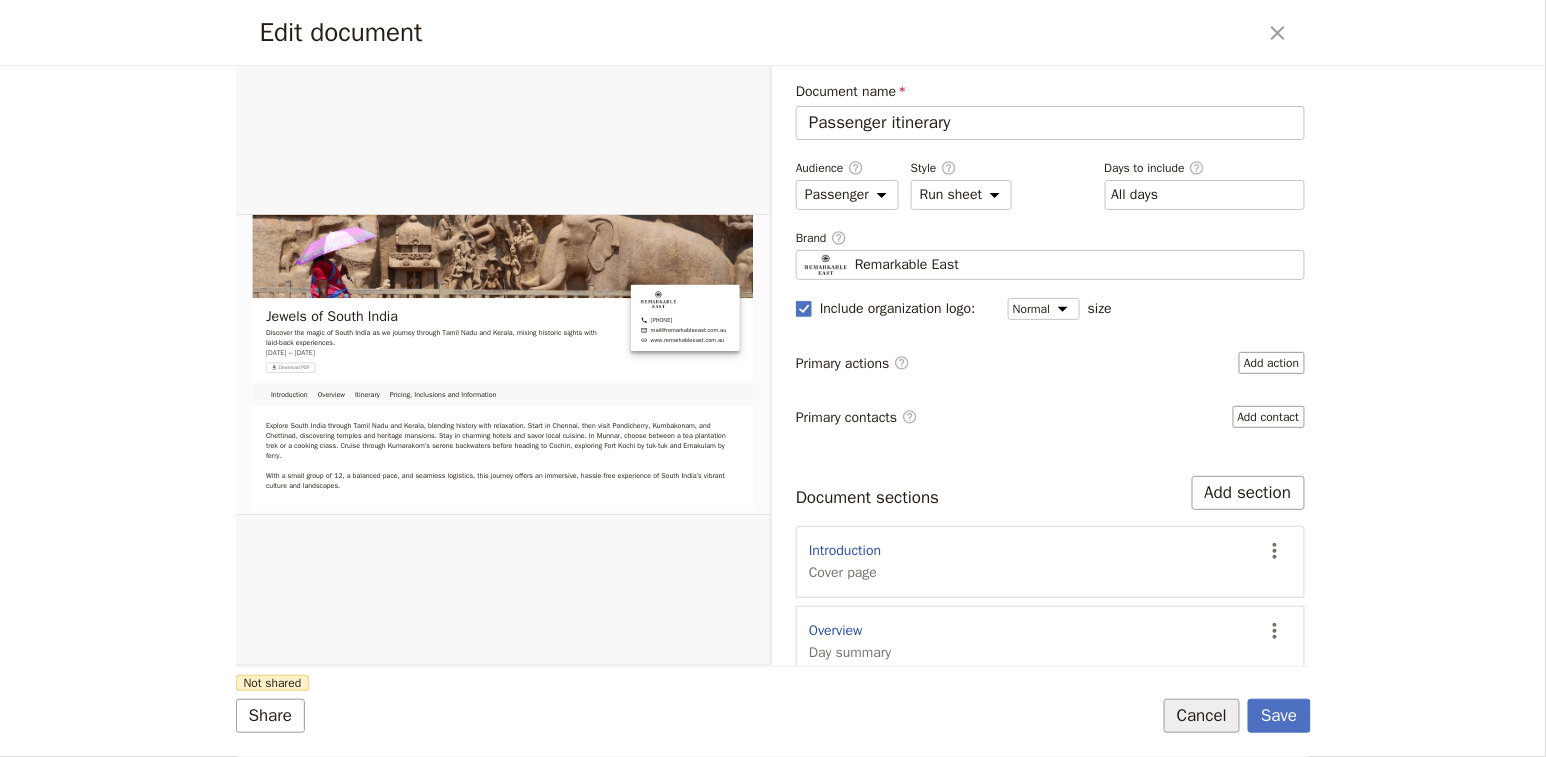 click on "Cancel" at bounding box center (1202, 716) 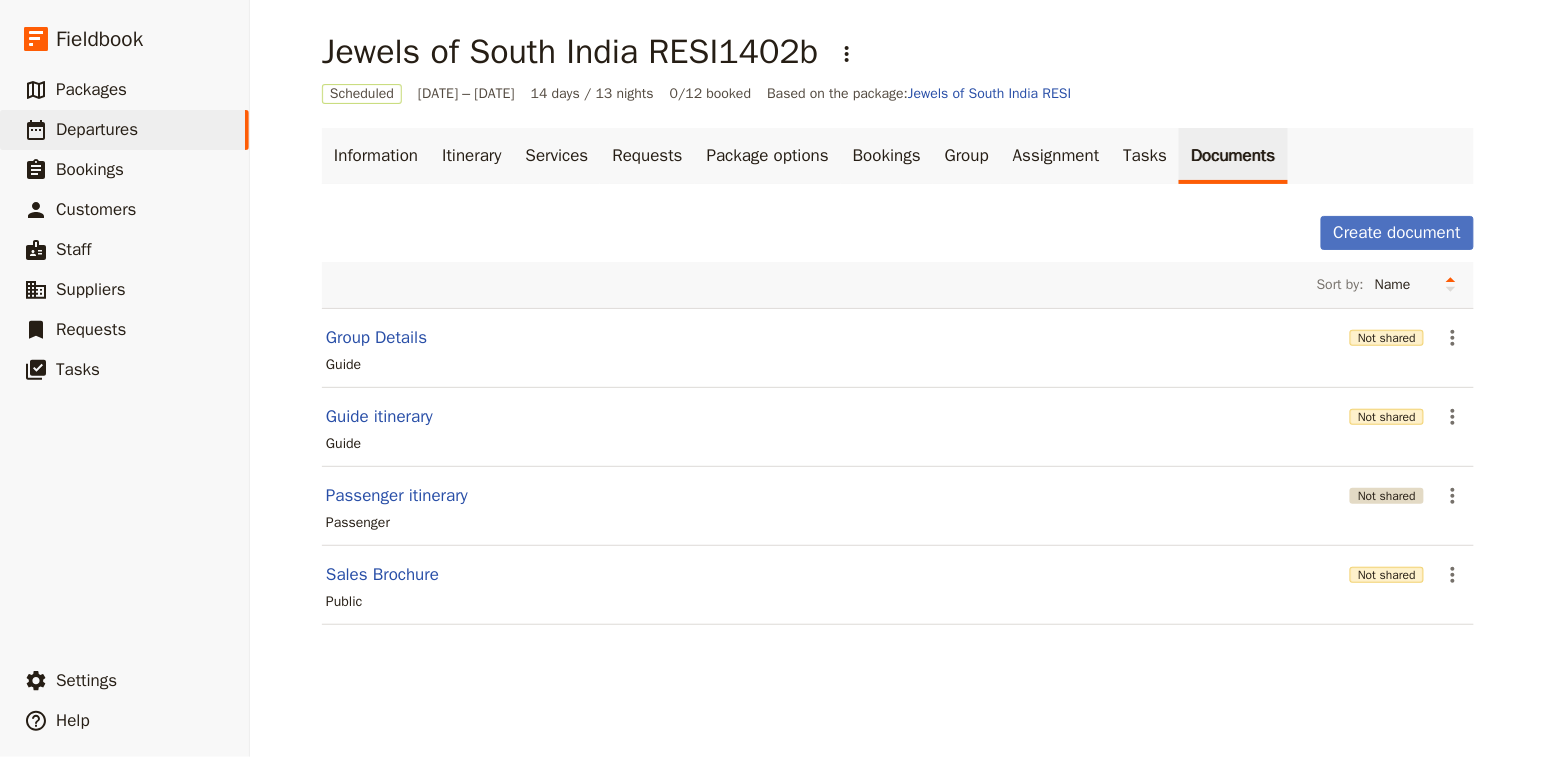 click on "Not shared" at bounding box center (1387, 496) 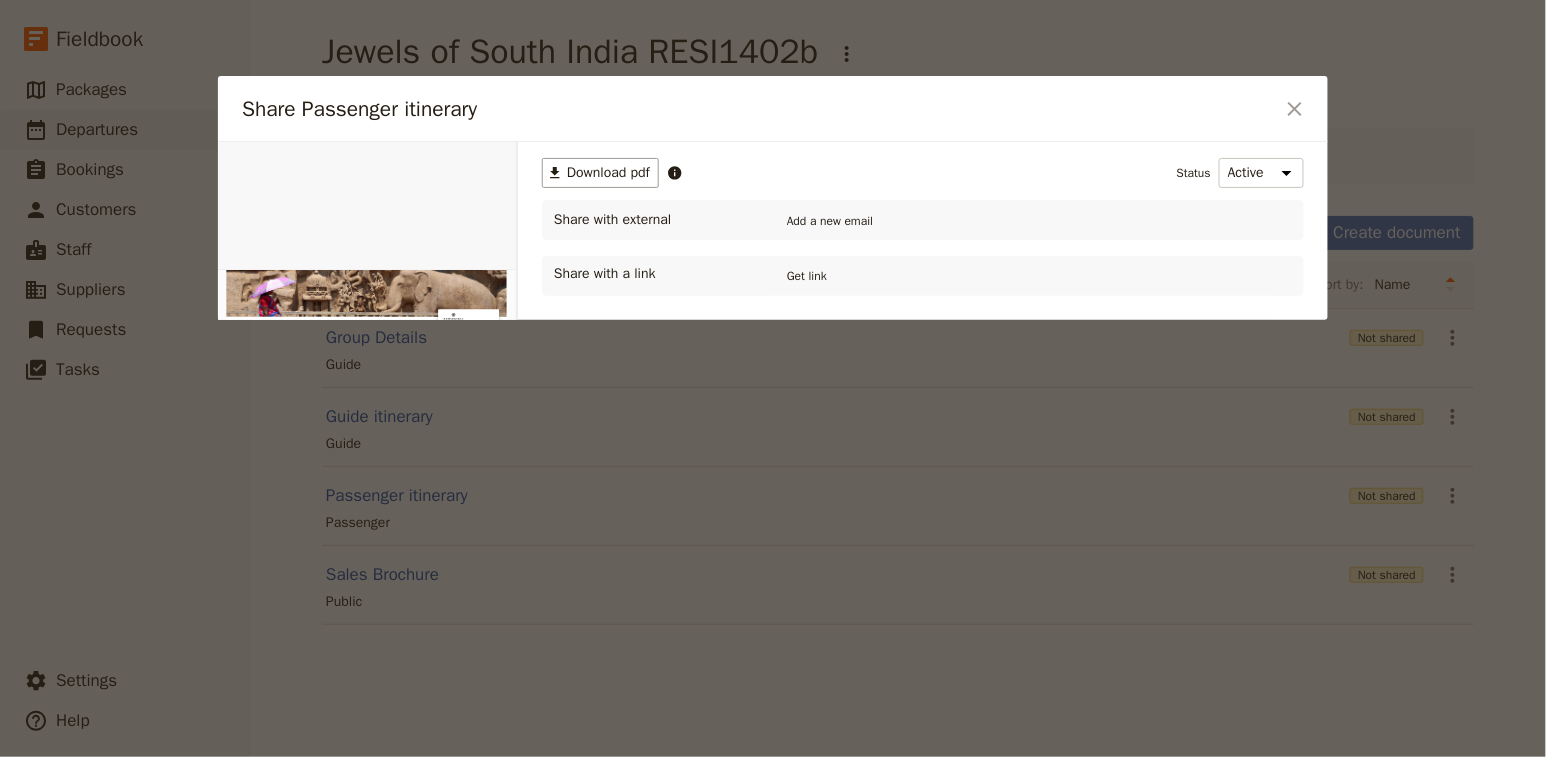 scroll, scrollTop: 0, scrollLeft: 0, axis: both 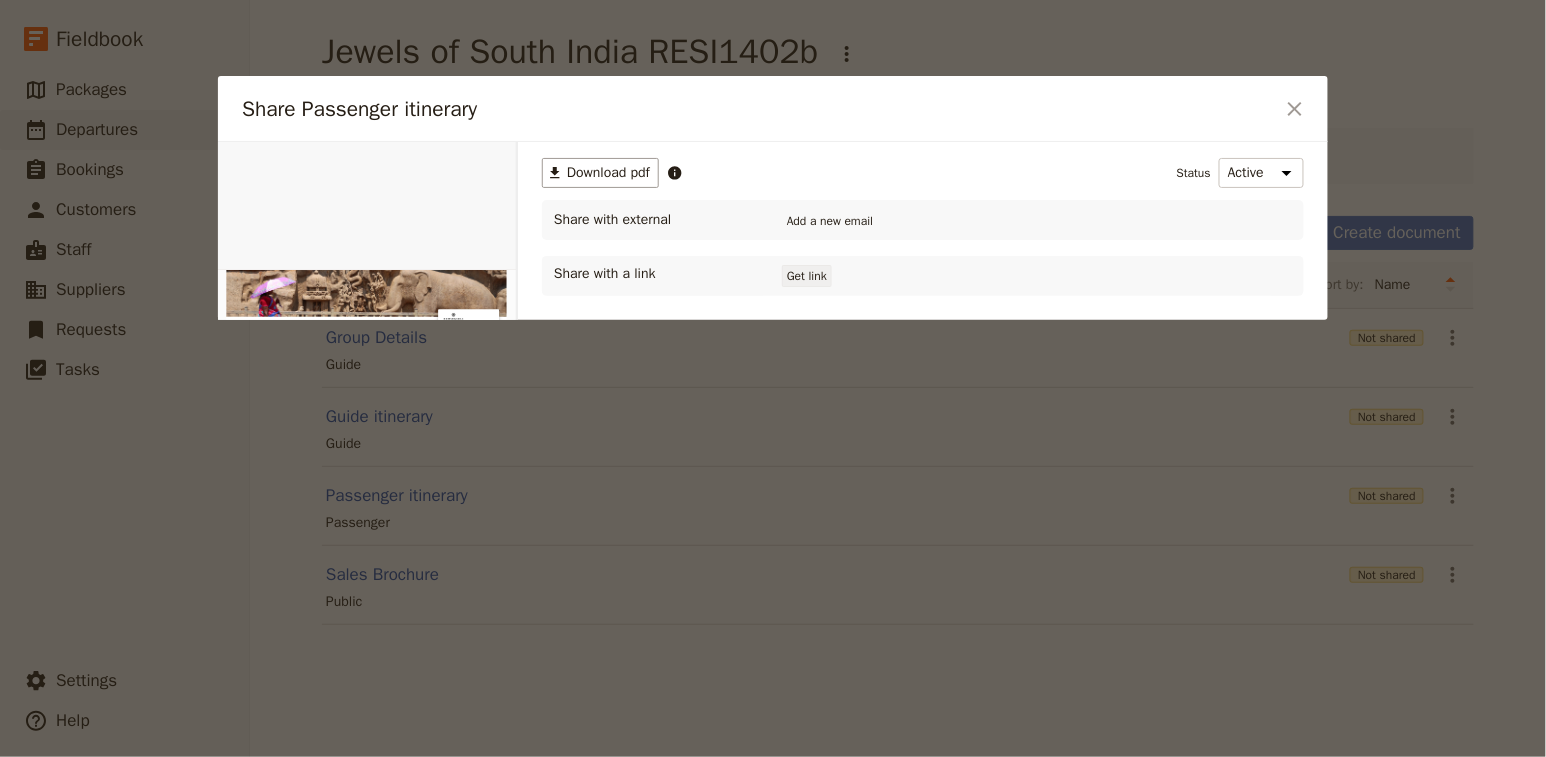 click on "Get link" at bounding box center (807, 276) 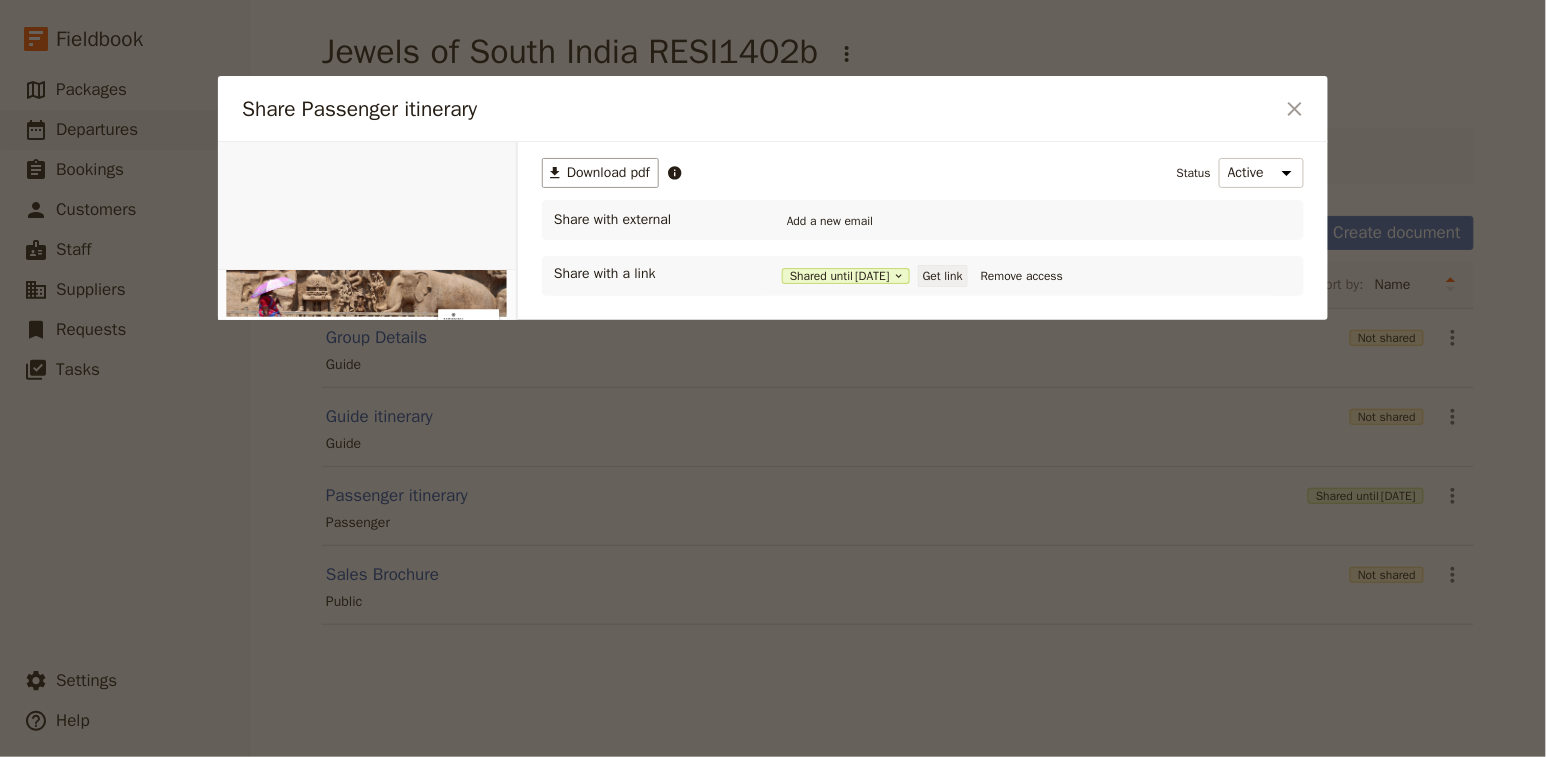 click on "Get link" at bounding box center [943, 276] 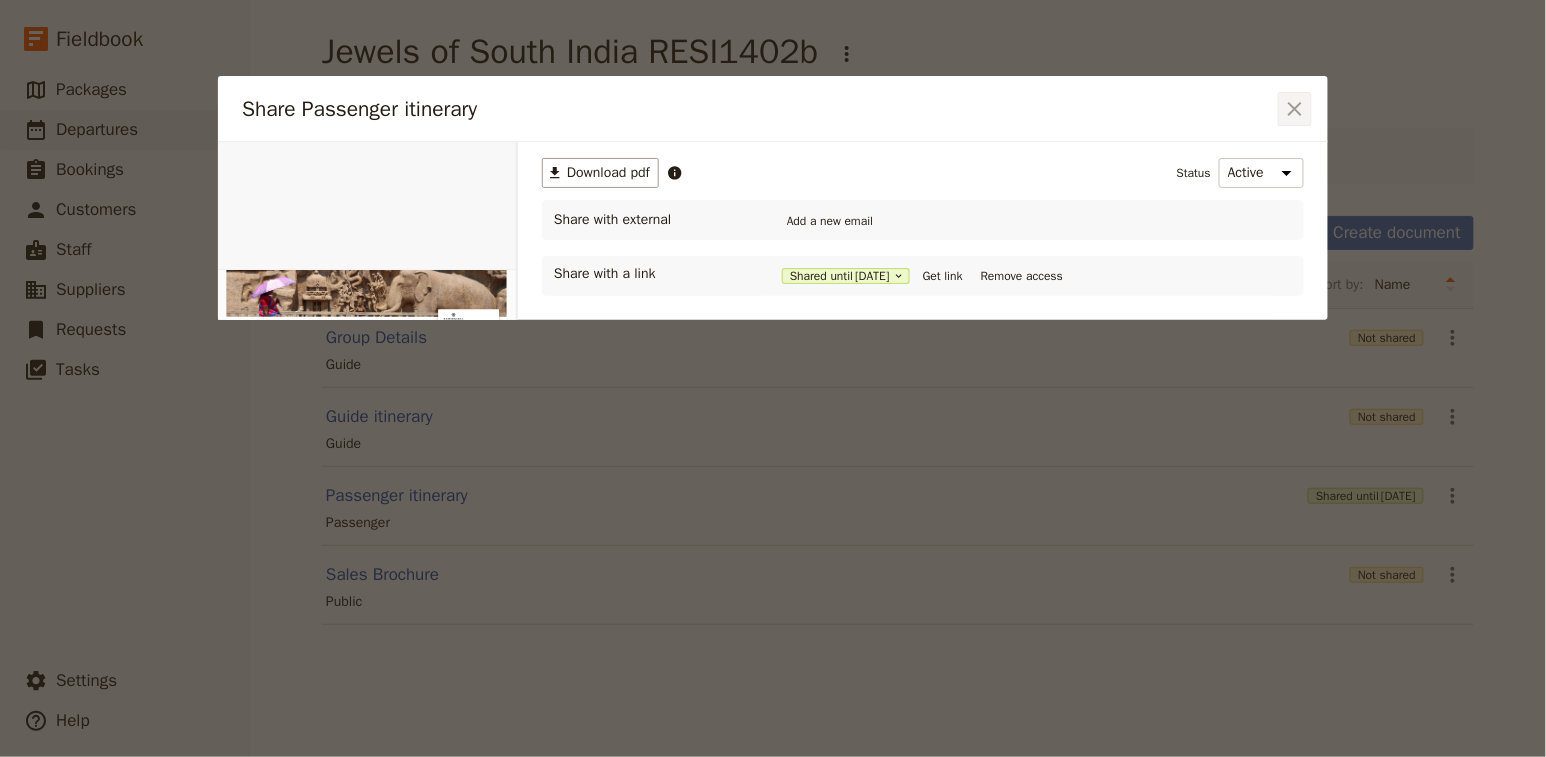 click 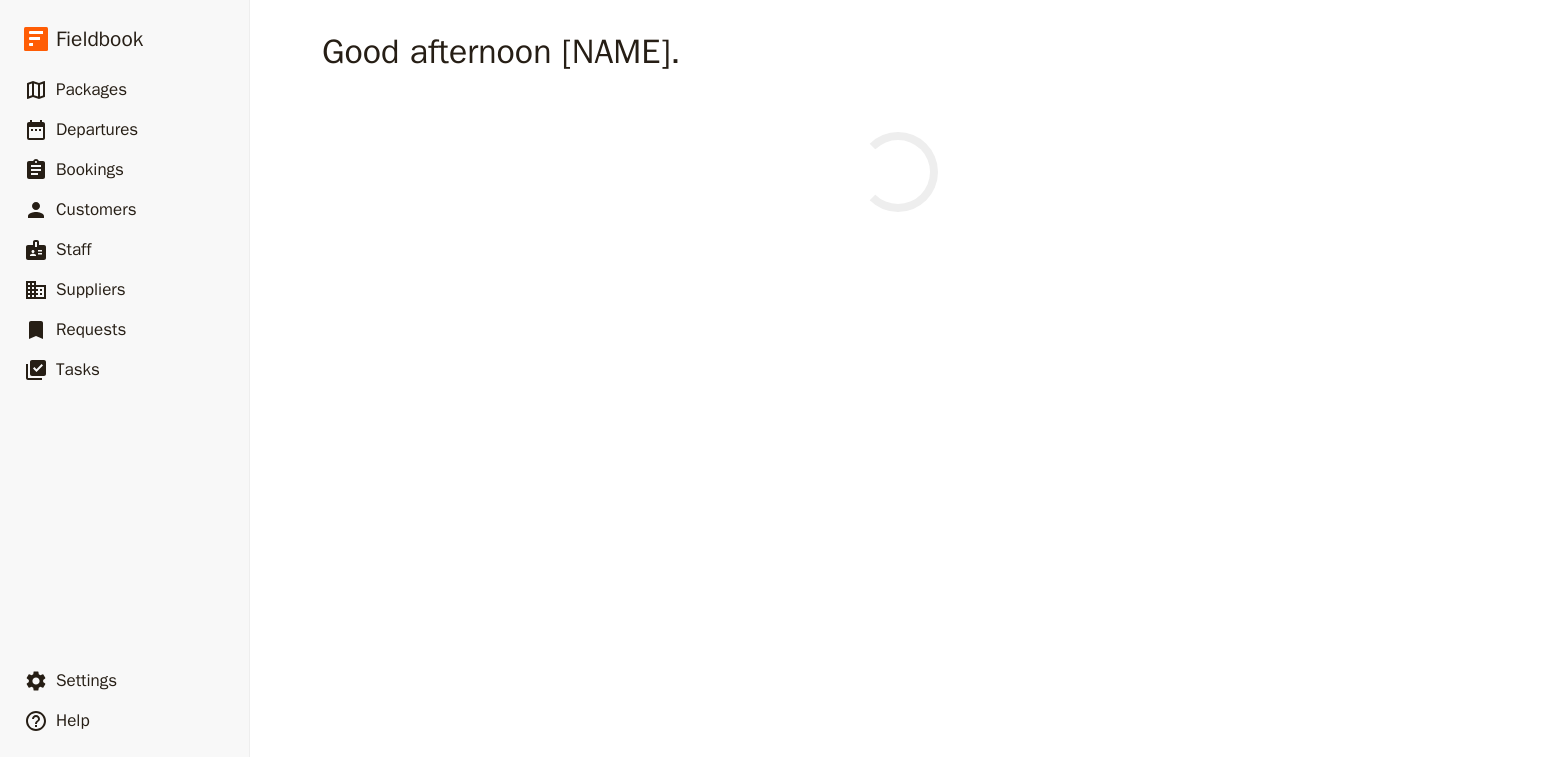 scroll, scrollTop: 0, scrollLeft: 0, axis: both 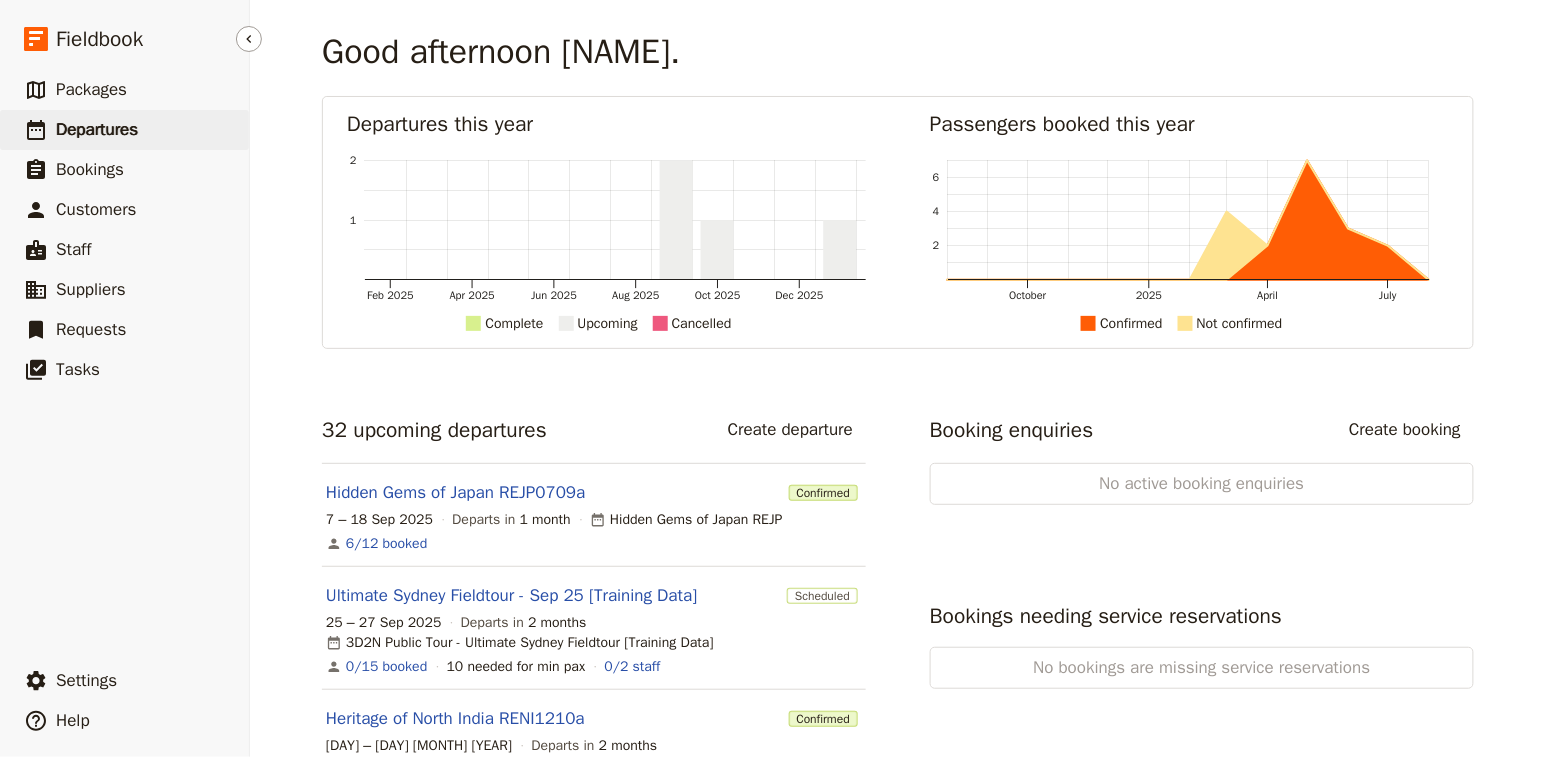 click on "Departures" at bounding box center (97, 129) 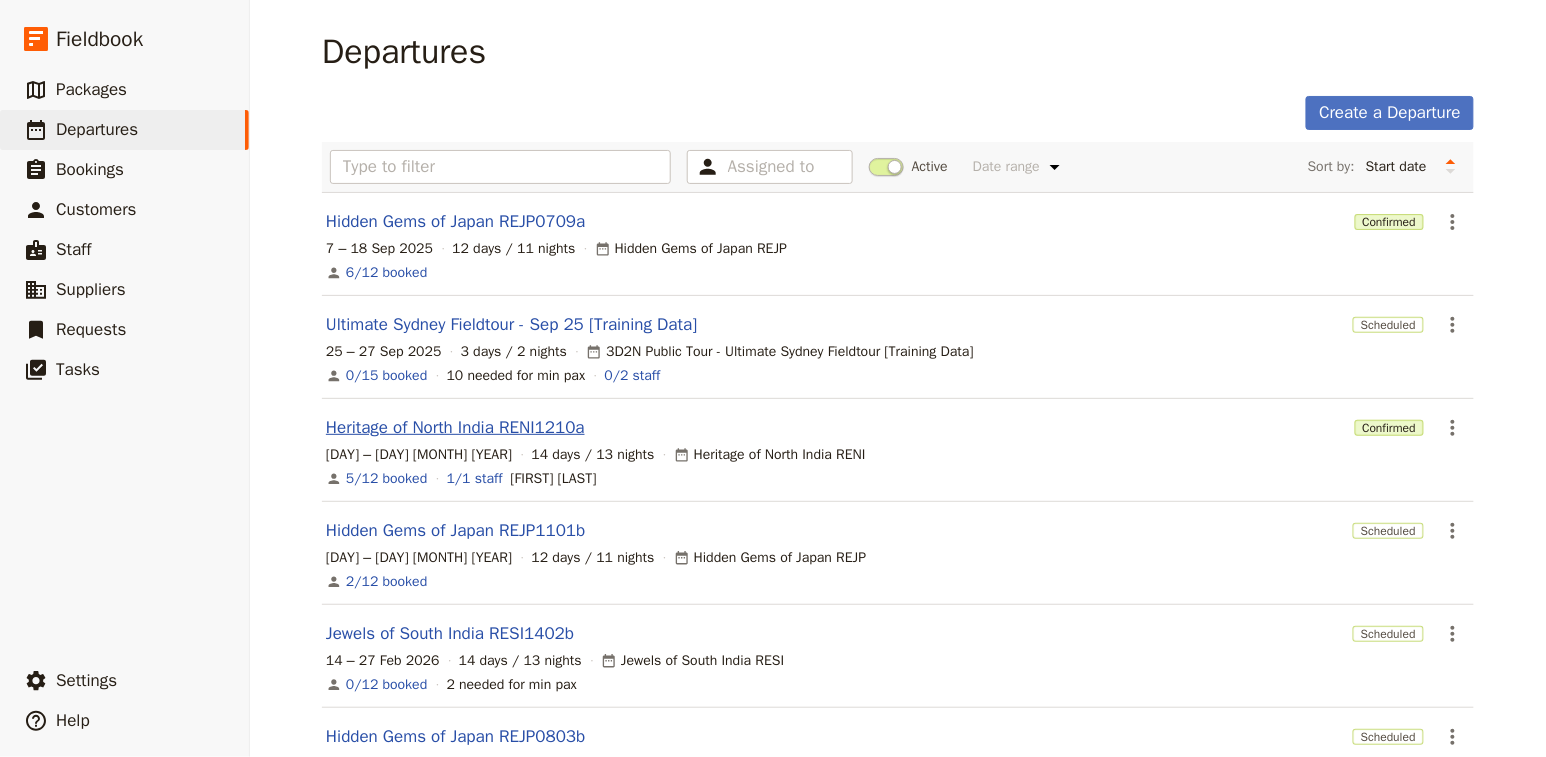 click on "Heritage of North India RENI1210a" at bounding box center [455, 428] 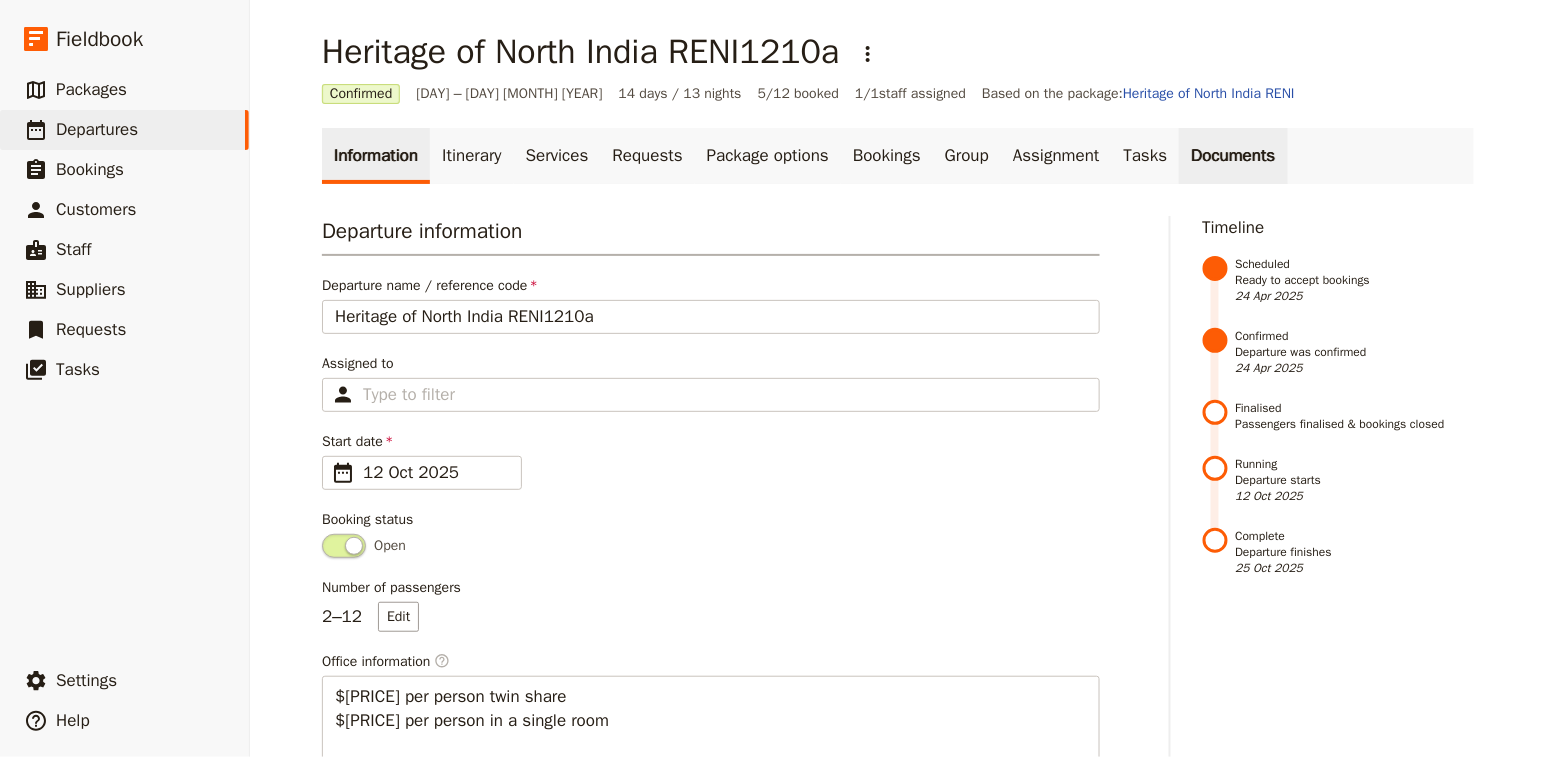 click on "Documents" at bounding box center (1233, 156) 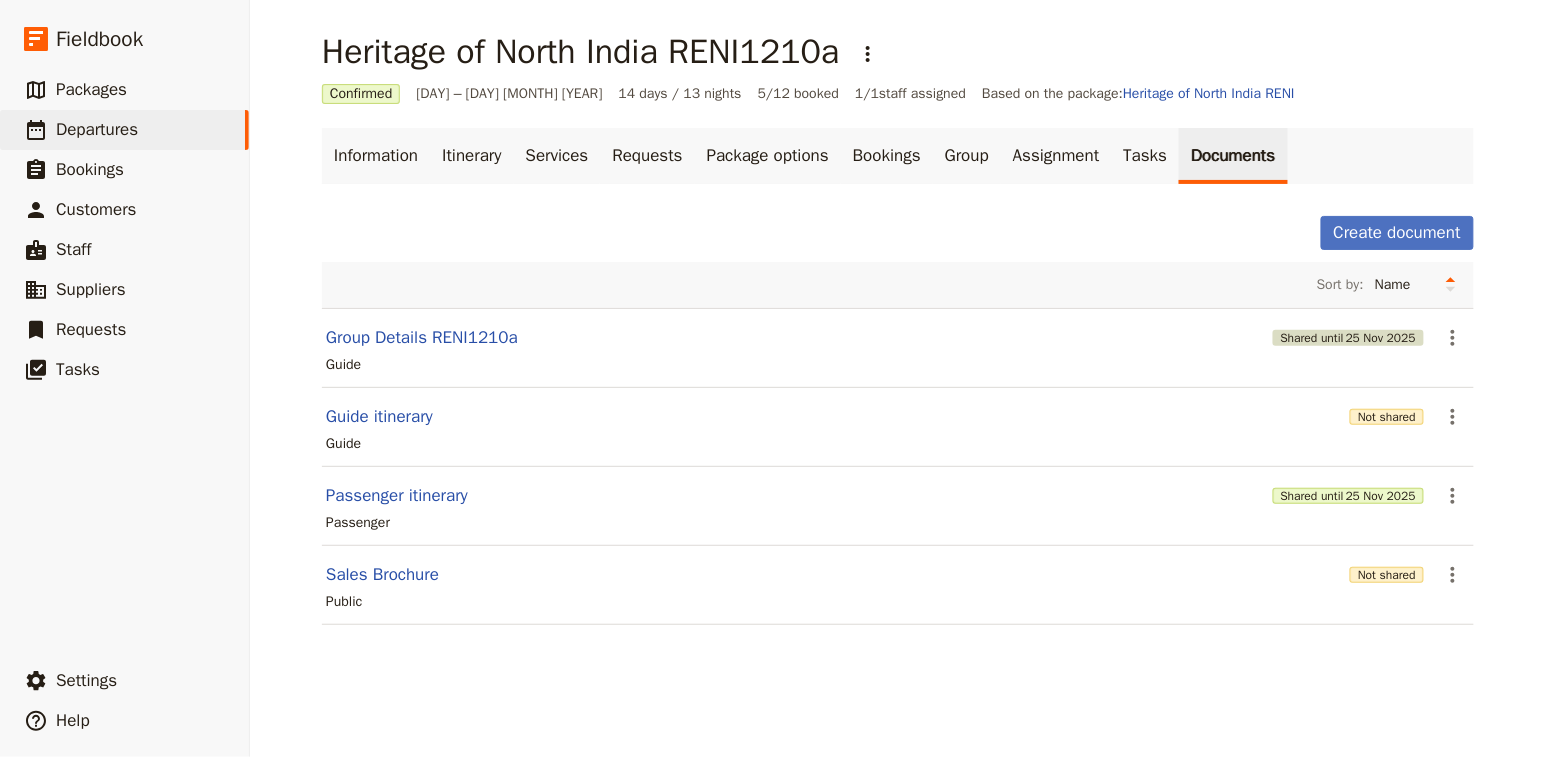click on "Shared until  [DATE]" at bounding box center [1348, 338] 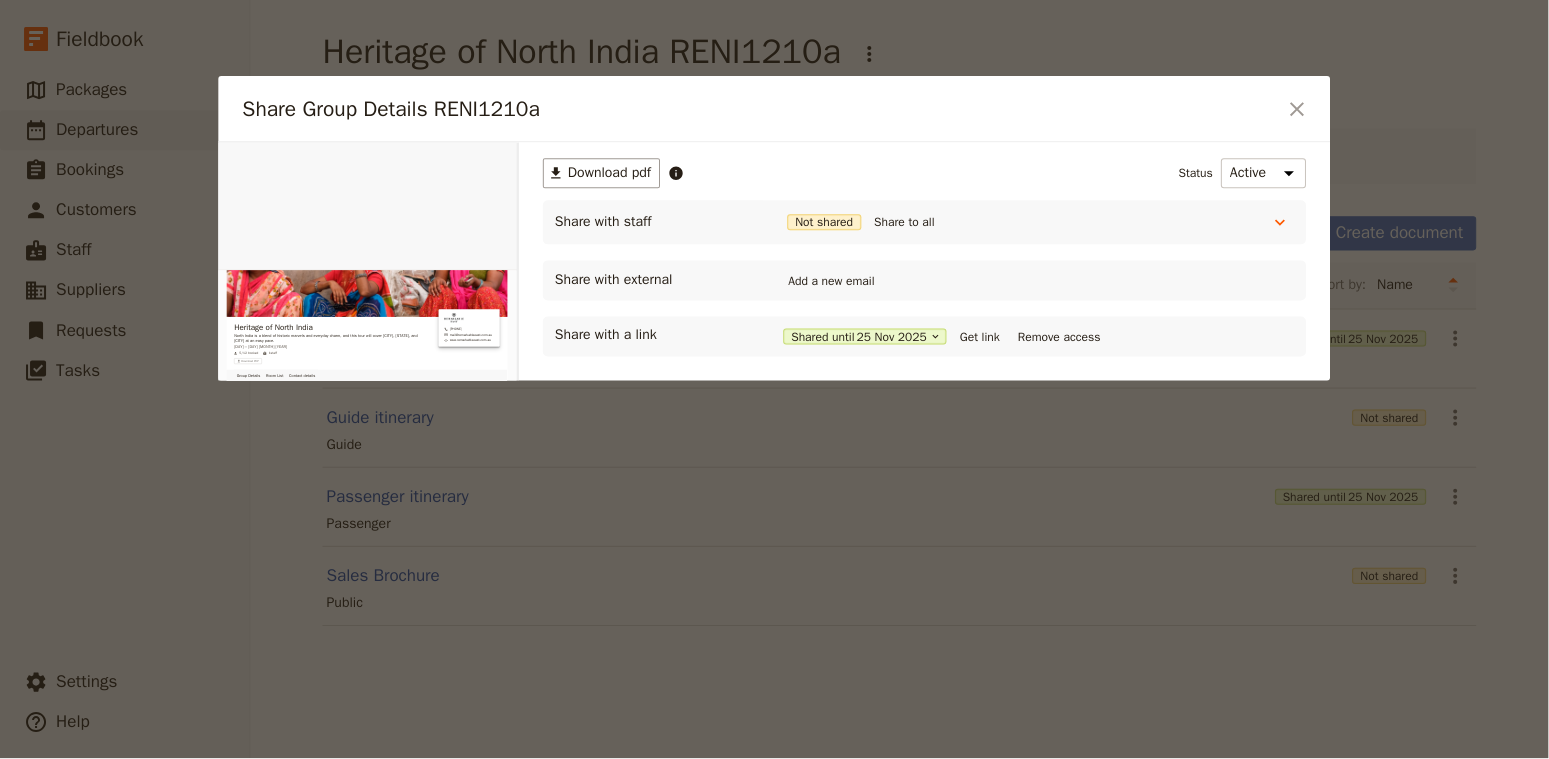 scroll, scrollTop: 0, scrollLeft: 0, axis: both 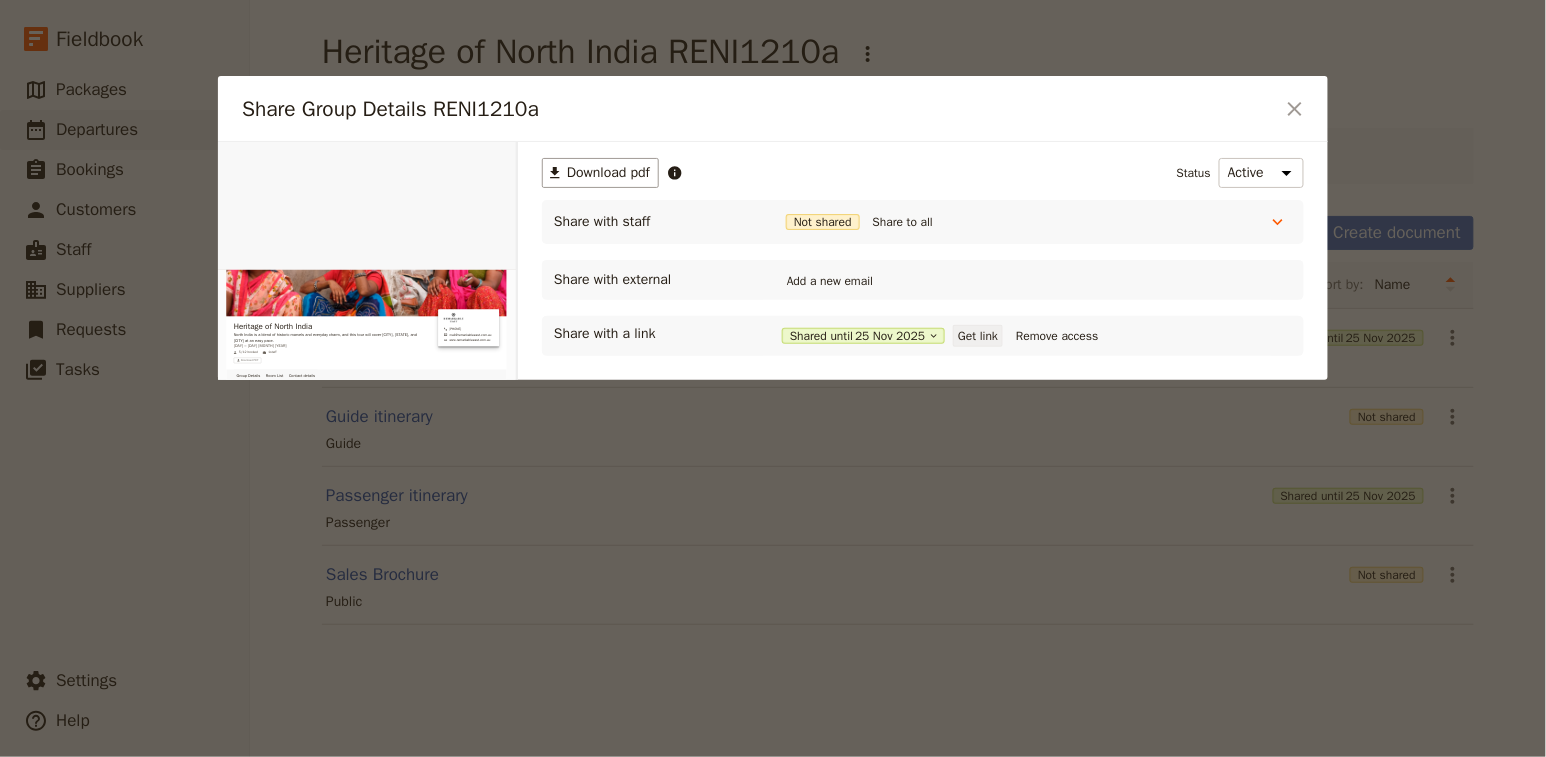 click on "Get link" at bounding box center (978, 336) 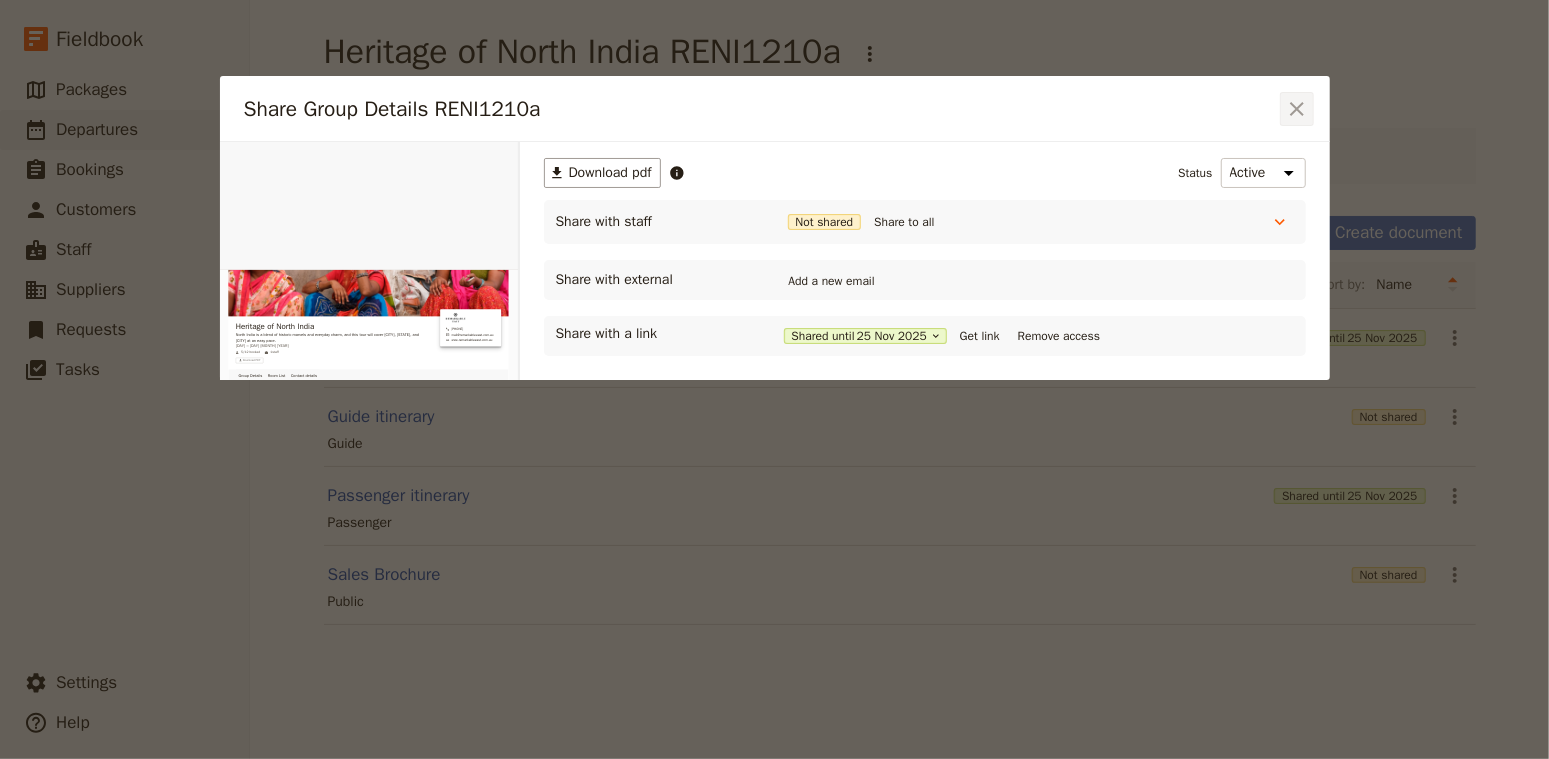 click 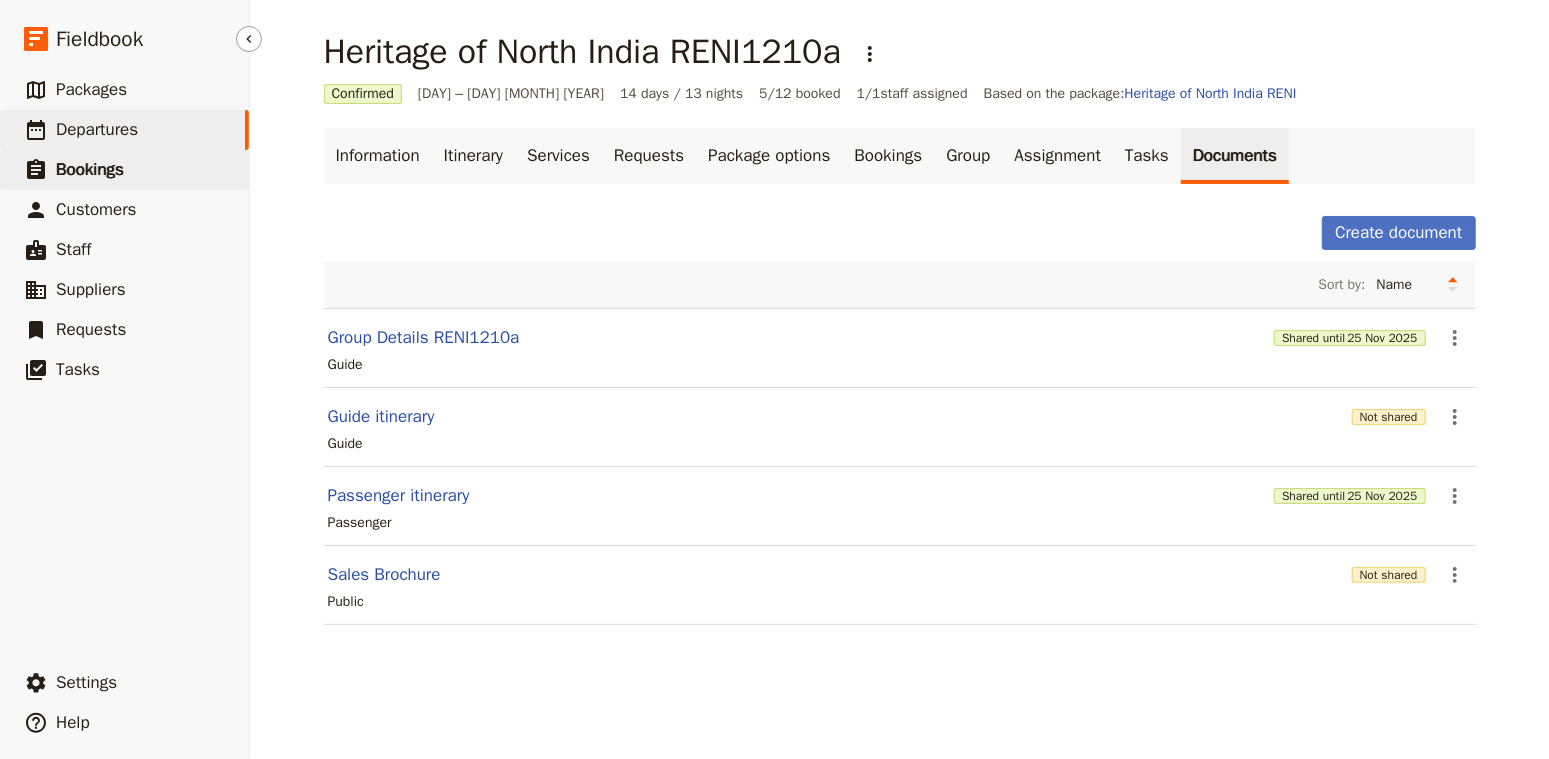 click on "Bookings" at bounding box center (90, 169) 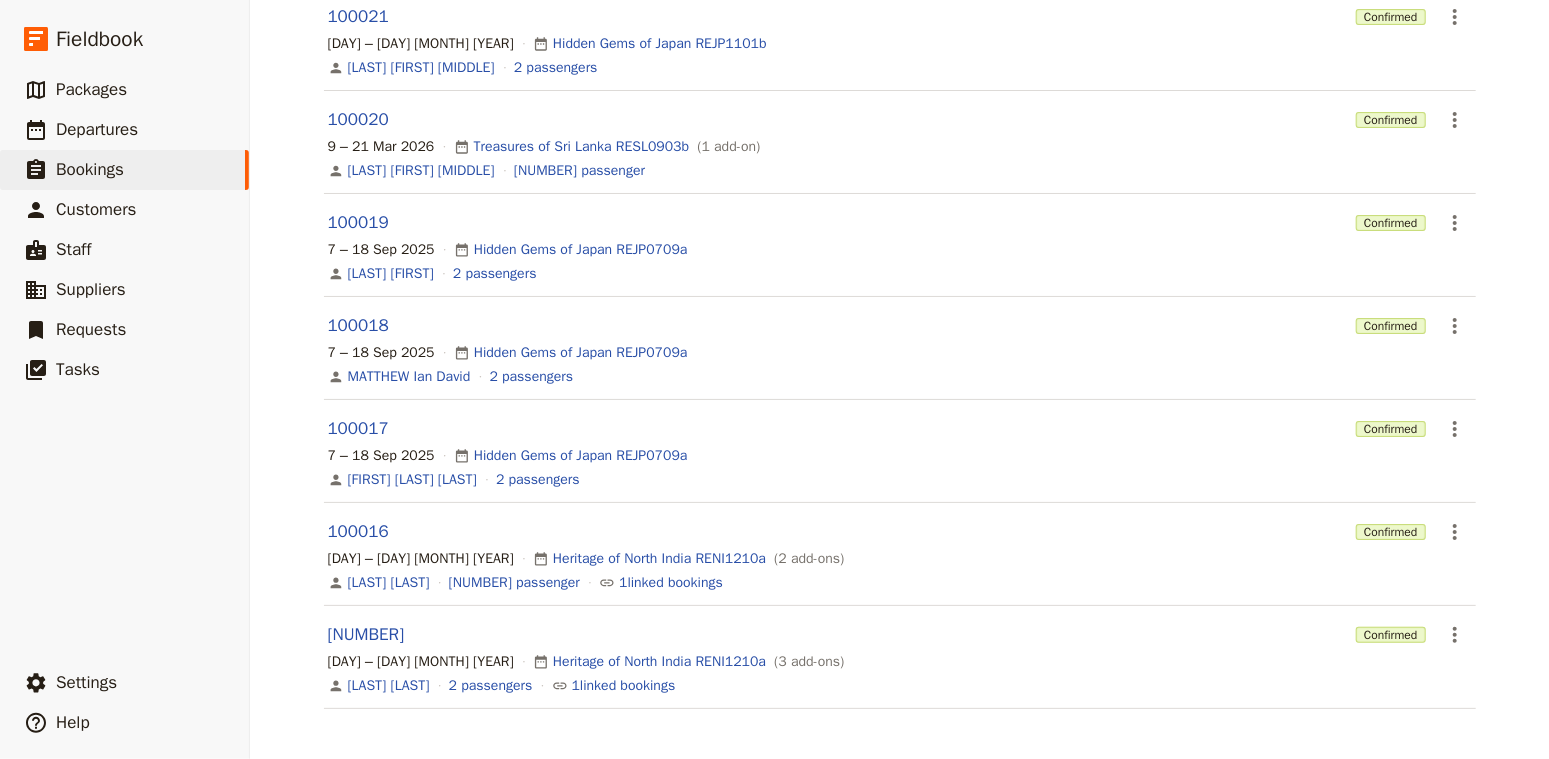 scroll, scrollTop: 415, scrollLeft: 0, axis: vertical 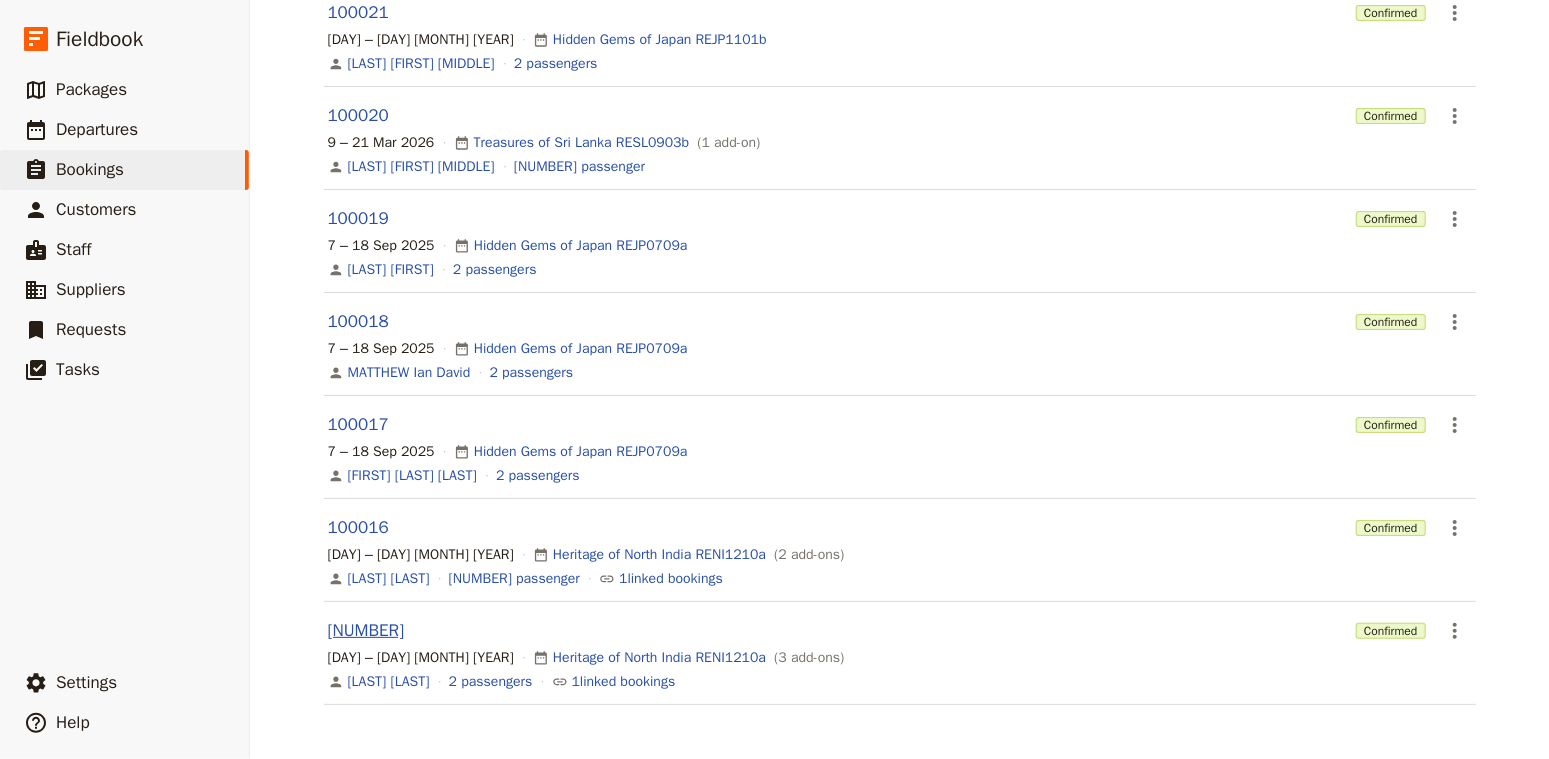 click on "[NUMBER]" at bounding box center [366, 630] 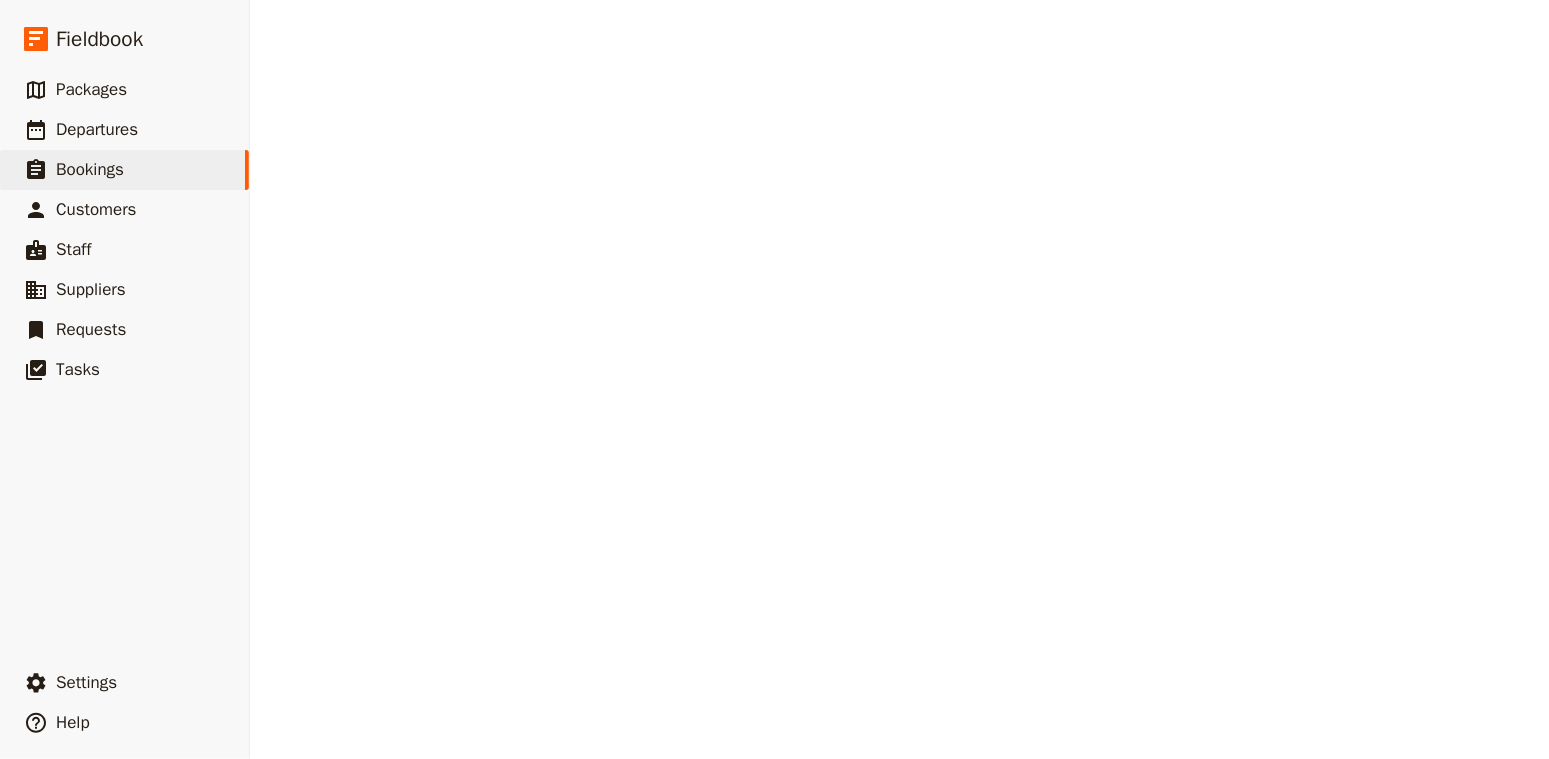 scroll, scrollTop: 0, scrollLeft: 0, axis: both 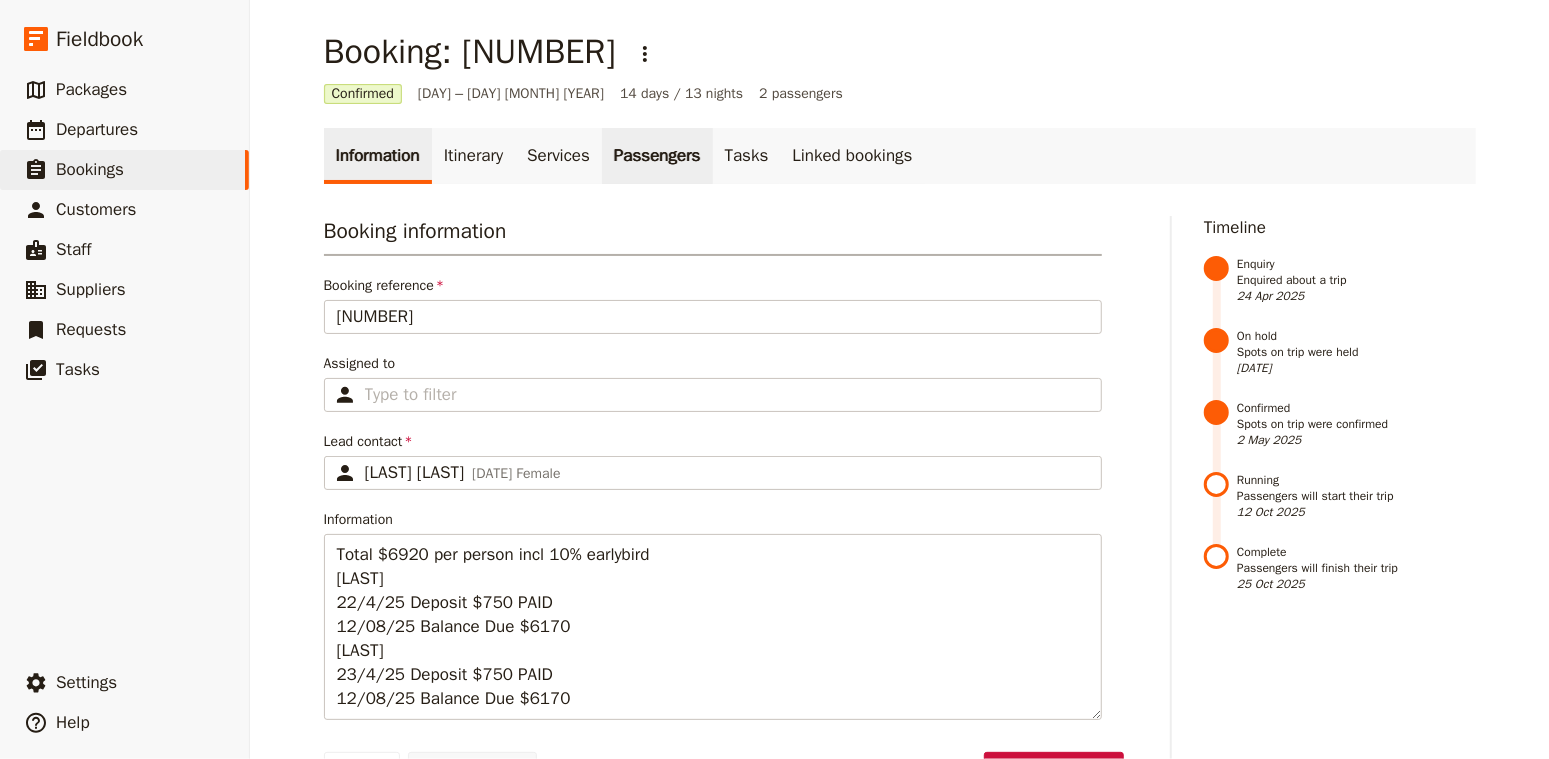 click on "Passengers" at bounding box center [657, 156] 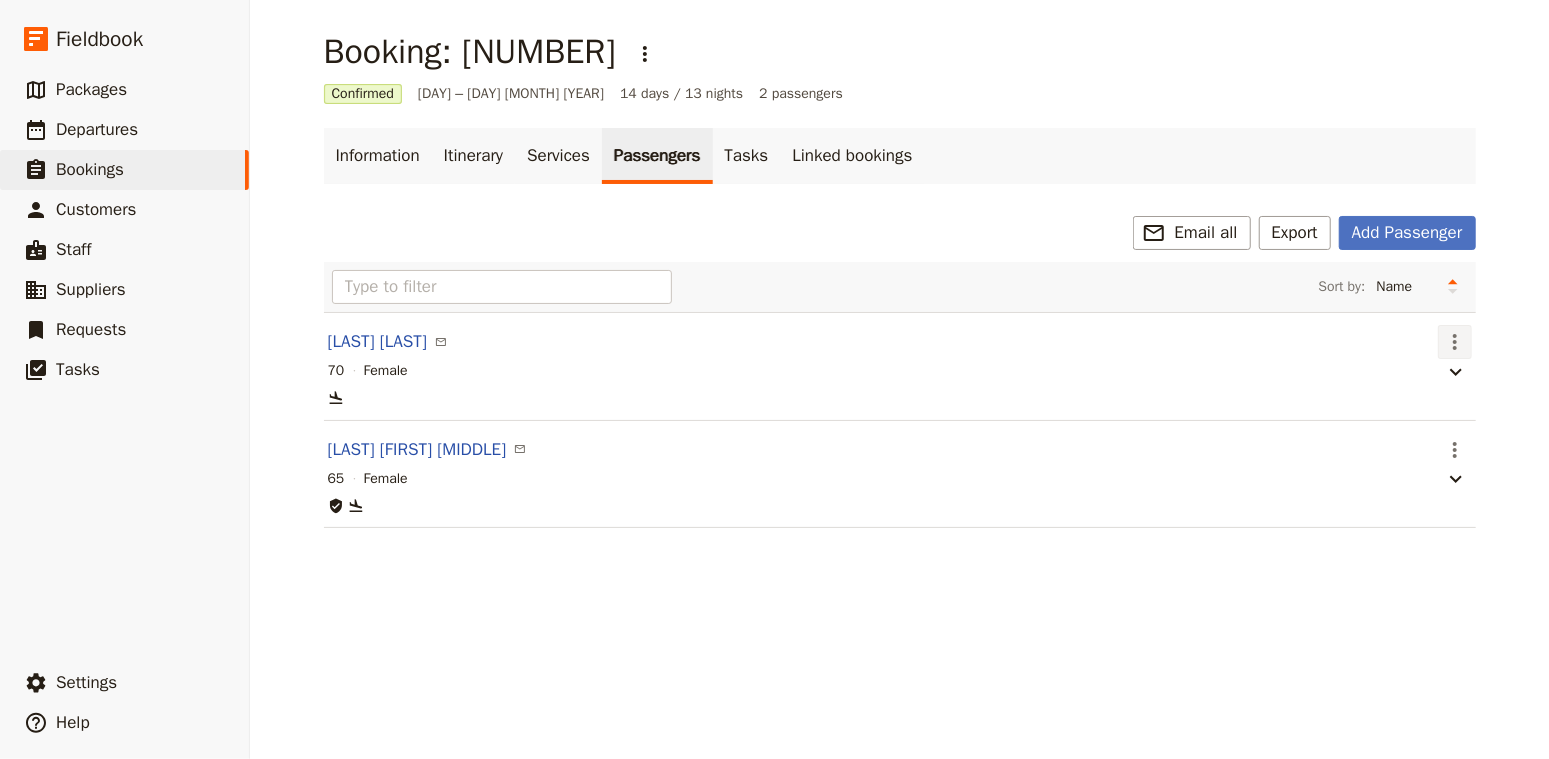 click 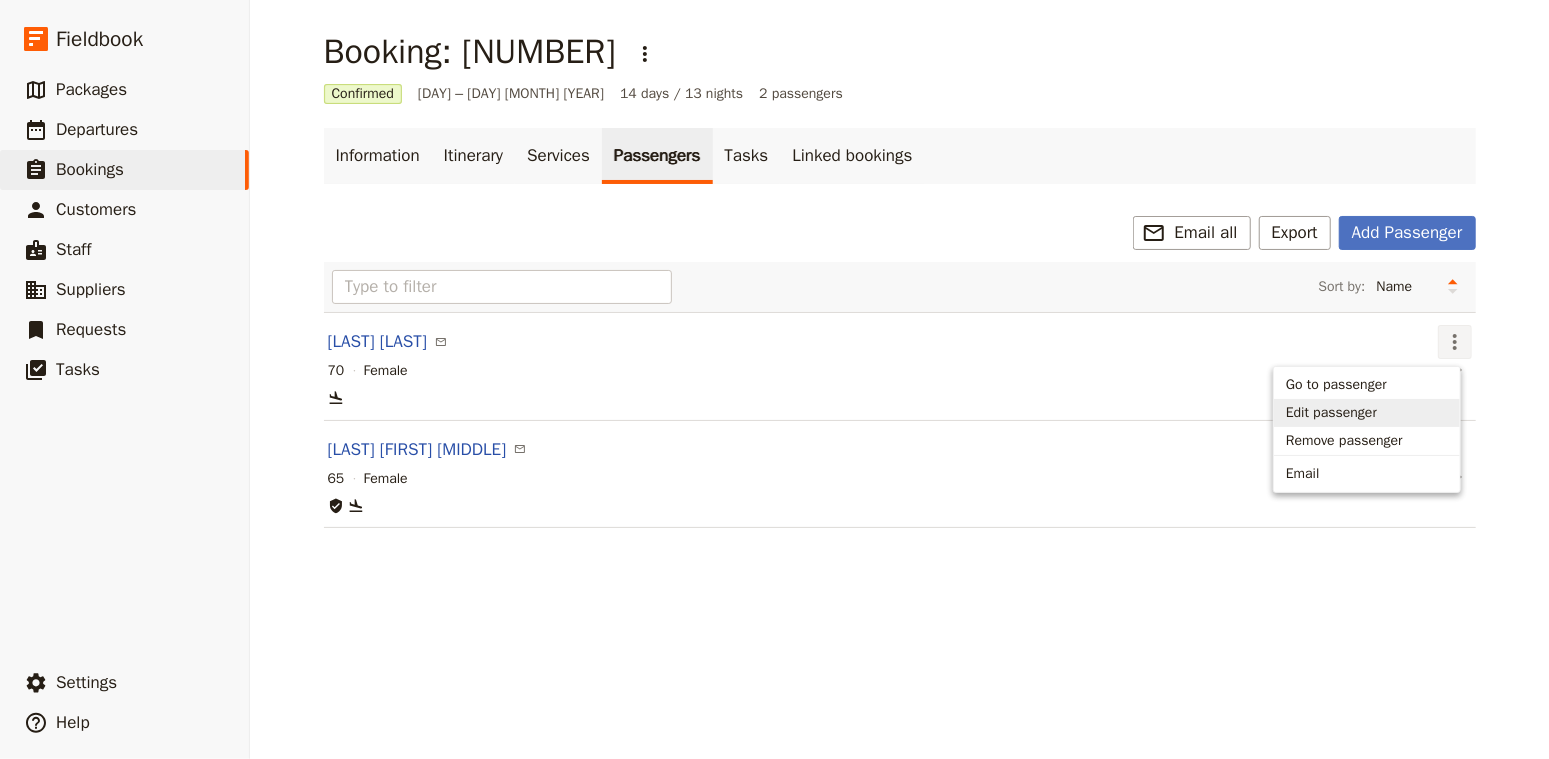 click on "Edit passenger" at bounding box center (1331, 413) 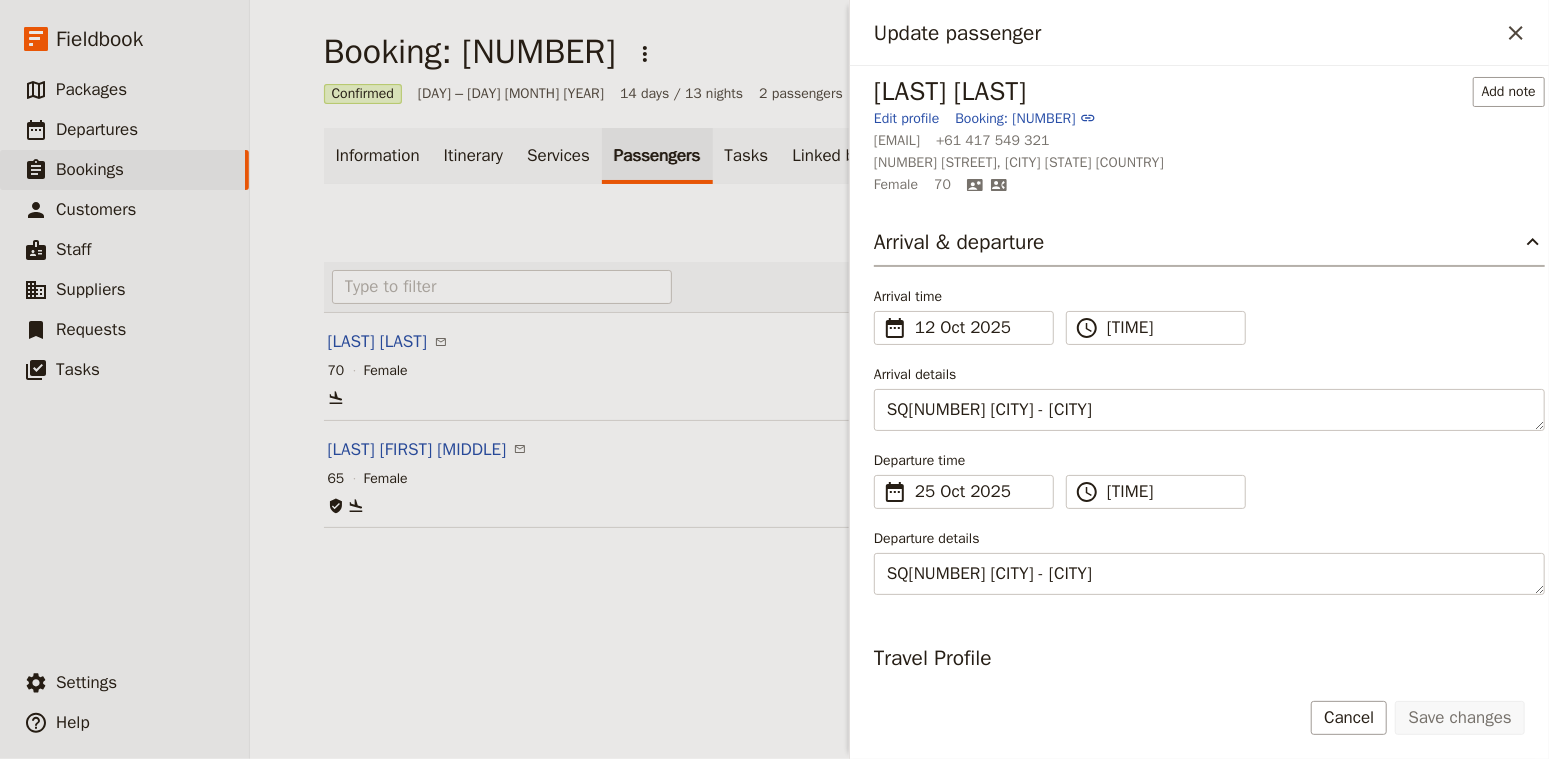 scroll, scrollTop: 0, scrollLeft: 0, axis: both 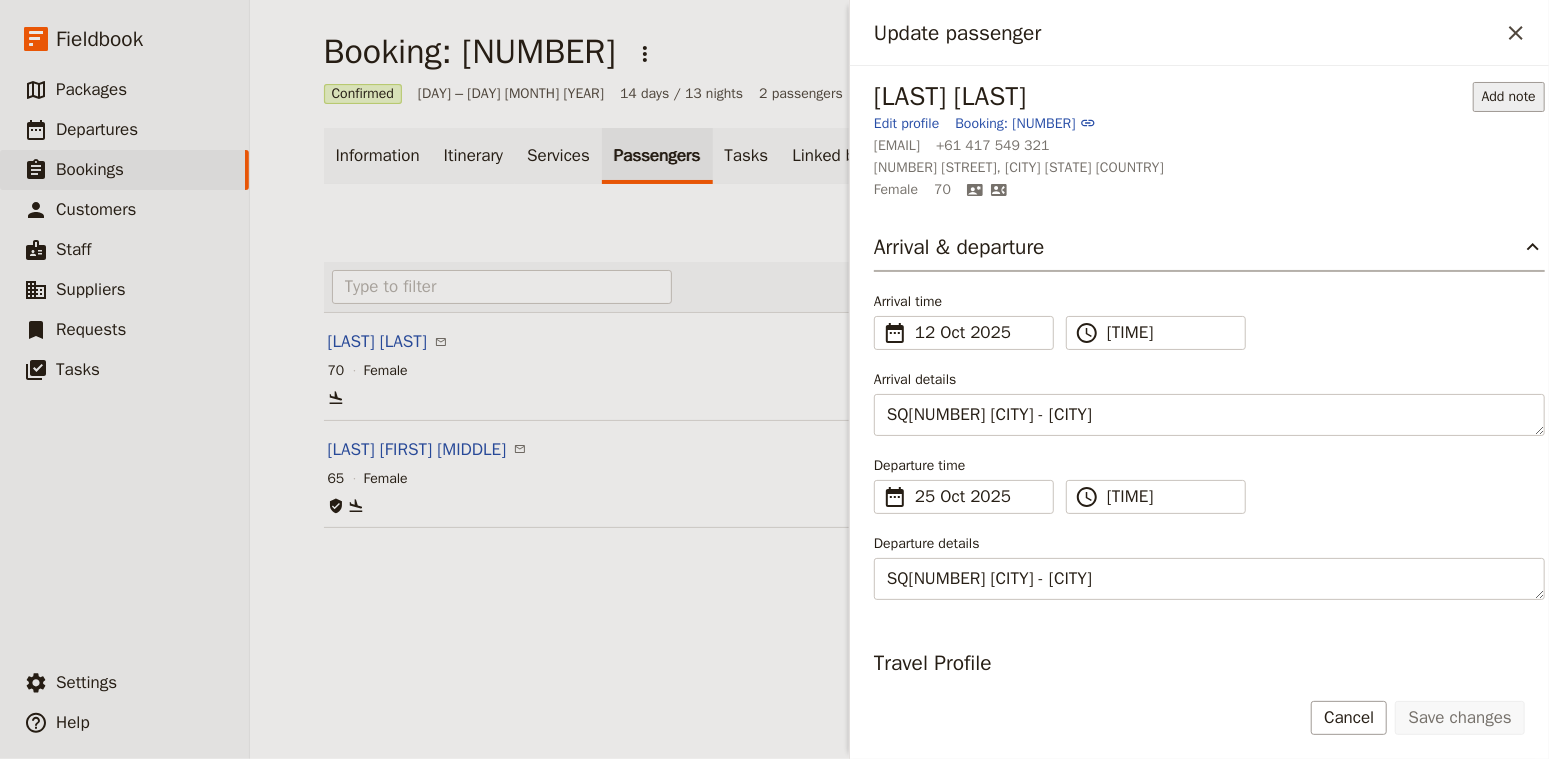 click on "Add note" at bounding box center [1509, 97] 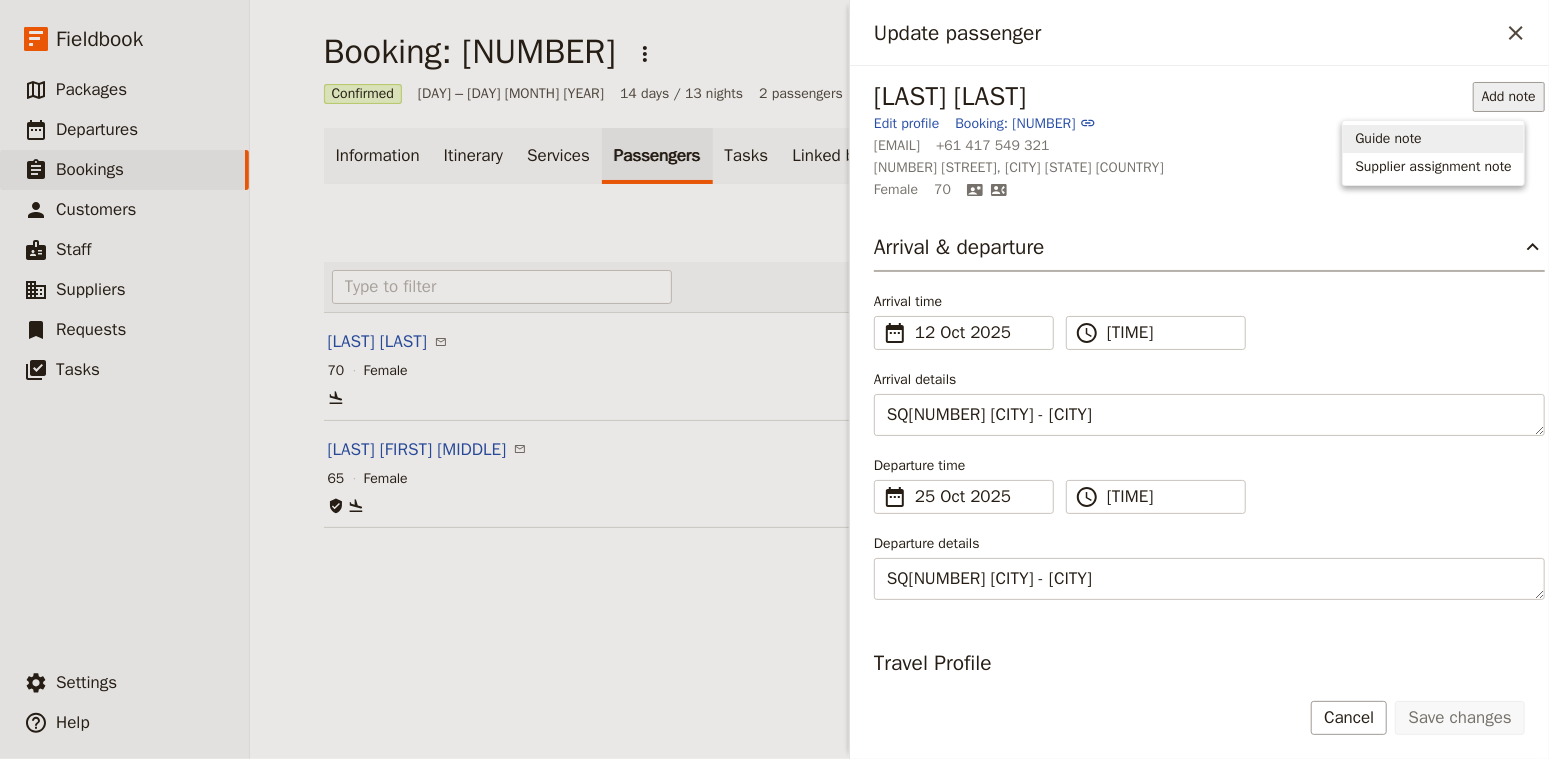 click on "Guide note" at bounding box center (1388, 139) 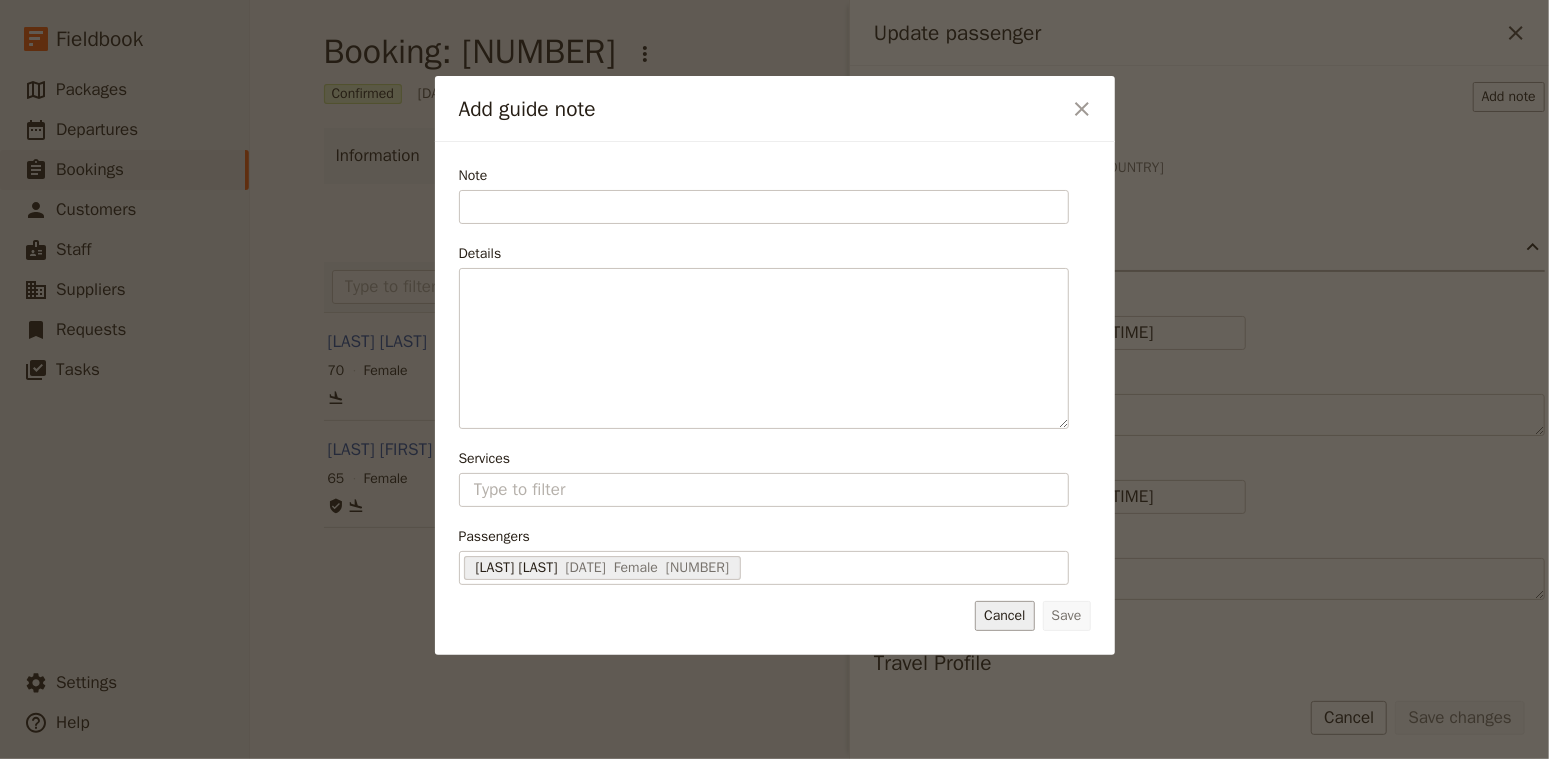 click on "Cancel" at bounding box center [1004, 616] 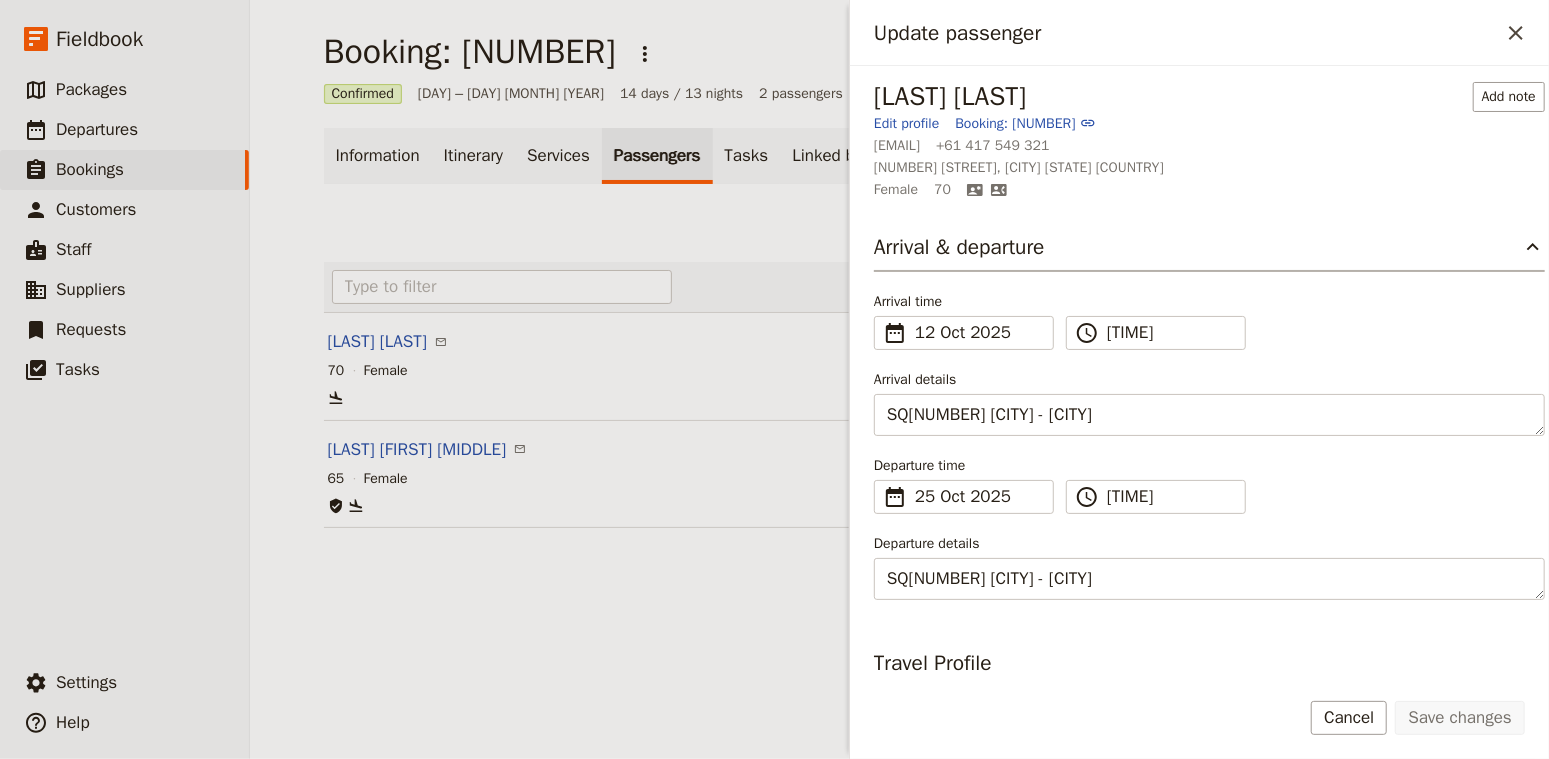 click on "Booking: 100015 ​ Confirmed [DATE] 14 days   /   13 nights 2 passengers Information Itinerary Services Passengers Tasks Linked bookings ​ Email all Export Add Passenger Sort by: Name Age Gender [LAST] [LAST] ​ ​ 70 Female [LAST] [LAST] ​ ​ 65 Female" at bounding box center (899, 379) 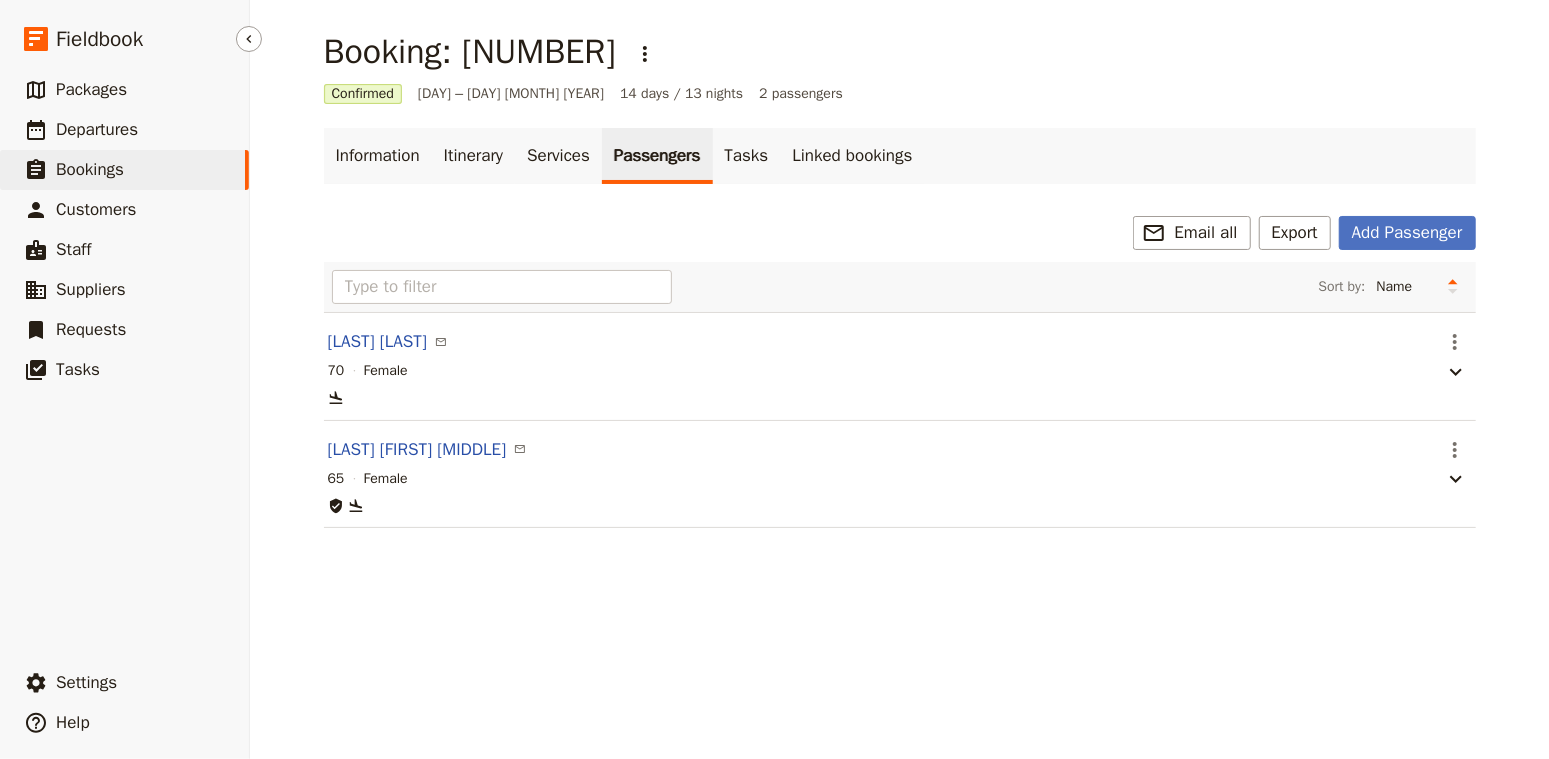 click on "​ Bookings" at bounding box center (124, 170) 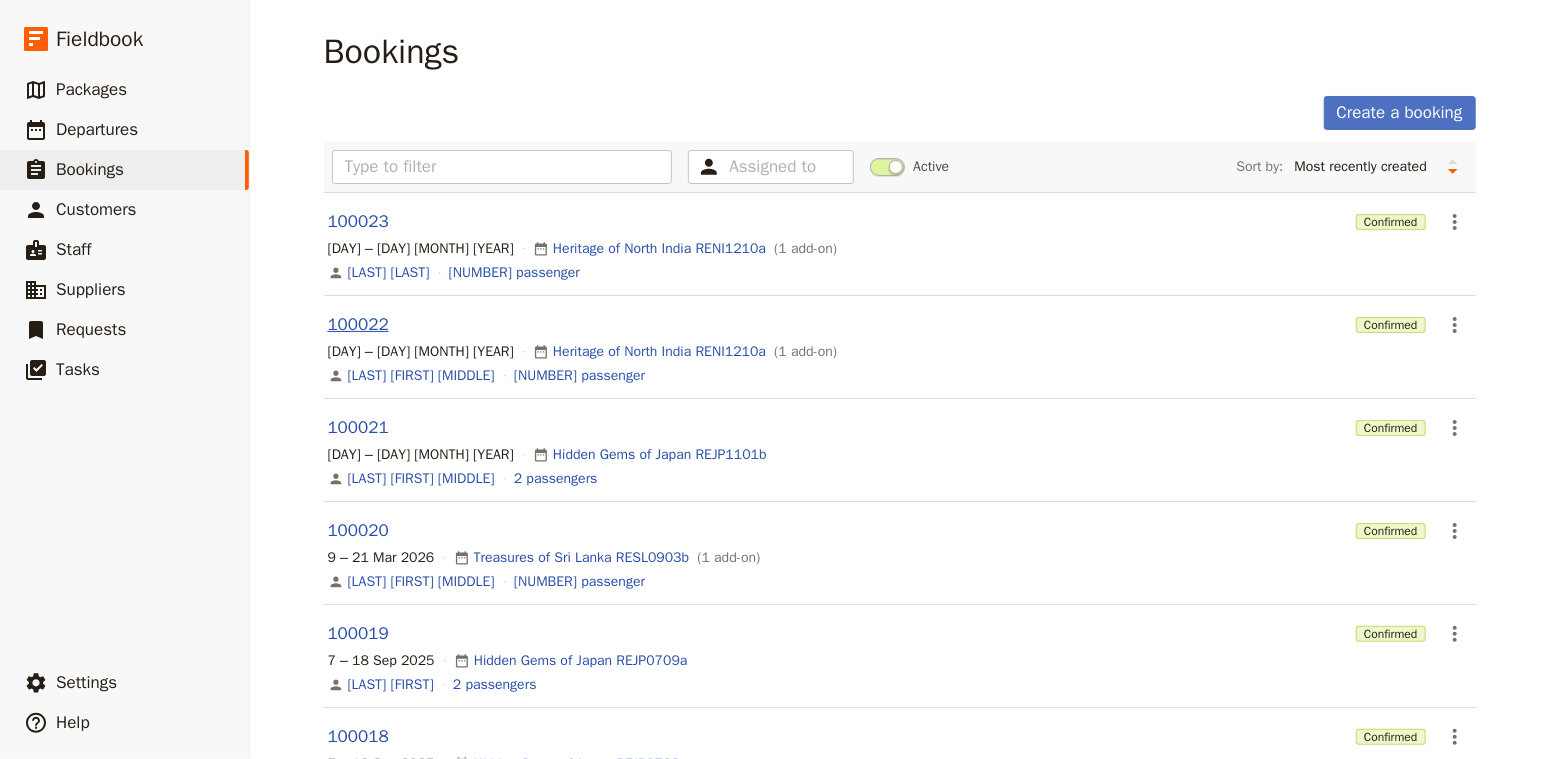 click on "100022" at bounding box center (358, 324) 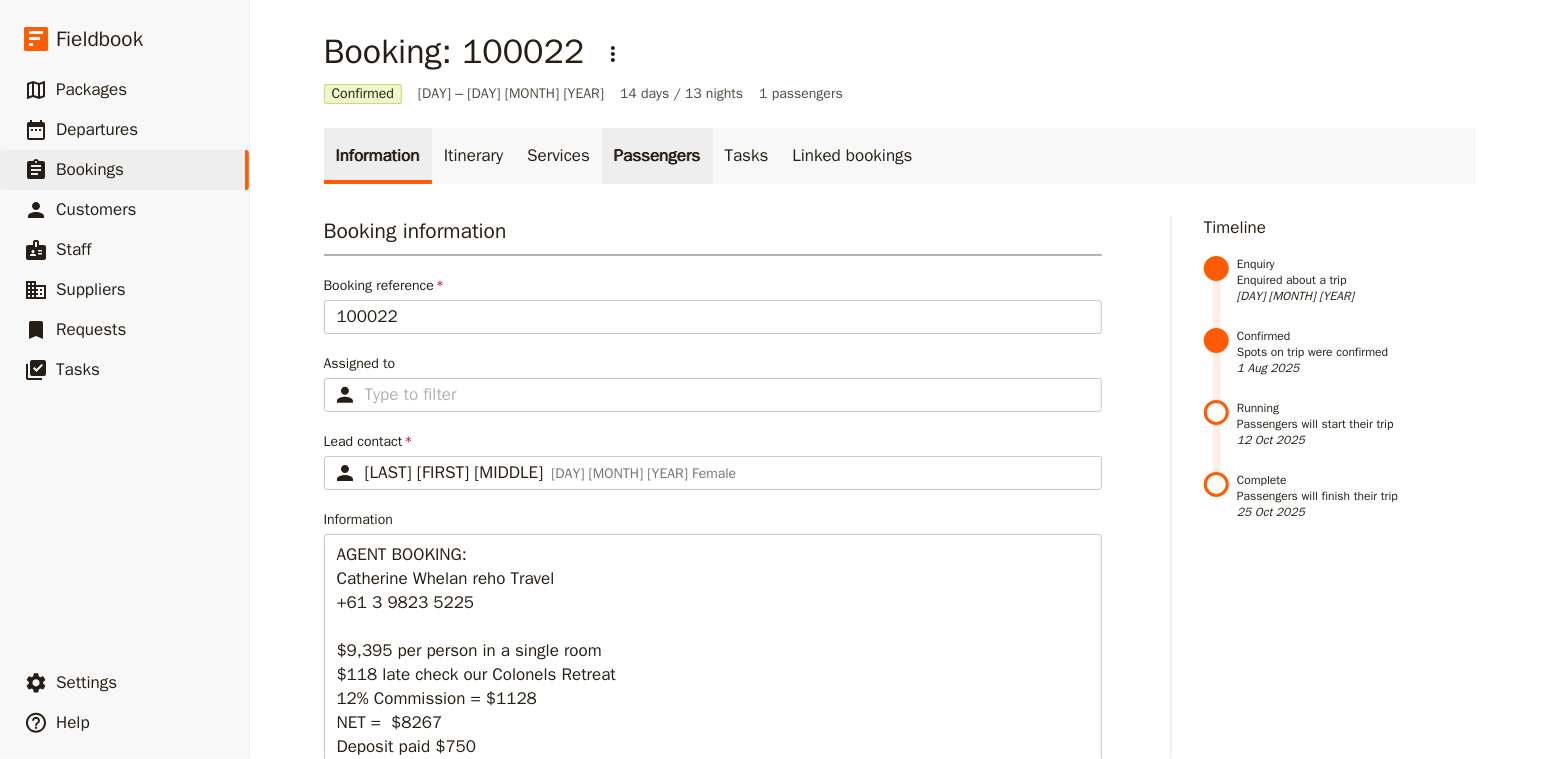 click on "Passengers" at bounding box center [657, 156] 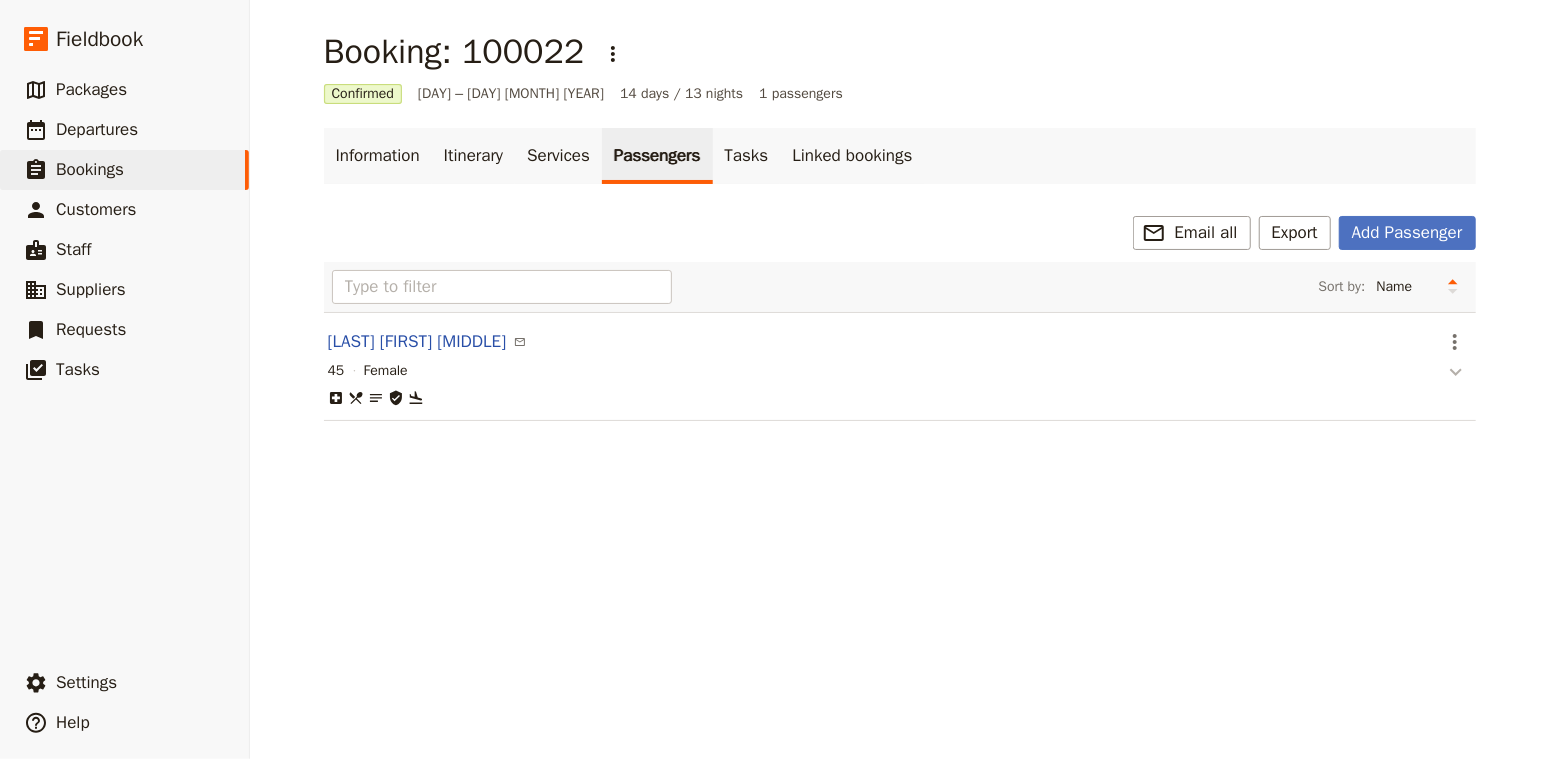 click 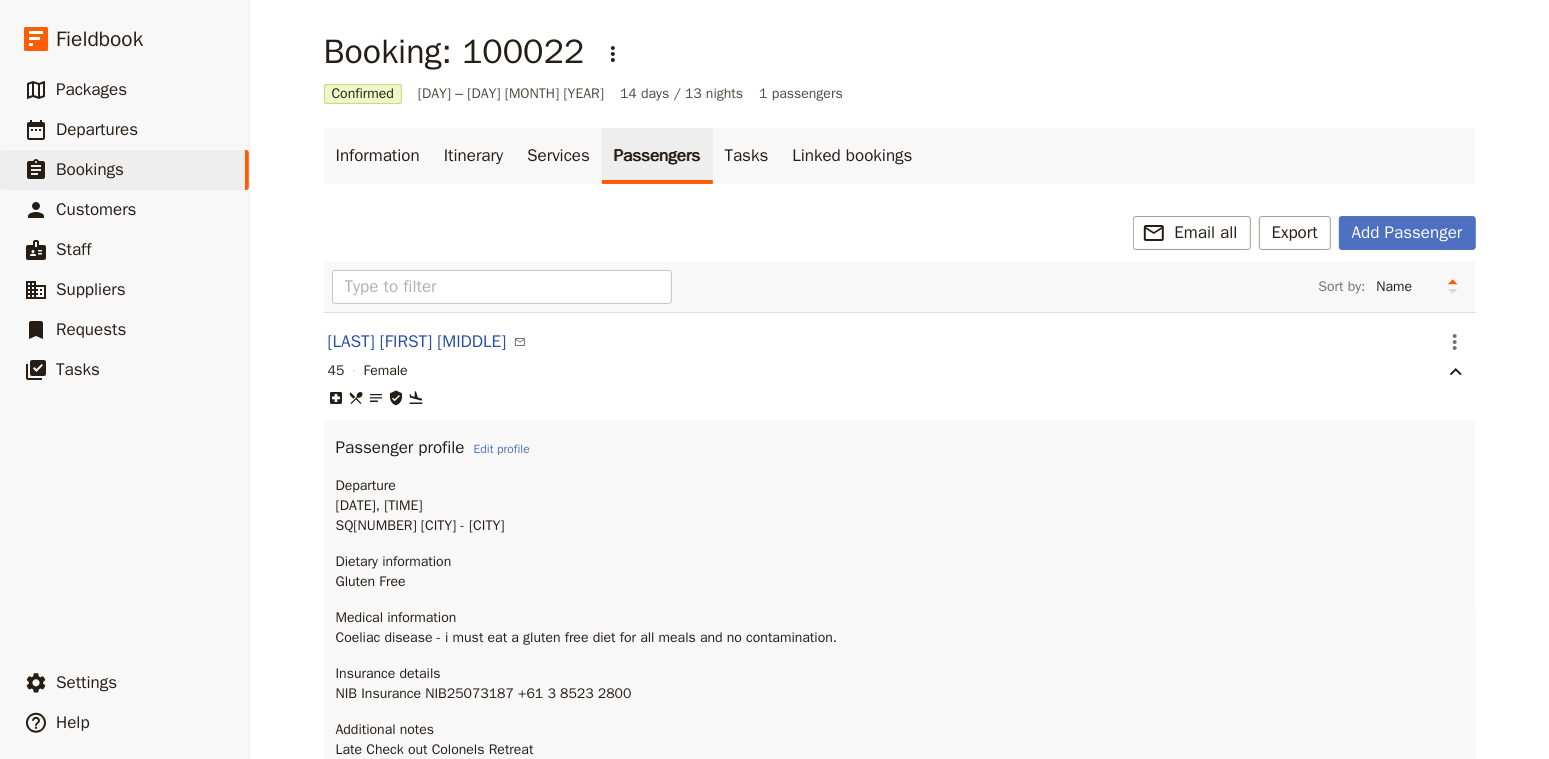 scroll, scrollTop: 78, scrollLeft: 0, axis: vertical 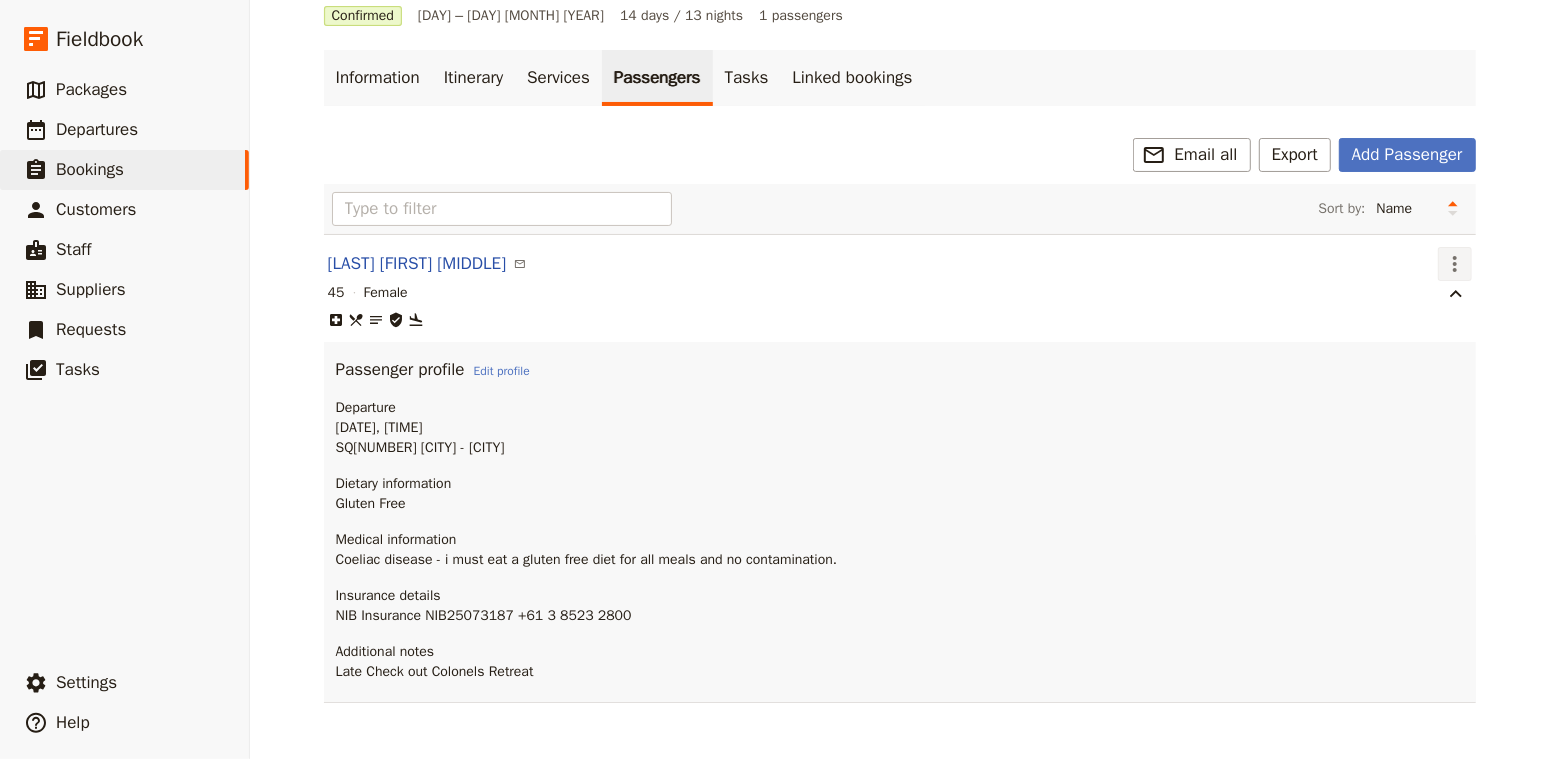 click 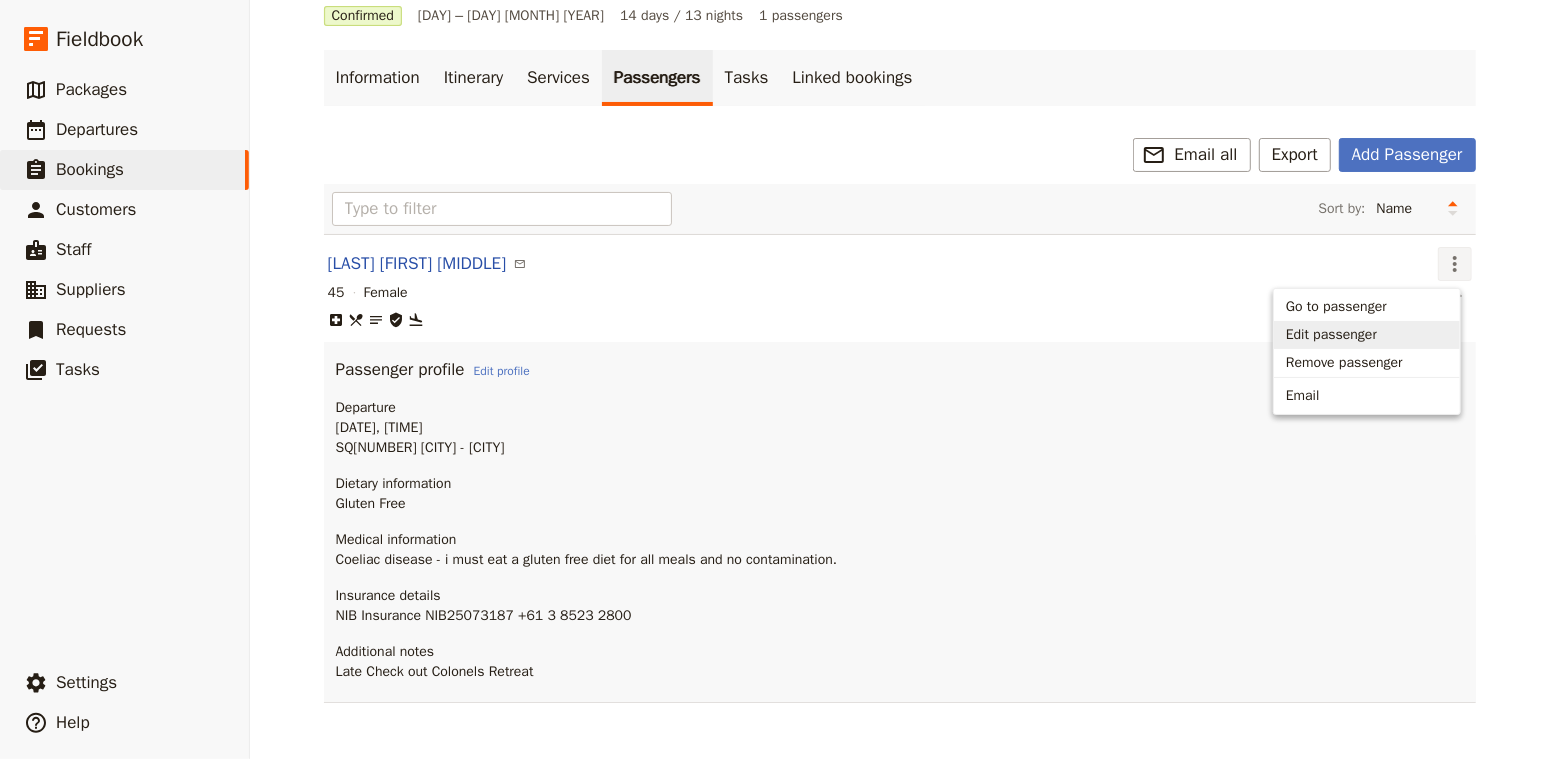 click on "Edit passenger" at bounding box center (1331, 335) 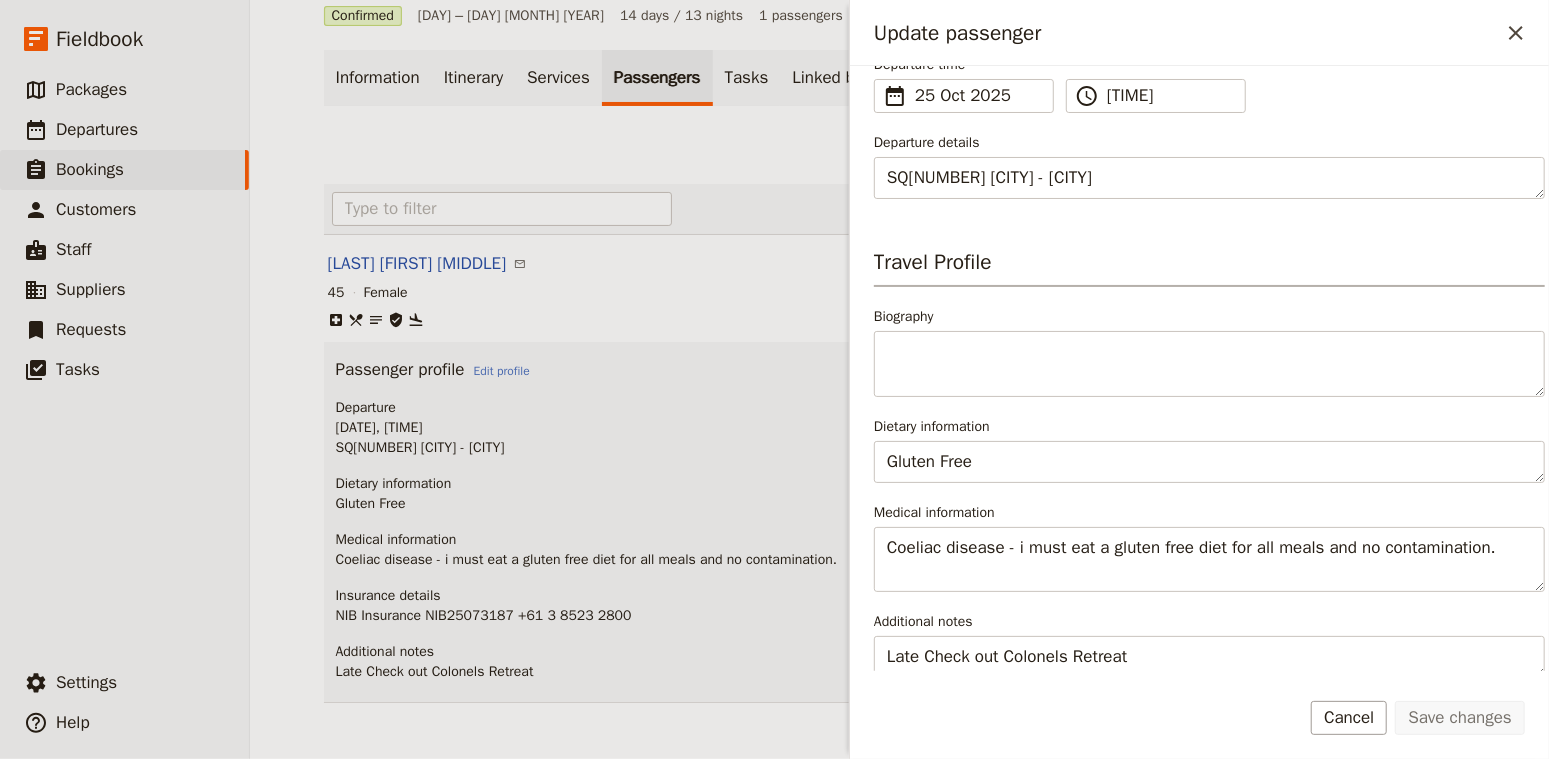 scroll, scrollTop: 533, scrollLeft: 0, axis: vertical 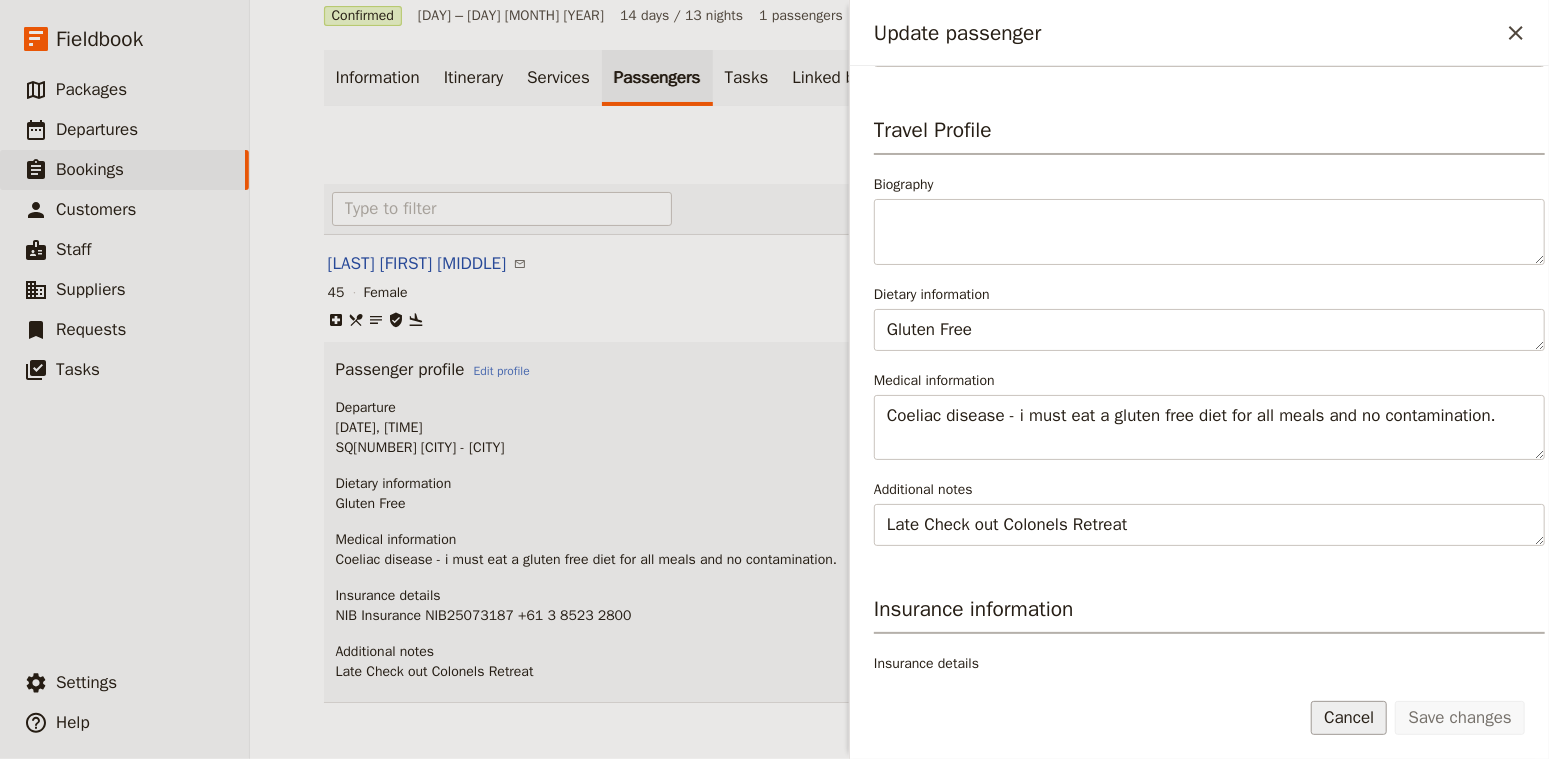 click on "Cancel" at bounding box center [1349, 718] 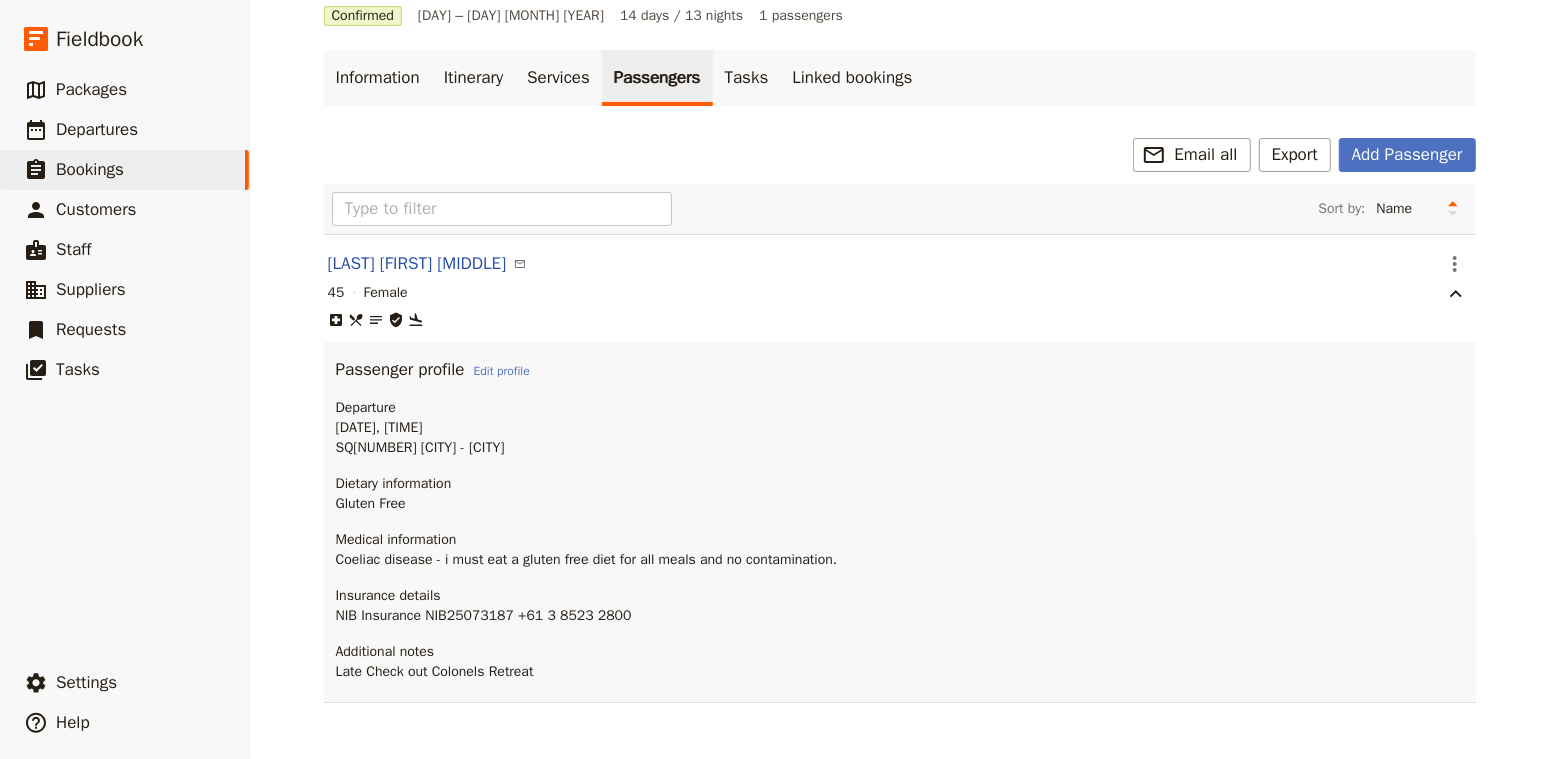click on "[NUMBER] [GENDER]" at bounding box center [879, 293] 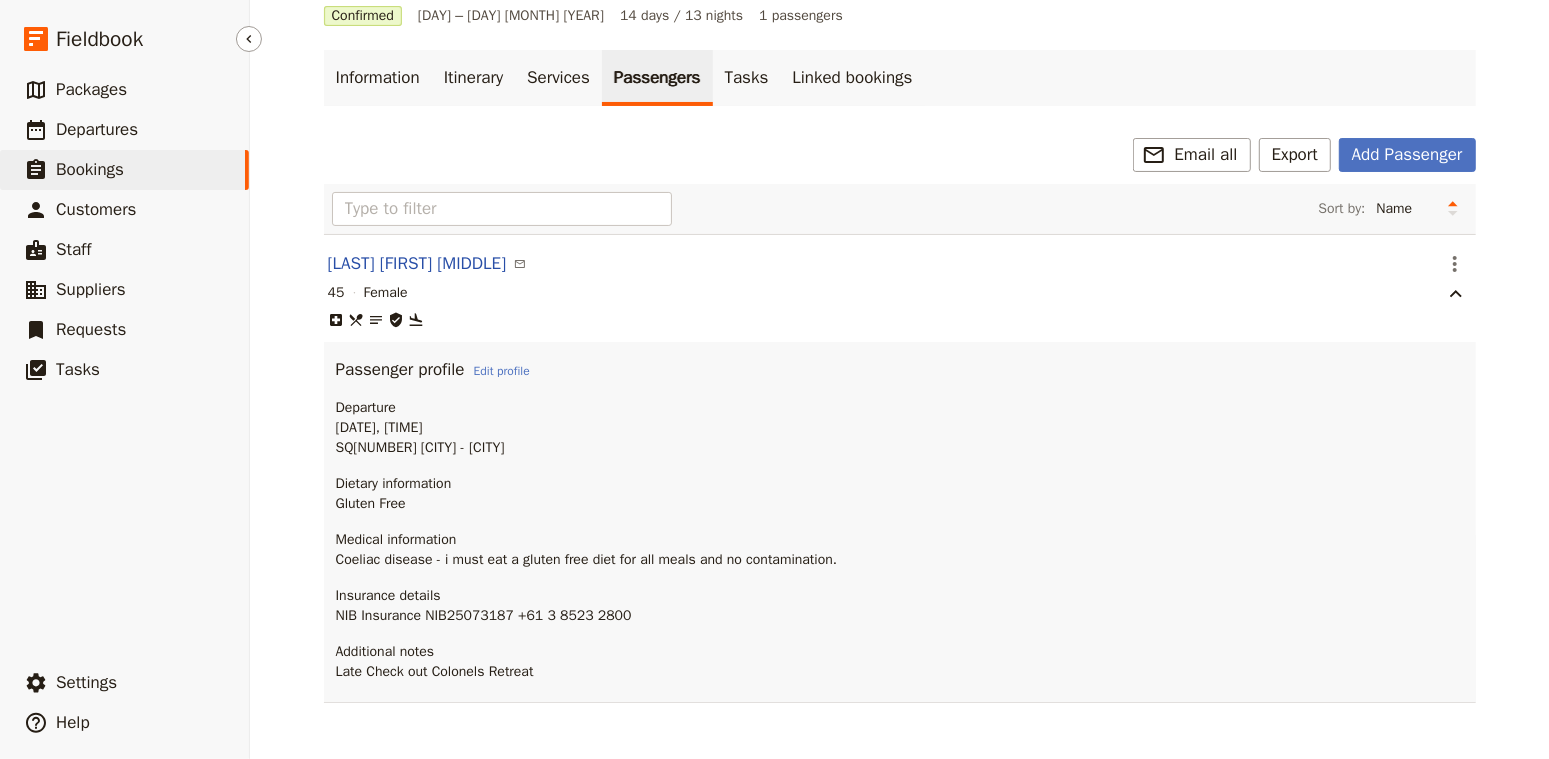 click on "​ Bookings" at bounding box center [124, 170] 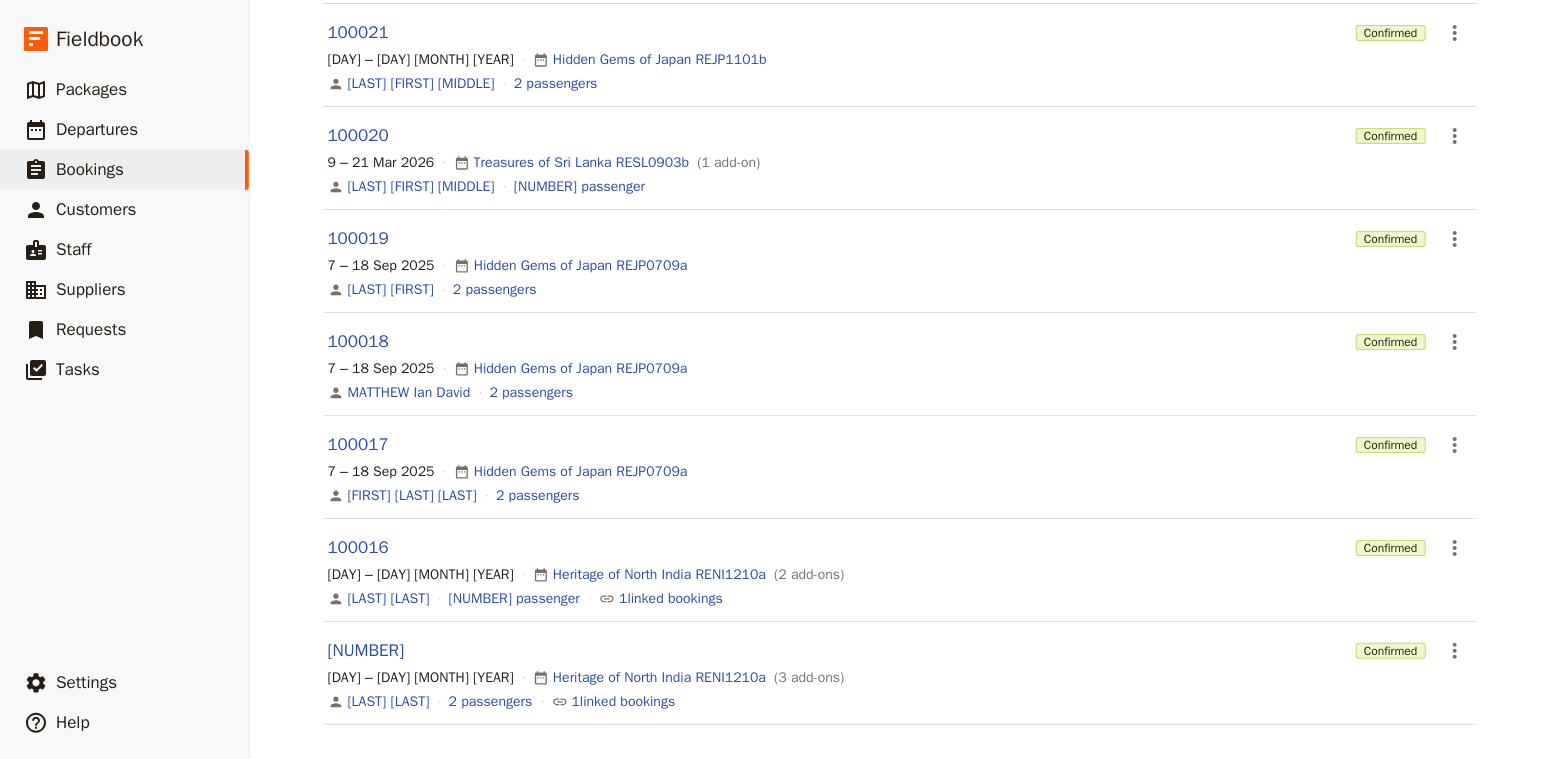 scroll, scrollTop: 415, scrollLeft: 0, axis: vertical 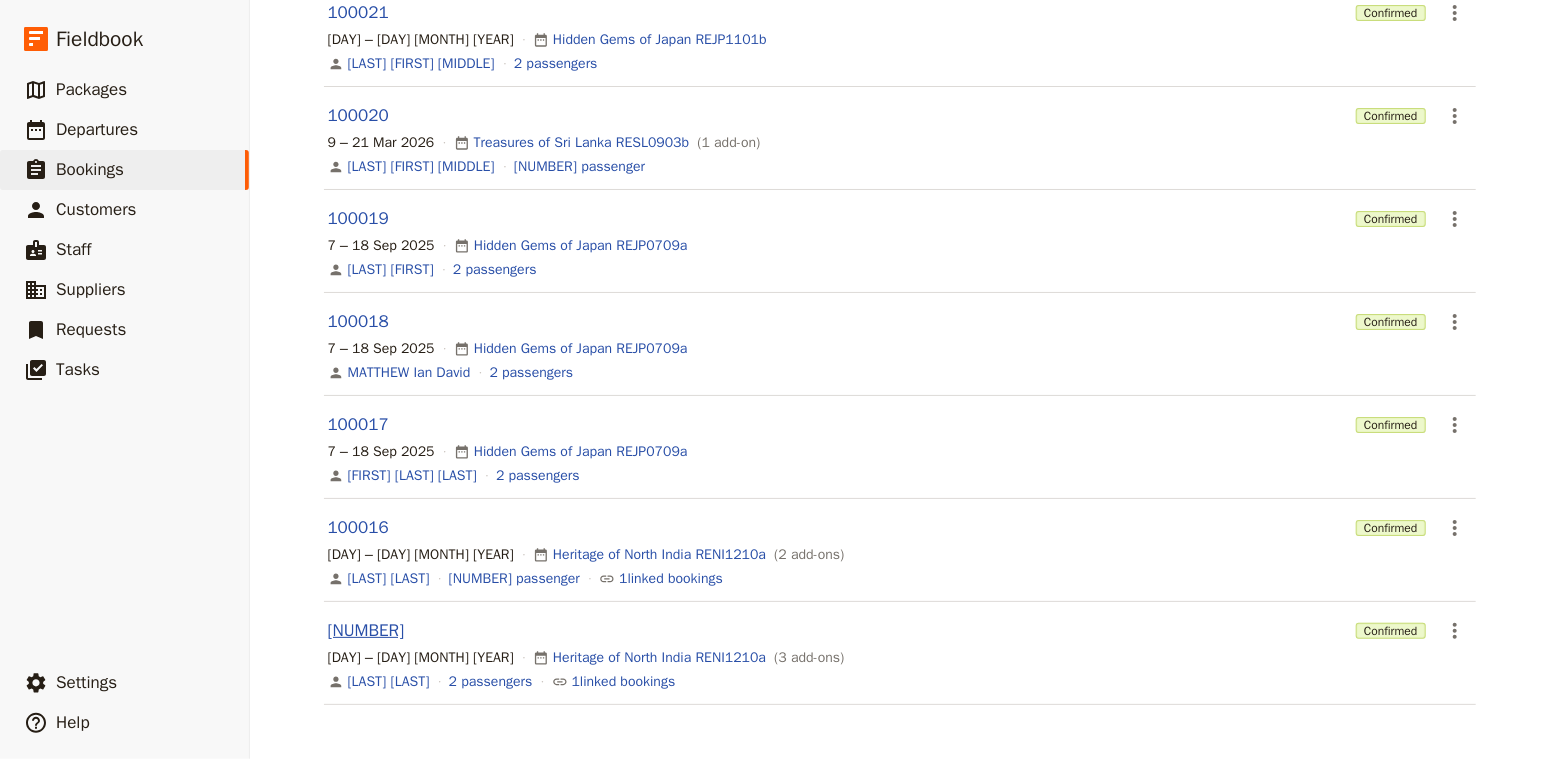 click on "[NUMBER]" at bounding box center (366, 630) 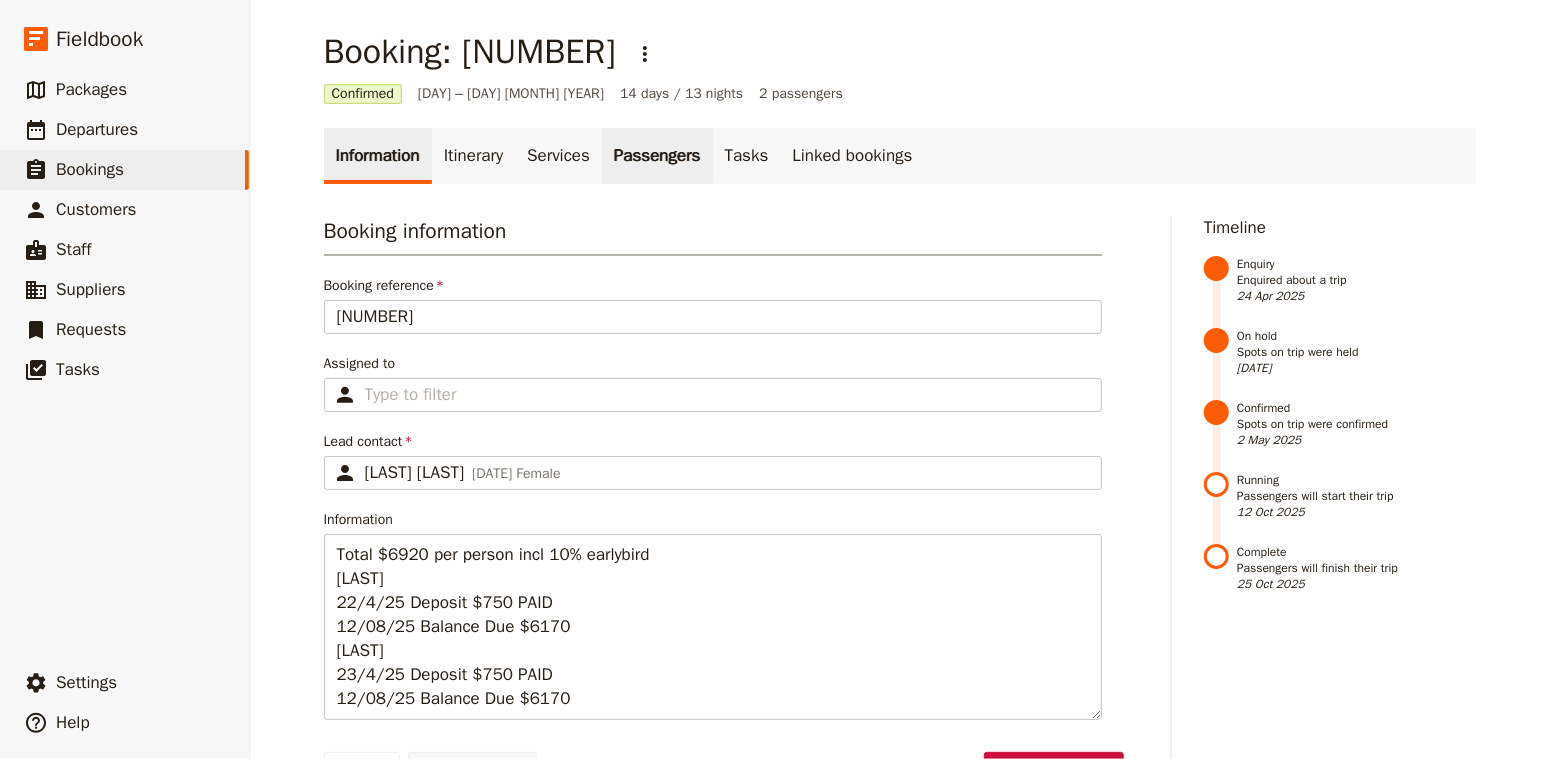 click on "Passengers" at bounding box center (657, 156) 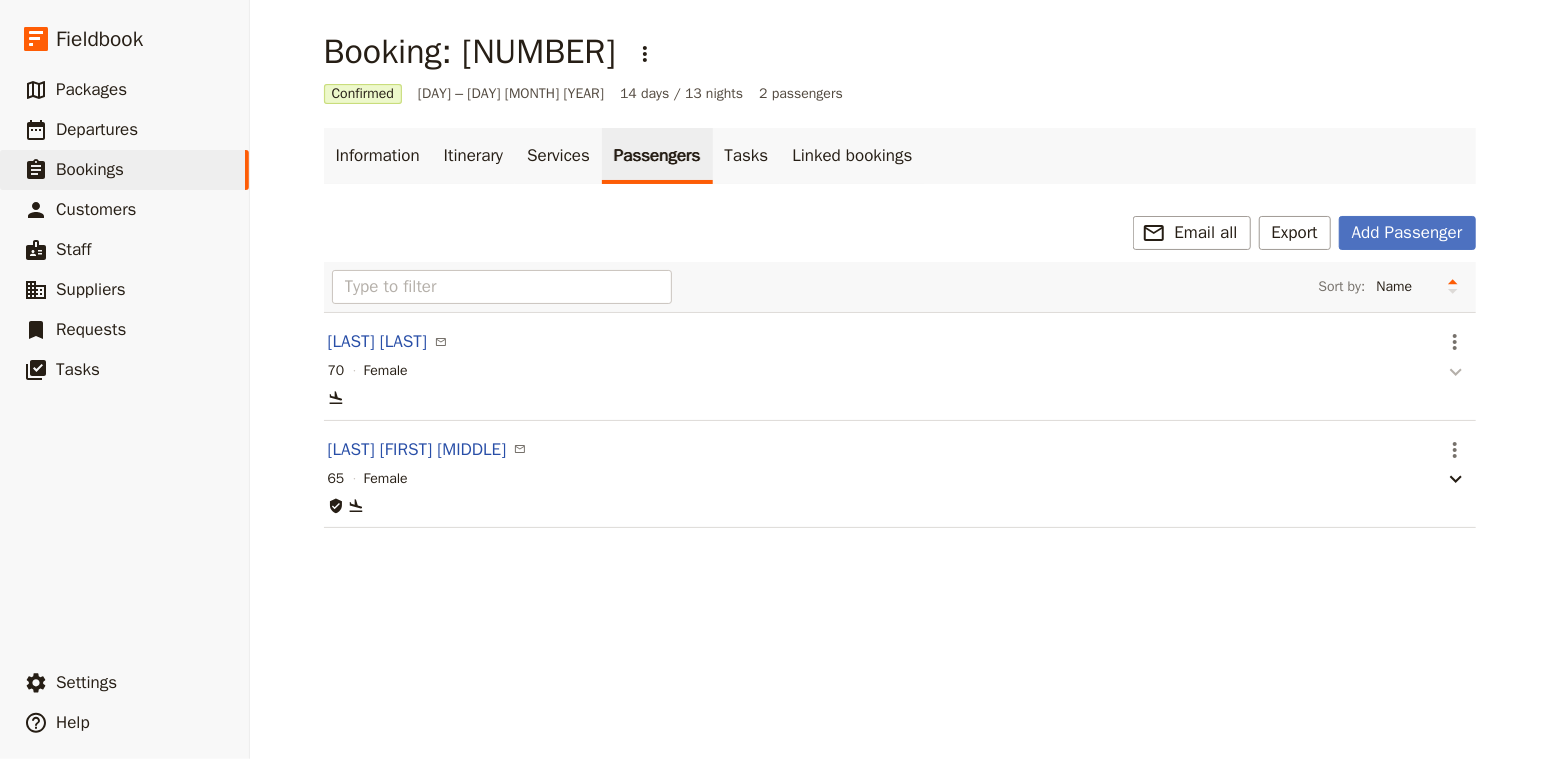click at bounding box center [1456, 371] 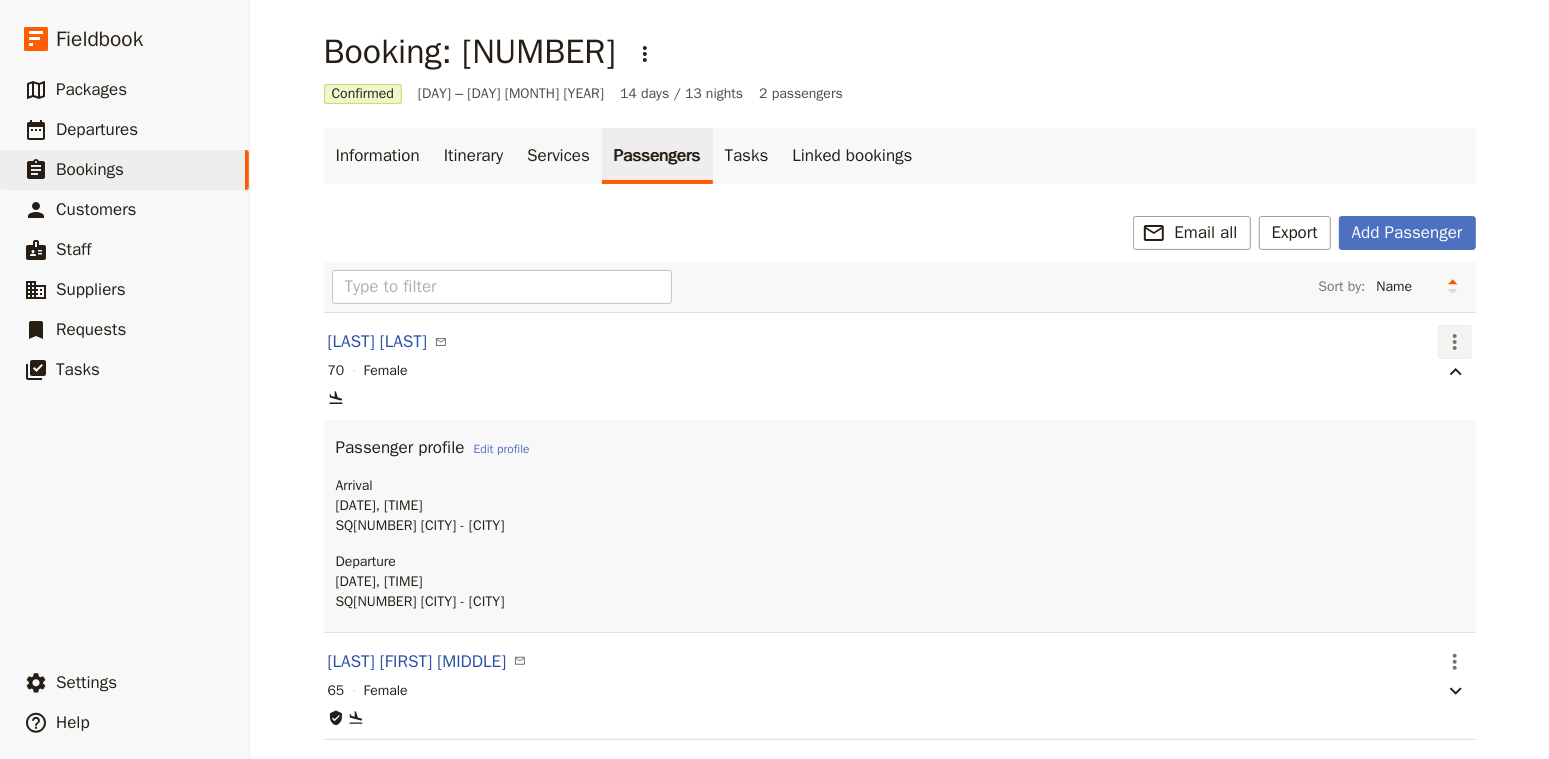 click 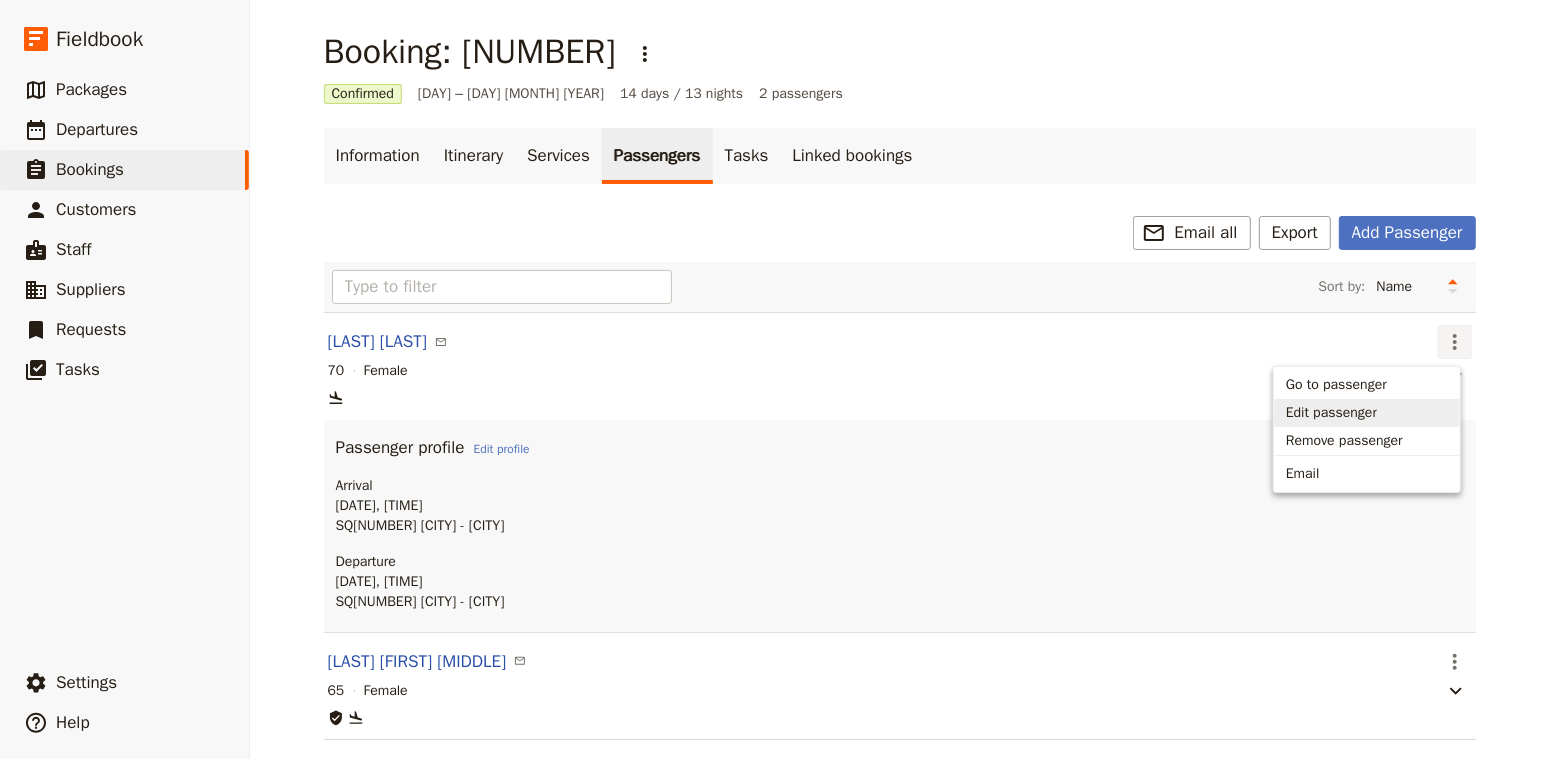 click on "Edit passenger" at bounding box center (1331, 413) 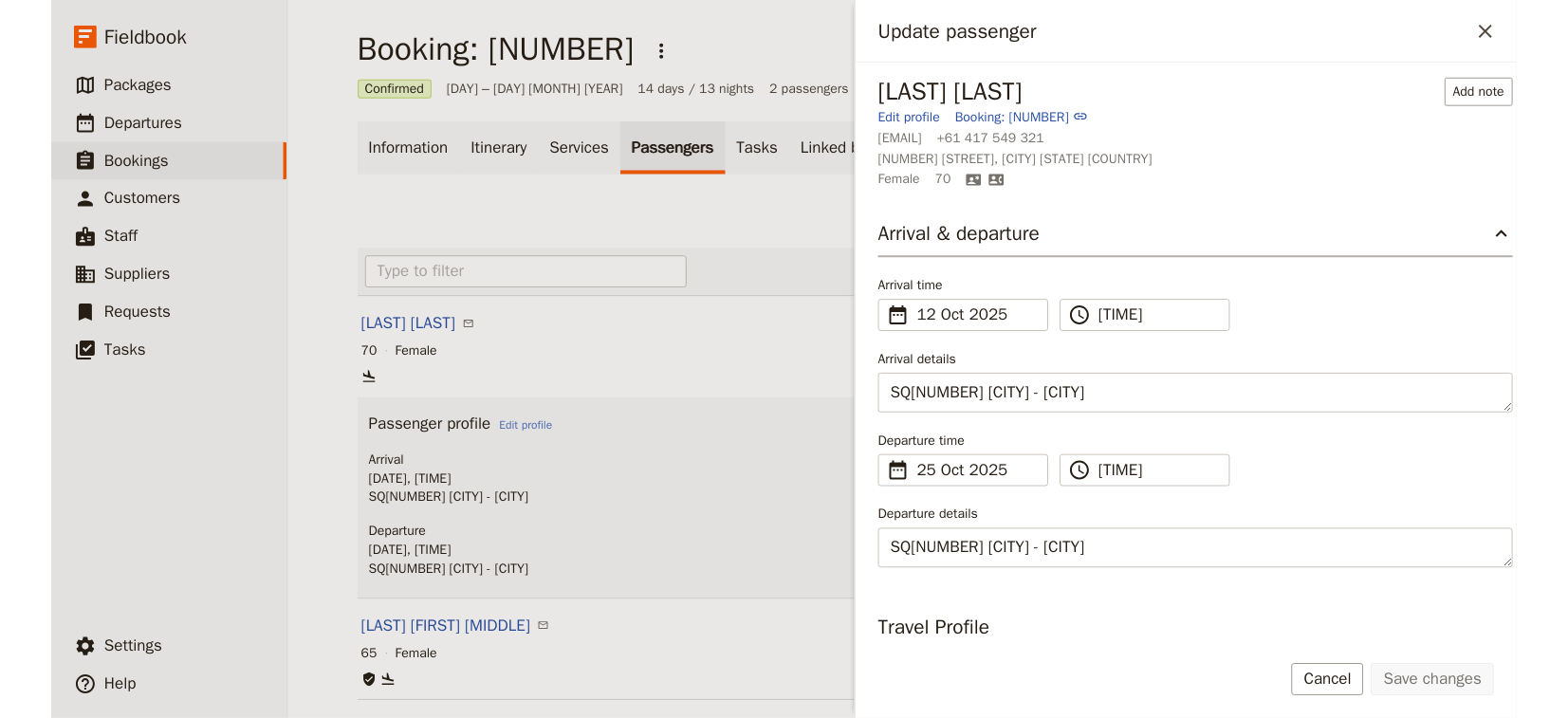 scroll, scrollTop: 506, scrollLeft: 0, axis: vertical 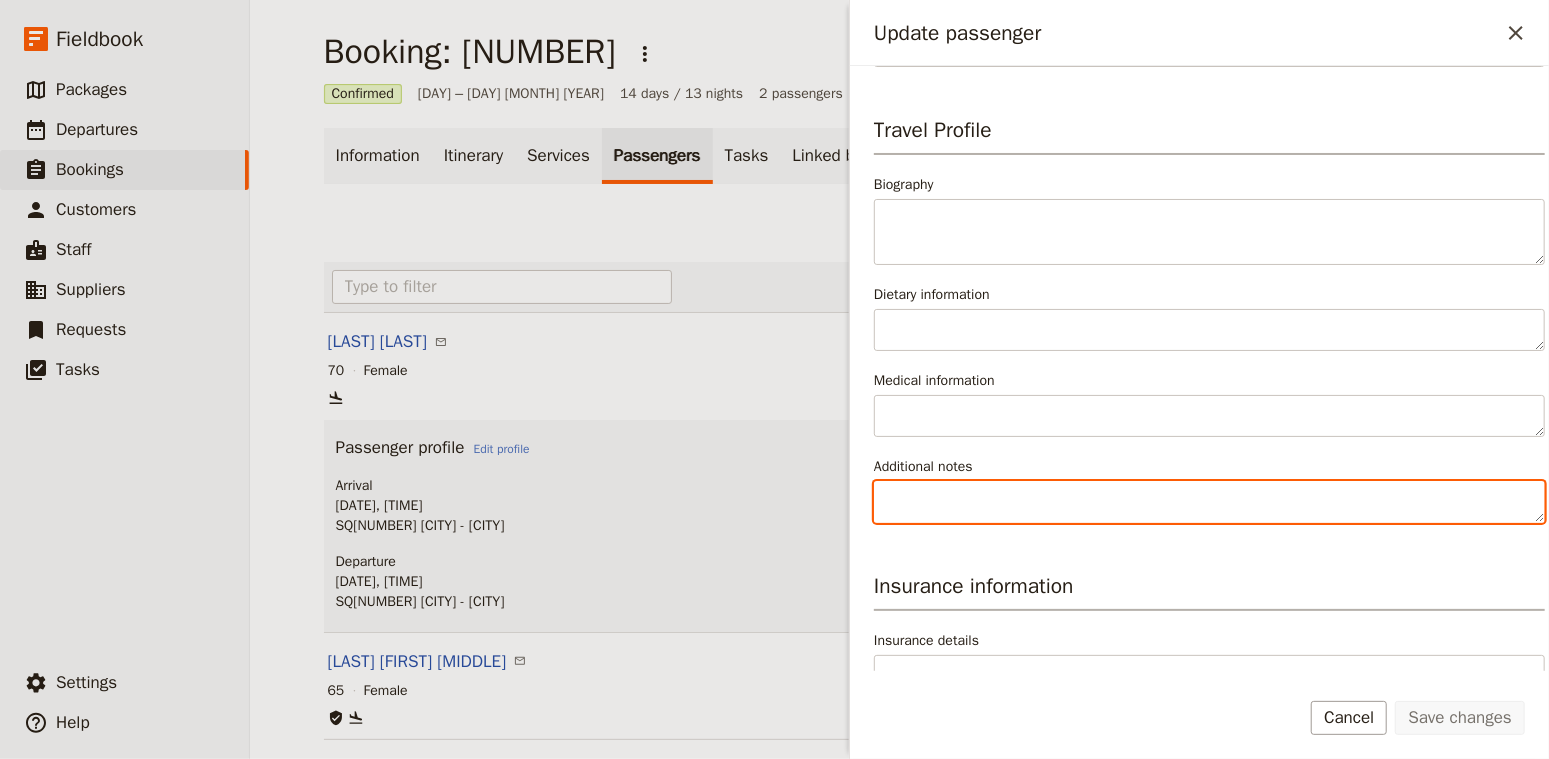 click on "Additional notes" at bounding box center (1209, 502) 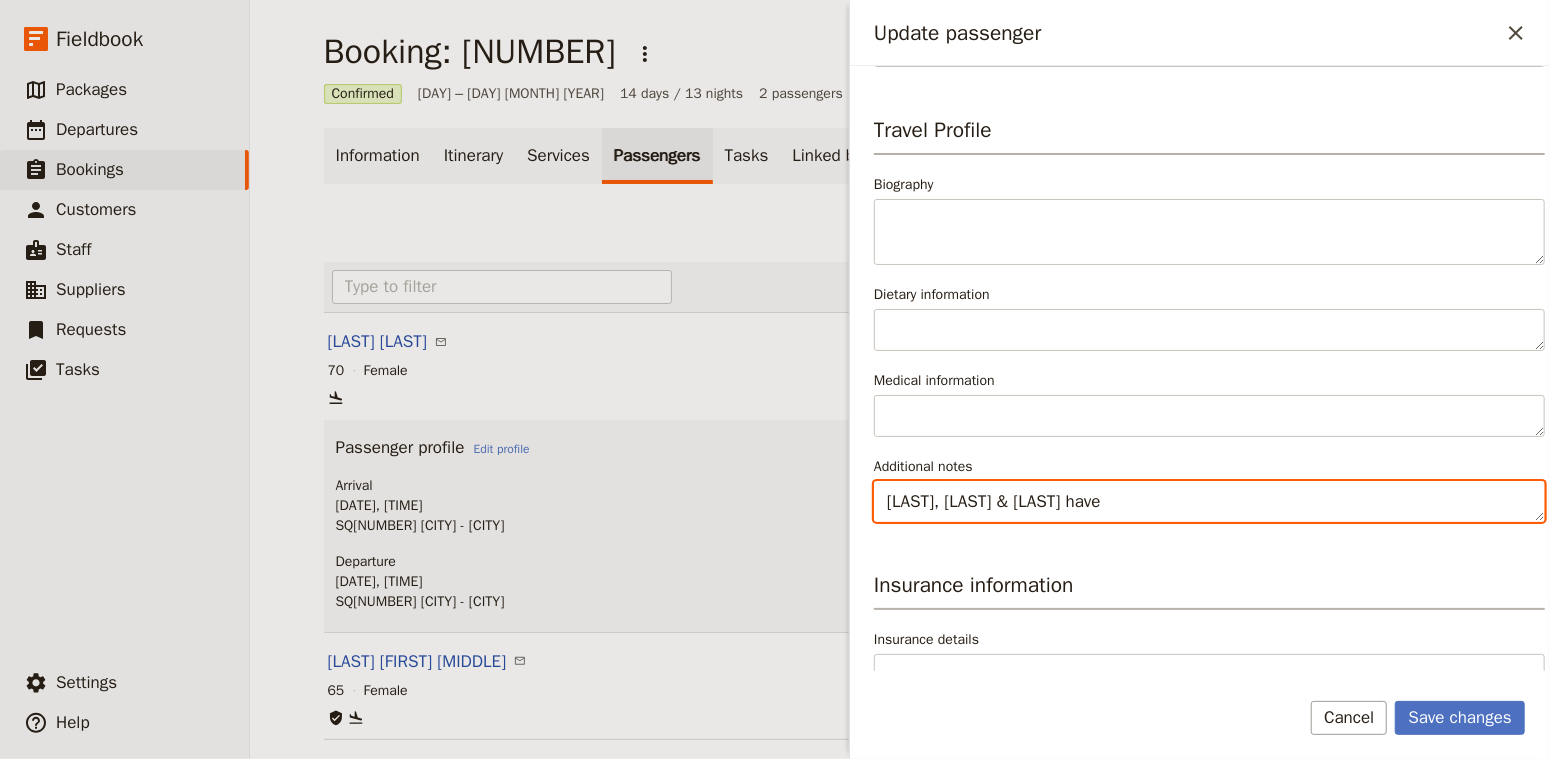 click on "[LAST], [LAST] & [LAST] have" at bounding box center (1209, 502) 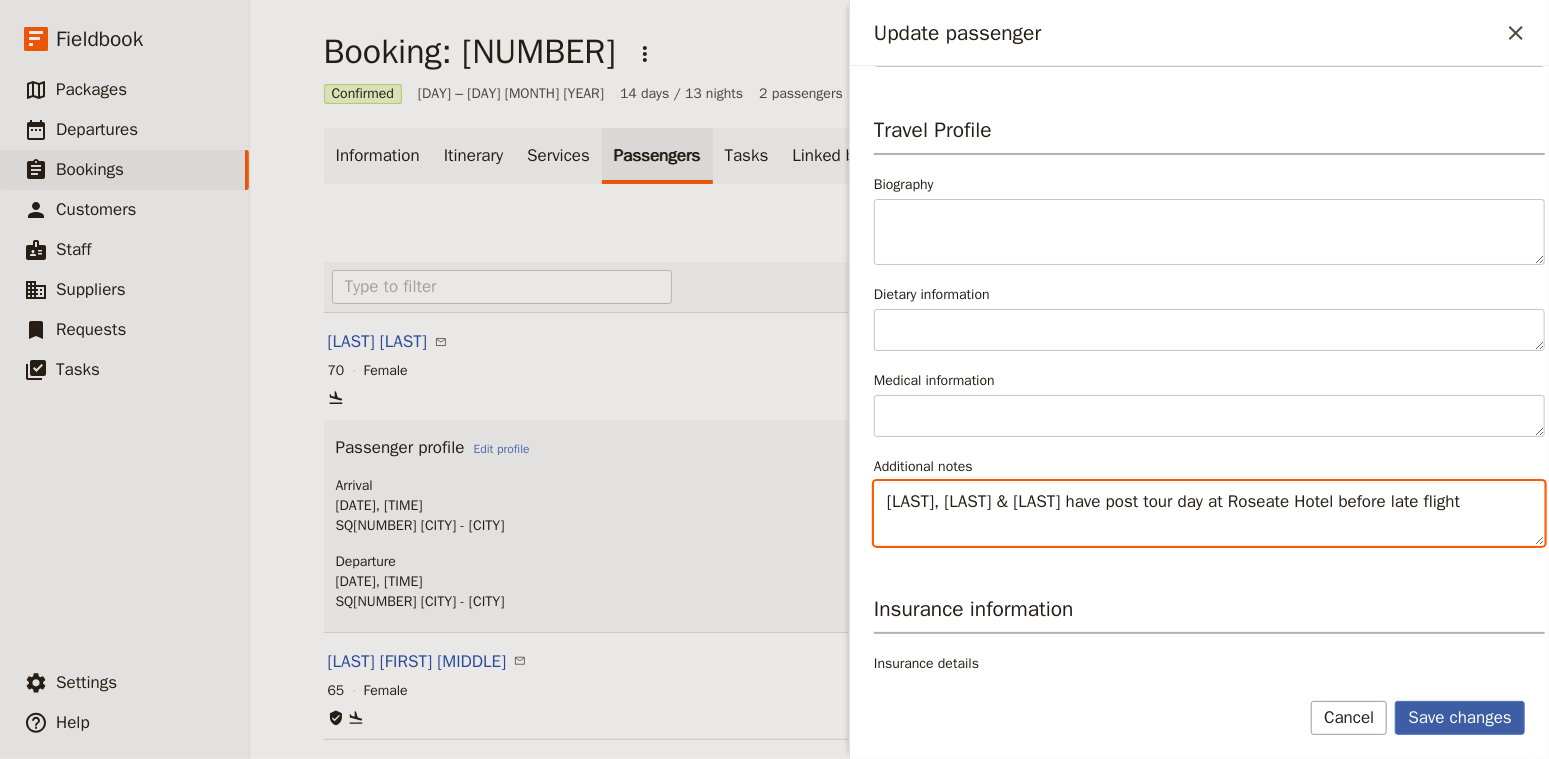 type on "[LAST], [LAST] & [LAST] have post tour day at Roseate Hotel before late flight" 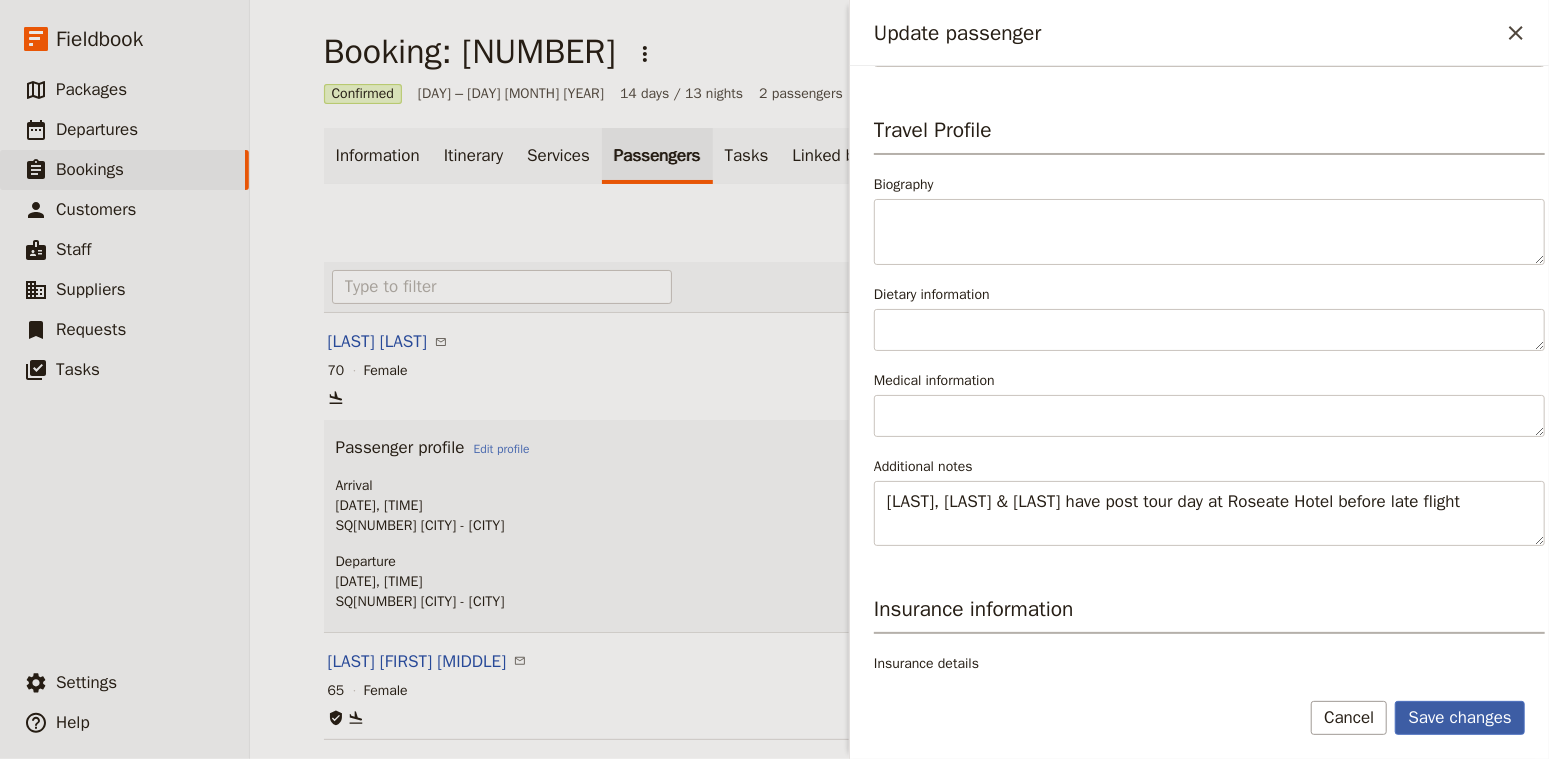 click on "Save changes" at bounding box center (1460, 718) 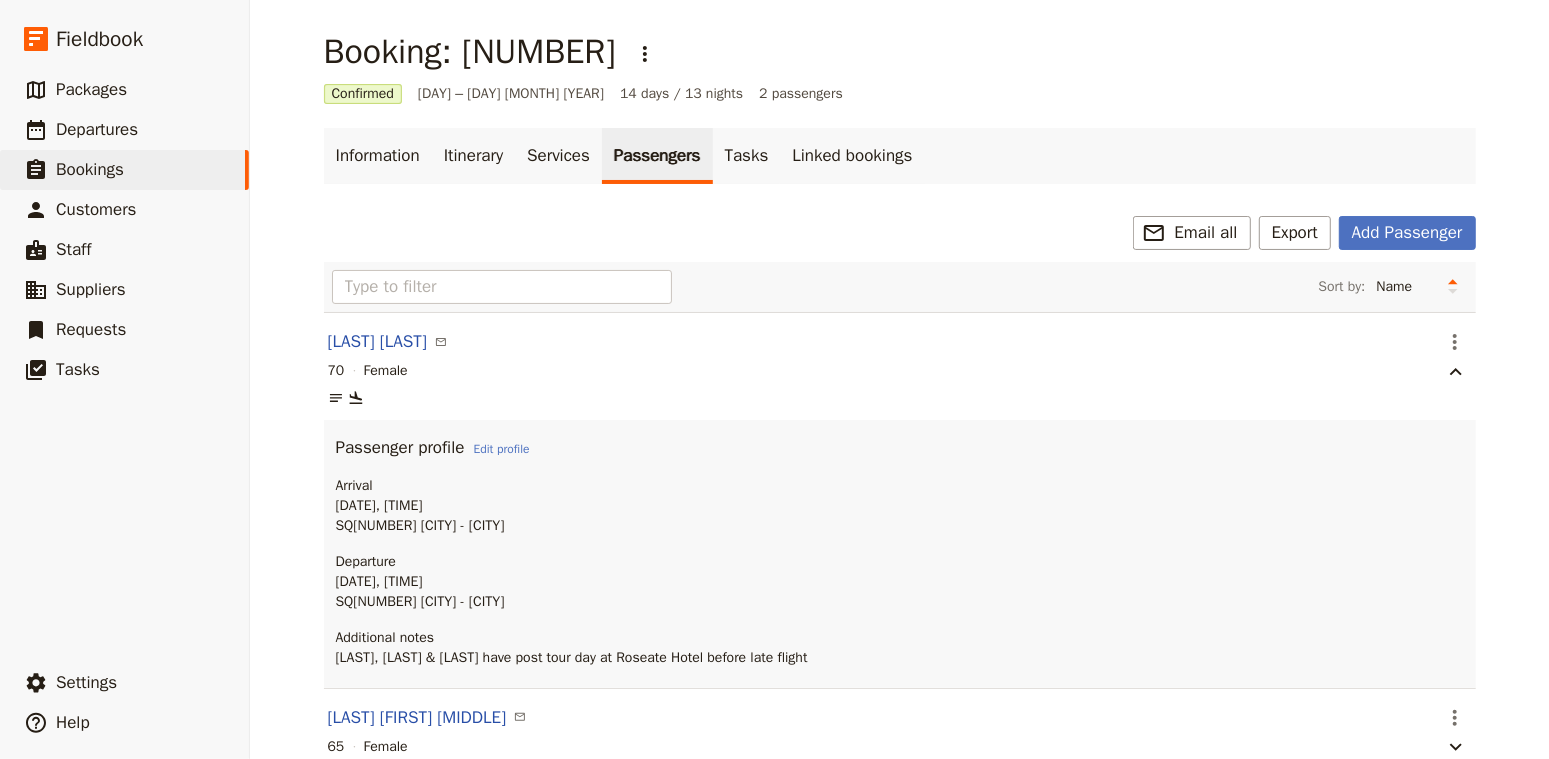 click on "Departure" at bounding box center [900, 562] 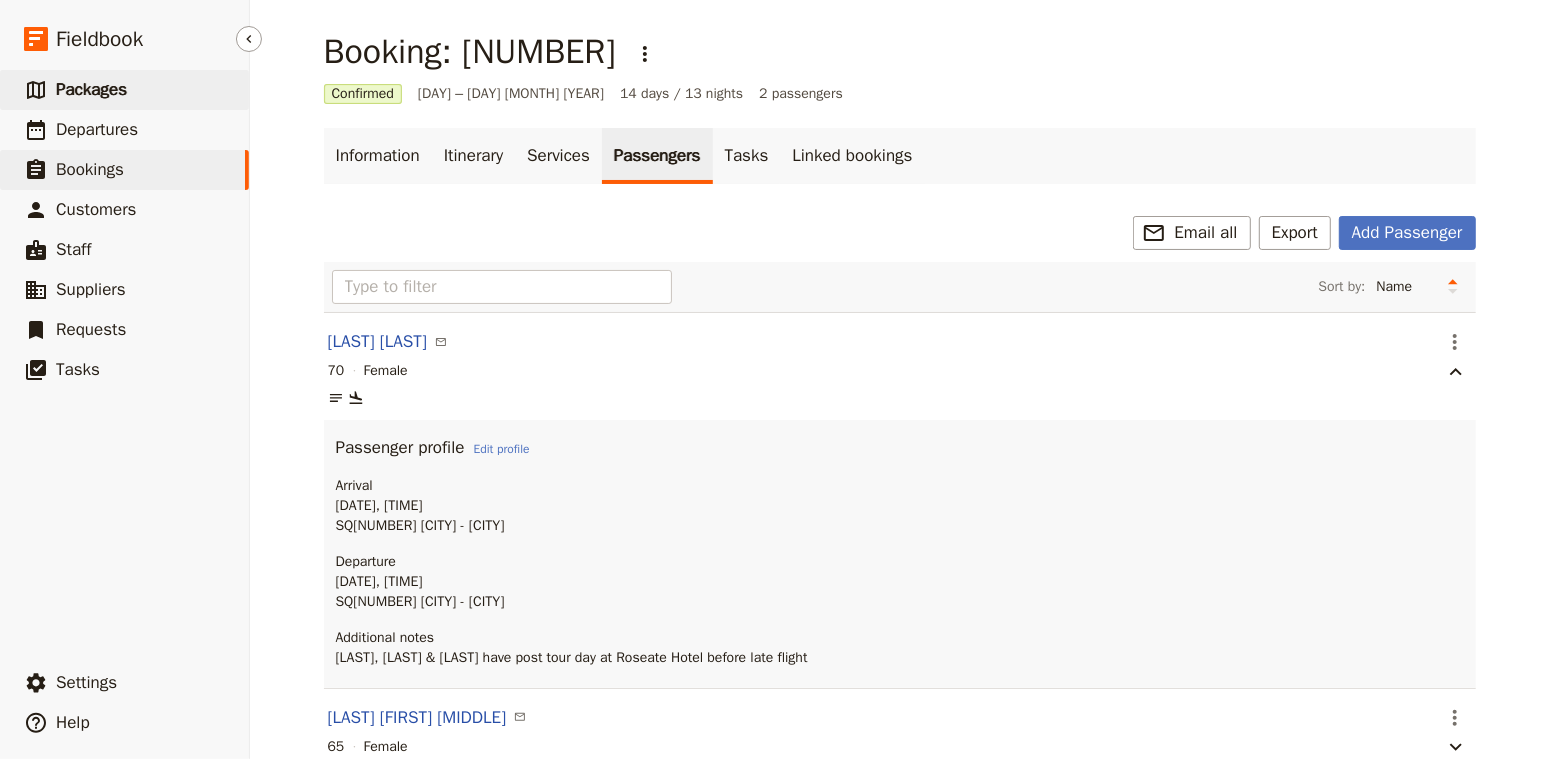 click on "​ Packages" at bounding box center (124, 90) 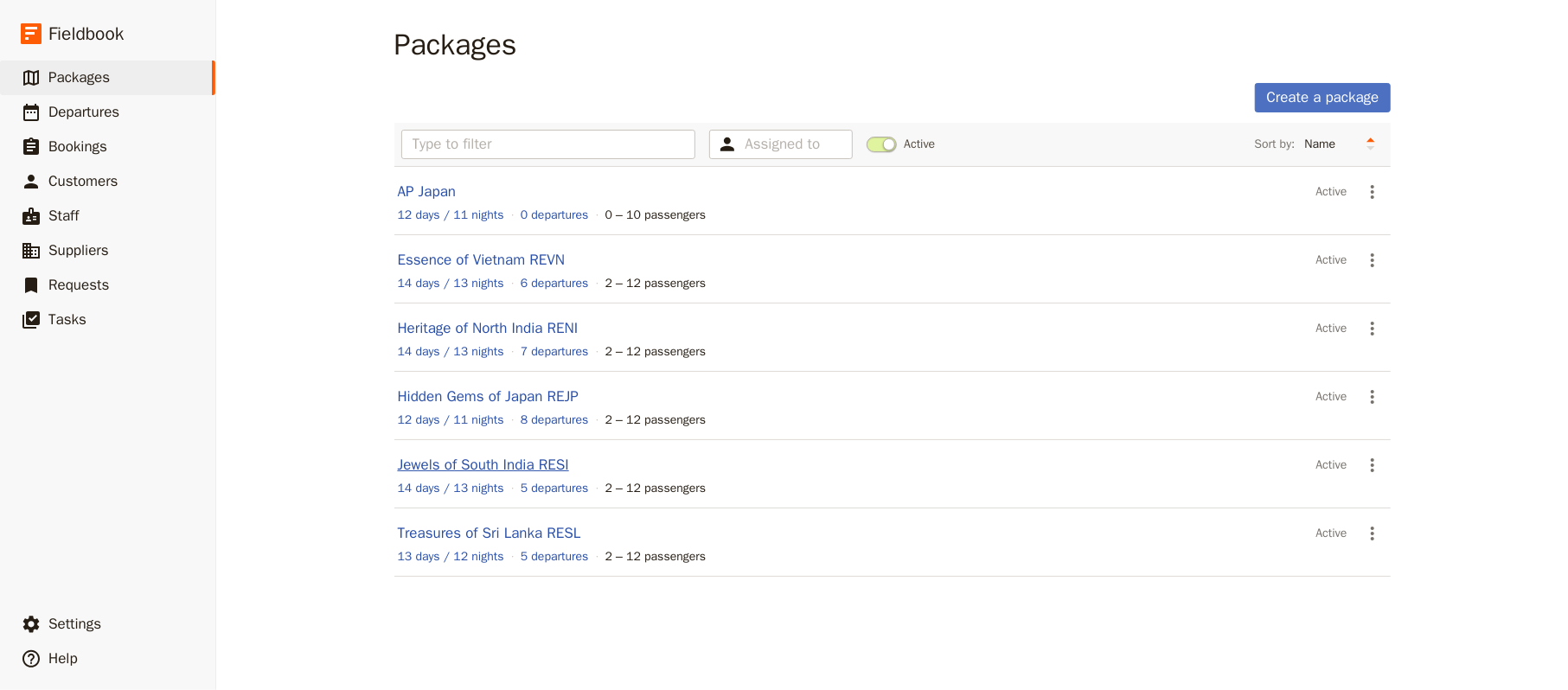 click on "Jewels of South India RESI" at bounding box center [483, 464] 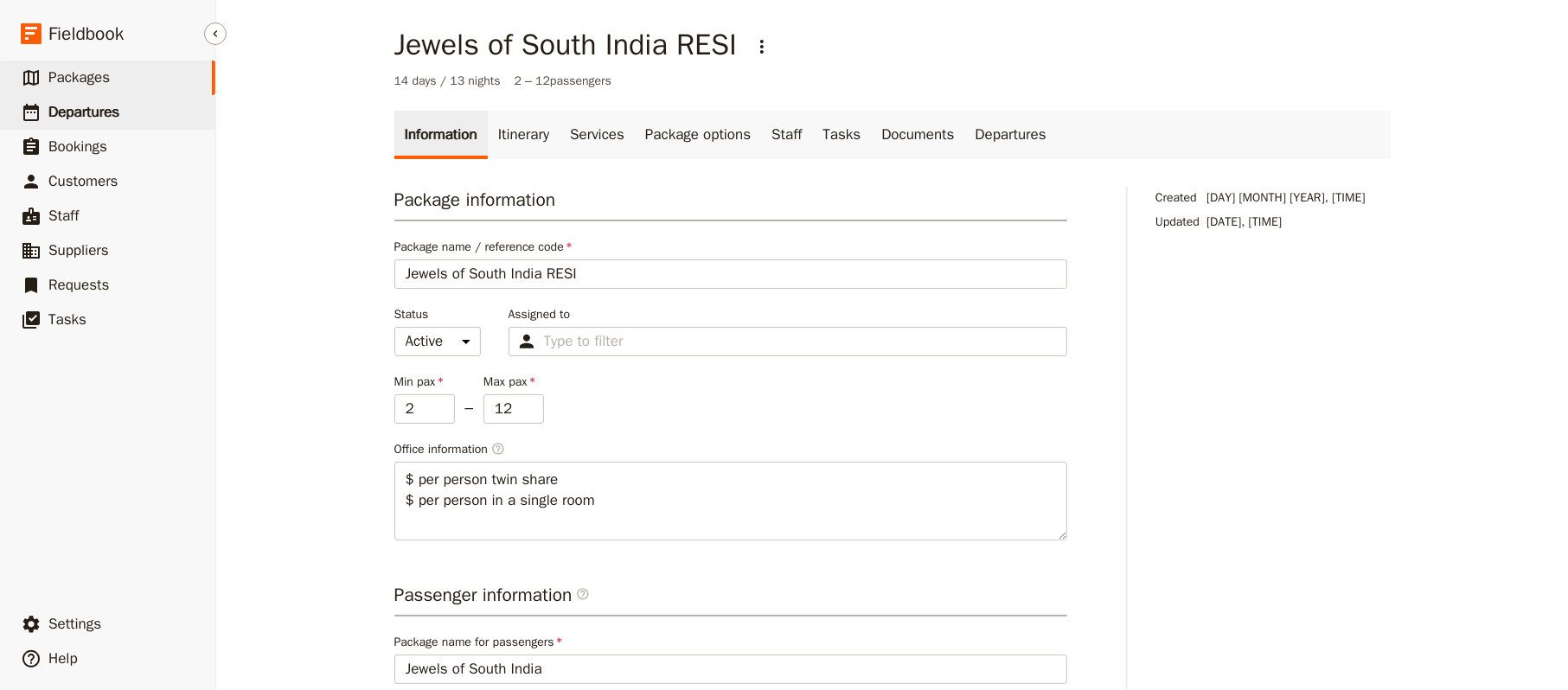 click on "Departures" at bounding box center [84, 112] 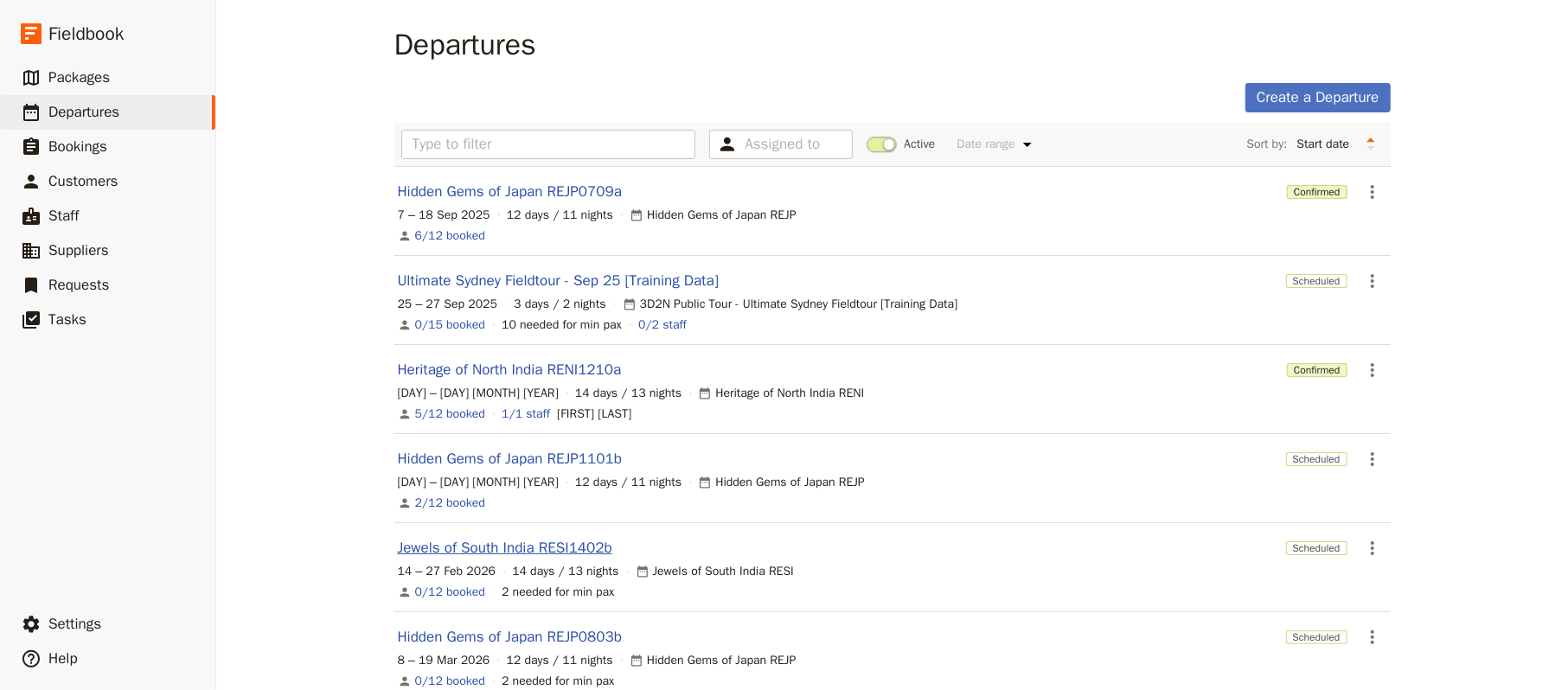 click on "Jewels of South India RESI1402b" at bounding box center (505, 548) 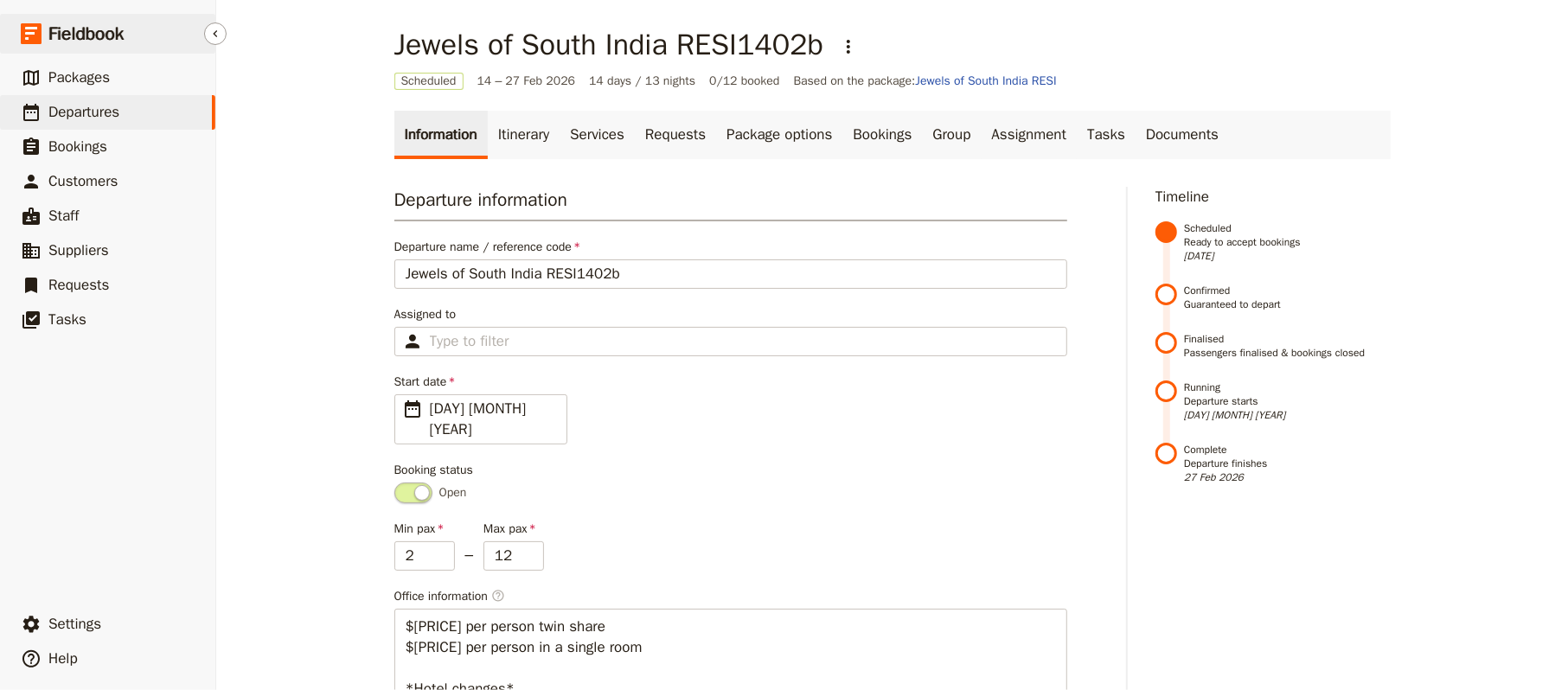click on "Fieldbook" at bounding box center (86, 34) 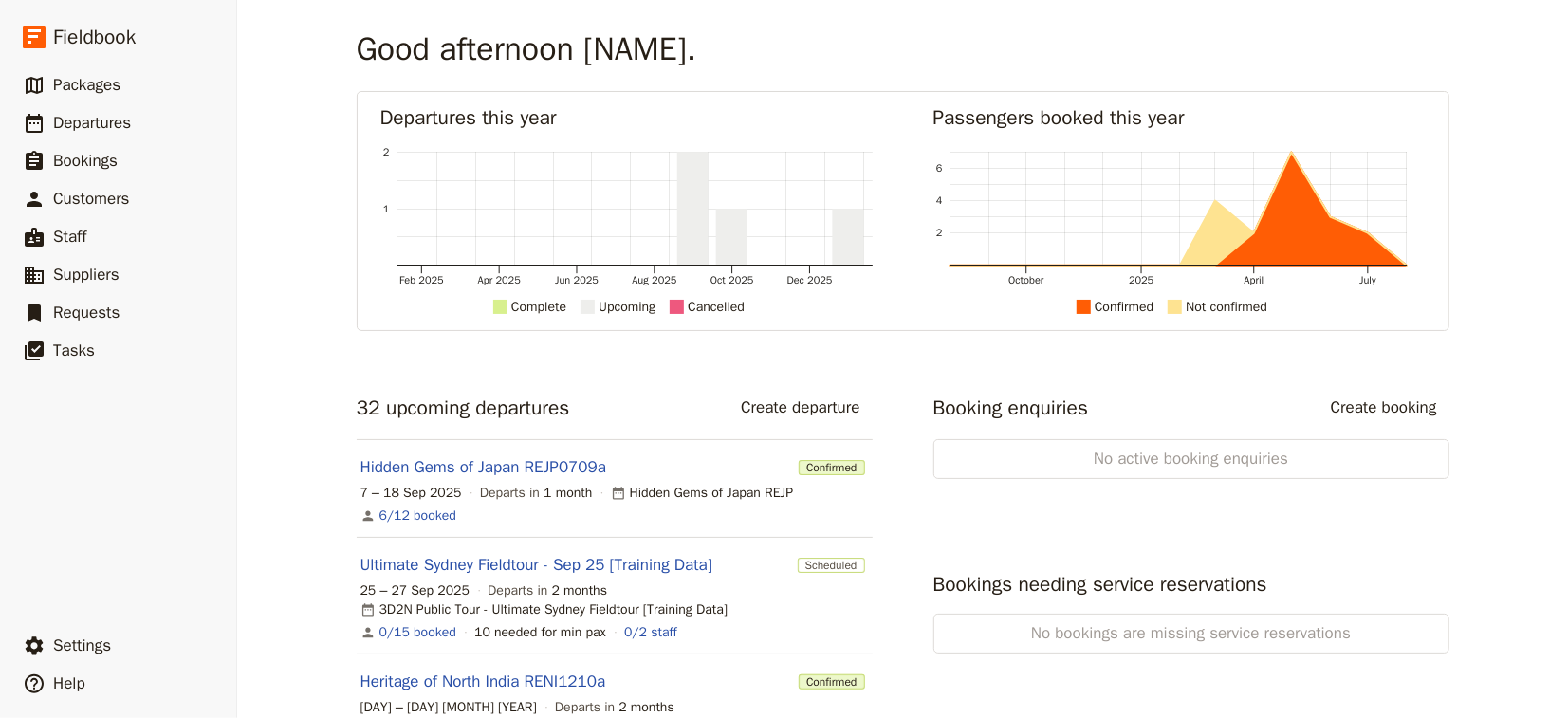 click on "Good afternoon [NAME]. Departures this year Feb [YEAR] Apr [YEAR] Jun [YEAR] Aug [YEAR] Oct [YEAR] Dec [YEAR] 1 2 Complete Upcoming Cancelled Passengers booked this year October [YEAR] April July 2 4 6 Confirmed Not confirmed 32 upcoming departures Create departure Hidden Gems of Japan REJP0709a Confirmed [DATE] – [DATE] [YEAR] Departs in   1 month Hidden Gems of Japan REJP 6/12 booked Ultimate Sydney Fieldtour -  Sep [YEAR] [Training Data] Scheduled [DATE] – [DATE] [YEAR] Departs in   2 months 3D2N Public Tour - Ultimate Sydney Fieldtour [Training Data] 0/15 booked 10 needed for min pax 0/2 staff Heritage of North India RENI1210a Confirmed [DATE] – [DATE] [YEAR] Departs in   2 months Heritage of North India RENI 5/12 booked 1/1 staff [NAME] 1 service needs updated reservations Hidden Gems of Japan REJP1101b Scheduled [DATE] – [DATE] [YEAR] Departs in   5 months Hidden Gems of Japan REJP 2/12 booked 1 service needs updated reservations Jewels of South India RESI1402b Scheduled [DATE] – [DATE] [YEAR] Departs in   6 months 0/12 booked" at bounding box center (902, 359) 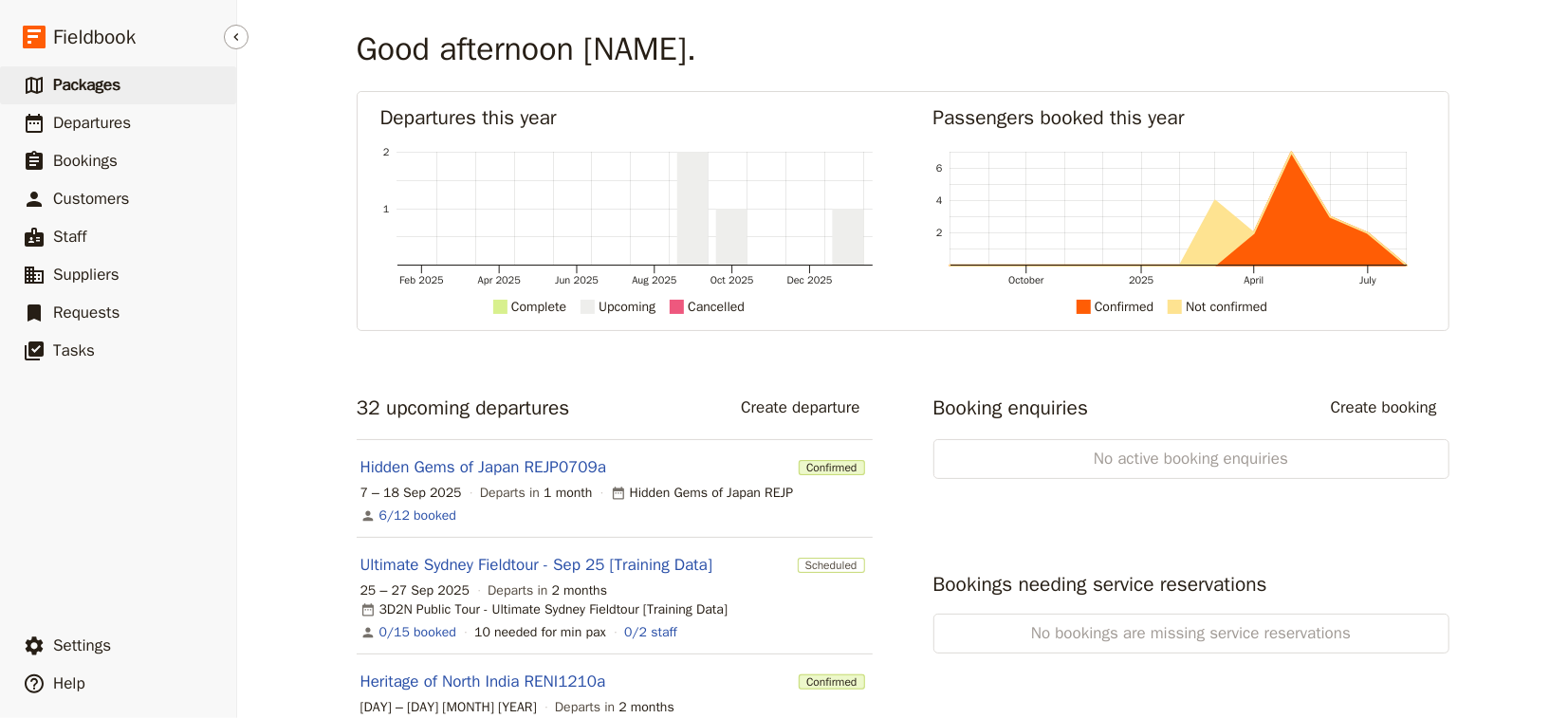 click on "Packages" at bounding box center [86, 84] 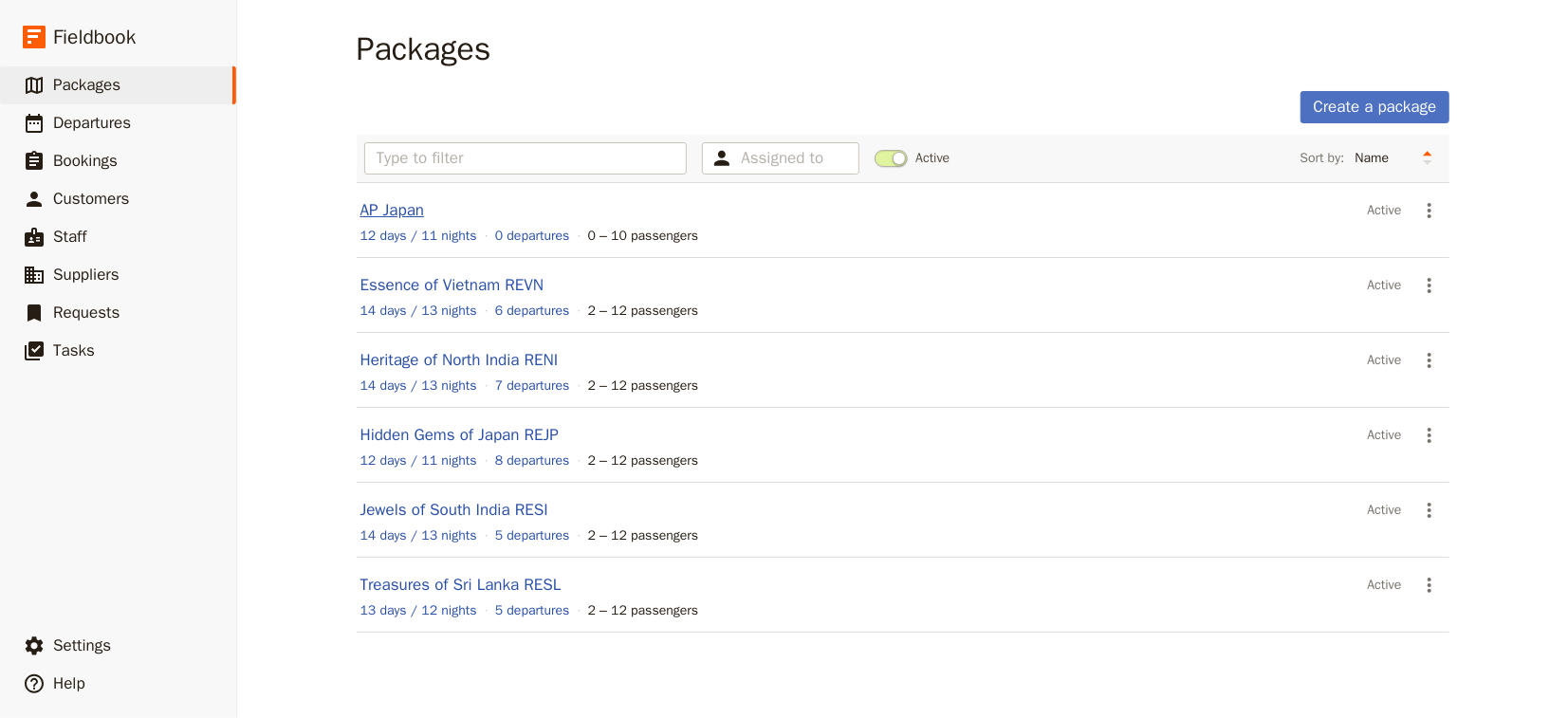 click on "AP Japan" at bounding box center [393, 210] 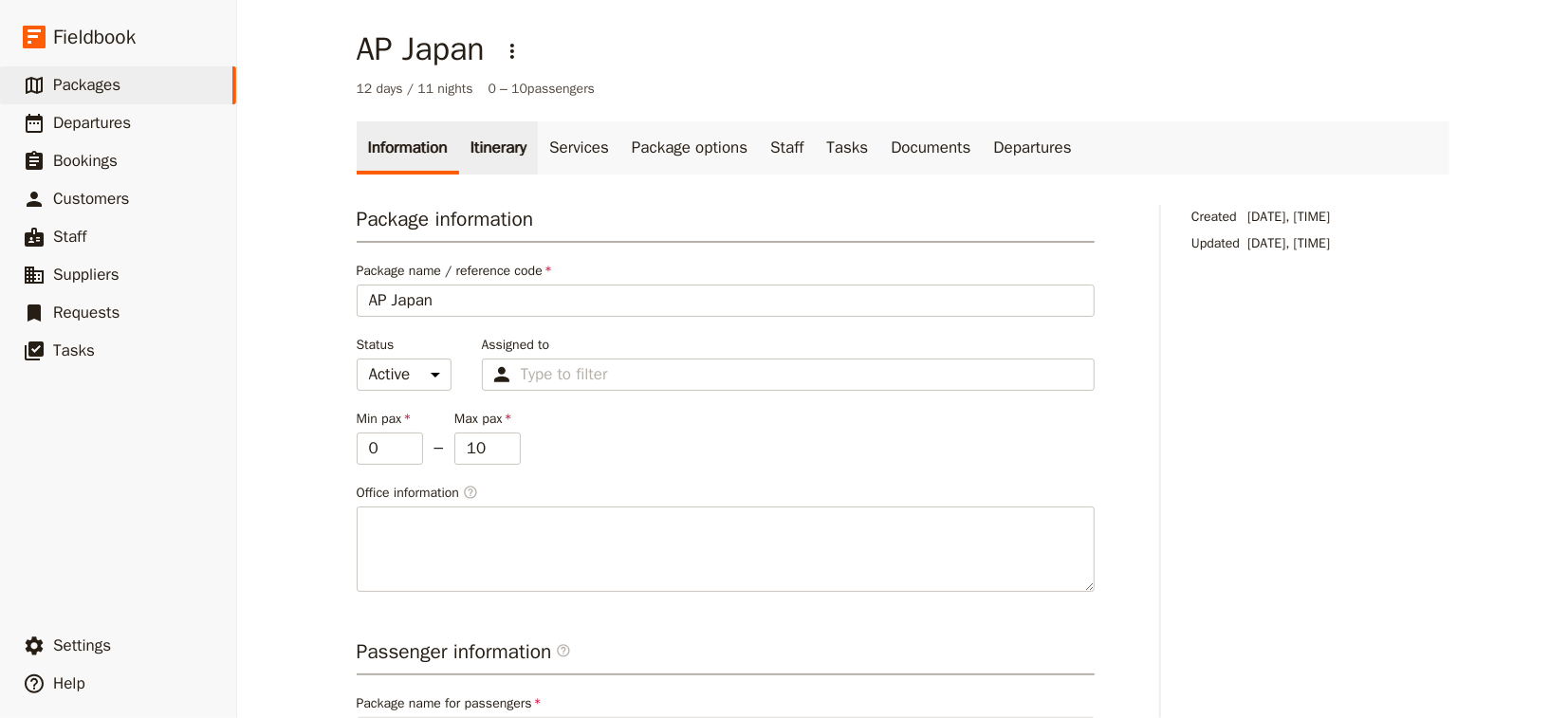 click on "Itinerary" at bounding box center (498, 148) 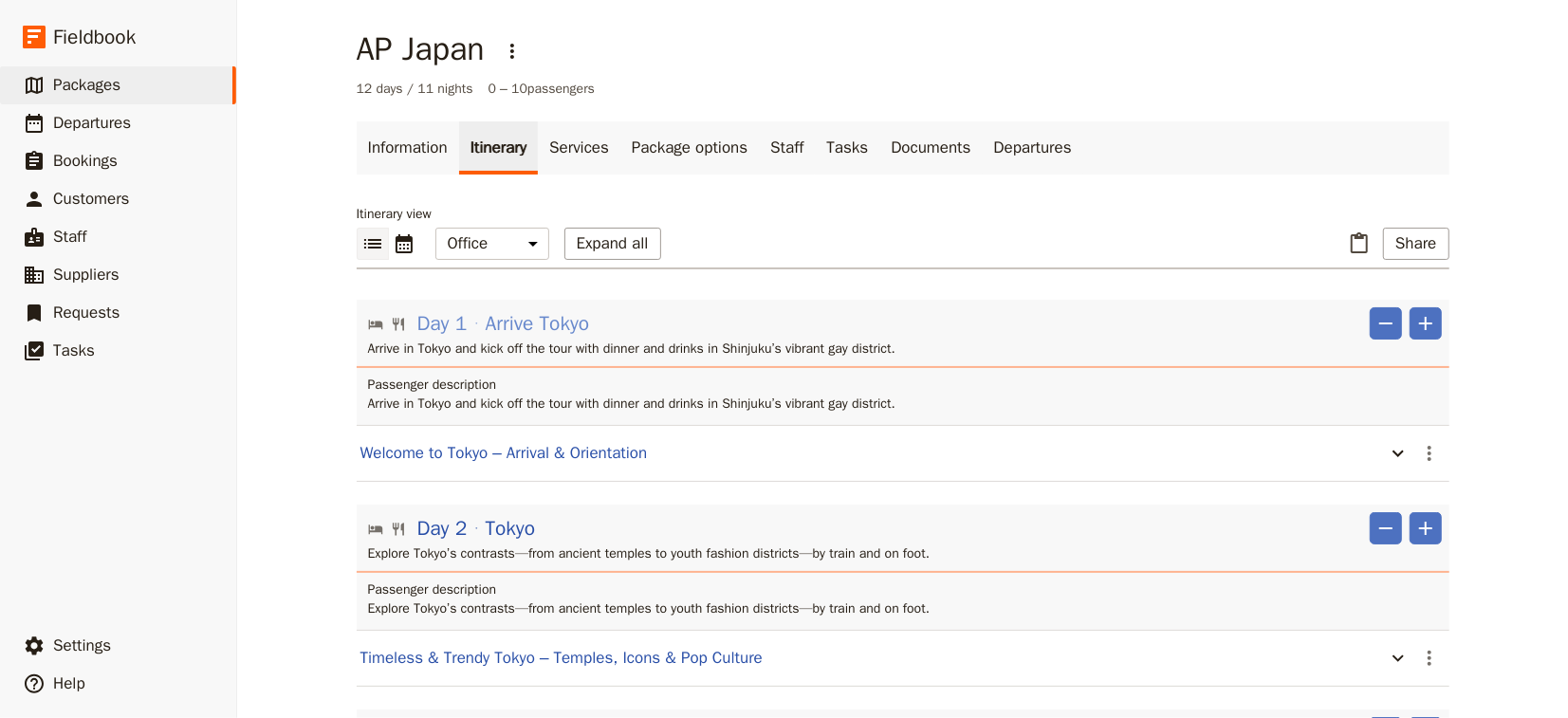 click on "Arrive Tokyo" at bounding box center (538, 323) 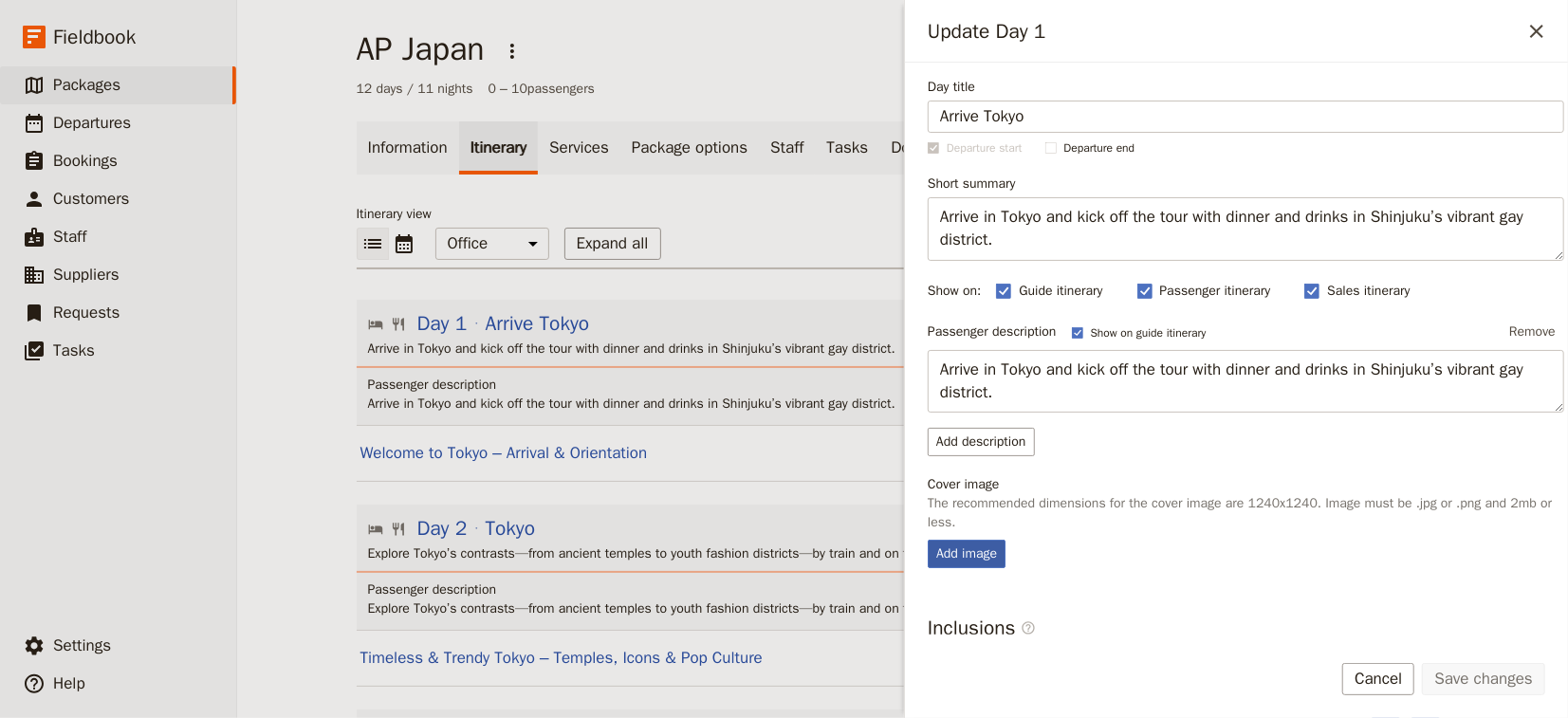 click on "Add image" at bounding box center (967, 554) 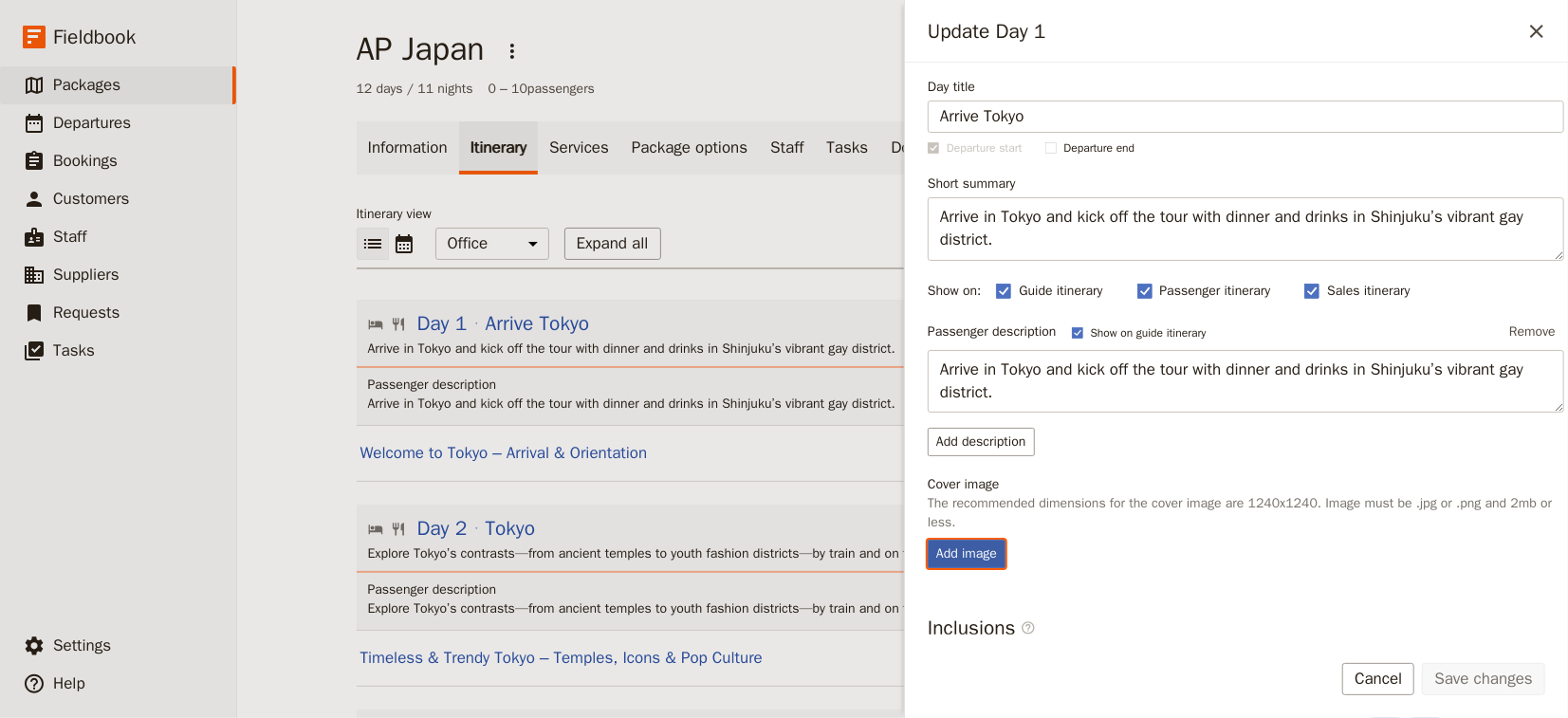click on "Add image" at bounding box center (927, 539) 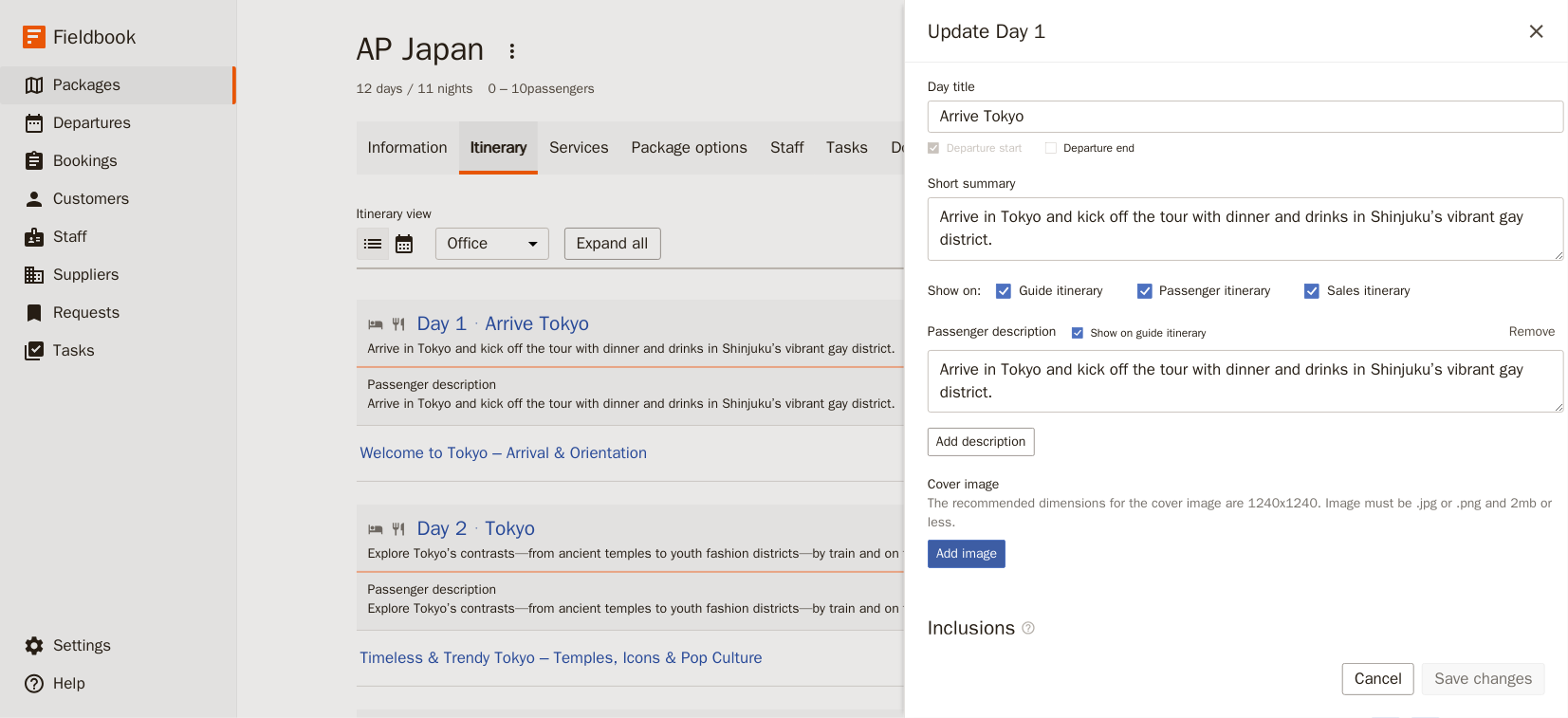 click on "Add image" at bounding box center (967, 554) 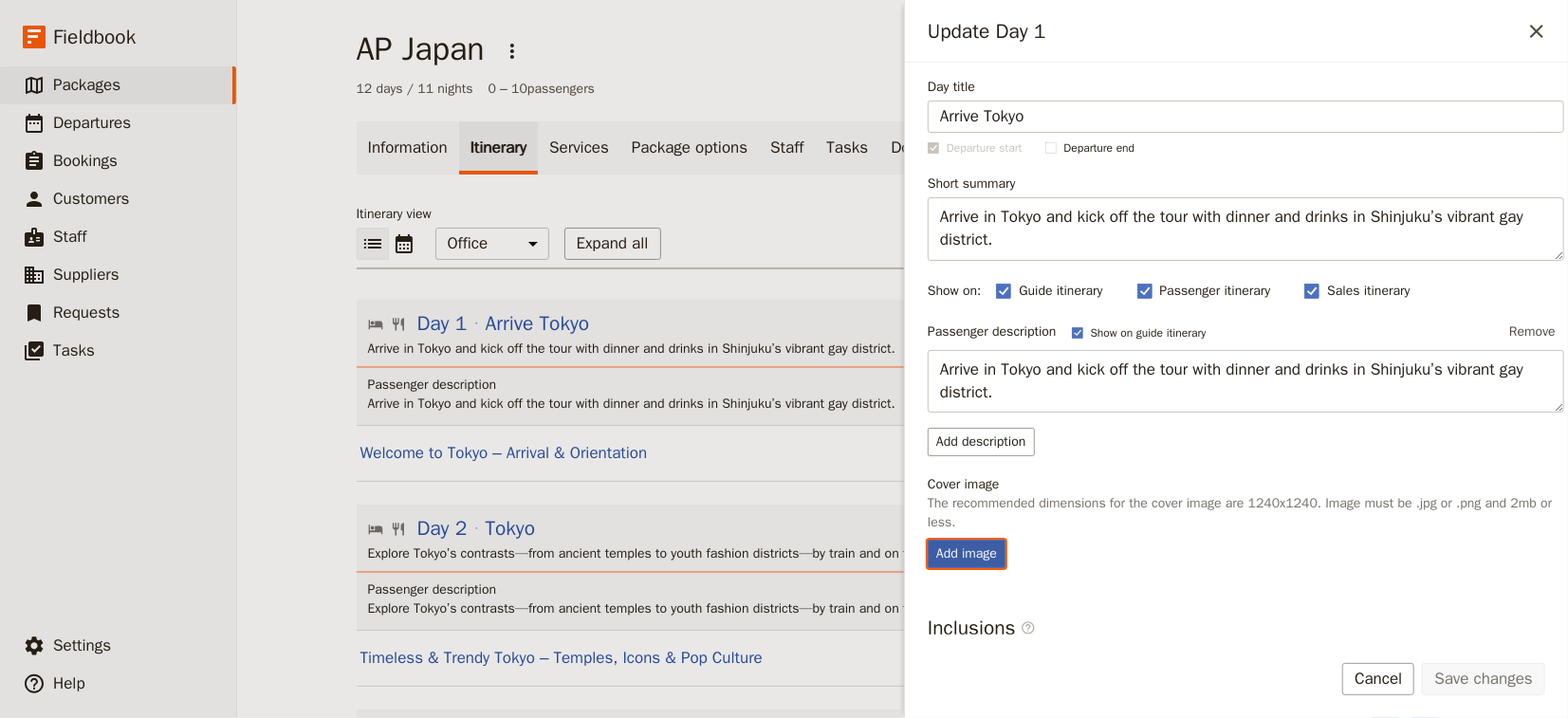 type on "C:\fakepath\67bed22e8e735ac7c74f9b1c_Adezakura-2.jpg" 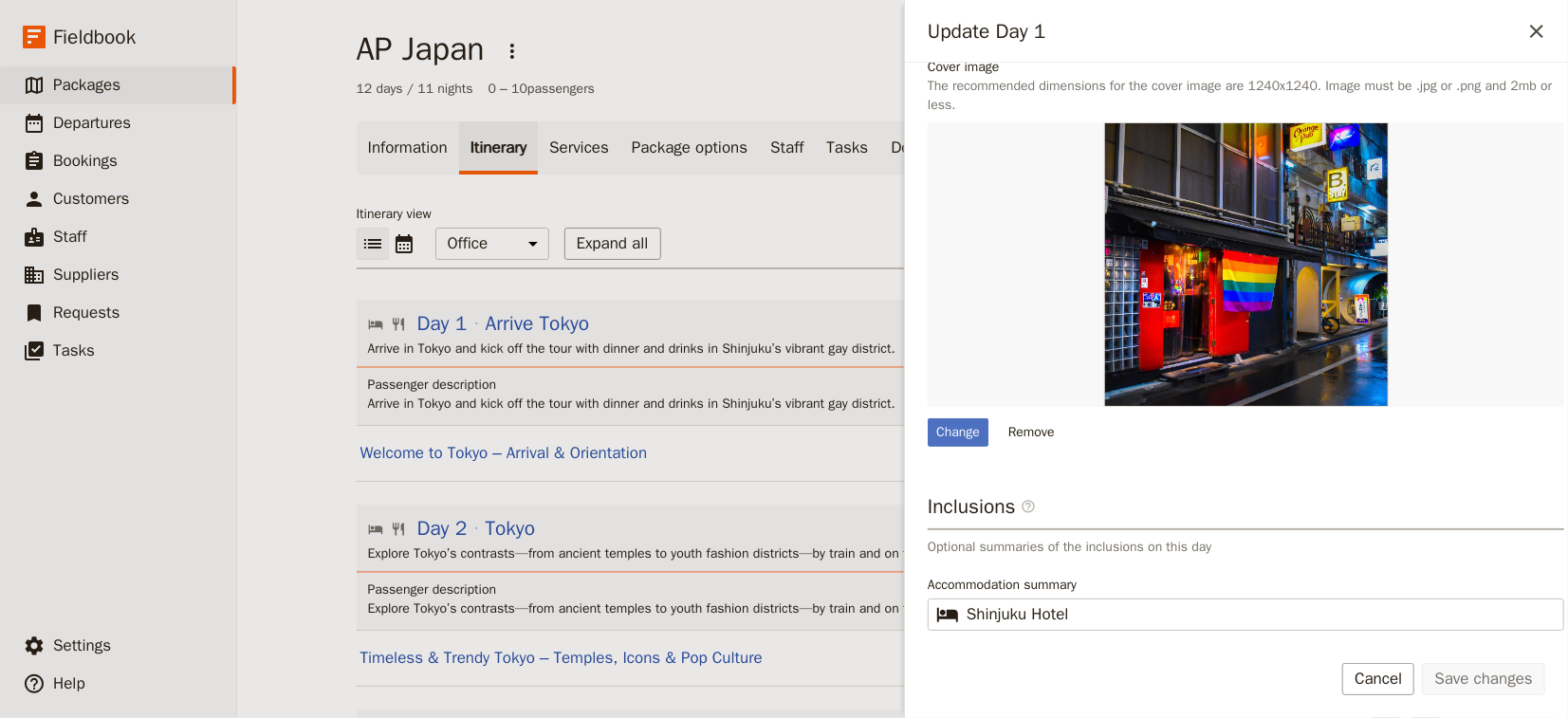 scroll, scrollTop: 493, scrollLeft: 0, axis: vertical 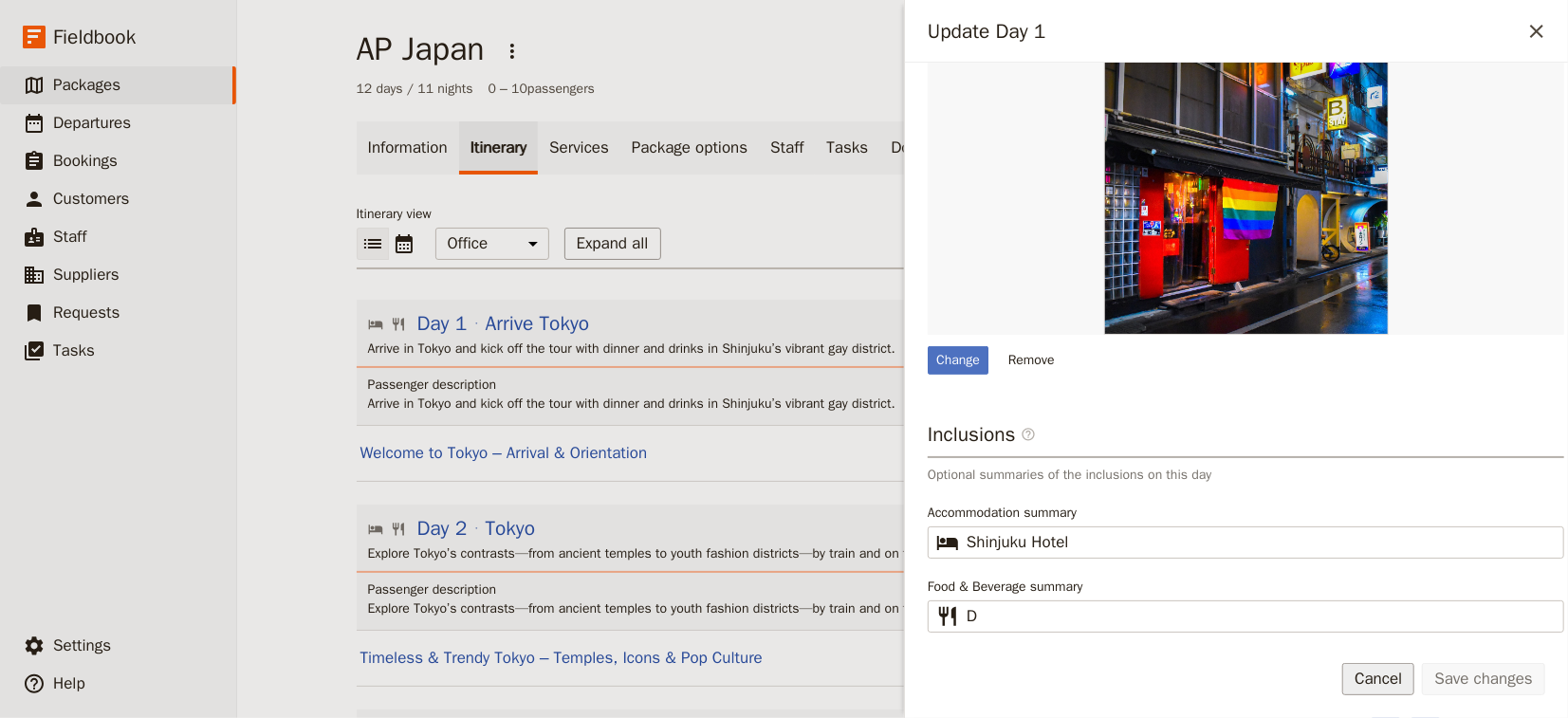click on "Cancel" at bounding box center (1378, 679) 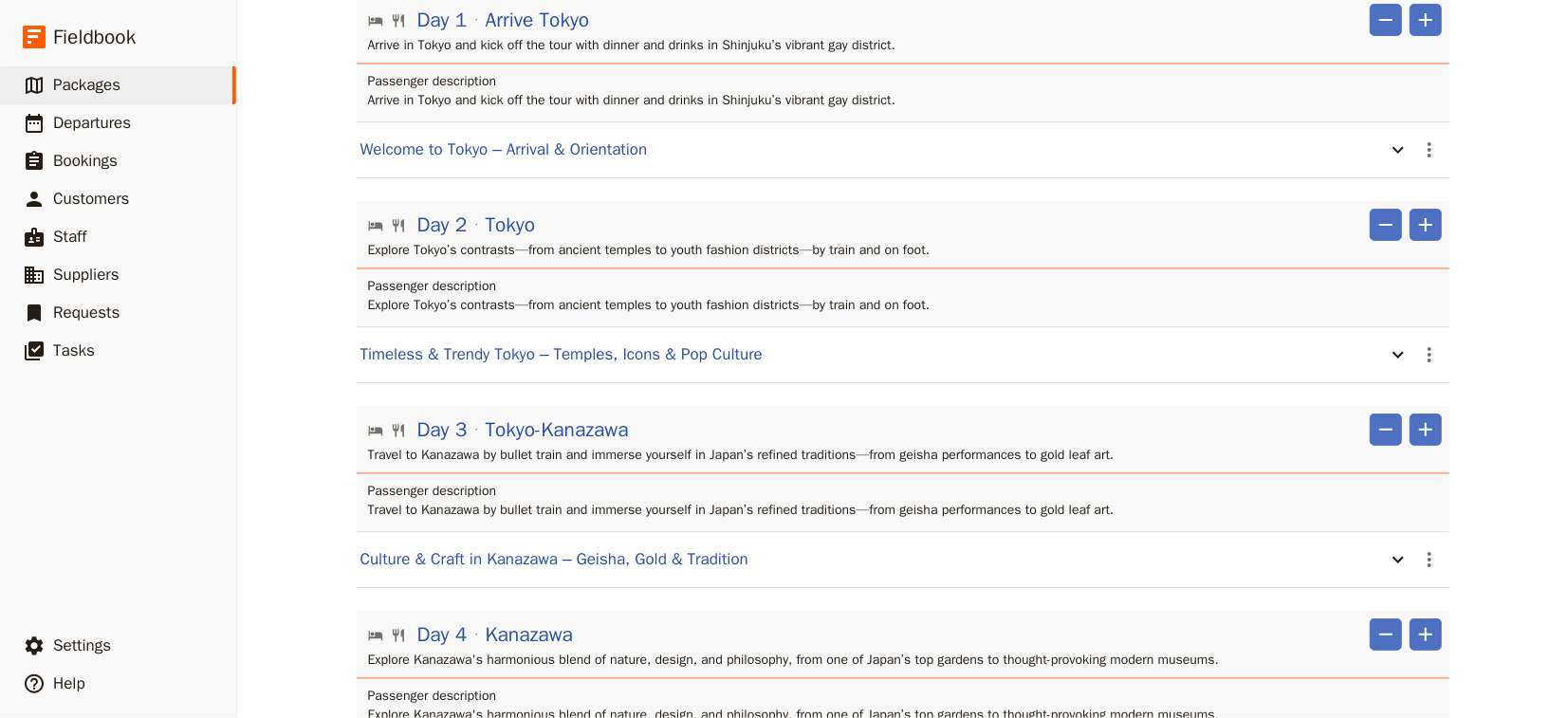 scroll, scrollTop: 379, scrollLeft: 0, axis: vertical 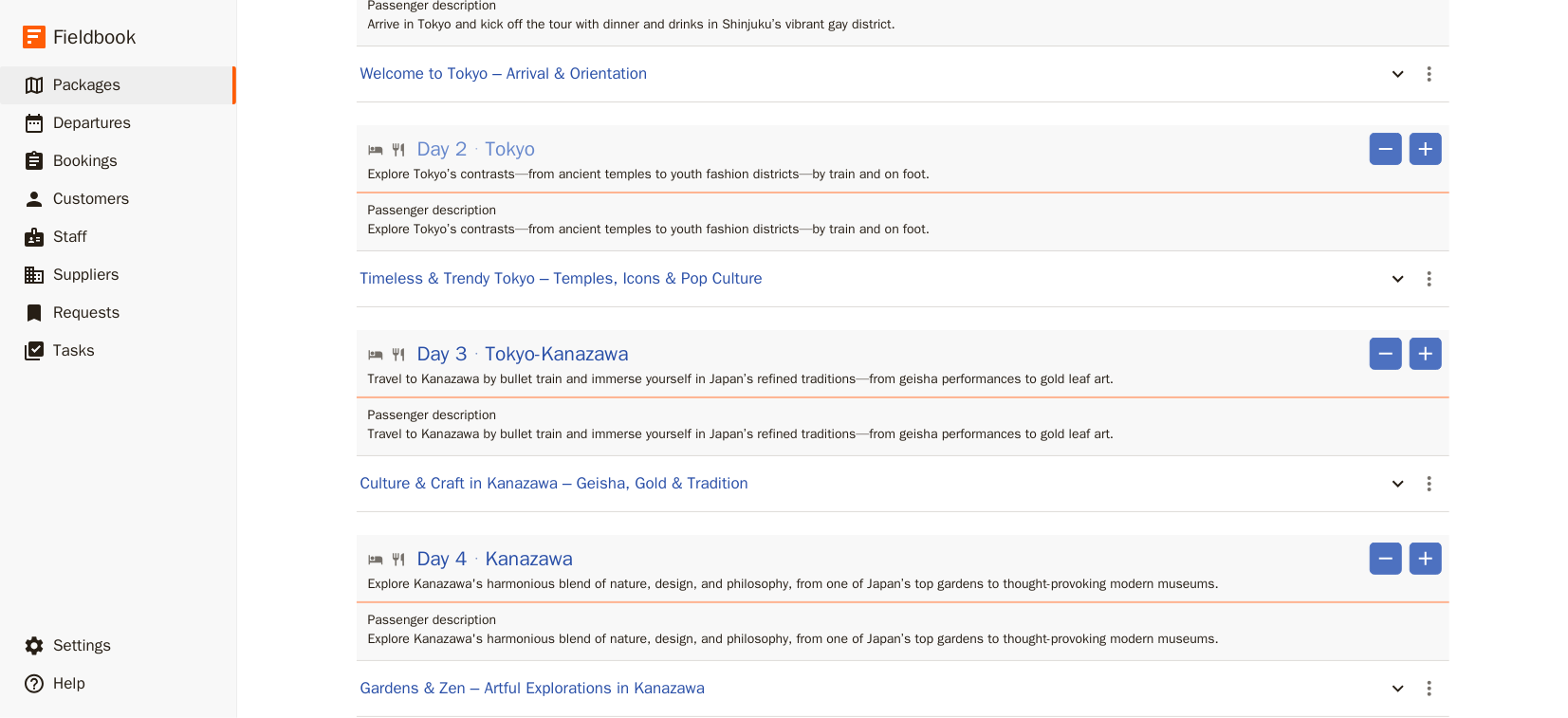 click on "Tokyo" at bounding box center [510, 149] 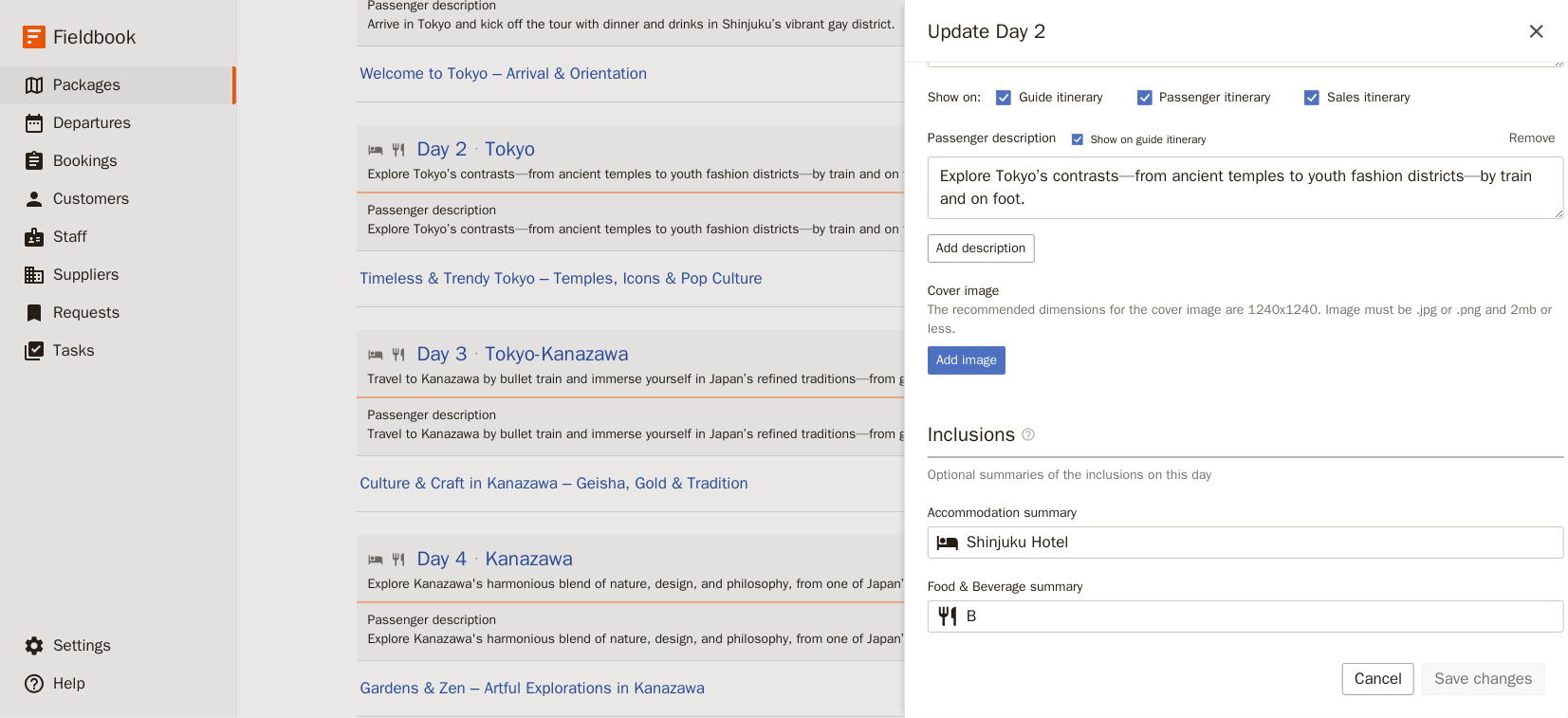 scroll, scrollTop: 70, scrollLeft: 0, axis: vertical 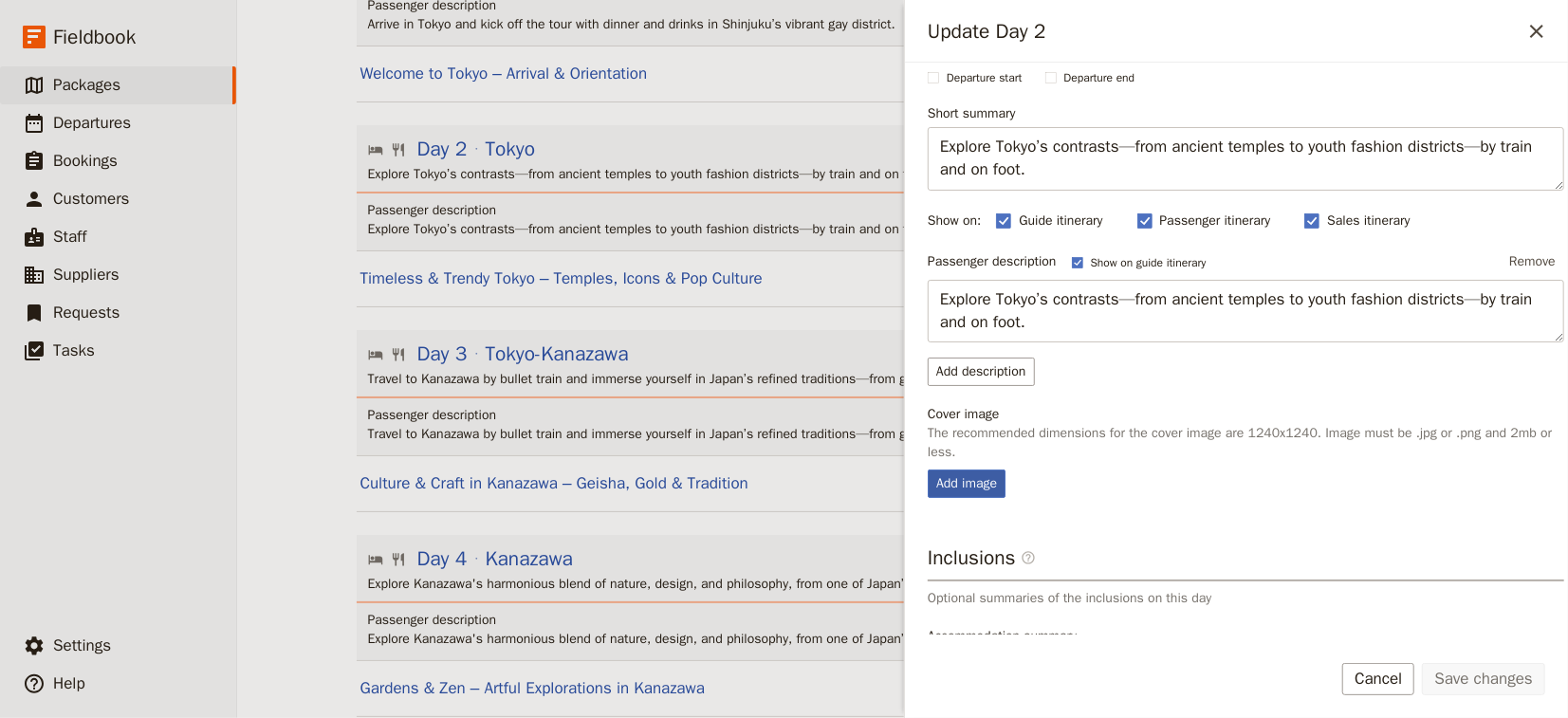 click on "Add image" at bounding box center [967, 484] 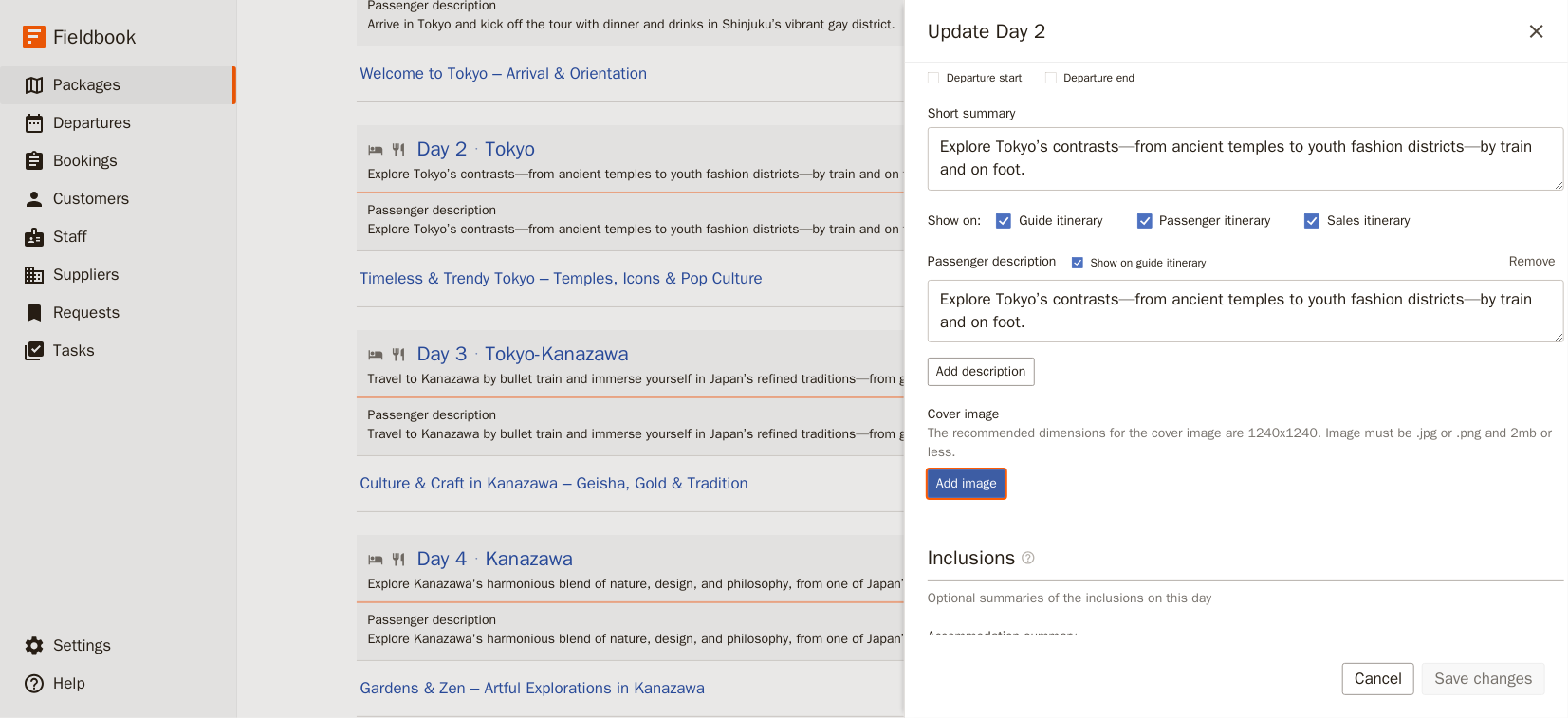 click on "Add image" at bounding box center [927, 469] 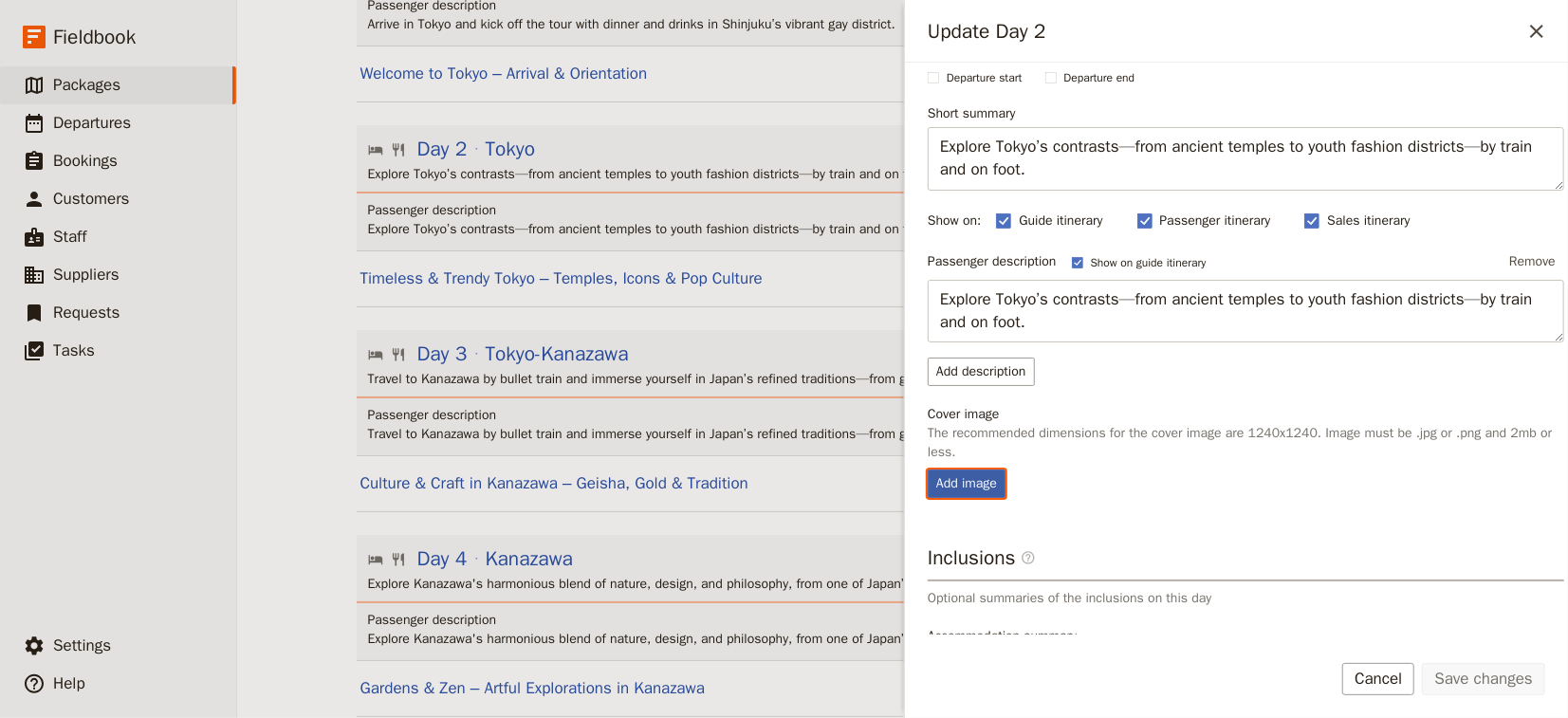 type on "C:\fakepath\images.jpg" 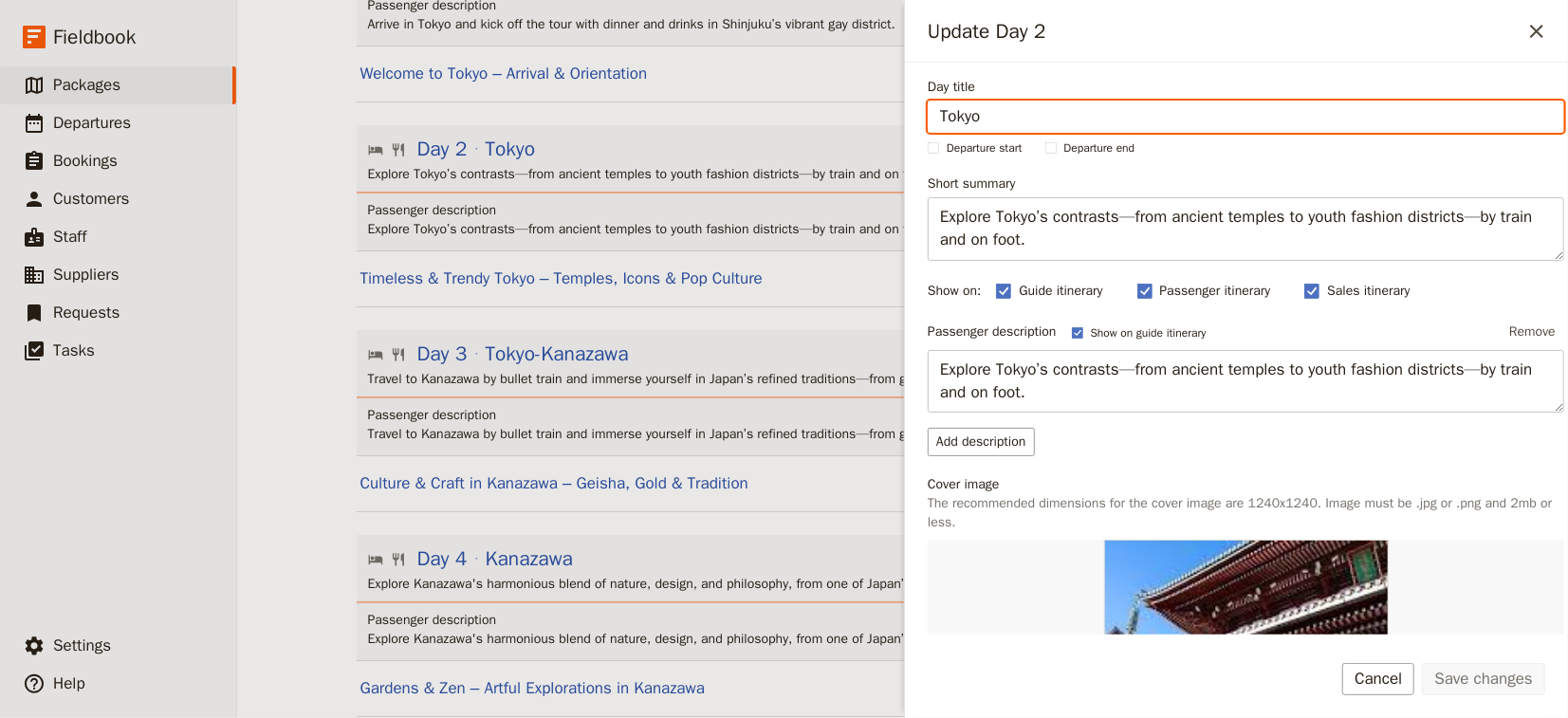 scroll, scrollTop: 379, scrollLeft: 0, axis: vertical 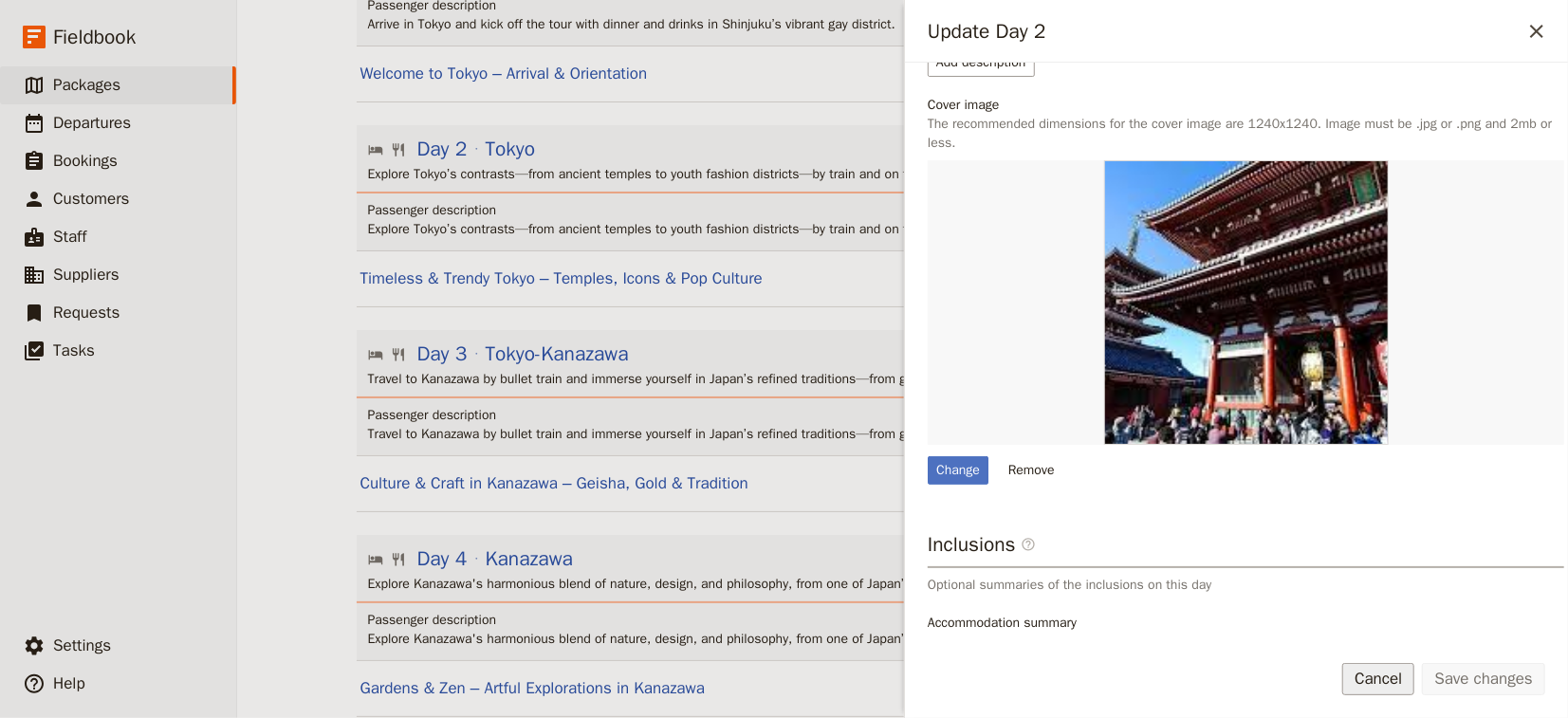 click on "Cancel" at bounding box center (1378, 679) 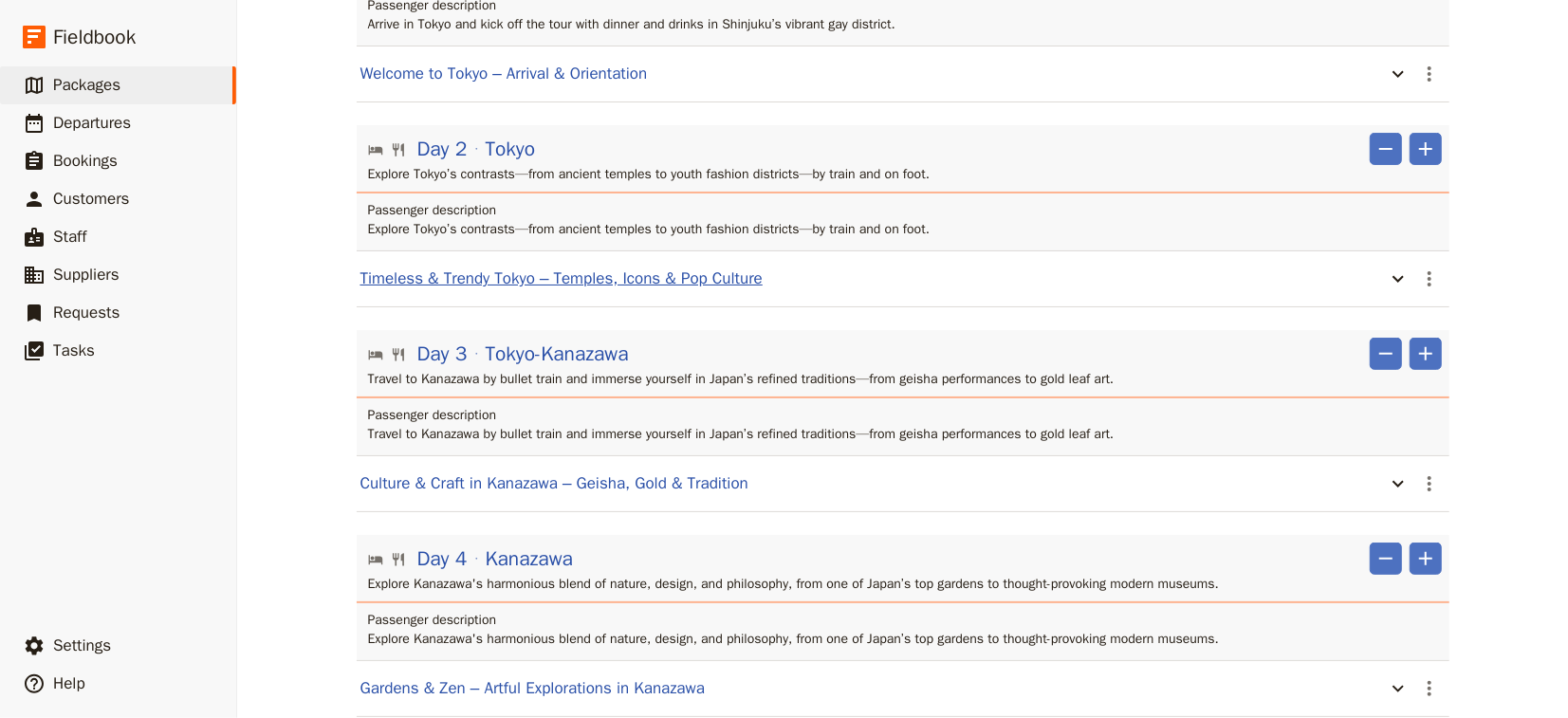 scroll, scrollTop: 506, scrollLeft: 0, axis: vertical 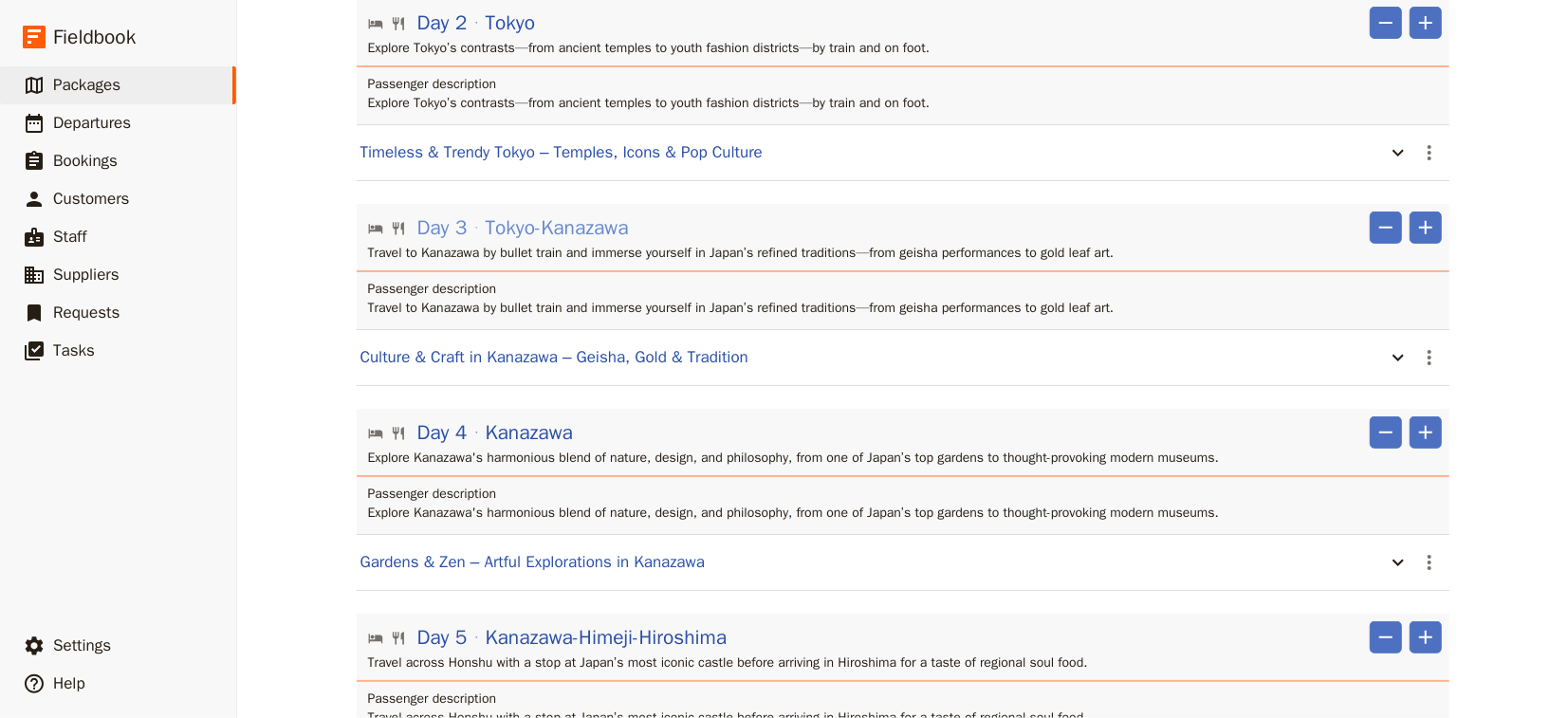 click on "Tokyo-Kanazawa" at bounding box center (557, 228) 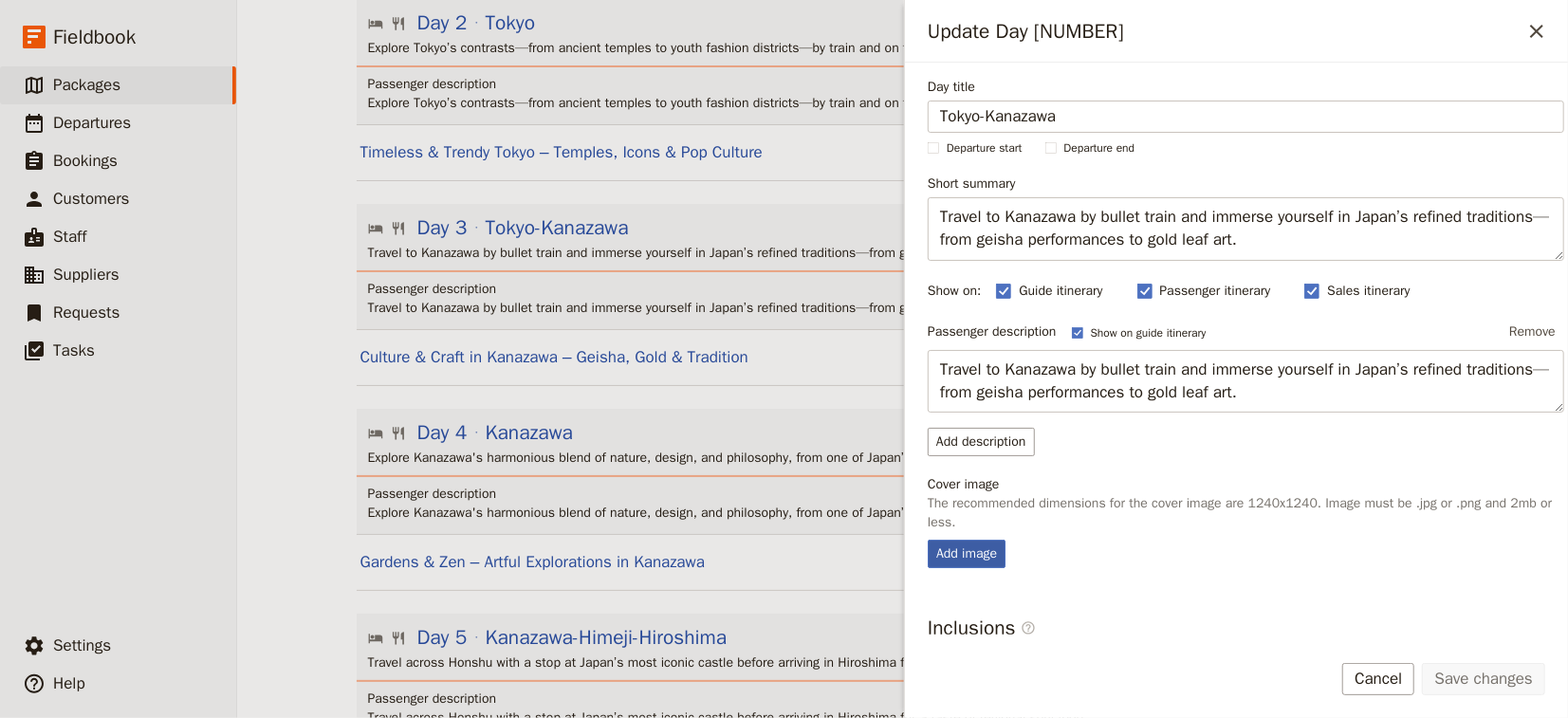click on "Add image" at bounding box center (967, 554) 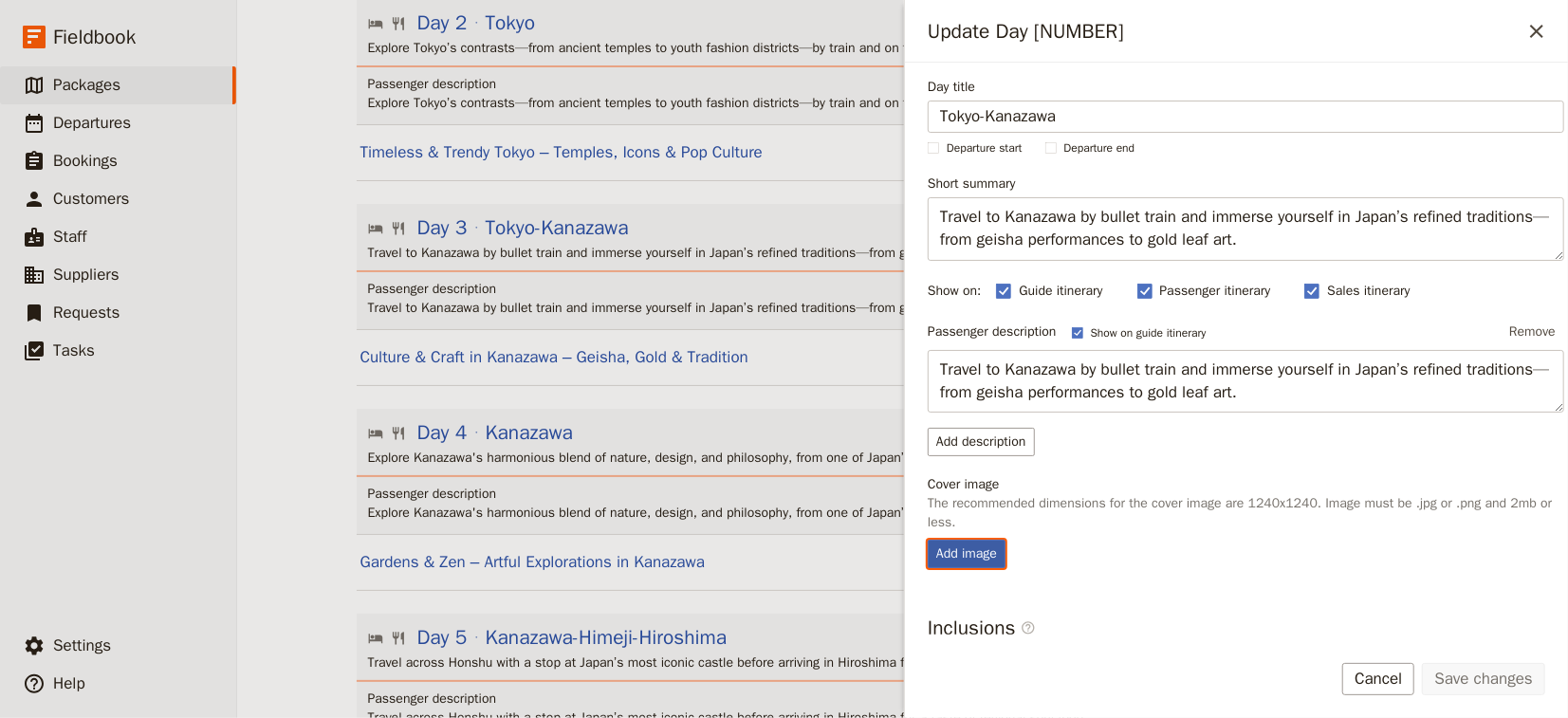 type on "C:\fakepath\images (1).jpg" 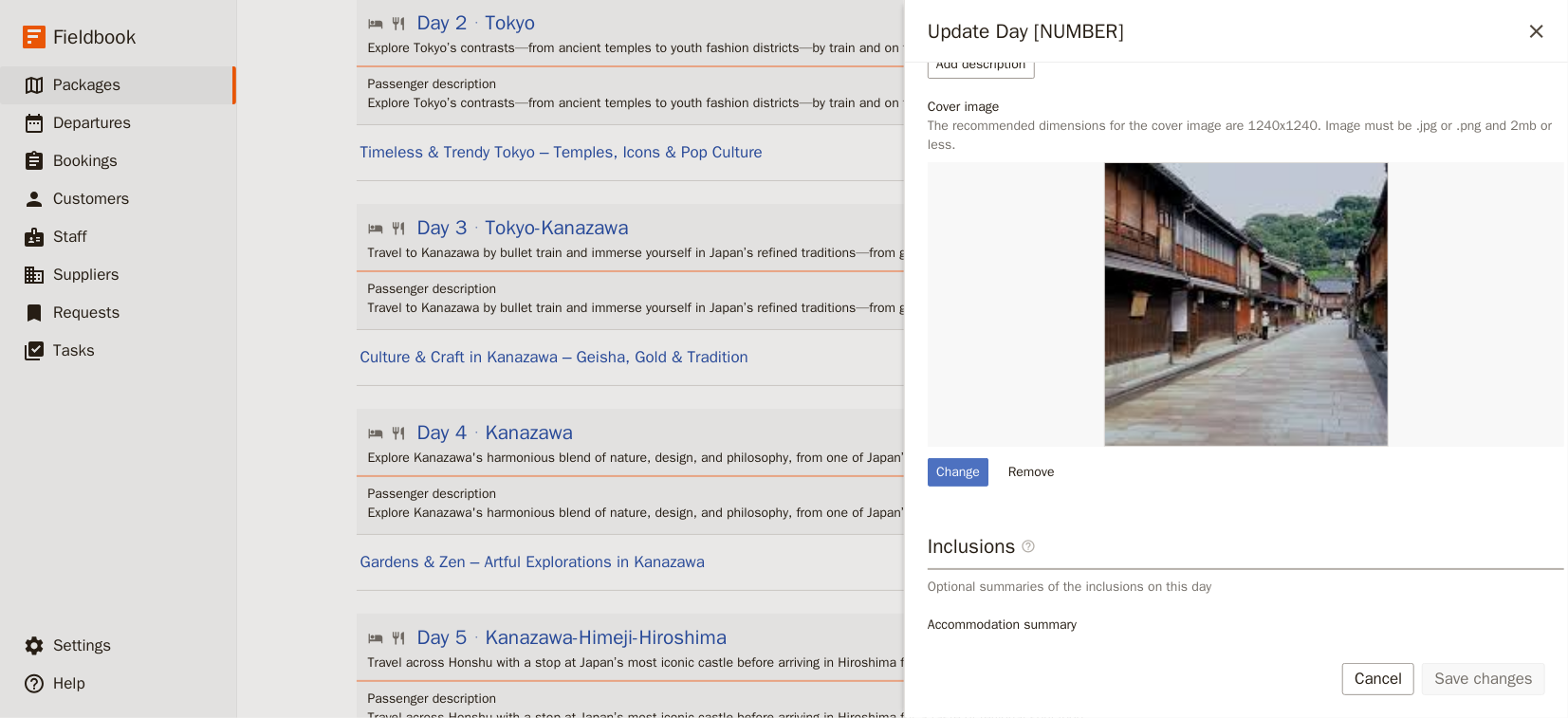 scroll, scrollTop: 379, scrollLeft: 0, axis: vertical 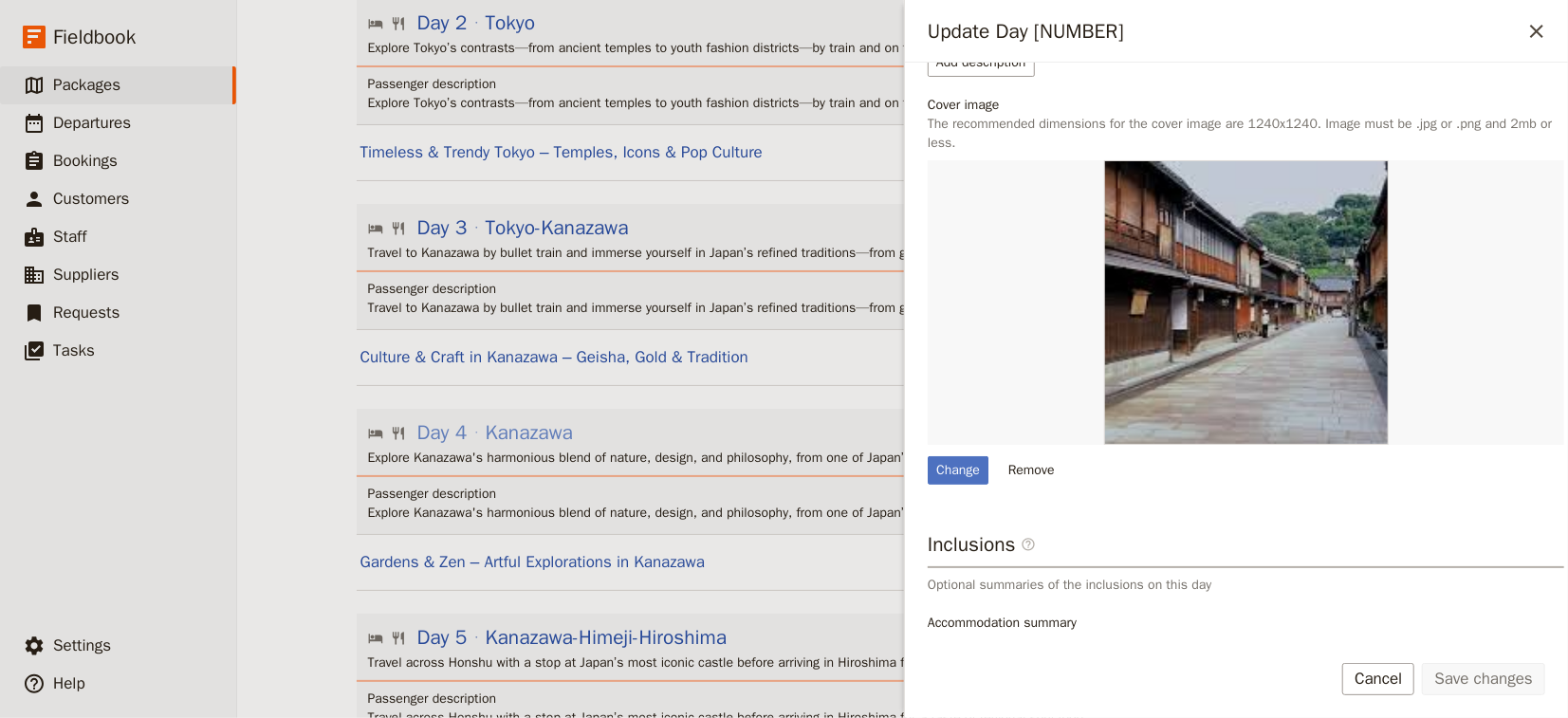 click on "Kanazawa" at bounding box center [529, 433] 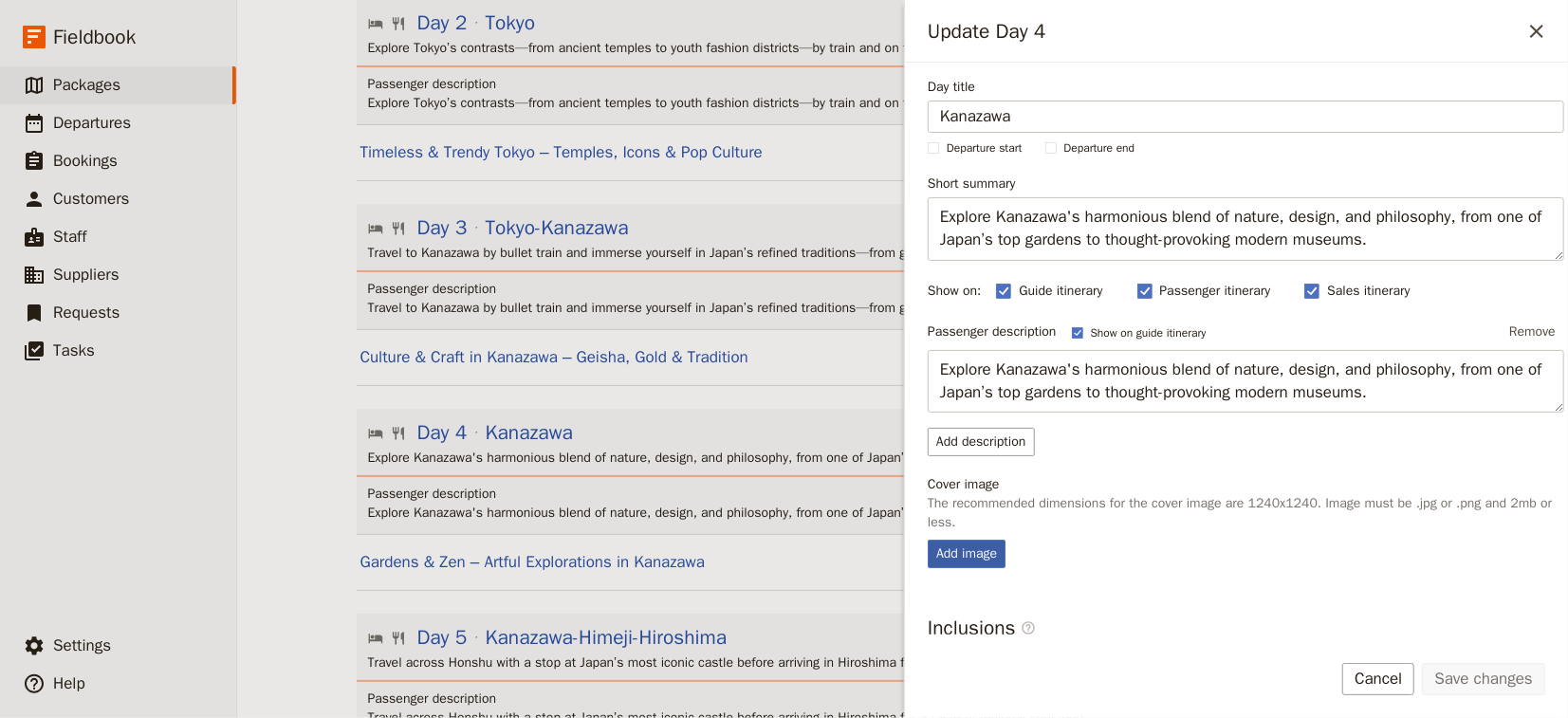 click on "Add image" at bounding box center (967, 554) 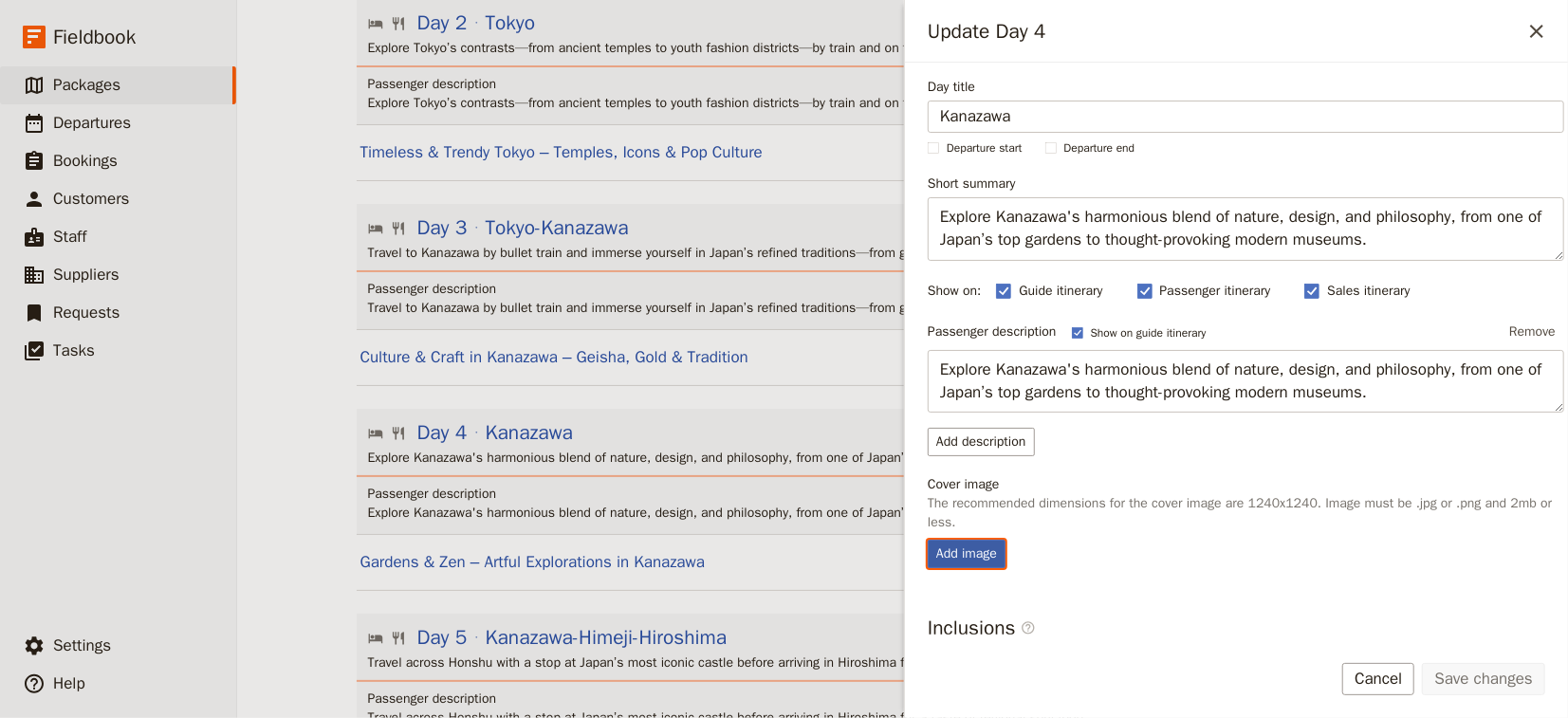 click on "Add image" at bounding box center [927, 539] 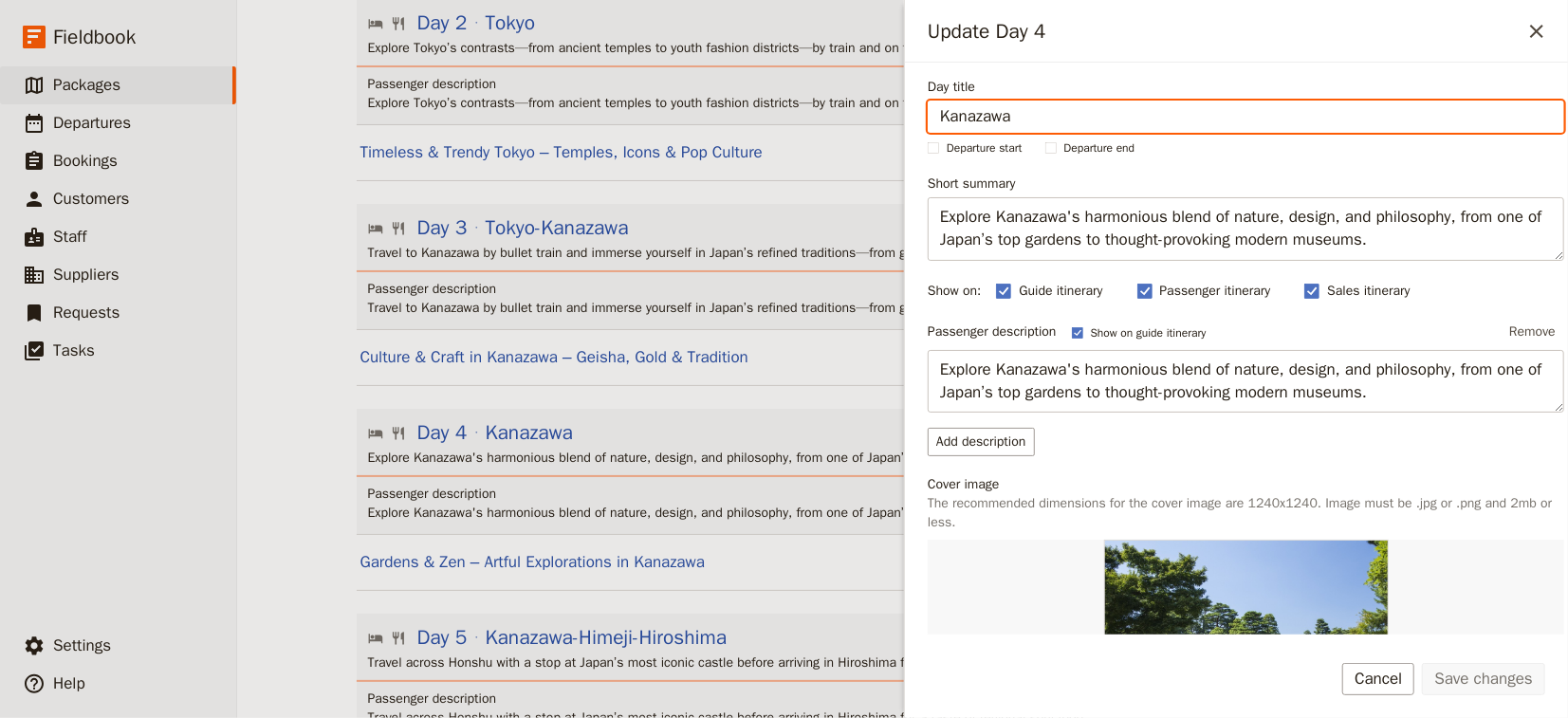 click on "AP Japan ​ 12 days   /   11 nights 0 – 10  passengers Information Itinerary Services Package options Staff Tasks Documents Departures Itinerary view ​ ​ Office Guide Passenger Sales Expand all ​ Share Day 1 Arrive Tokyo ​ ​ Arrive in Tokyo and kick off the tour with dinner and drinks in Shinjuku’s vibrant gay district. Passenger description Arrive in Tokyo and kick off the tour with dinner and drinks in Shinjuku’s vibrant gay district. Welcome to Tokyo – Arrival & Orientation ​ Day 2 Tokyo ​ ​ Explore Tokyo’s contrasts—from ancient temples to youth fashion districts—by train and on foot. Passenger description Explore Tokyo’s contrasts—from ancient temples to youth fashion districts—by train and on foot. Timeless & Trendy Tokyo – Temples, Icons & Pop Culture ​ Day 3 Tokyo-Kanazawa ​ ​ Travel to Kanazawa by bullet train and immerse yourself in Japan’s refined traditions—from geisha performances to gold leaf art. Passenger description ​ Day 4 Kanazawa ​ ​" at bounding box center [902, 359] 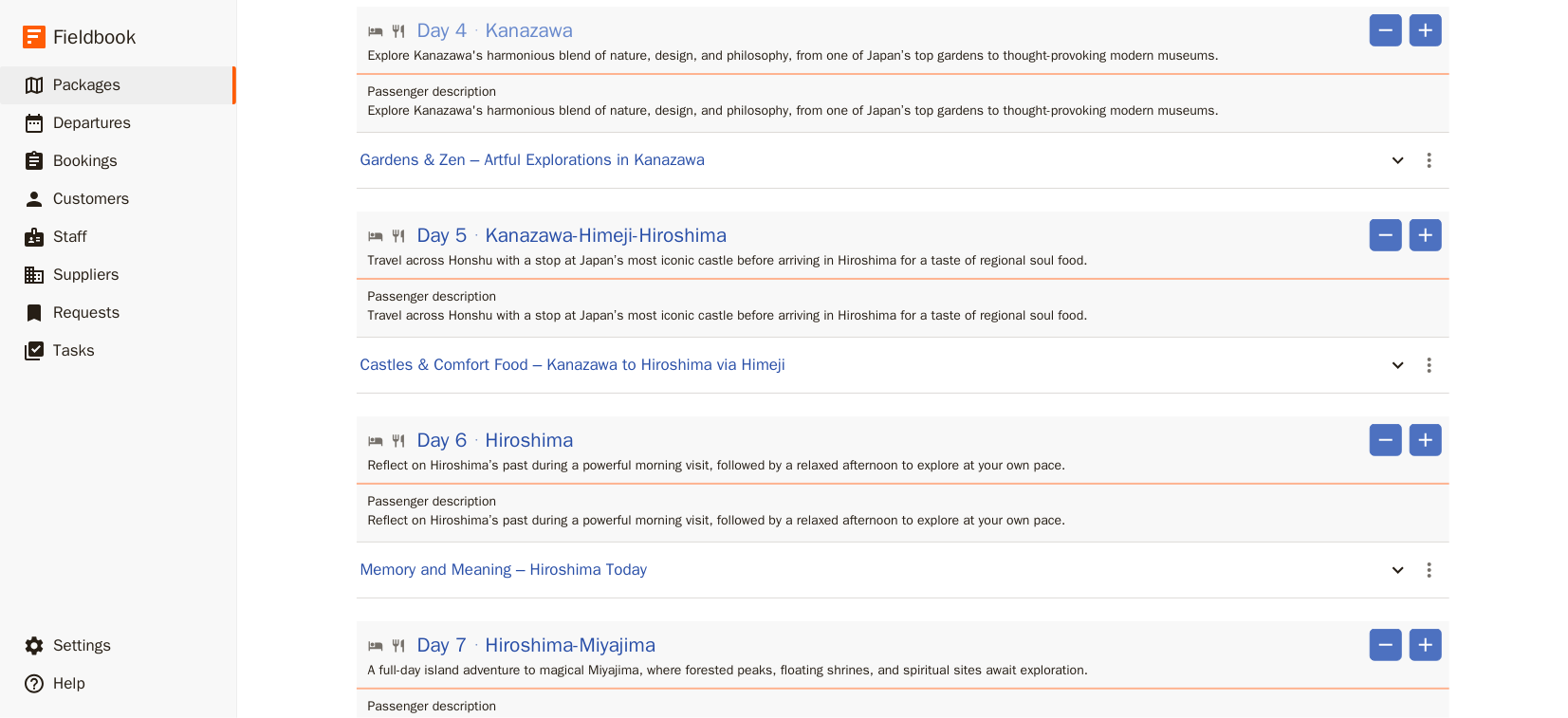 scroll, scrollTop: 1011, scrollLeft: 0, axis: vertical 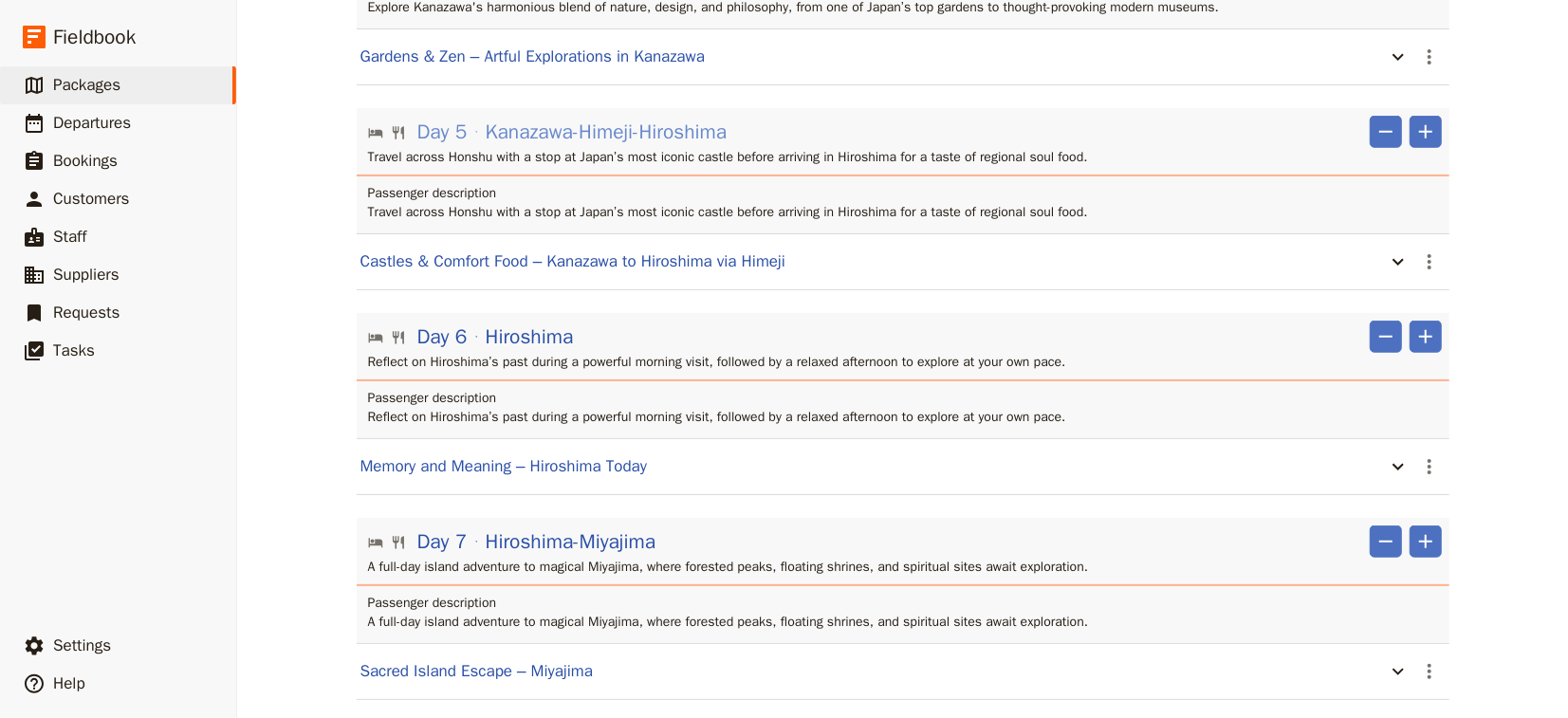 click on "Kanazawa-Himeji-Hiroshima" at bounding box center (606, 132) 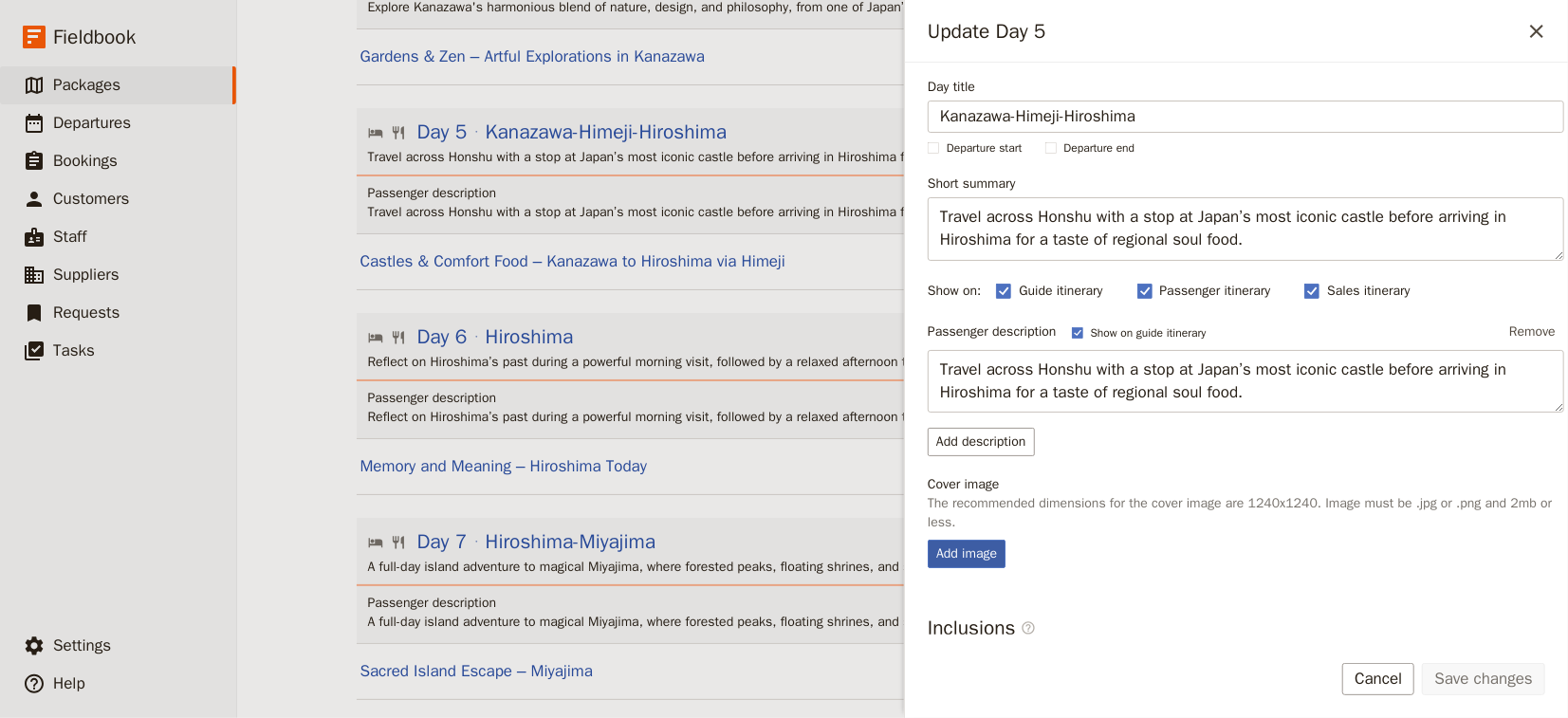 click on "Add image" at bounding box center (967, 554) 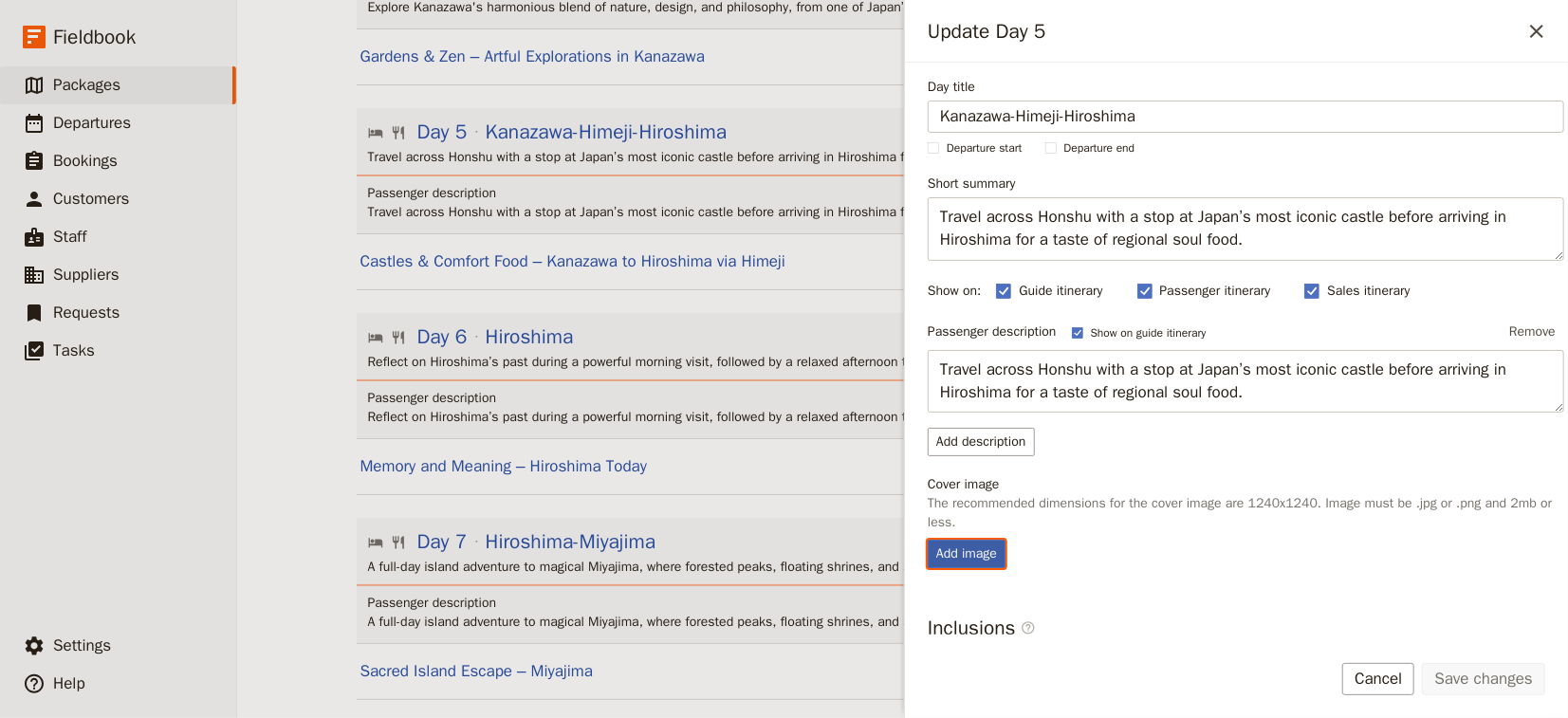 click on "Add image" at bounding box center (927, 539) 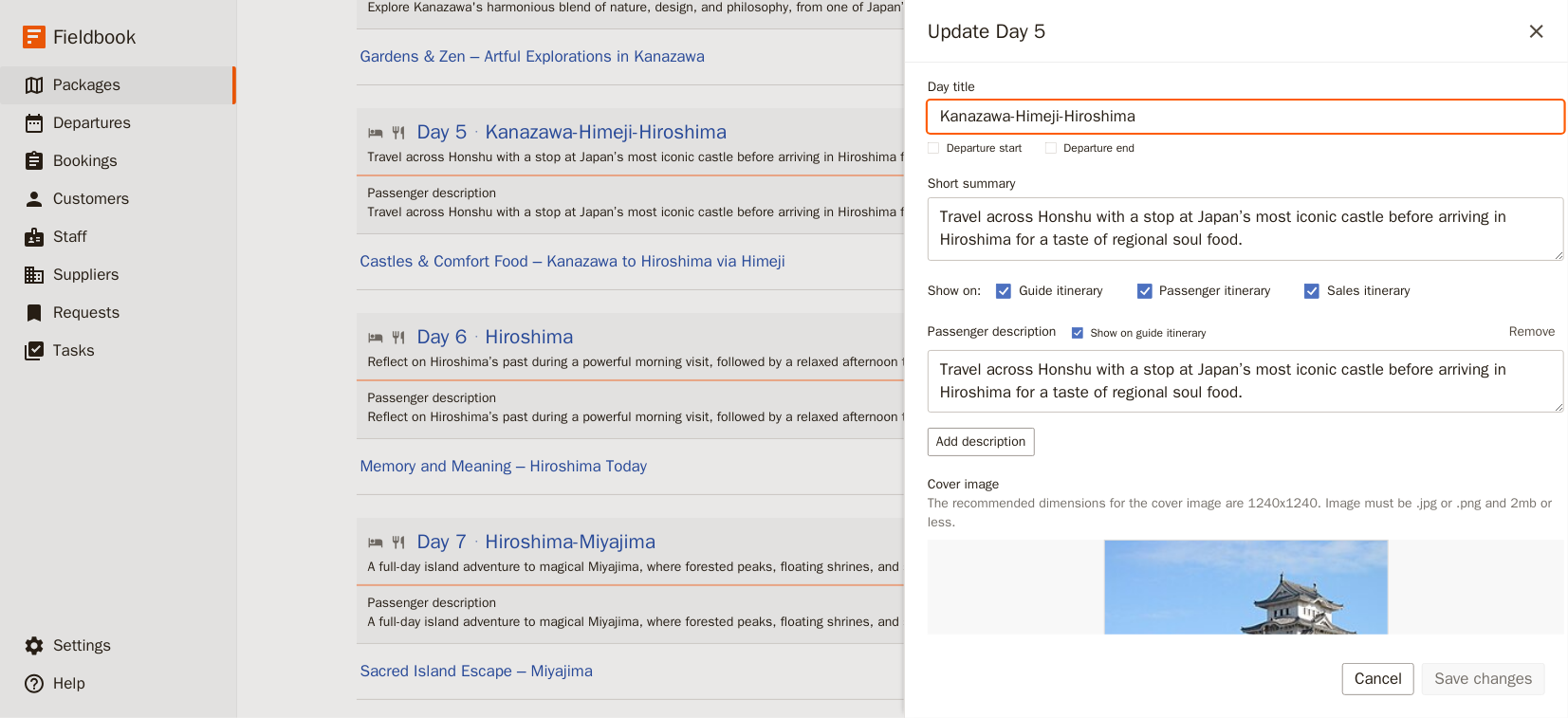 click on "Day 1 Arrive Tokyo ​ ​ Arrive in Tokyo and kick off the tour with dinner and drinks in Shinjuku’s vibrant gay district. Passenger description Arrive in Tokyo and kick off the tour with dinner and drinks in Shinjuku’s vibrant gay district. Welcome to Tokyo – Arrival & Orientation ​ Day 2 Tokyo ​ ​ Explore Tokyo’s contrasts—from ancient temples to youth fashion districts—by train and on foot. Passenger description Explore Tokyo’s contrasts—from ancient temples to youth fashion districts—by train and on foot. Timeless & Trendy Tokyo – Temples, Icons & Pop Culture ​ Day 3 Tokyo-Kanazawa ​ ​ Travel to Kanazawa by bullet train and immerse yourself in Japan’s refined traditions—from geisha performances to gold leaf art. Passenger description Travel to Kanazawa by bullet train and immerse yourself in Japan’s refined traditions—from geisha performances to gold leaf art. ​ Day 4 Kanazawa ​ ​ ​" at bounding box center [903, 459] 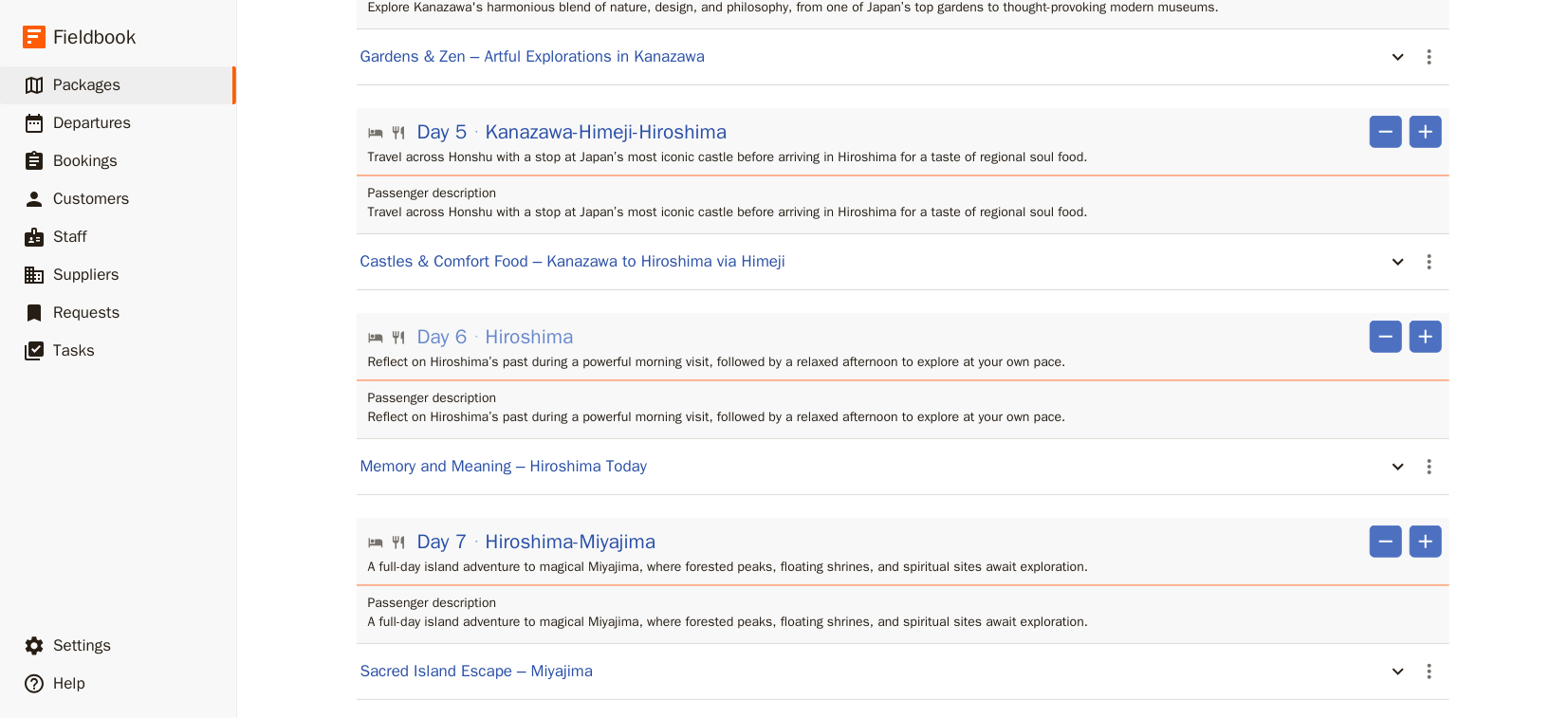 click on "Hiroshima" at bounding box center (529, 337) 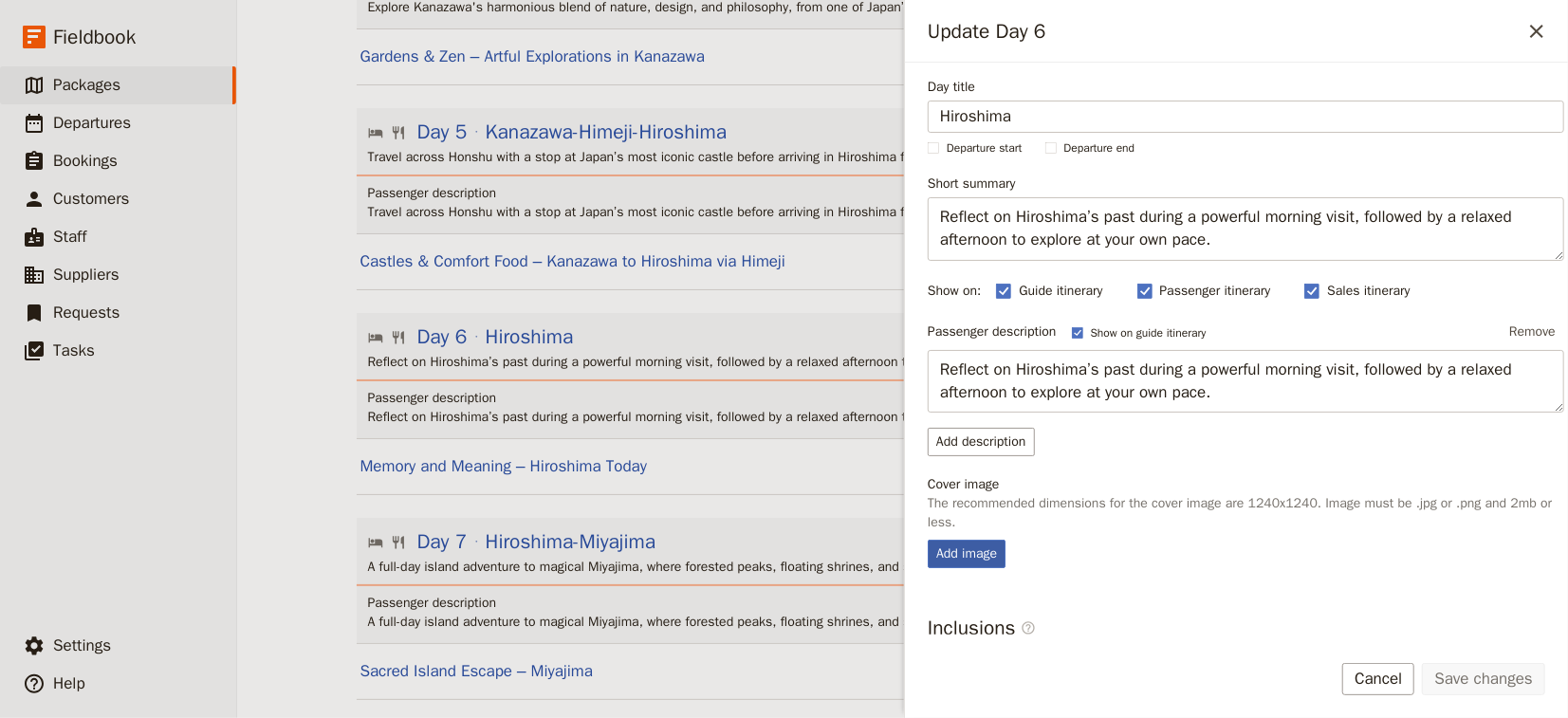 click on "Add image" at bounding box center [967, 554] 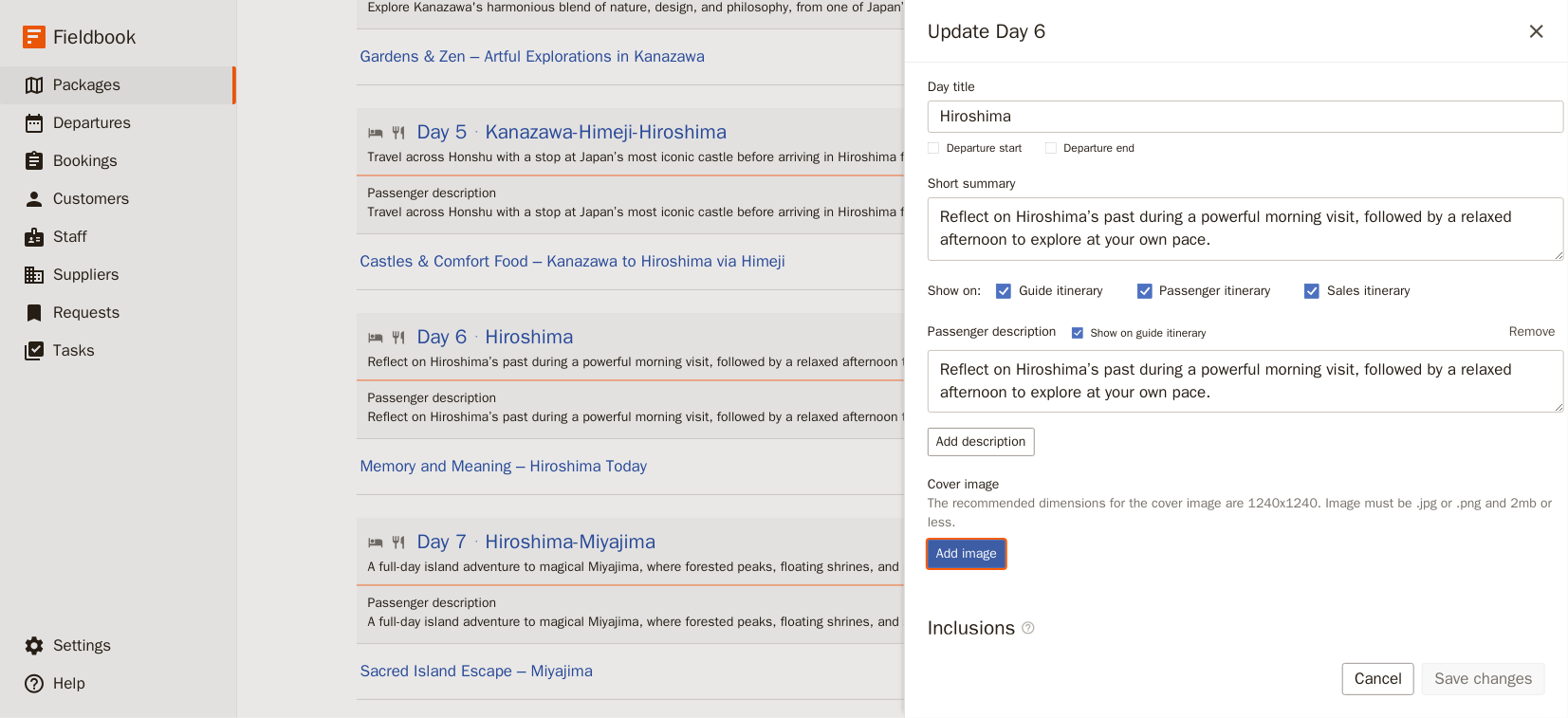 type on "C:\fakepath\20181111_Hiroshima_Memorial_Cenotaph-1.jpg" 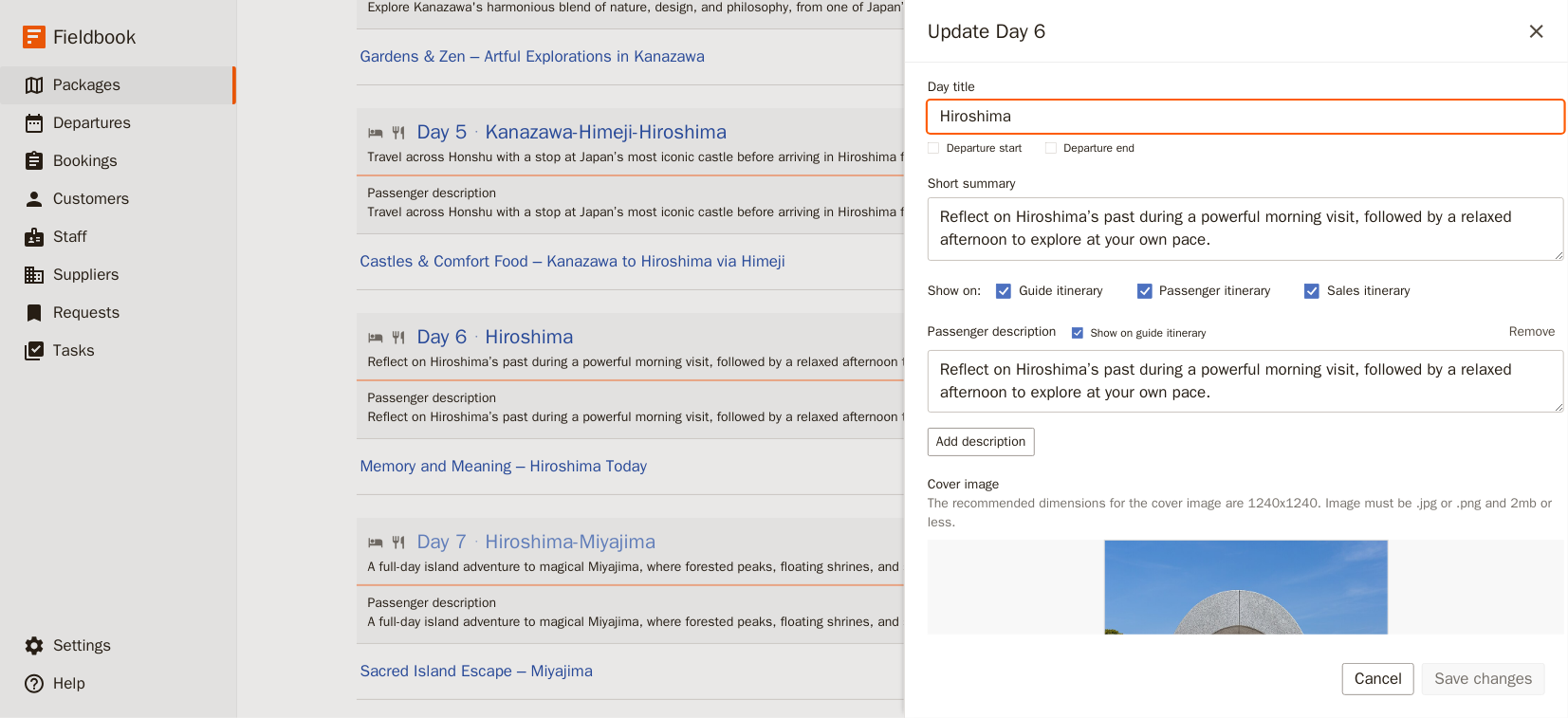 click on "Hiroshima-Miyajima" at bounding box center (571, 542) 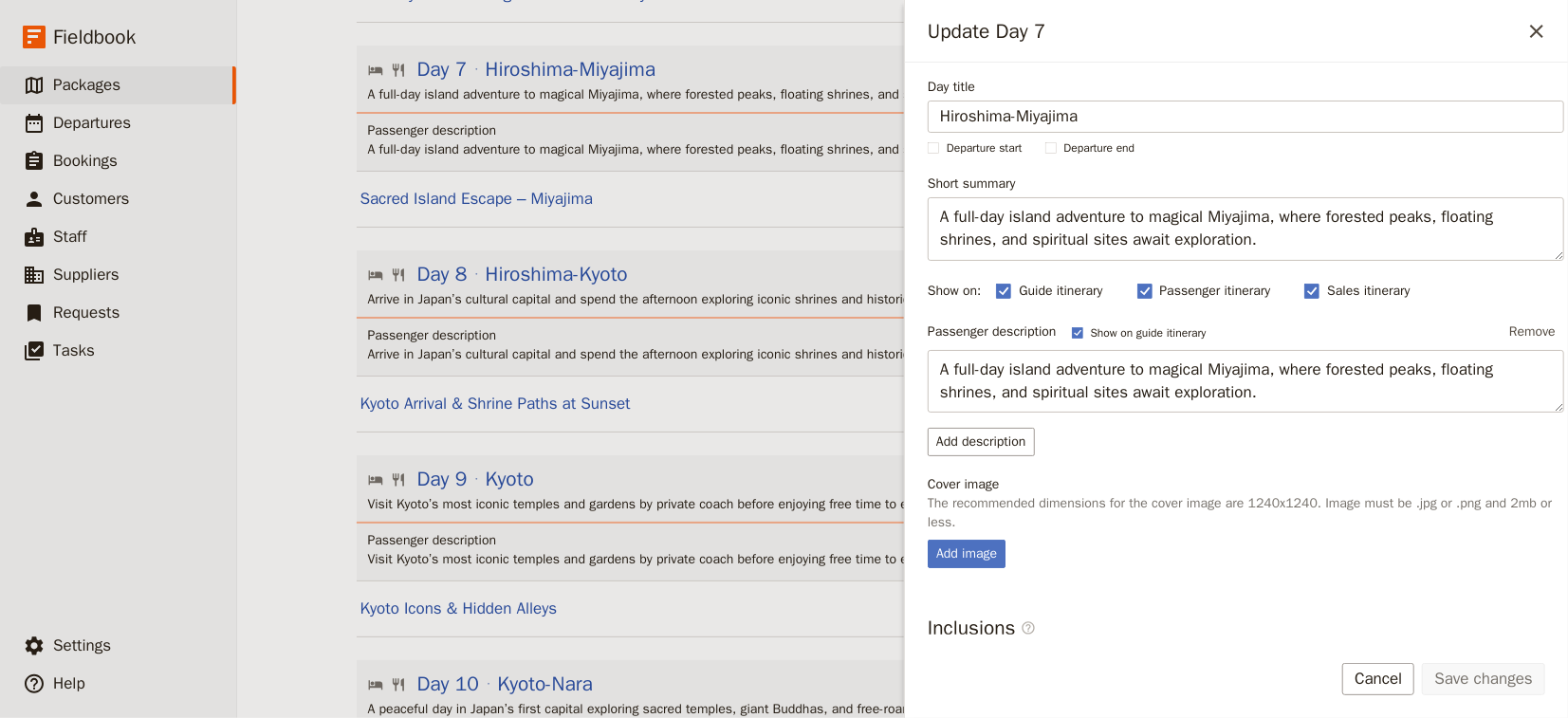 scroll, scrollTop: 1518, scrollLeft: 0, axis: vertical 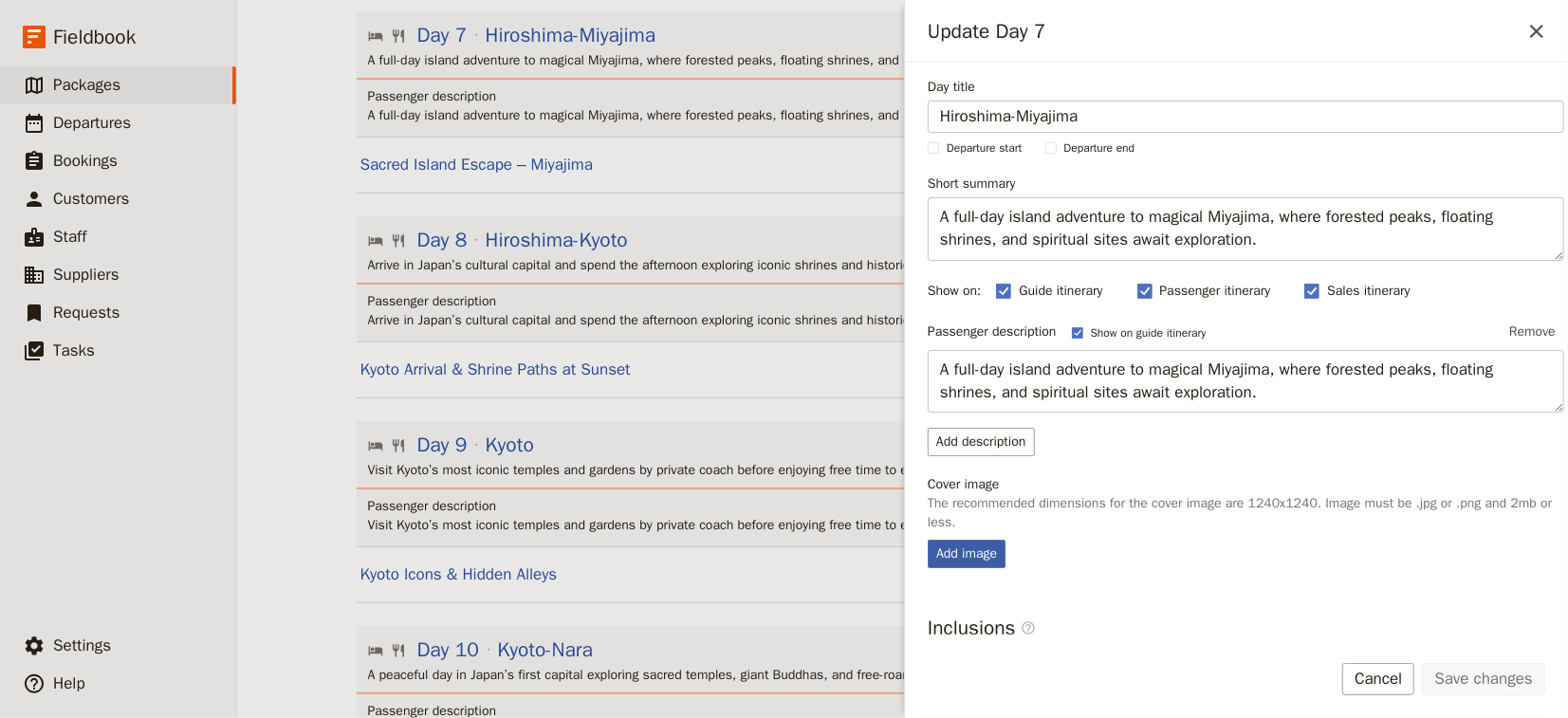 click on "Add image" at bounding box center [967, 554] 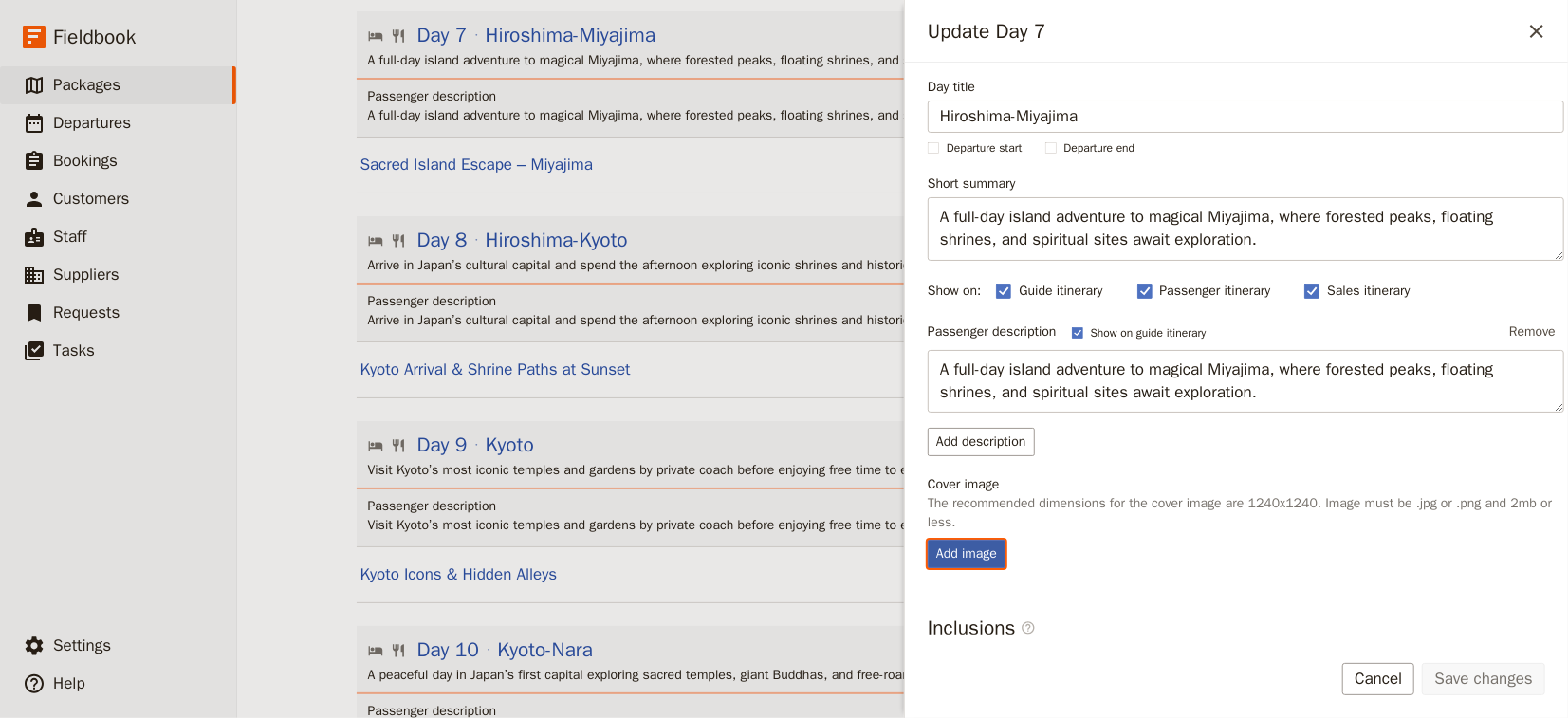 click on "Add image" at bounding box center (927, 539) 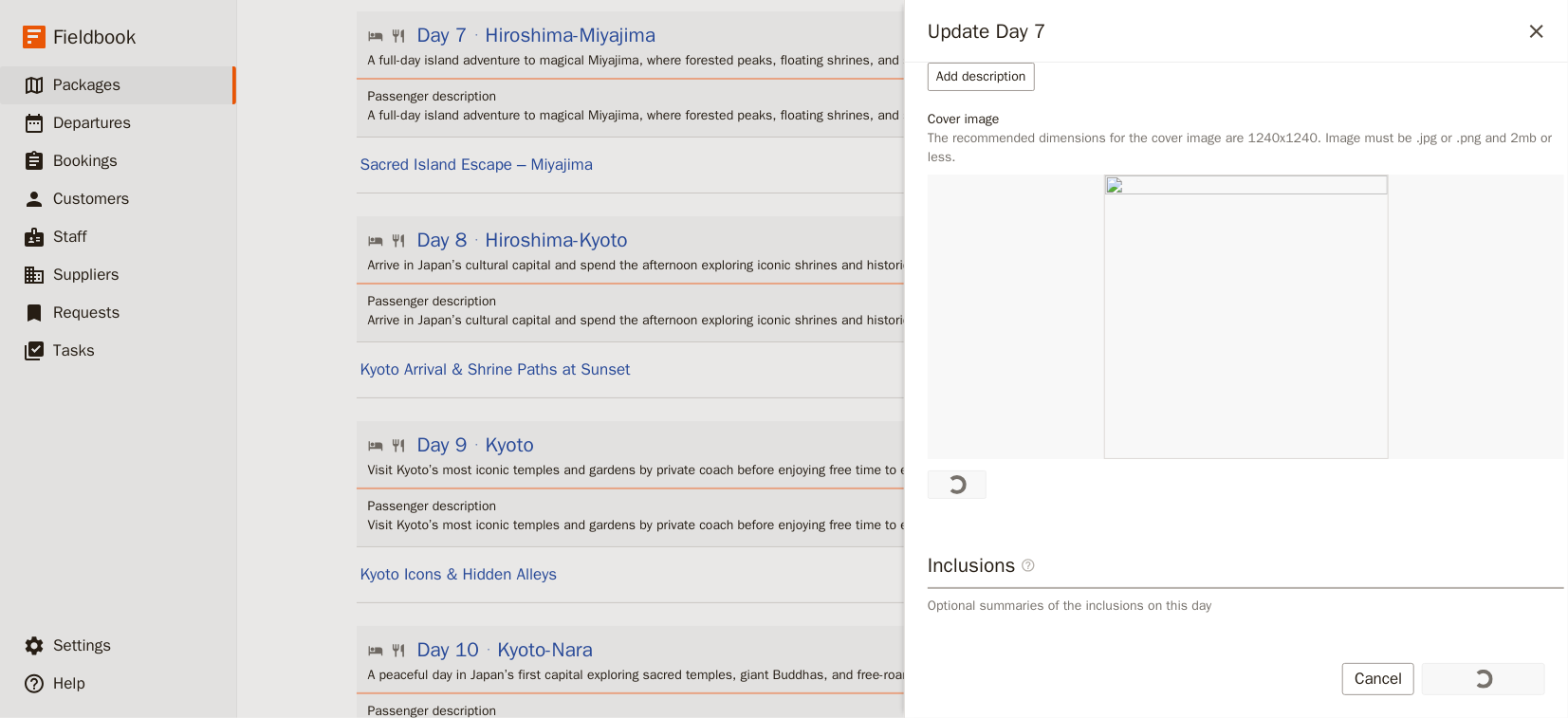 scroll, scrollTop: 379, scrollLeft: 0, axis: vertical 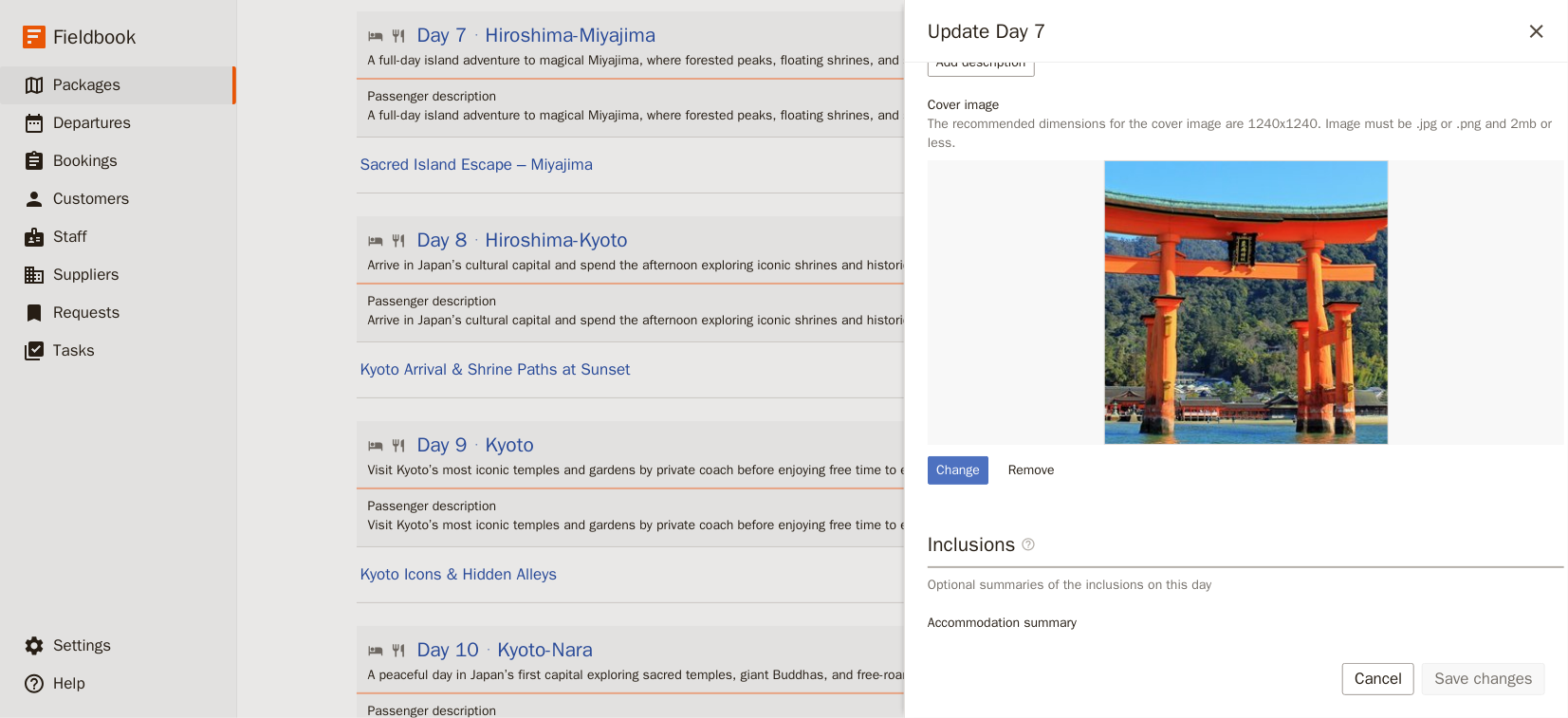 click on "AP Japan ​ 12 days   /   11 nights 0 – 10  passengers Information Itinerary Services Package options Staff Tasks Documents Departures Itinerary view ​ ​ Office Guide Passenger Sales Expand all ​ Share Day 1 Arrive Tokyo ​ ​ Arrive in Tokyo and kick off the tour with dinner and drinks in Shinjuku’s vibrant gay district. Passenger description Arrive in Tokyo and kick off the tour with dinner and drinks in Shinjuku’s vibrant gay district. Welcome to Tokyo – Arrival & Orientation ​ Day 2 Tokyo ​ ​ Explore Tokyo’s contrasts—from ancient temples to youth fashion districts—by train and on foot. Passenger description Explore Tokyo’s contrasts—from ancient temples to youth fashion districts—by train and on foot. Timeless & Trendy Tokyo – Temples, Icons & Pop Culture ​ Day 3 Tokyo-Kanazawa ​ ​ Travel to Kanazawa by bullet train and immerse yourself in Japan’s refined traditions—from geisha performances to gold leaf art. Passenger description ​ Day 4 Kanazawa ​ ​" at bounding box center (902, 359) 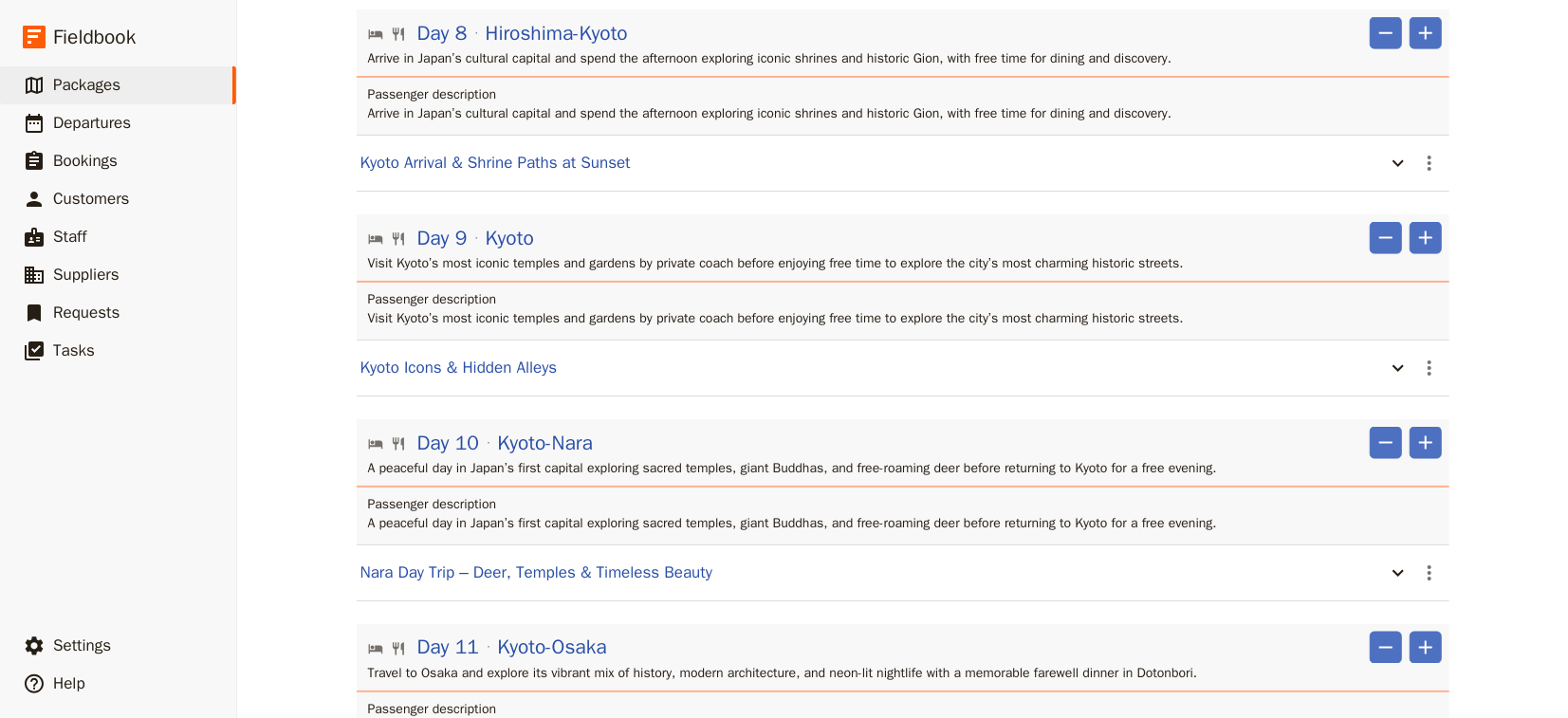 scroll, scrollTop: 1644, scrollLeft: 0, axis: vertical 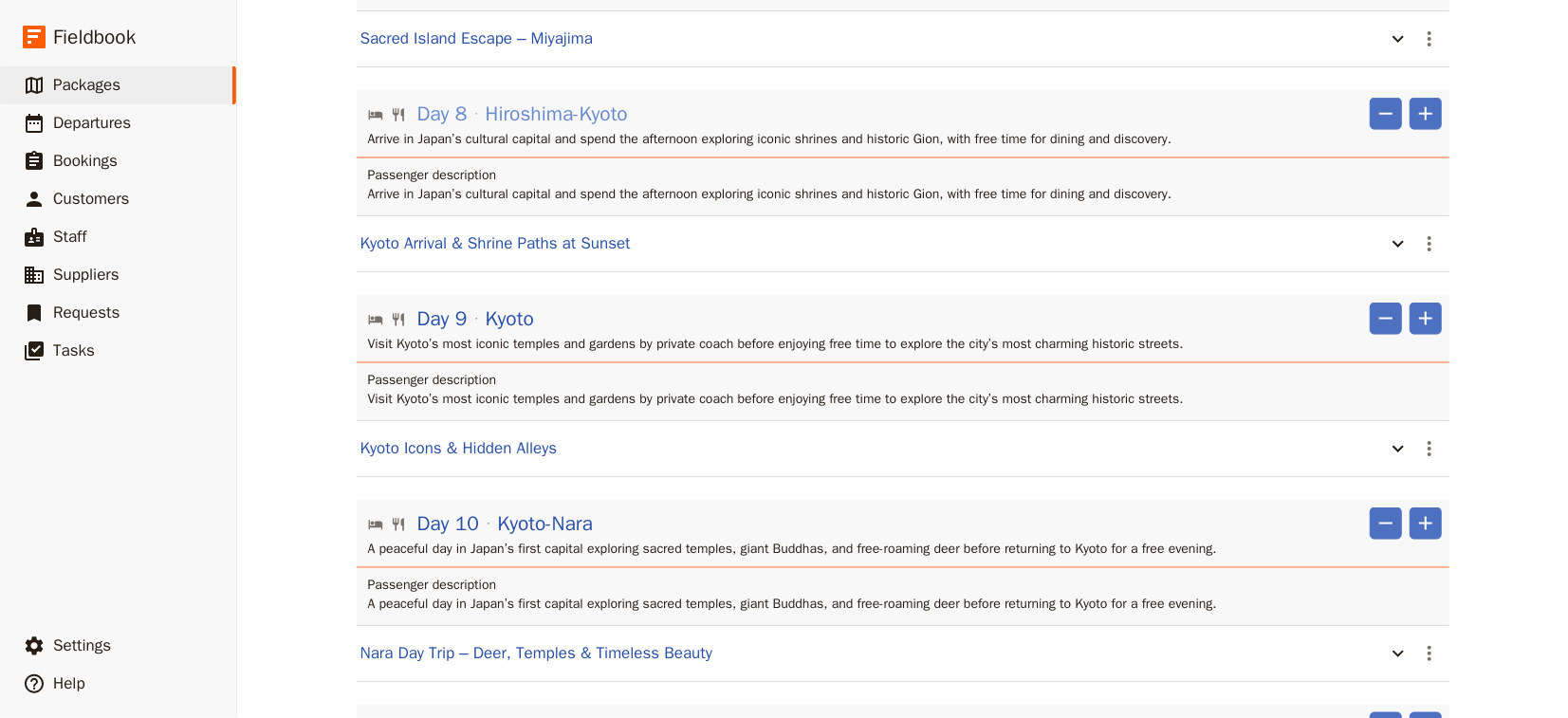 click on "Hiroshima-Kyoto" at bounding box center (557, 114) 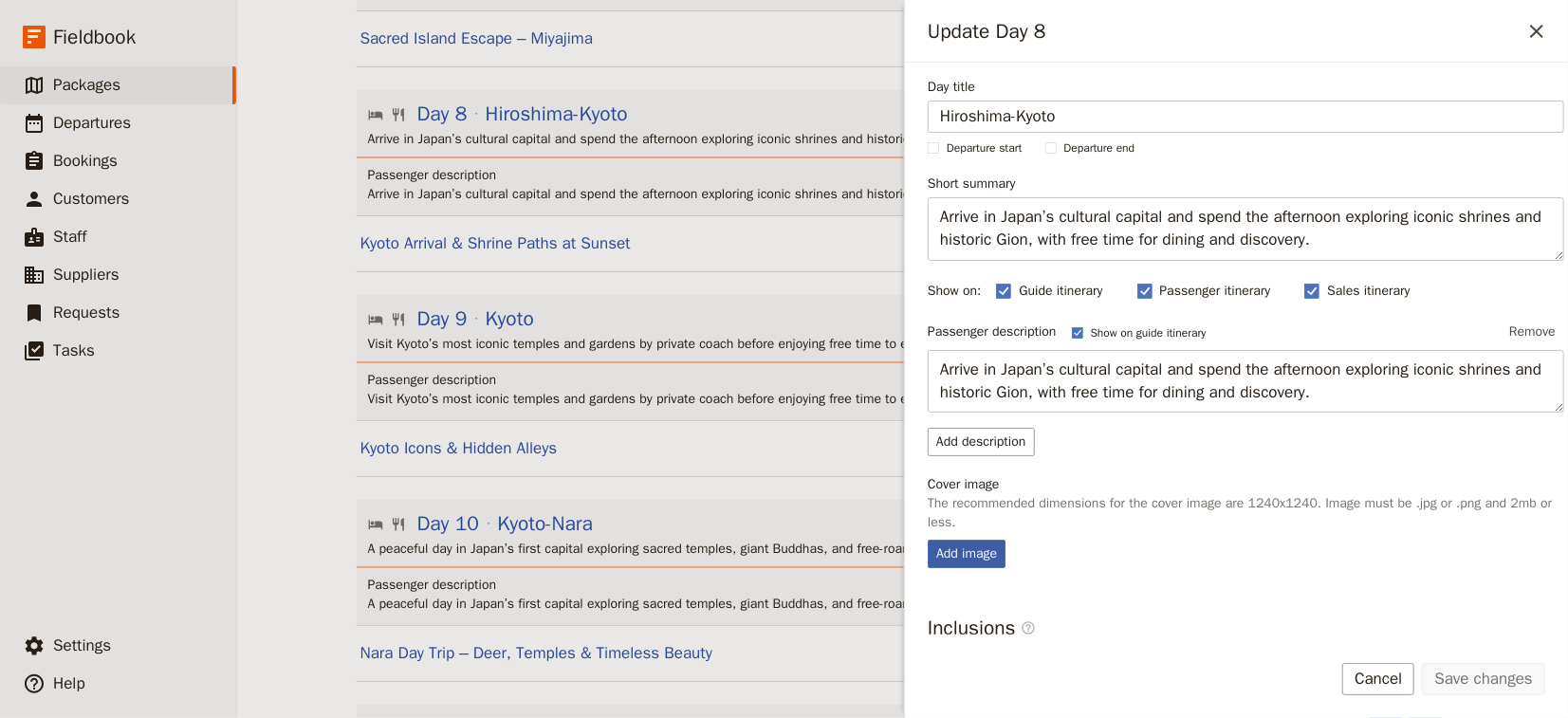 click on "Add image" at bounding box center [967, 554] 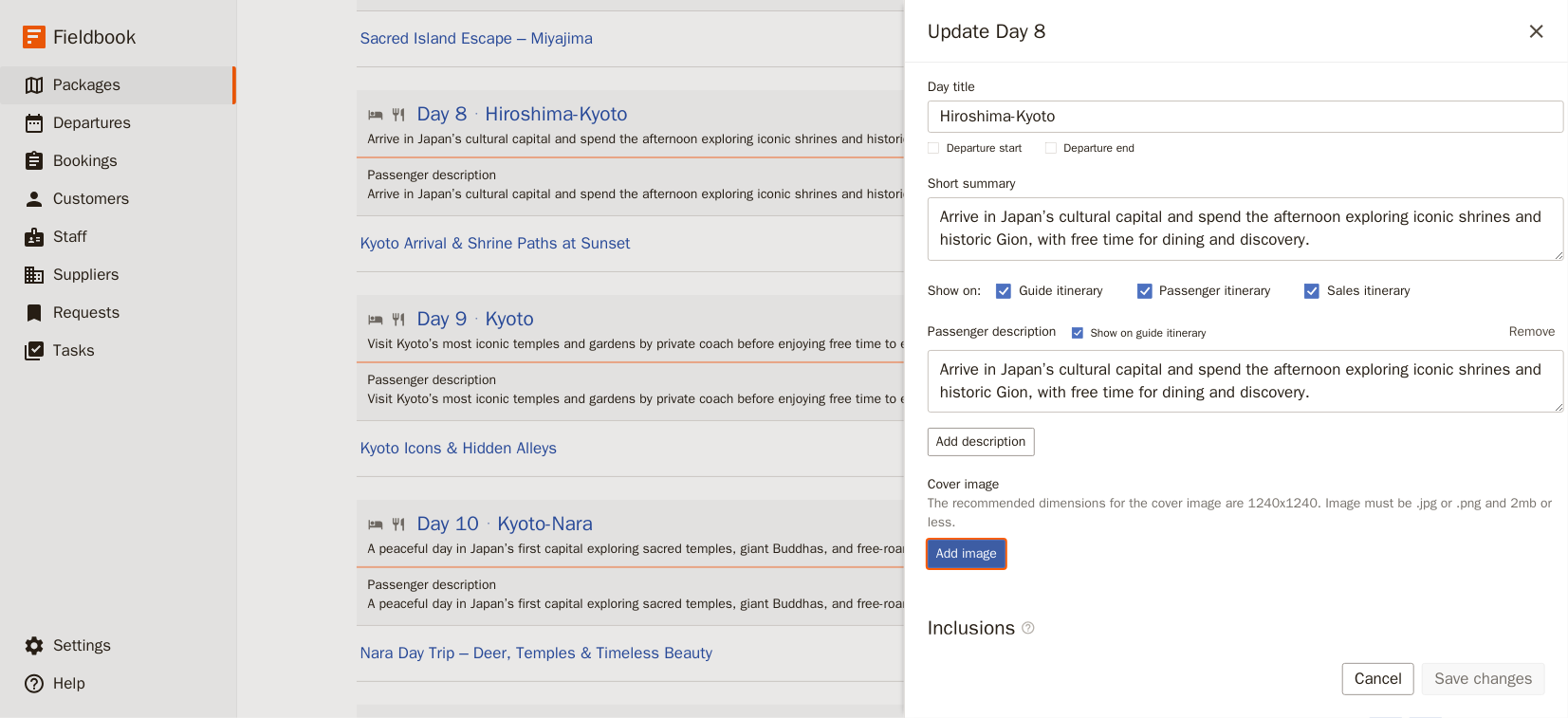click on "Add image" at bounding box center (927, 539) 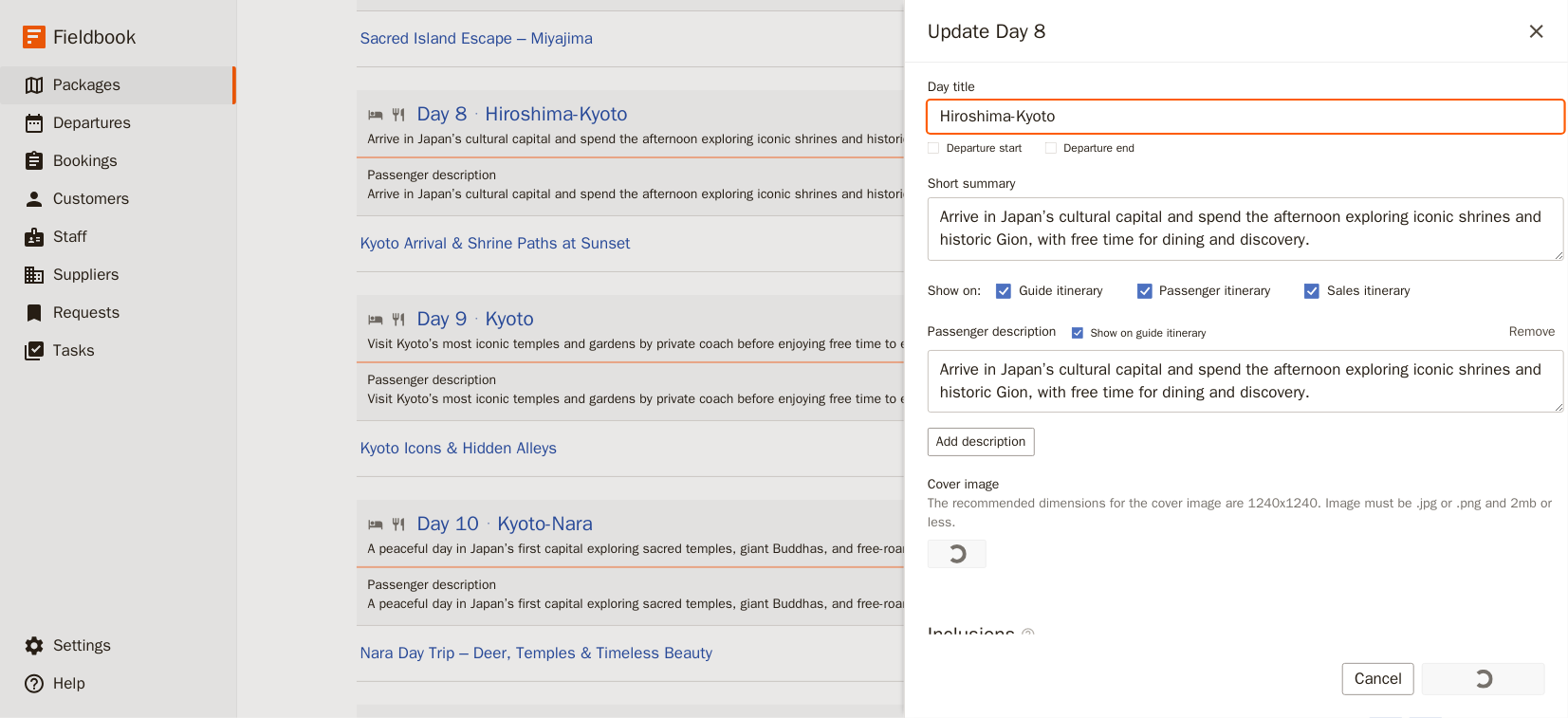 scroll, scrollTop: 1770, scrollLeft: 0, axis: vertical 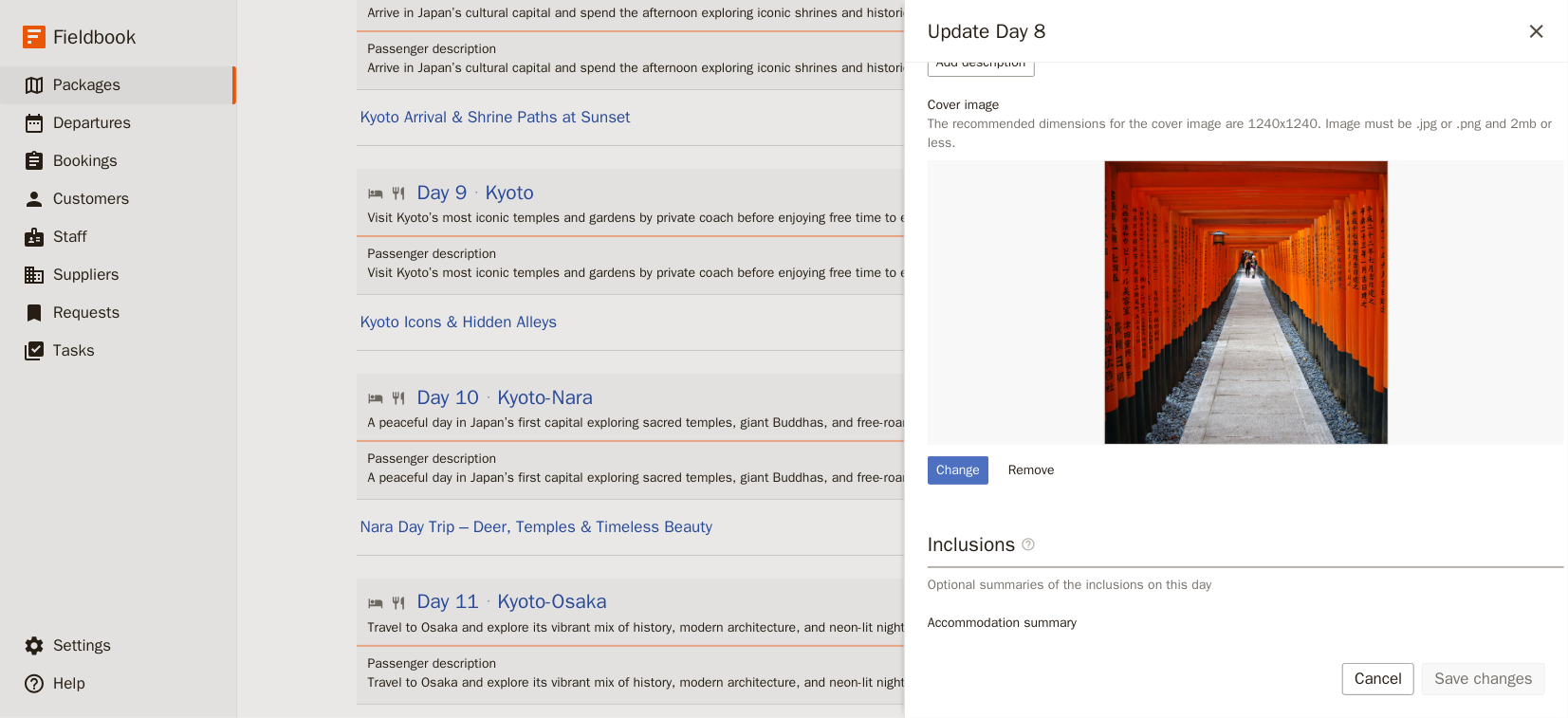 click on "Day [NUMBER] Kyoto ​ ​" at bounding box center (905, 193) 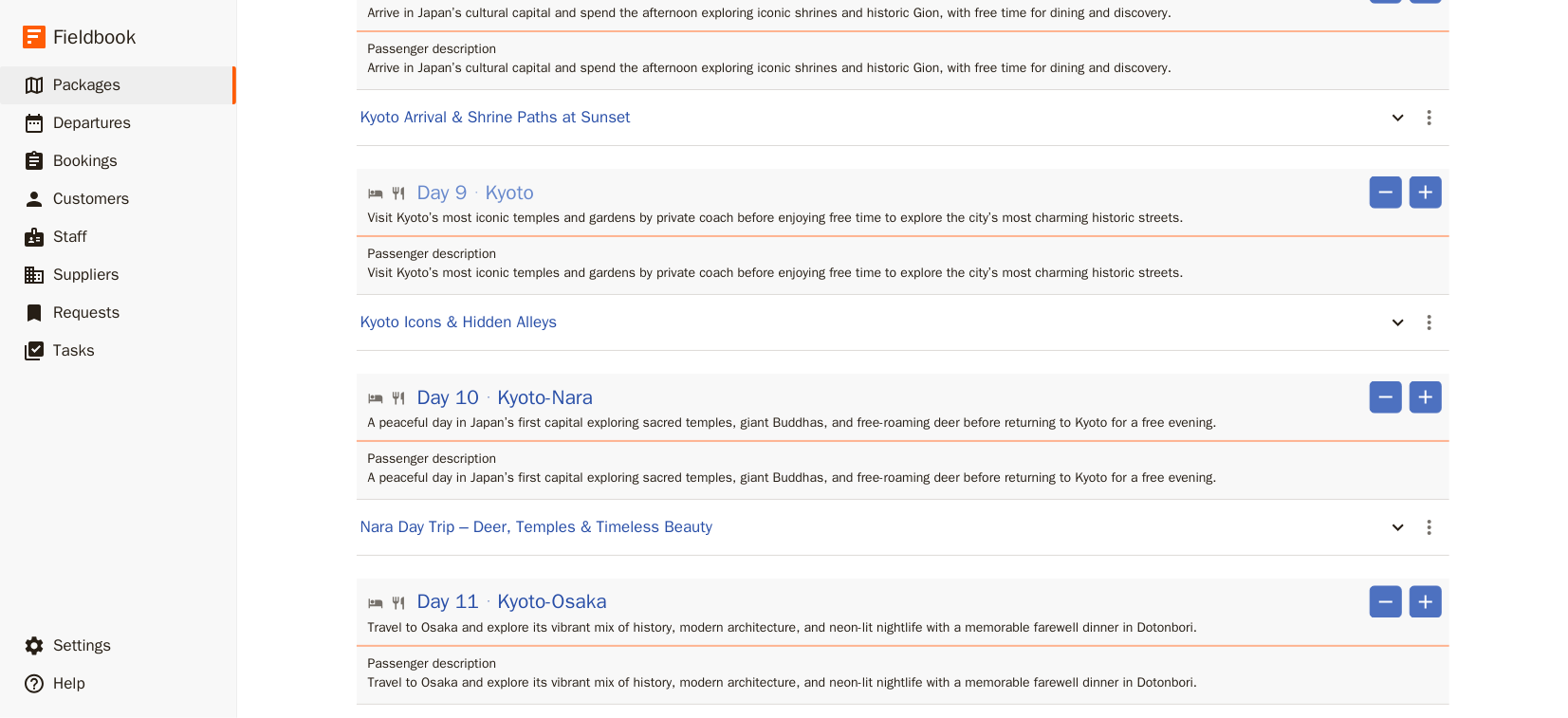 scroll, scrollTop: 1753, scrollLeft: 0, axis: vertical 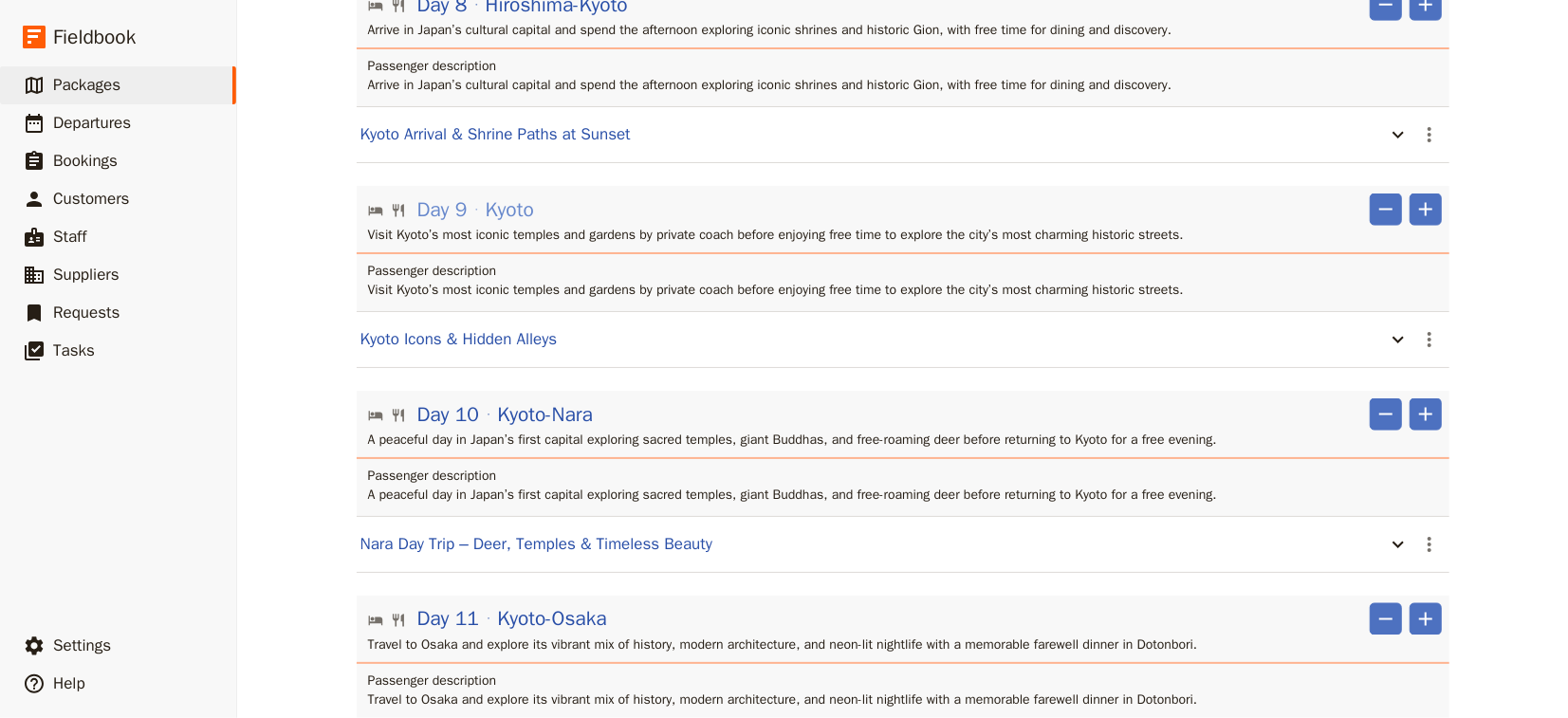 click on "Kyoto" at bounding box center (509, 210) 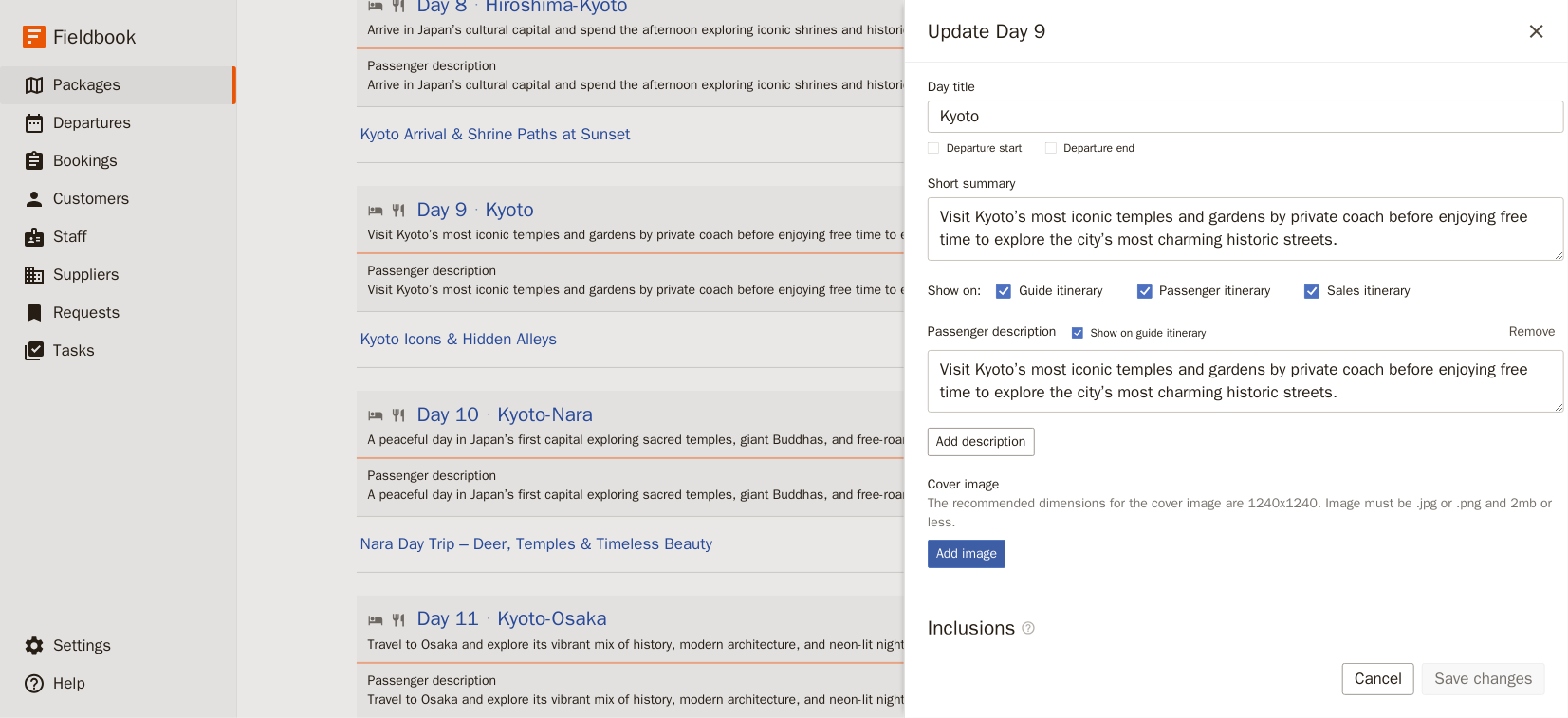 click on "Add image" at bounding box center (967, 554) 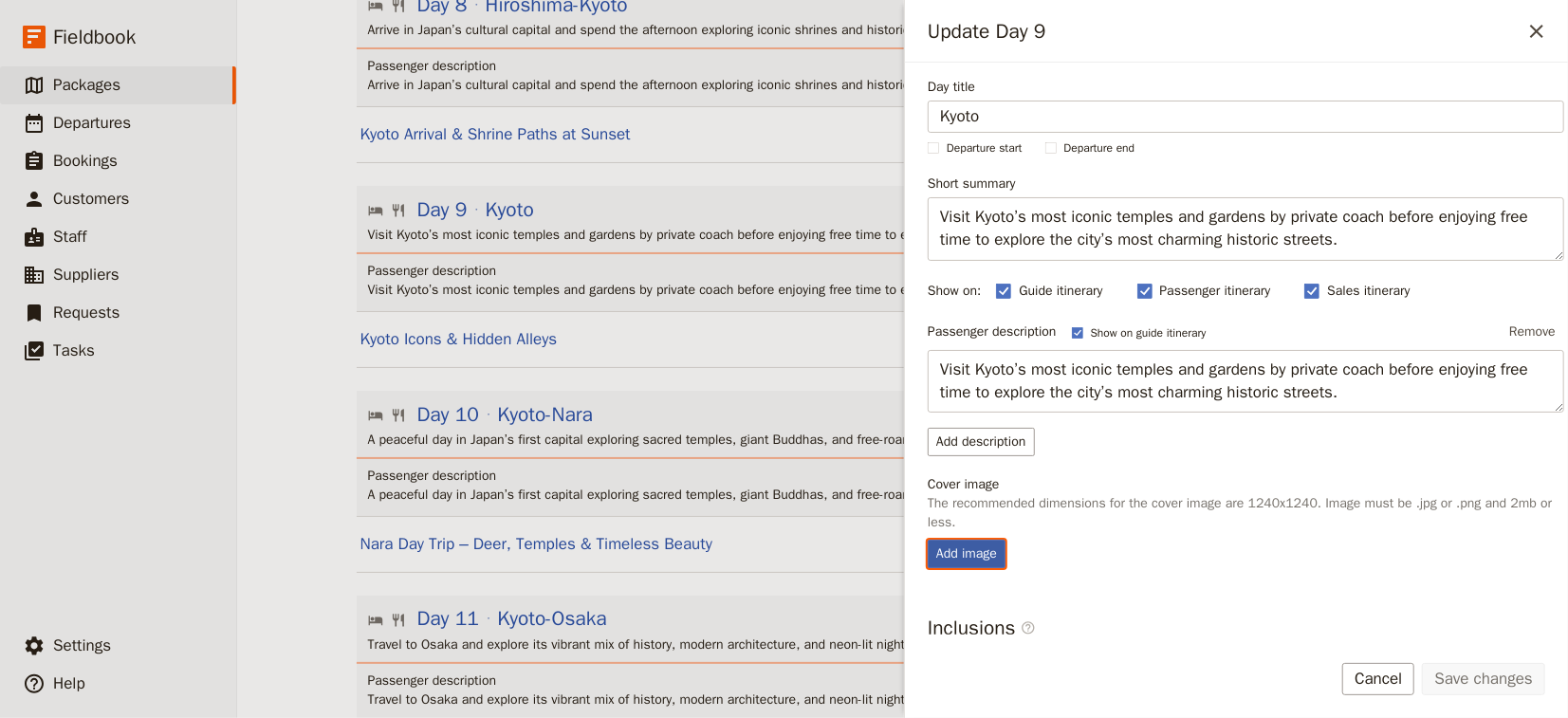 click on "Add image" at bounding box center [927, 539] 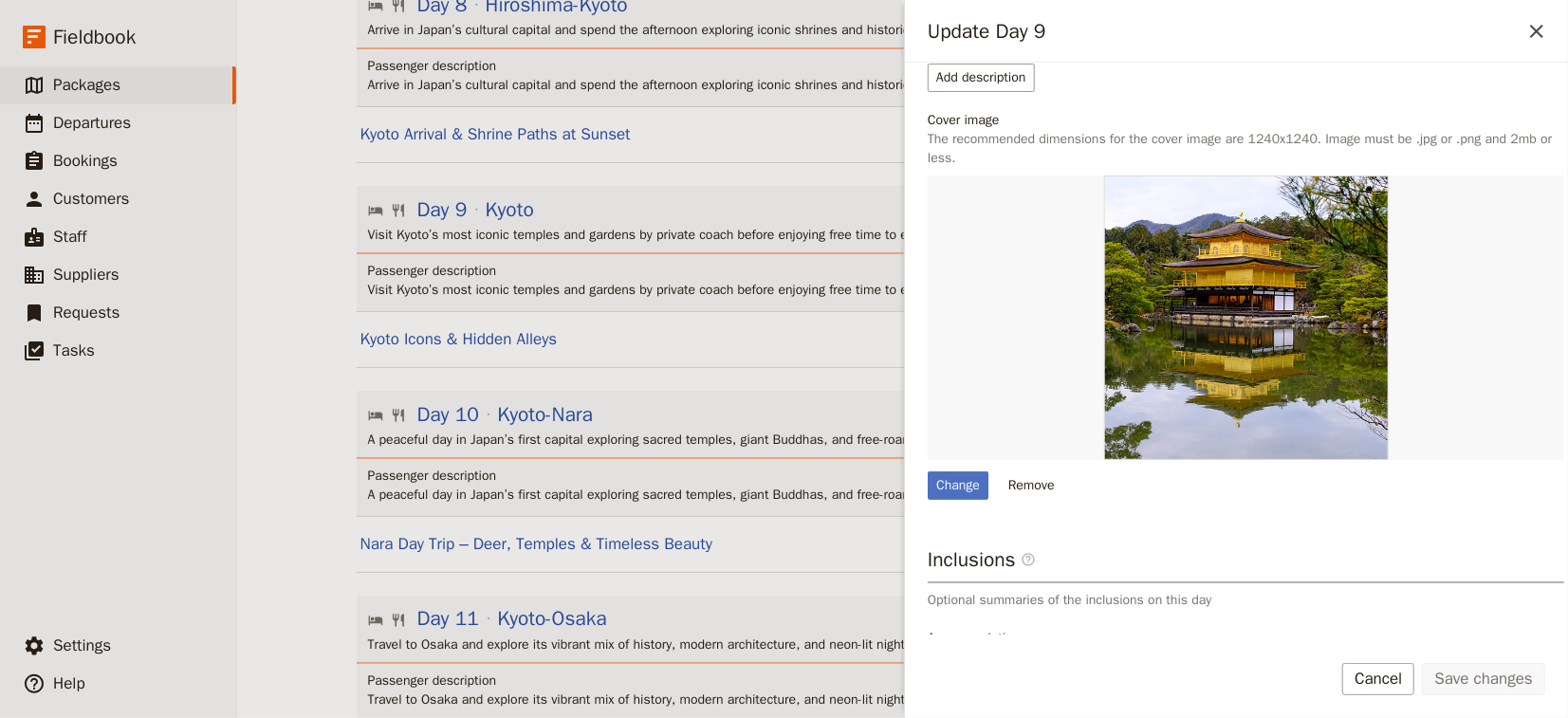 scroll, scrollTop: 379, scrollLeft: 0, axis: vertical 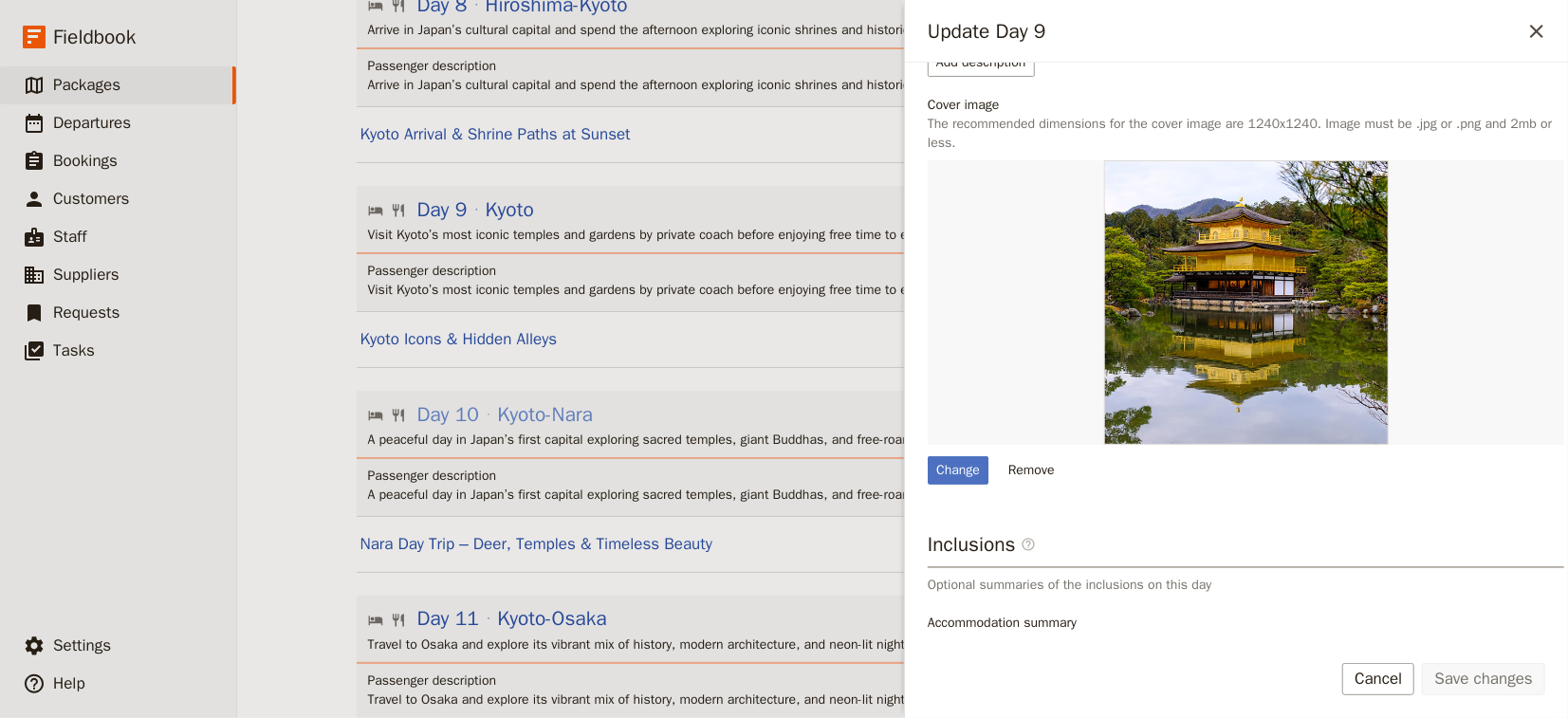 click on "Kyoto-Nara" at bounding box center (544, 414) 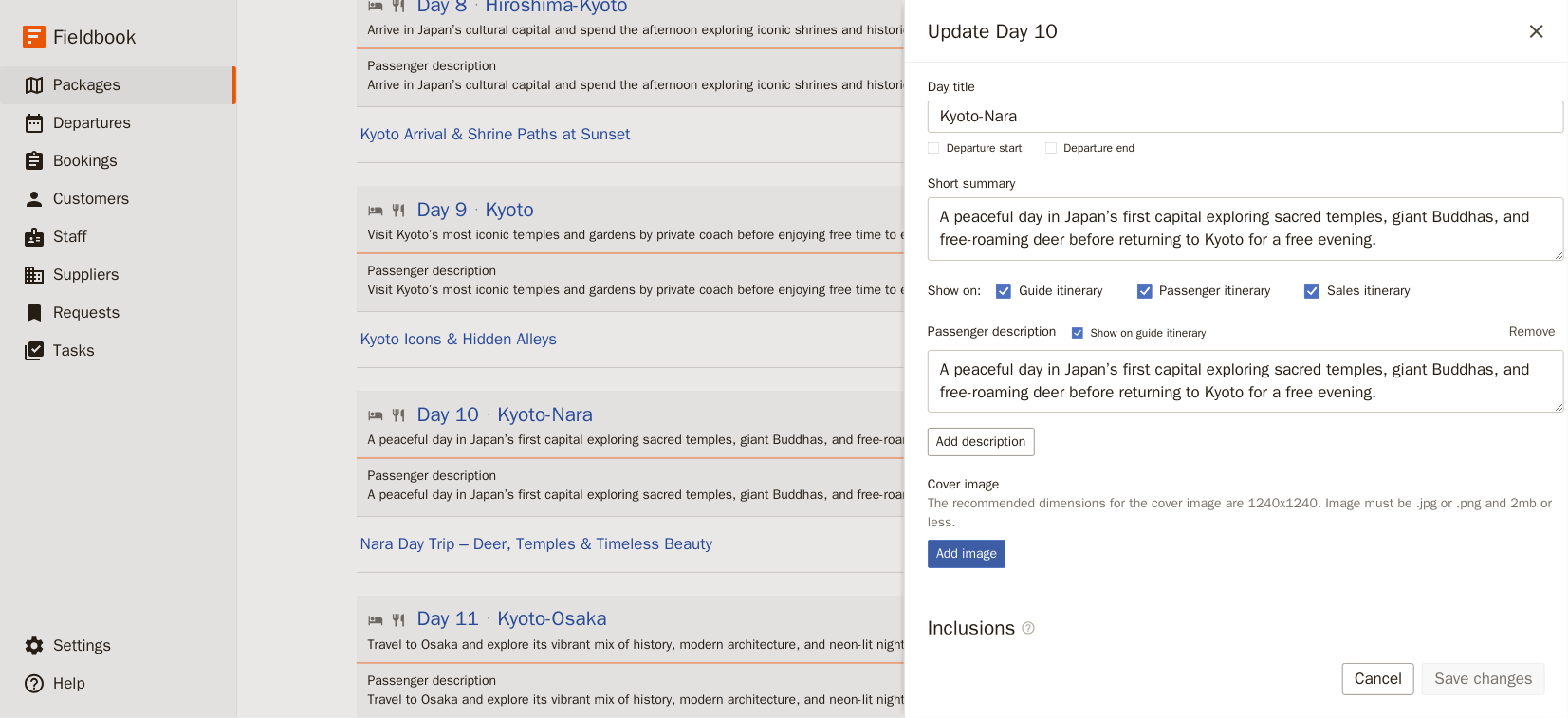 click on "Add image" at bounding box center [967, 554] 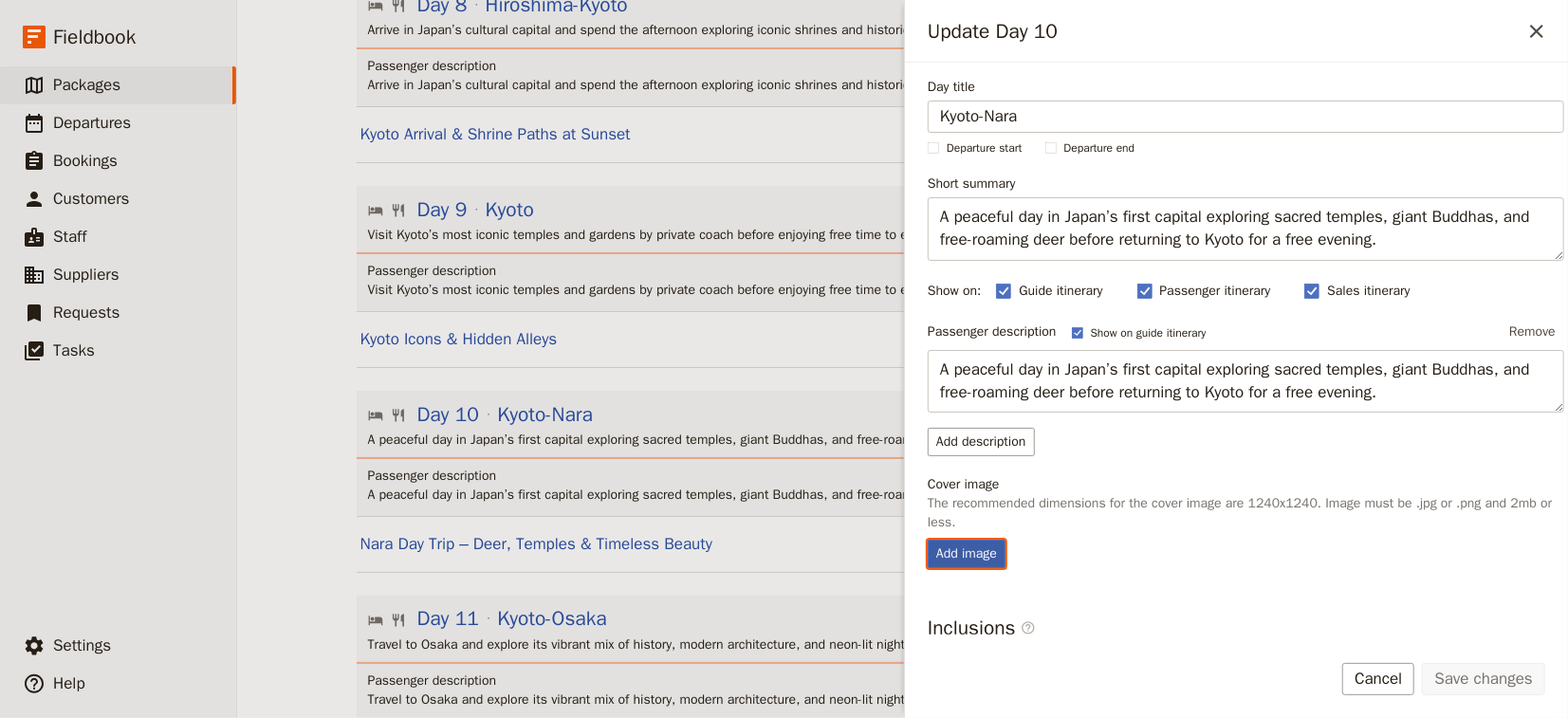 click on "Add image" at bounding box center (927, 539) 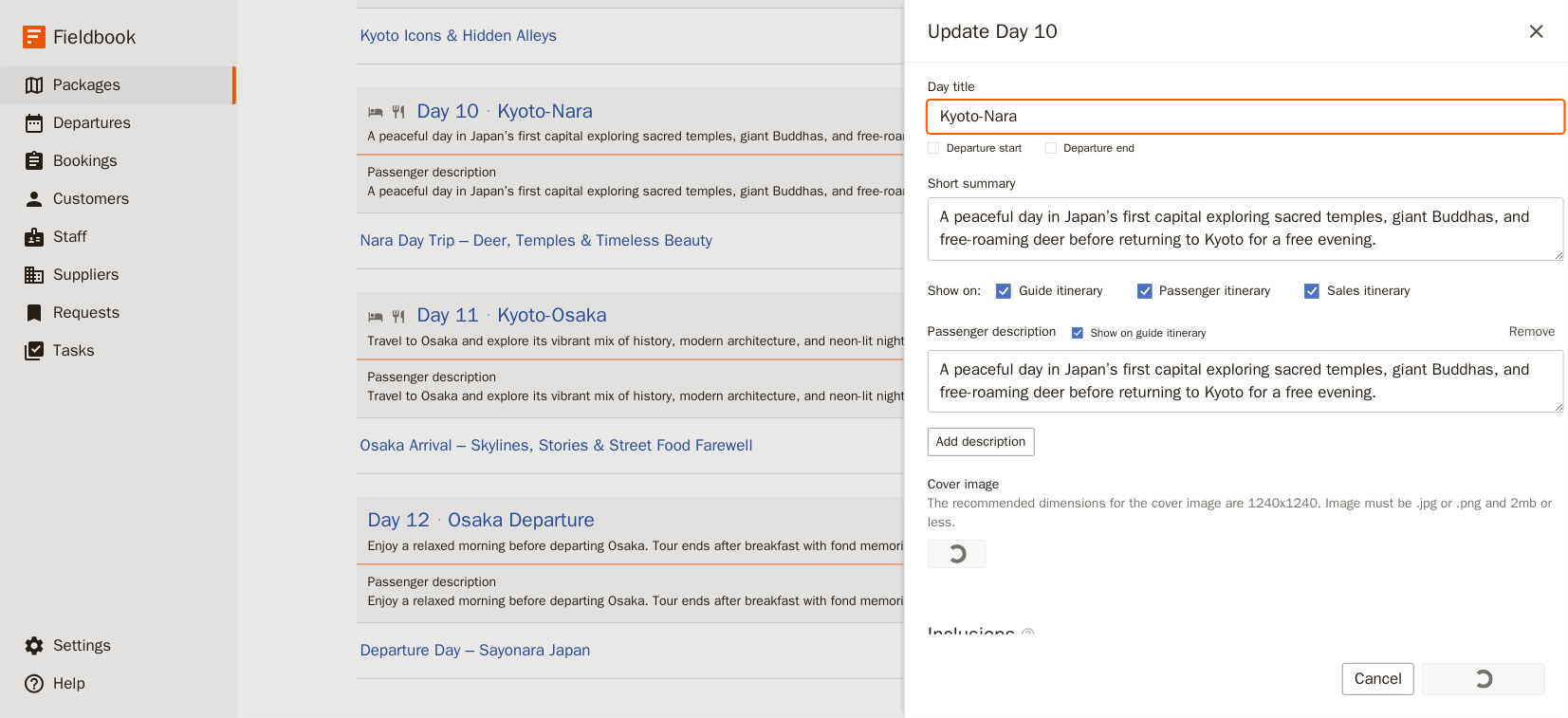 scroll, scrollTop: 2085, scrollLeft: 0, axis: vertical 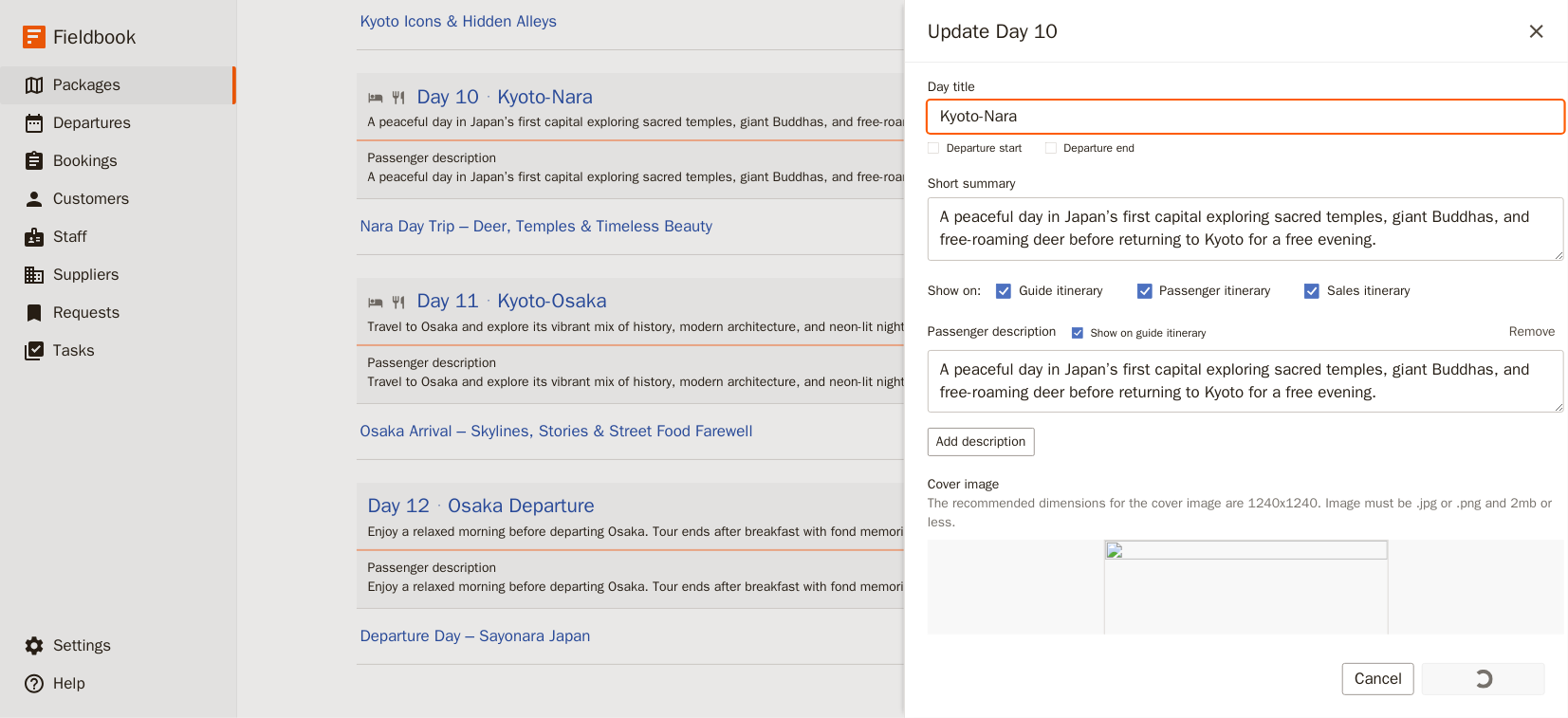 click on "Osaka Arrival – Skylines, Stories & Street Food Farewell" at bounding box center [868, 432] 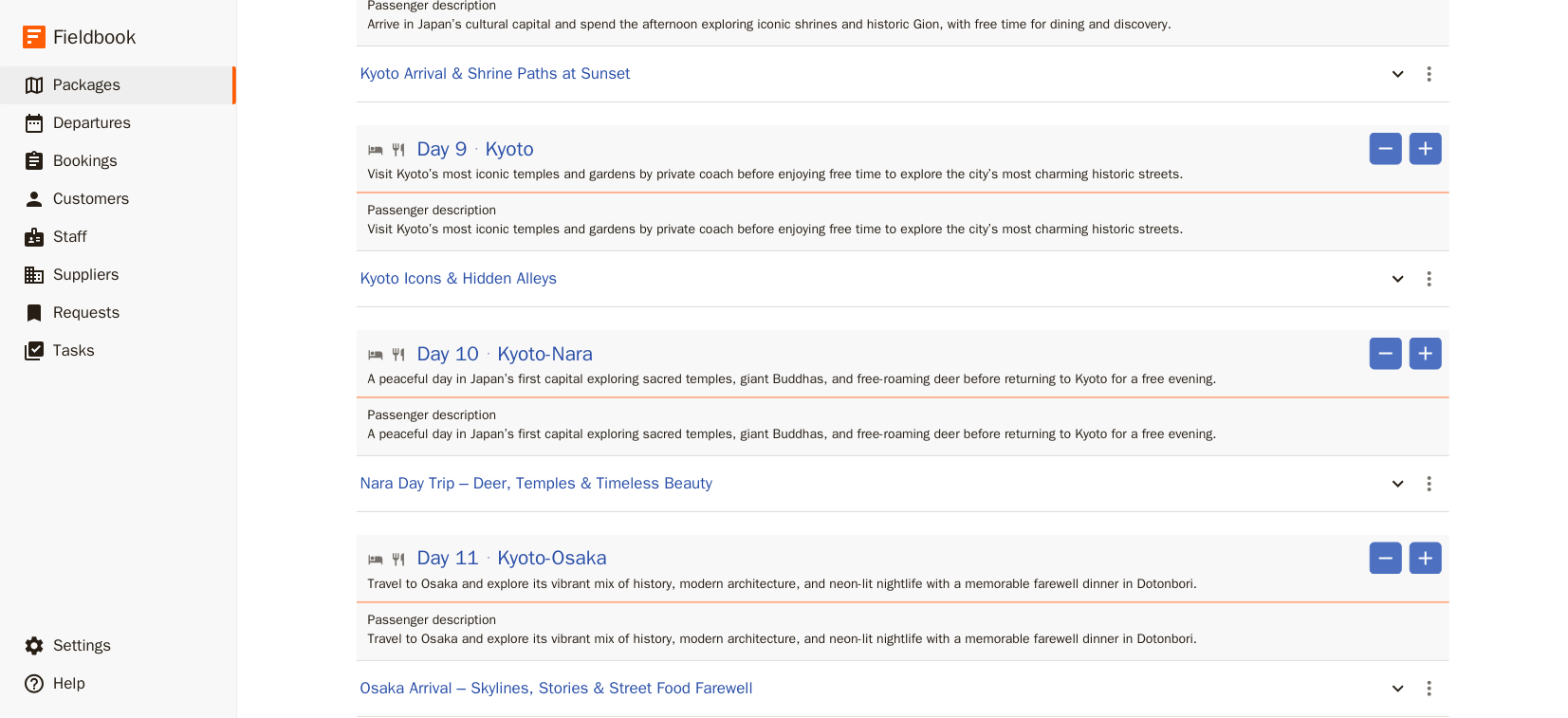 scroll, scrollTop: 2085, scrollLeft: 0, axis: vertical 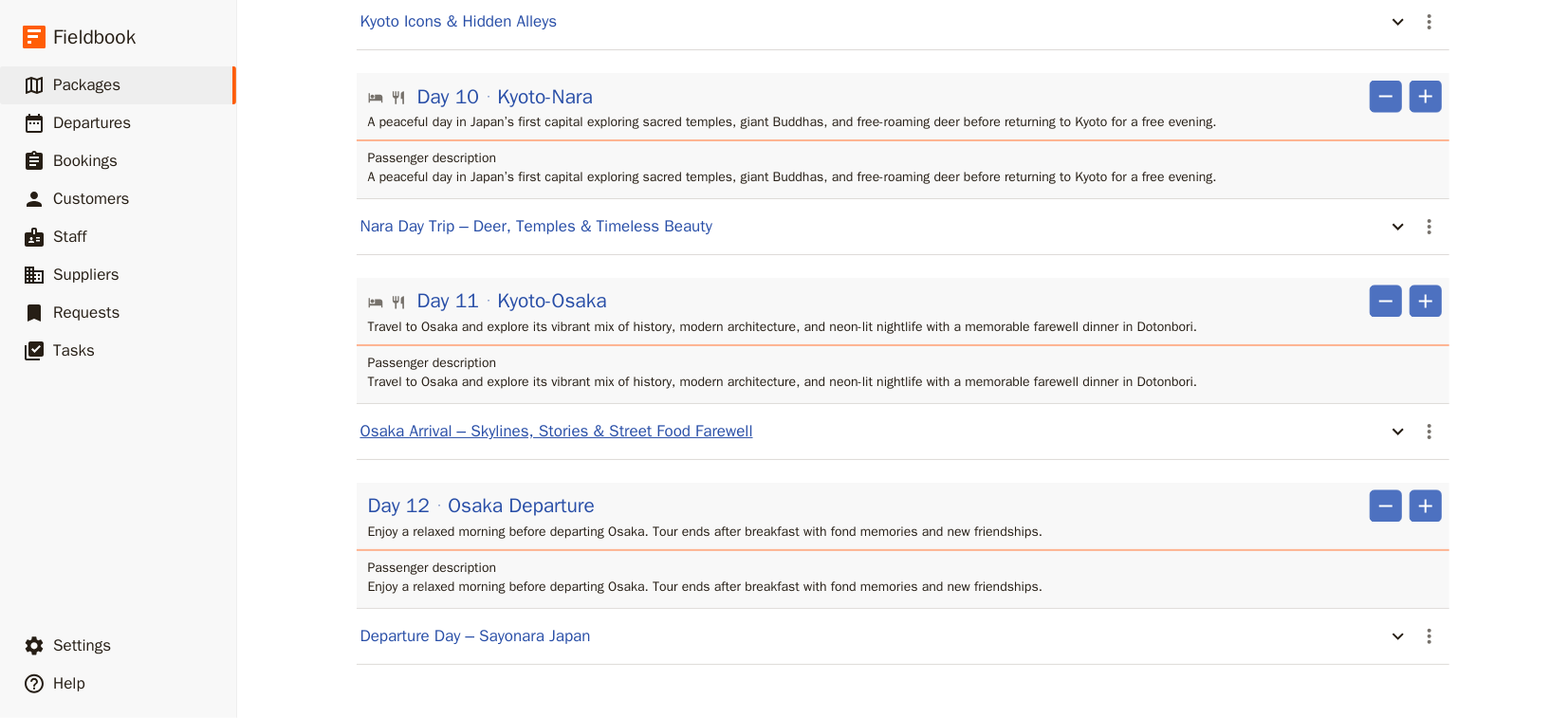 click on "Osaka Arrival – Skylines, Stories & Street Food Farewell" at bounding box center (557, 432) 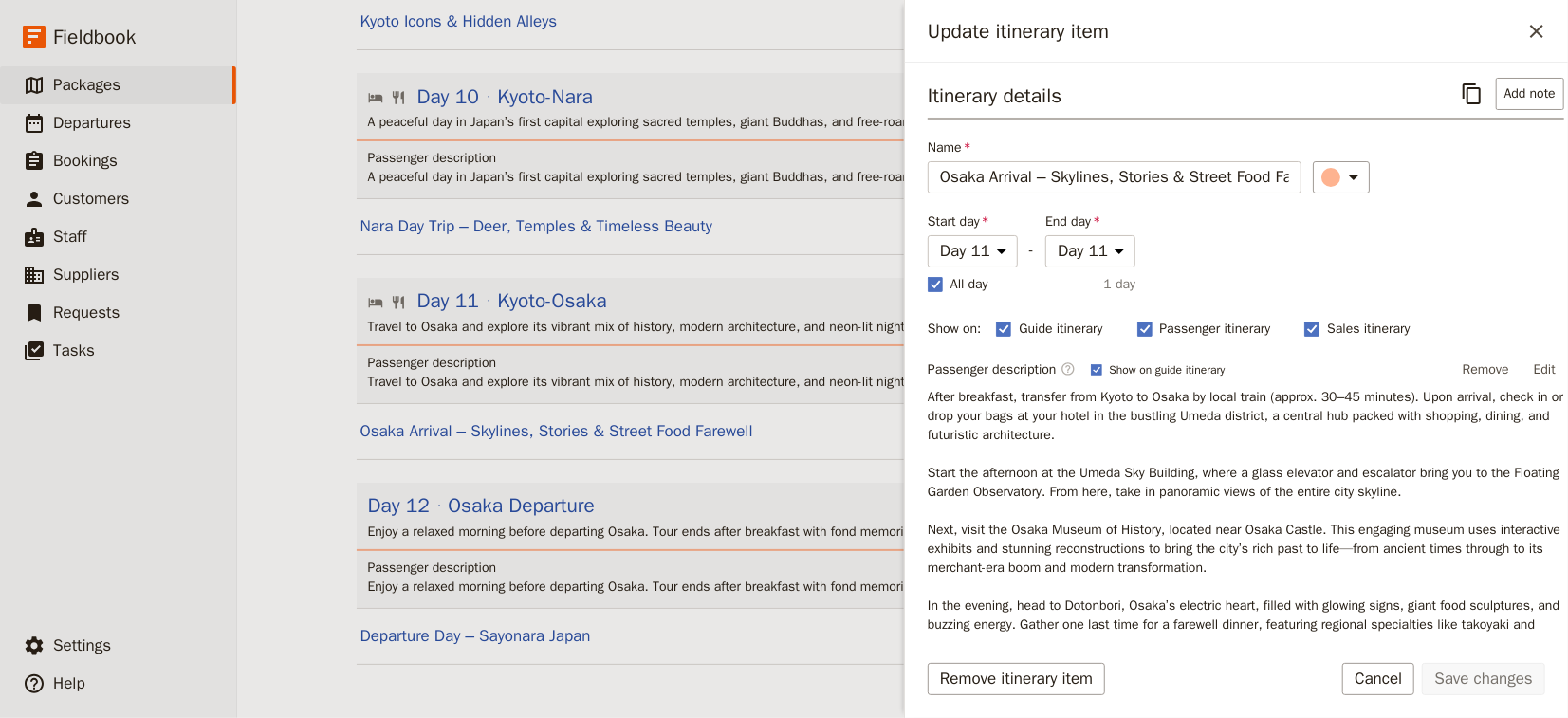 click on "AP Japan ​ 12 days   /   11 nights 0 – 10  passengers Information Itinerary Services Package options Staff Tasks Documents Departures Itinerary view ​ ​ Office Guide Passenger Sales Expand all ​ Share Day 1 Arrive Tokyo ​ ​ Arrive in Tokyo and kick off the tour with dinner and drinks in Shinjuku’s vibrant gay district. Passenger description Arrive in Tokyo and kick off the tour with dinner and drinks in Shinjuku’s vibrant gay district. Welcome to Tokyo – Arrival & Orientation ​ Day 2 Tokyo ​ ​ Explore Tokyo’s contrasts—from ancient temples to youth fashion districts—by train and on foot. Passenger description Explore Tokyo’s contrasts—from ancient temples to youth fashion districts—by train and on foot. Timeless & Trendy Tokyo – Temples, Icons & Pop Culture ​ Day 3 Tokyo-Kanazawa ​ ​ Travel to Kanazawa by bullet train and immerse yourself in Japan’s refined traditions—from geisha performances to gold leaf art. Passenger description ​ Day 4 Kanazawa ​ ​" at bounding box center [902, 359] 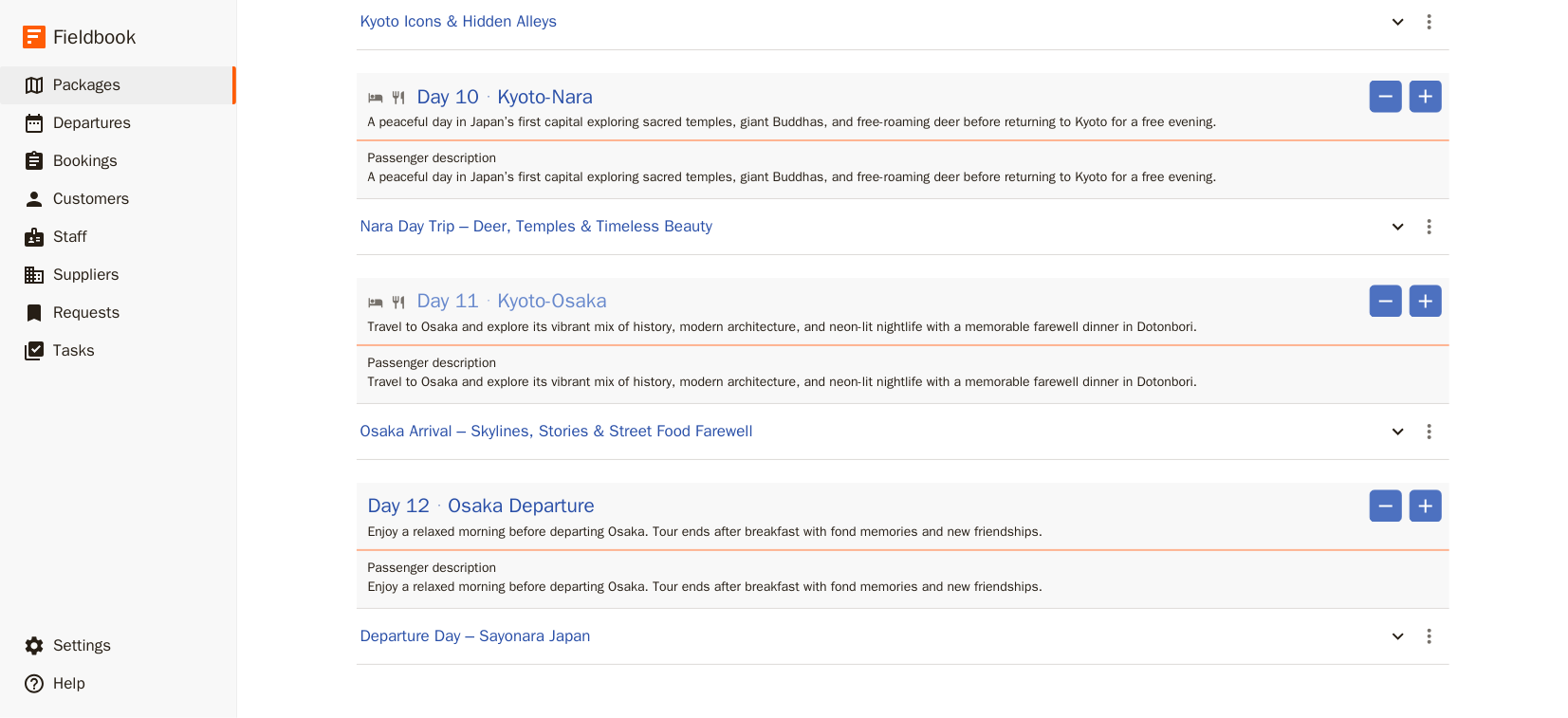 click on "Kyoto-Osaka" at bounding box center [551, 302] 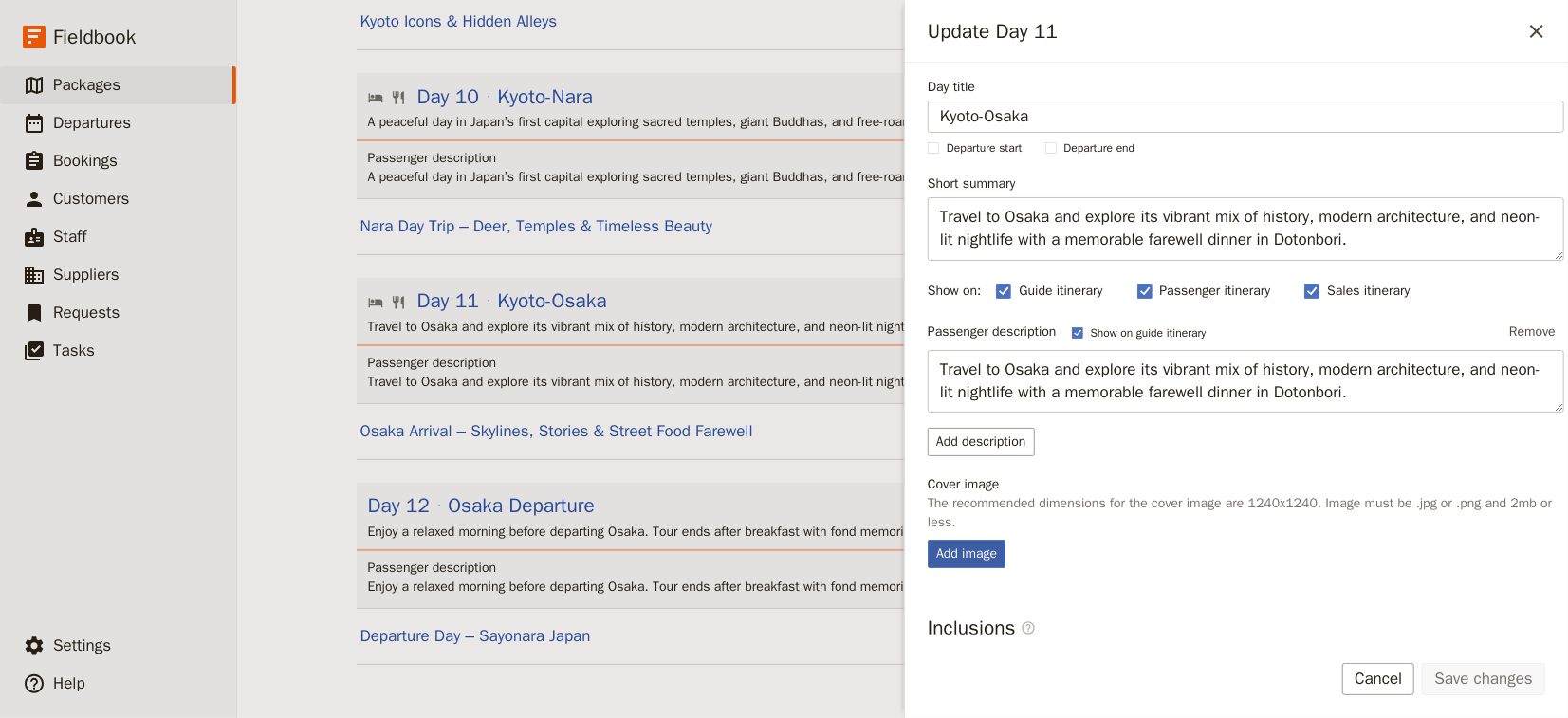 click on "Add image" at bounding box center (967, 554) 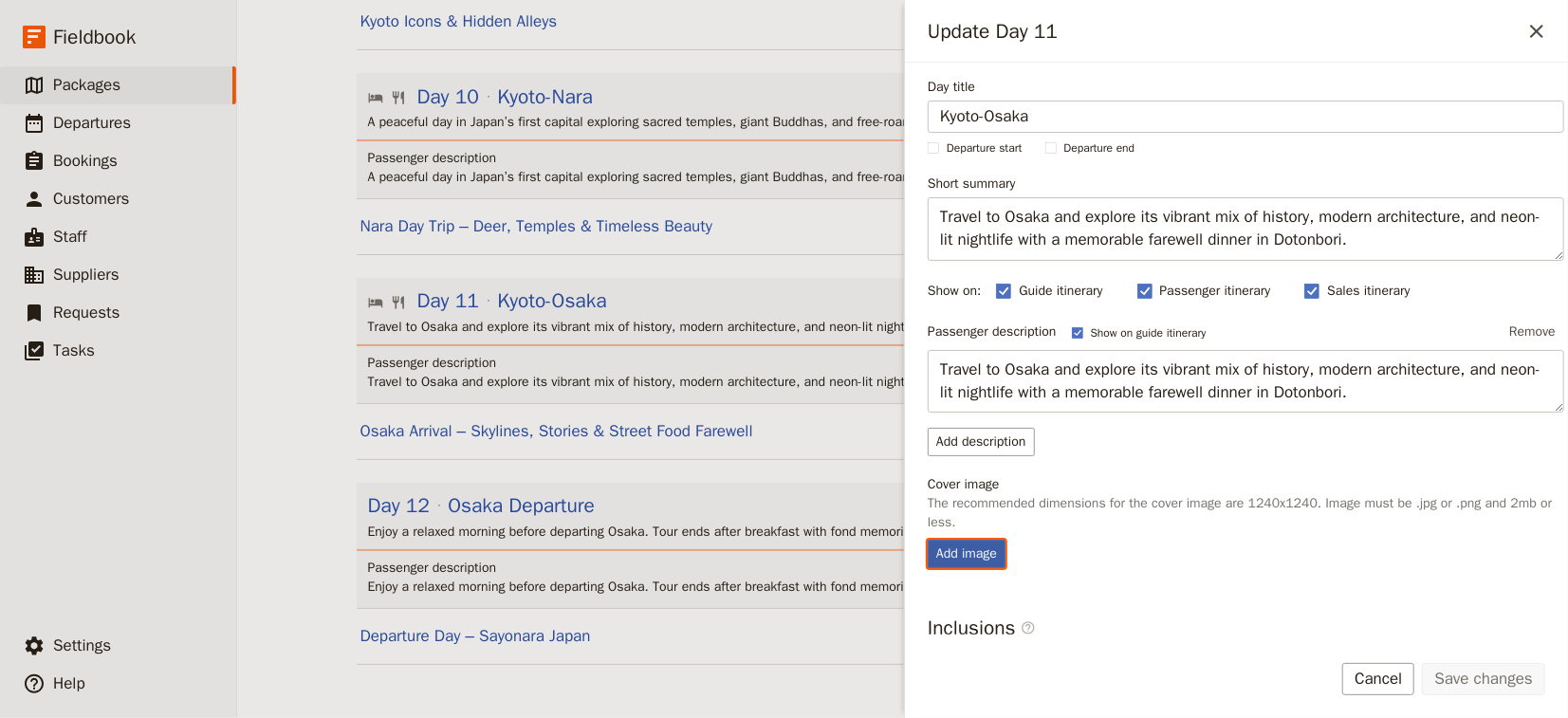click on "Add image" at bounding box center (927, 539) 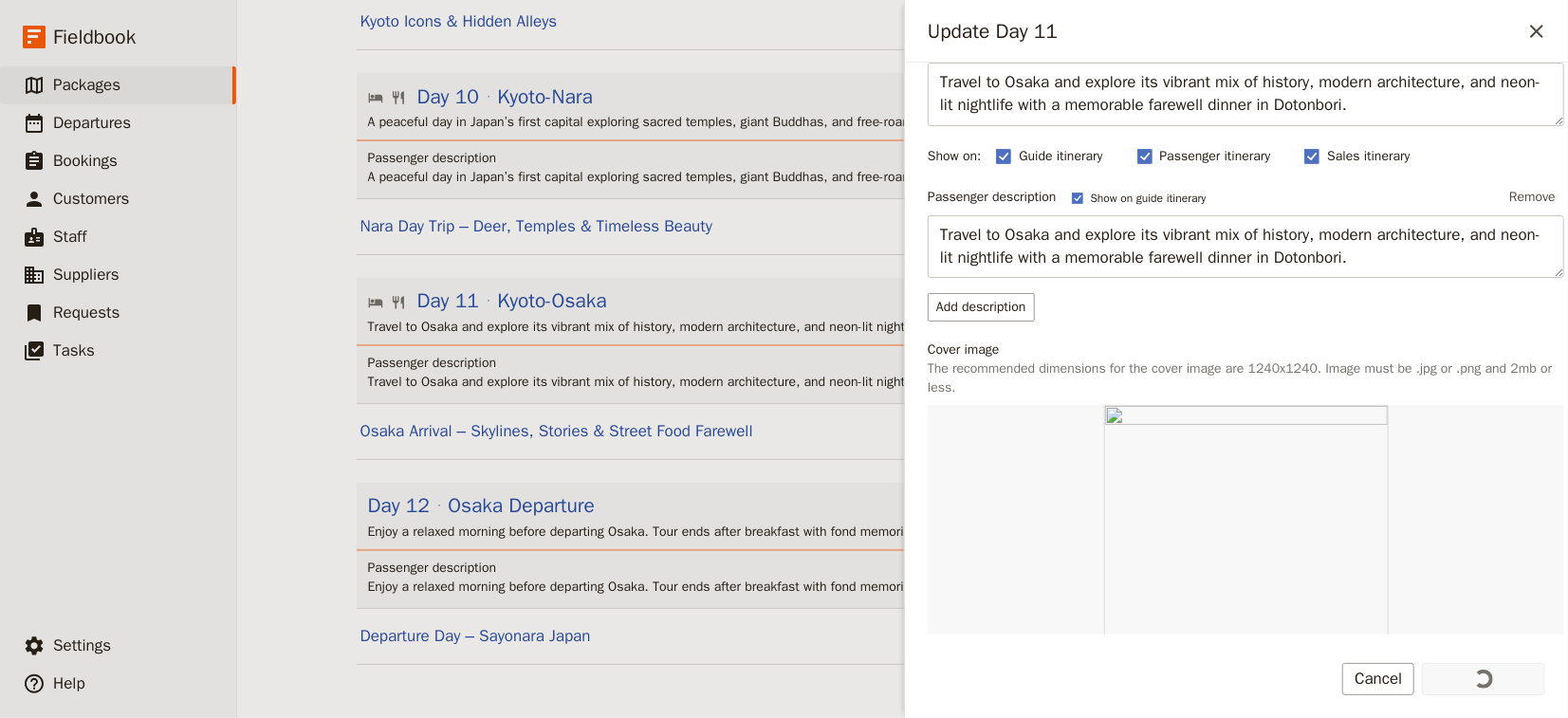 scroll, scrollTop: 379, scrollLeft: 0, axis: vertical 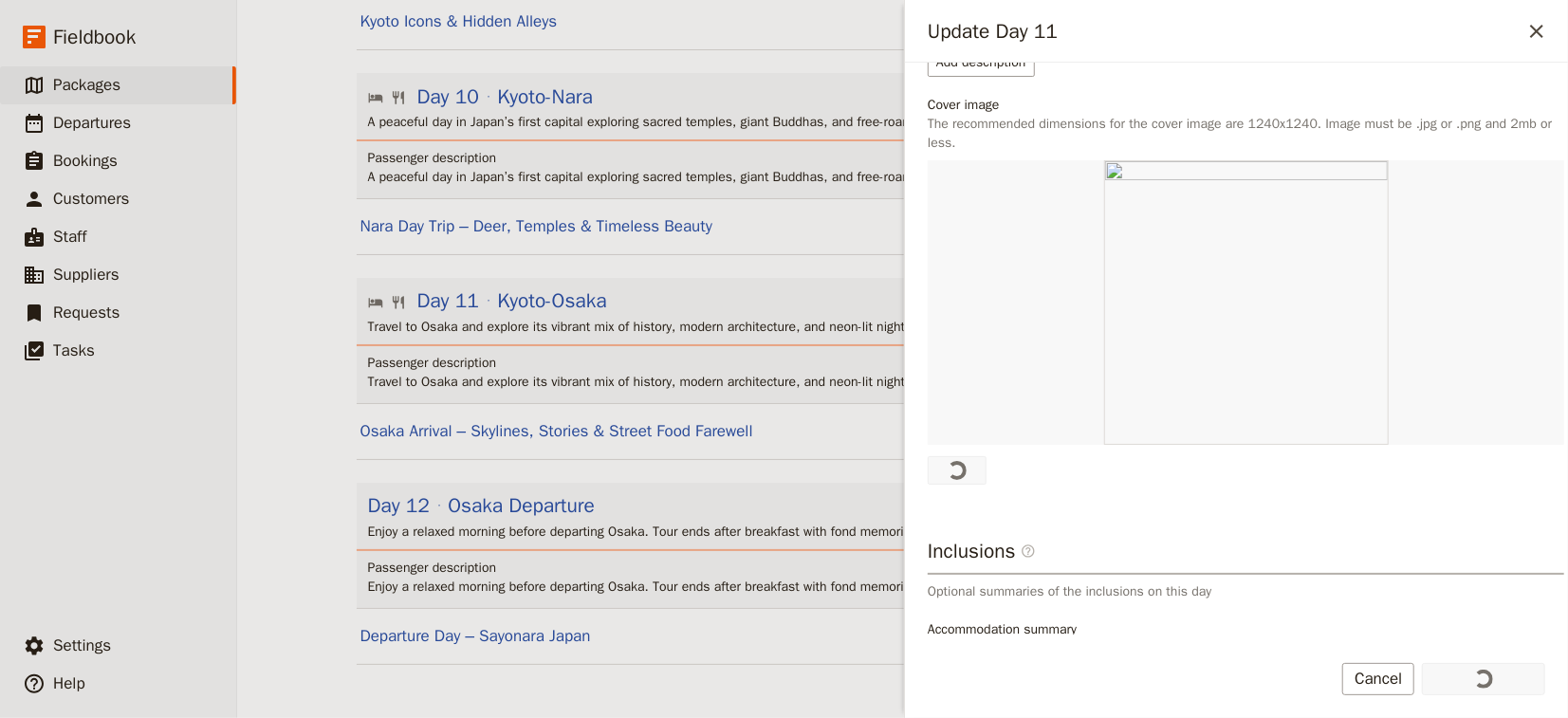 click on "AP Japan ​ 12 days   /   11 nights 0 – 10  passengers Information Itinerary Services Package options Staff Tasks Documents Departures Itinerary view ​ ​ Office Guide Passenger Sales Expand all ​ Share Day 1 Arrive Tokyo ​ ​ Arrive in Tokyo and kick off the tour with dinner and drinks in Shinjuku’s vibrant gay district. Passenger description Arrive in Tokyo and kick off the tour with dinner and drinks in Shinjuku’s vibrant gay district. Welcome to Tokyo – Arrival & Orientation ​ Day 2 Tokyo ​ ​ Explore Tokyo’s contrasts—from ancient temples to youth fashion districts—by train and on foot. Passenger description Explore Tokyo’s contrasts—from ancient temples to youth fashion districts—by train and on foot. Timeless & Trendy Tokyo – Temples, Icons & Pop Culture ​ Day 3 Tokyo-Kanazawa ​ ​ Travel to Kanazawa by bullet train and immerse yourself in Japan’s refined traditions—from geisha performances to gold leaf art. Passenger description ​ Day 4 Kanazawa ​ ​" at bounding box center (902, 359) 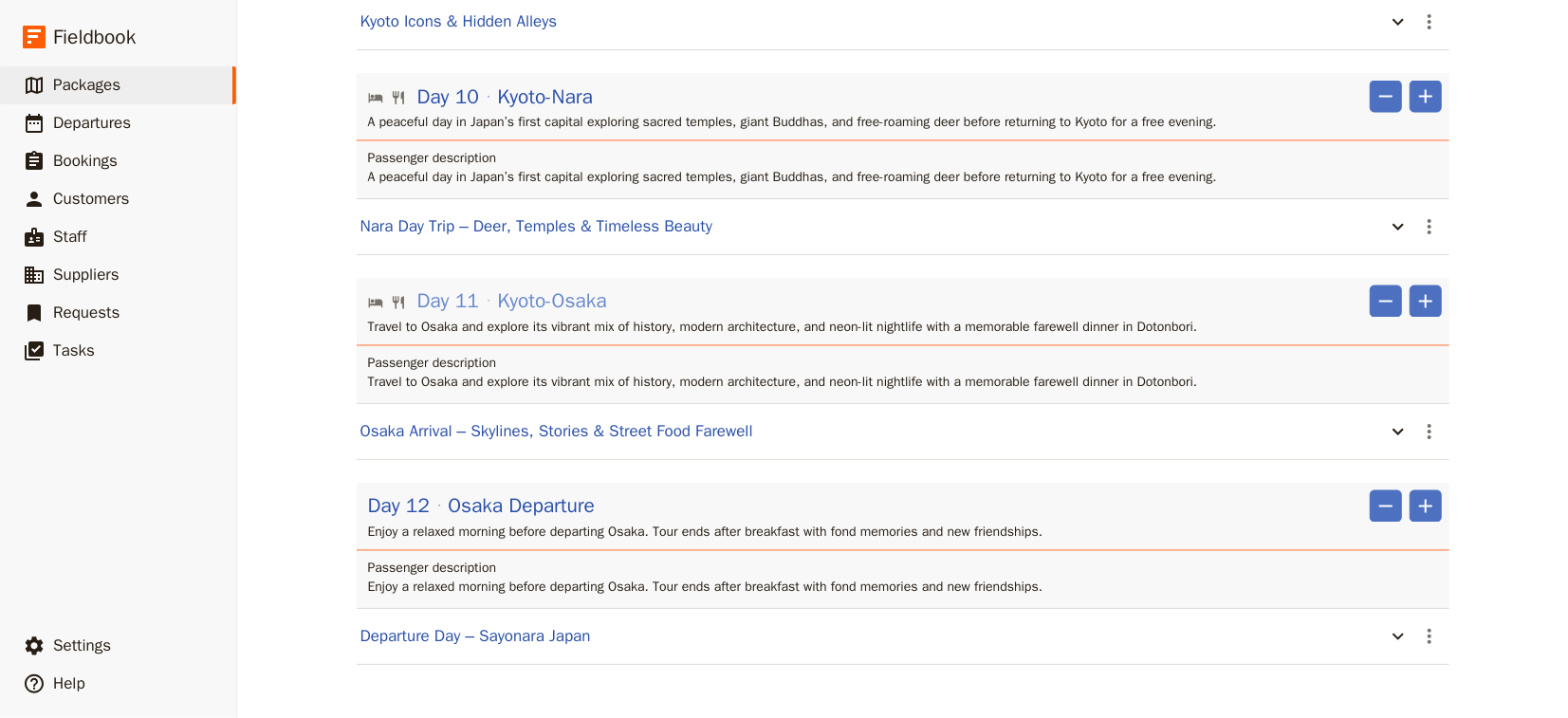click on "Kyoto-Osaka" at bounding box center [551, 302] 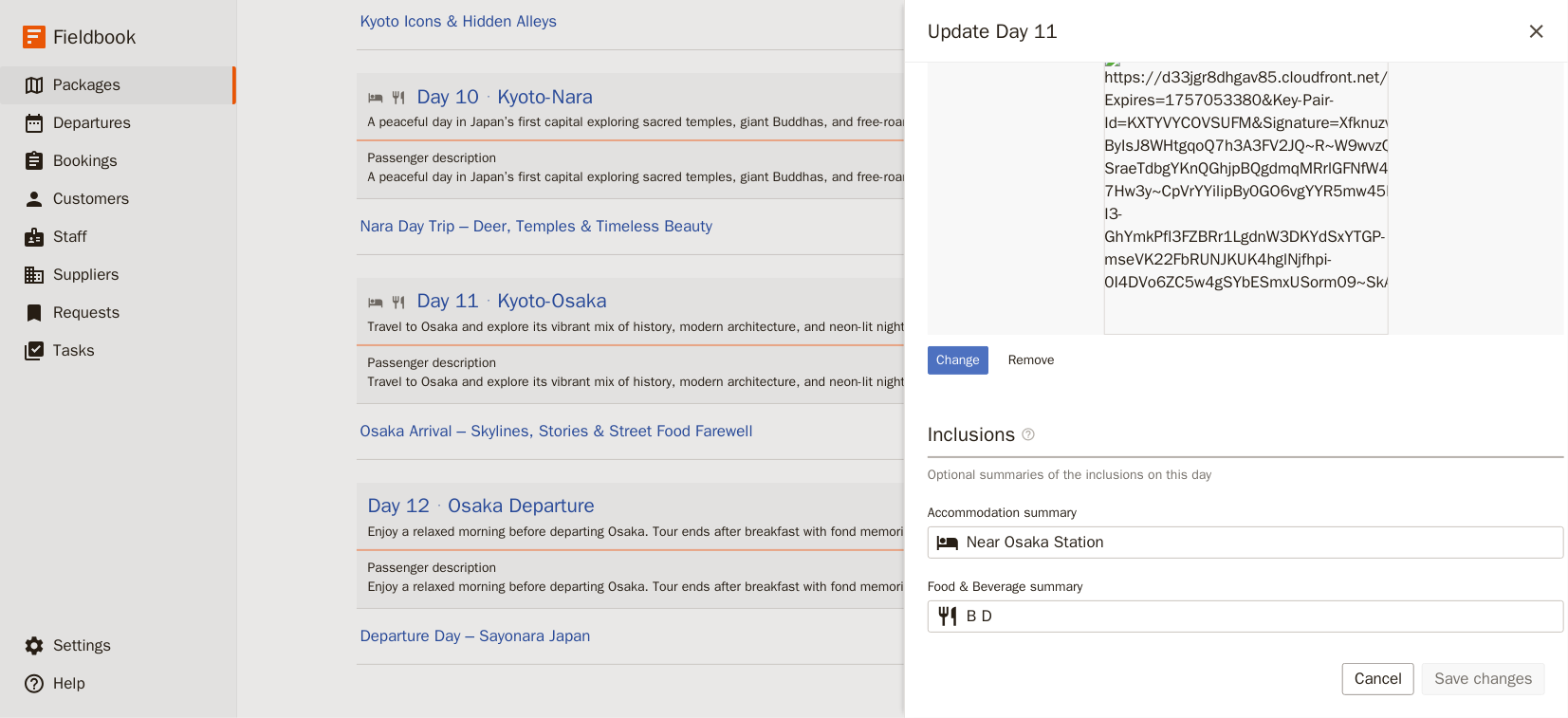 scroll, scrollTop: 493, scrollLeft: 0, axis: vertical 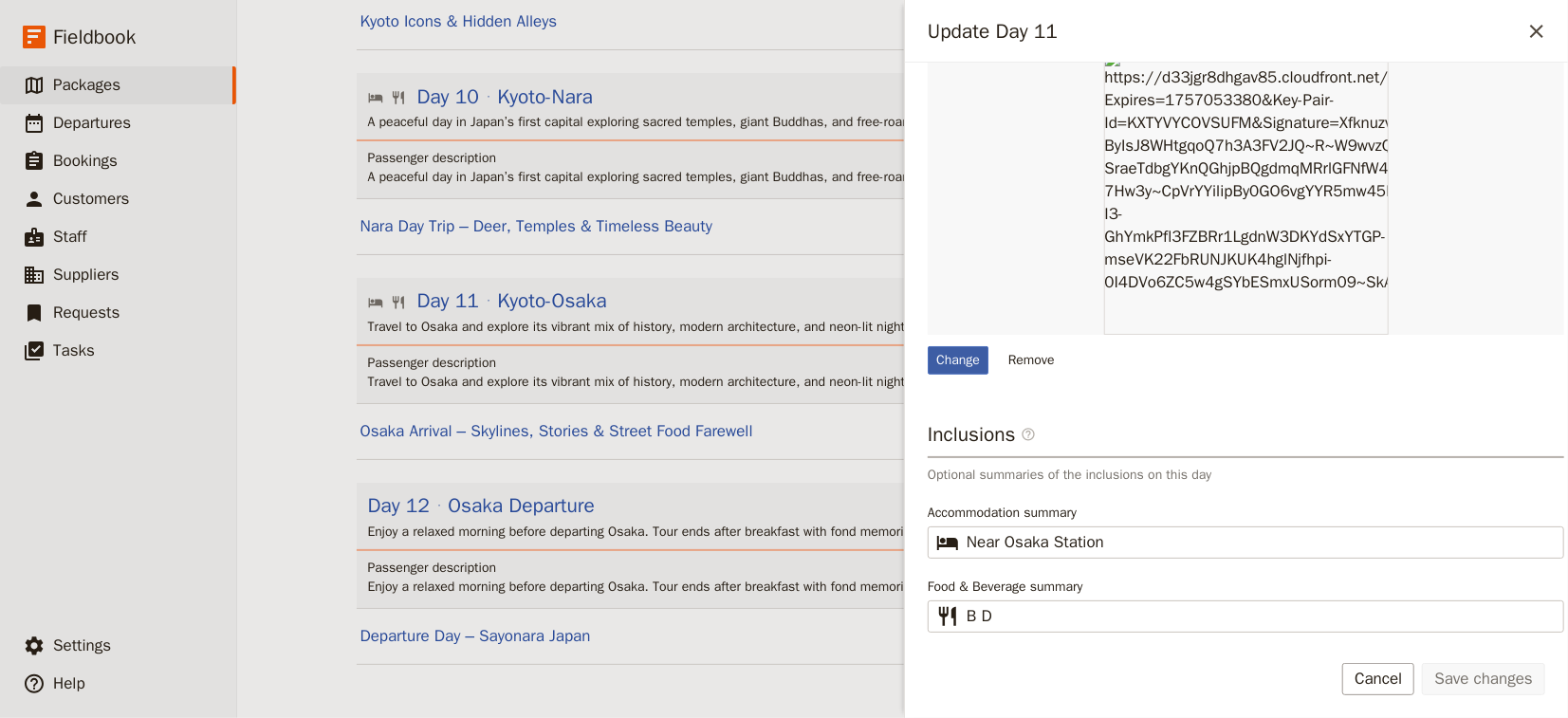 click on "Change" at bounding box center (958, 360) 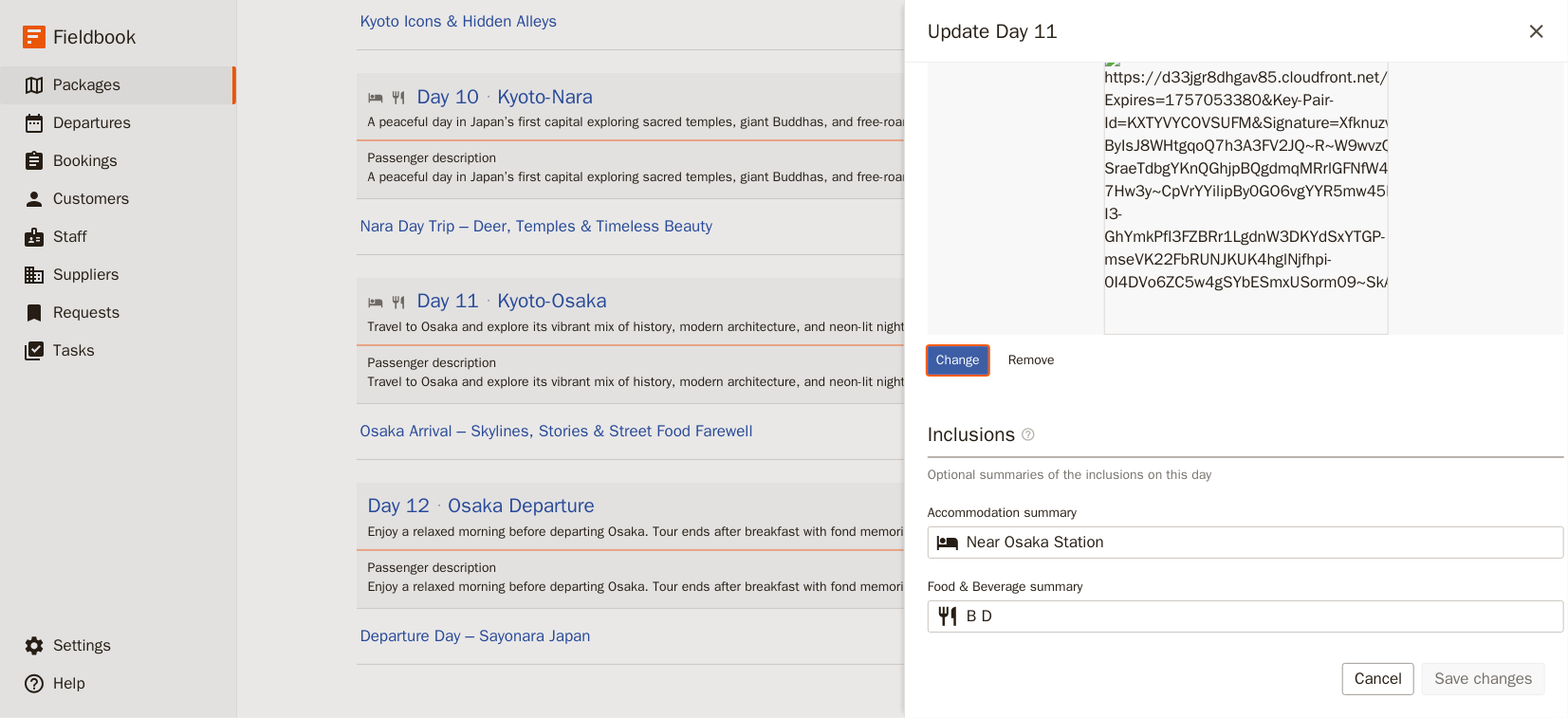 click on "Change" at bounding box center [927, 345] 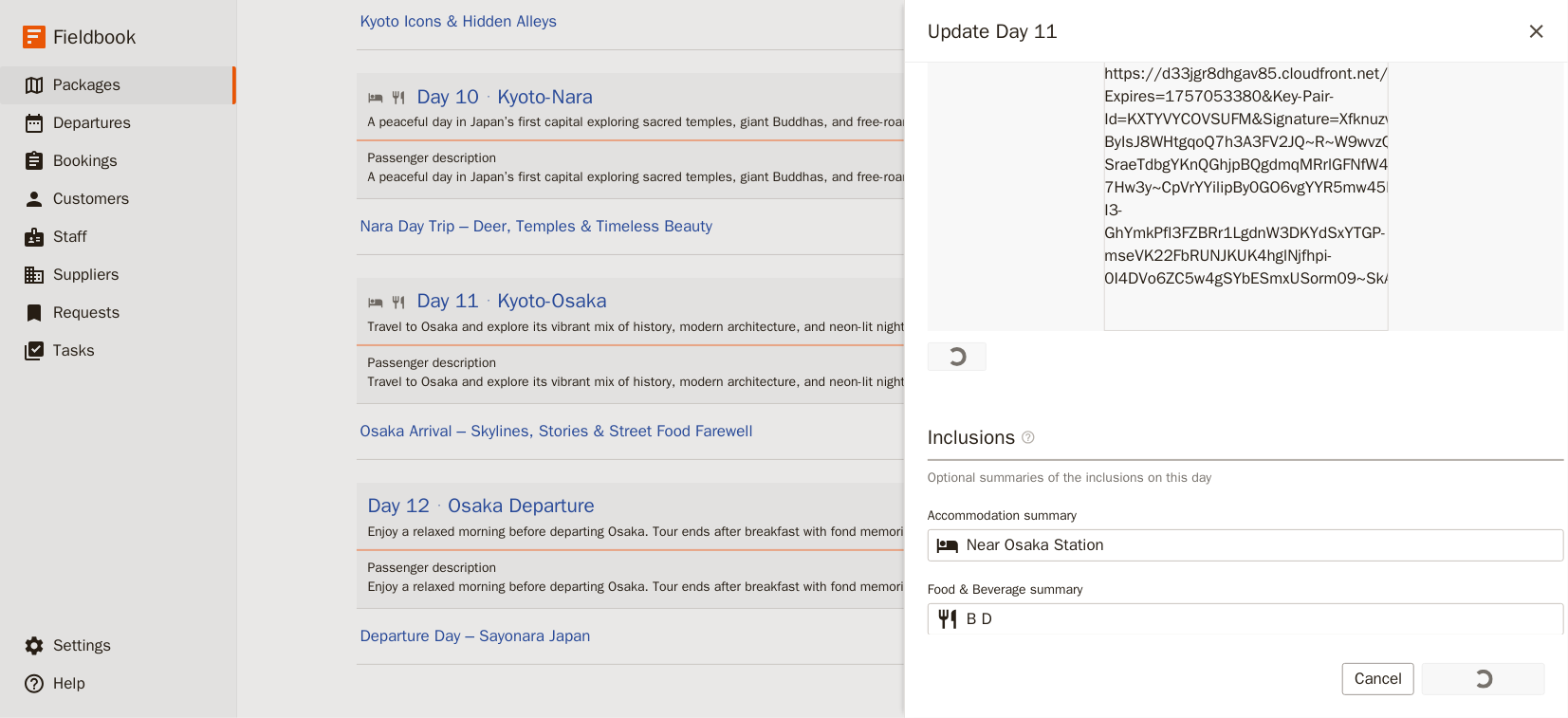 scroll, scrollTop: 0, scrollLeft: 0, axis: both 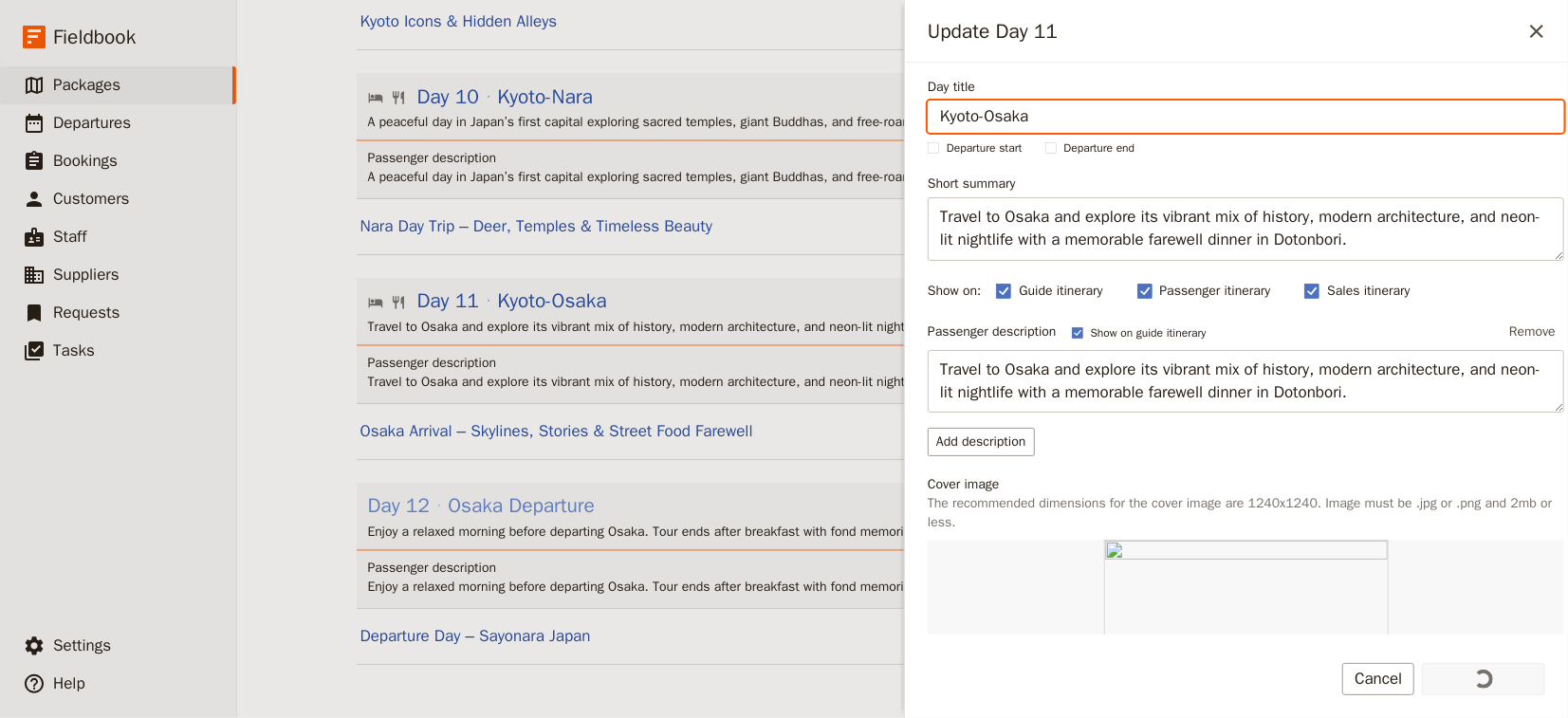 click on "Osaka Departure" at bounding box center [521, 506] 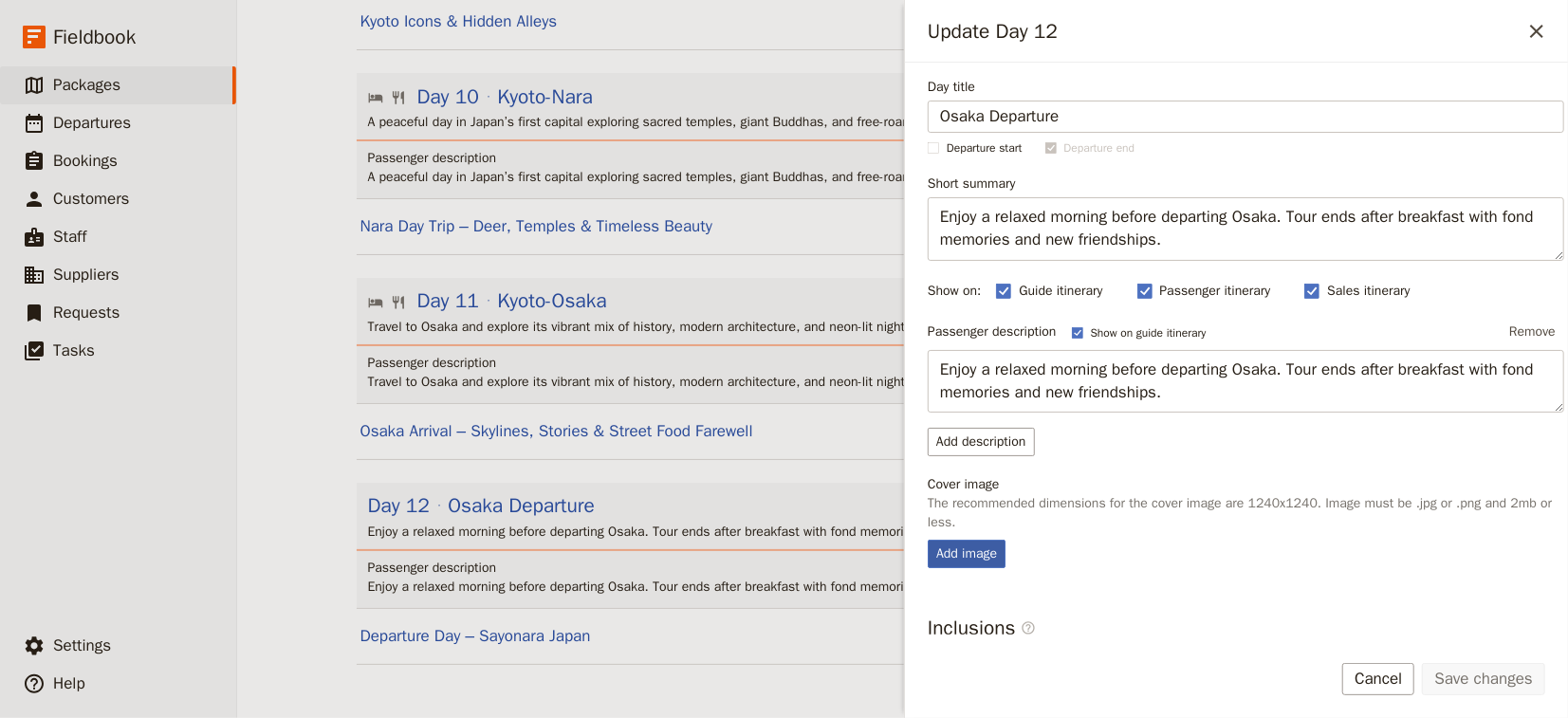 click on "Add image" at bounding box center (967, 554) 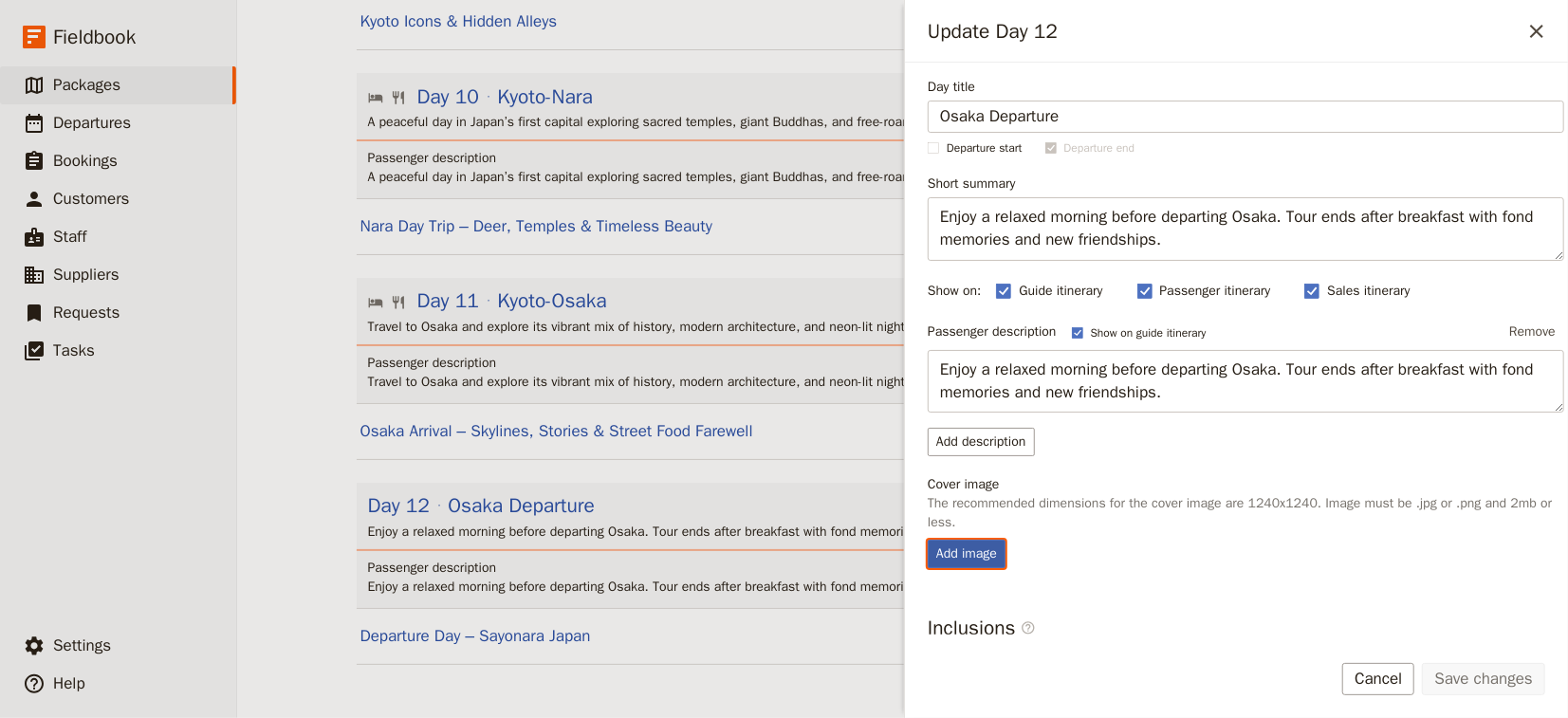 click on "Add image" at bounding box center [927, 539] 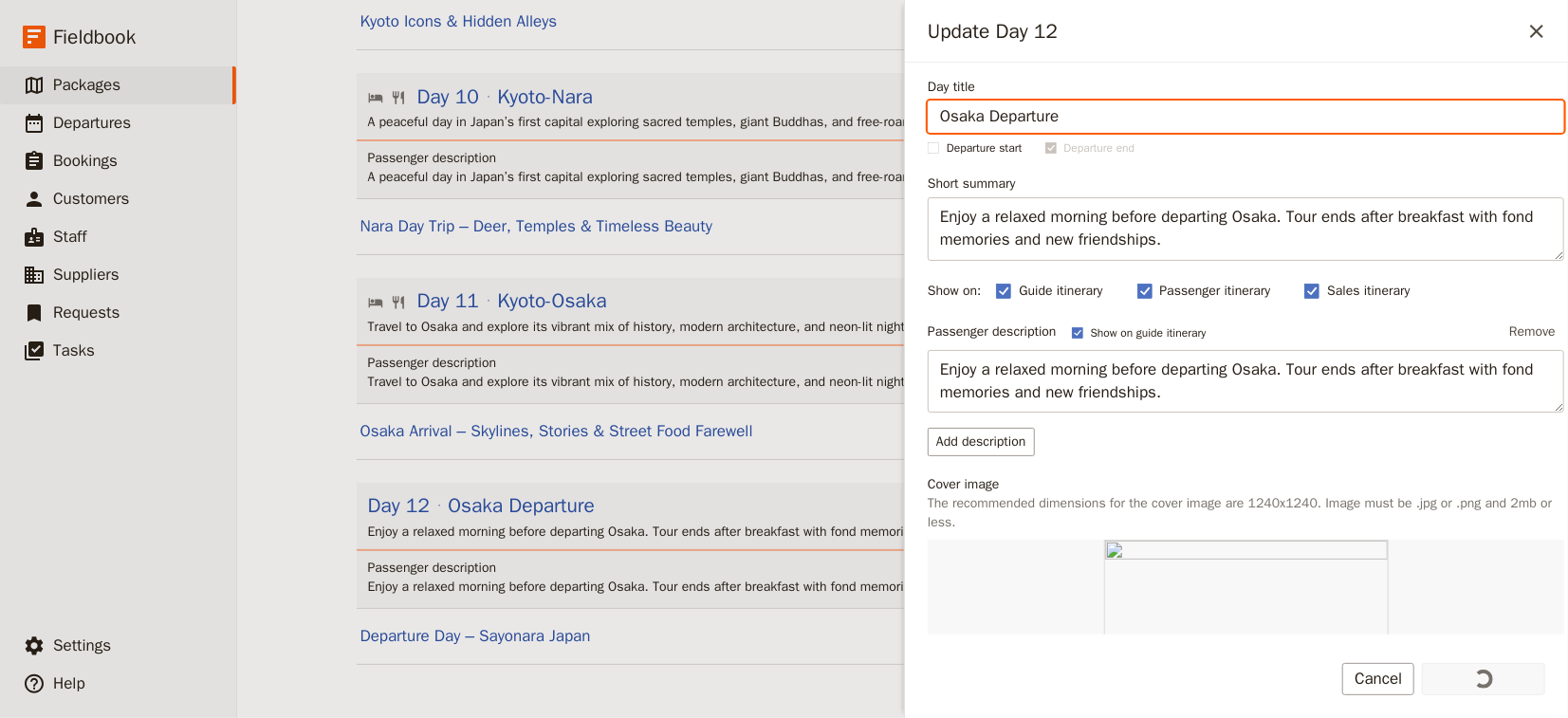 click on "Day 1 Arrive Tokyo ​ ​ Arrive in Tokyo and kick off the tour with dinner and drinks in Shinjuku’s vibrant gay district. Passenger description Arrive in Tokyo and kick off the tour with dinner and drinks in Shinjuku’s vibrant gay district. Welcome to Tokyo – Arrival & Orientation ​ Day 2 Tokyo ​ ​ Explore Tokyo’s contrasts—from ancient temples to youth fashion districts—by train and on foot. Passenger description Explore Tokyo’s contrasts—from ancient temples to youth fashion districts—by train and on foot. Timeless & Trendy Tokyo – Temples, Icons & Pop Culture ​ Day 3 Tokyo-Kanazawa ​ ​ Travel to Kanazawa by bullet train and immerse yourself in Japan’s refined traditions—from geisha performances to gold leaf art. Passenger description Travel to Kanazawa by bullet train and immerse yourself in Japan’s refined traditions—from geisha performances to gold leaf art. ​ Day 4 Kanazawa ​ ​ ​" at bounding box center (903, -600) 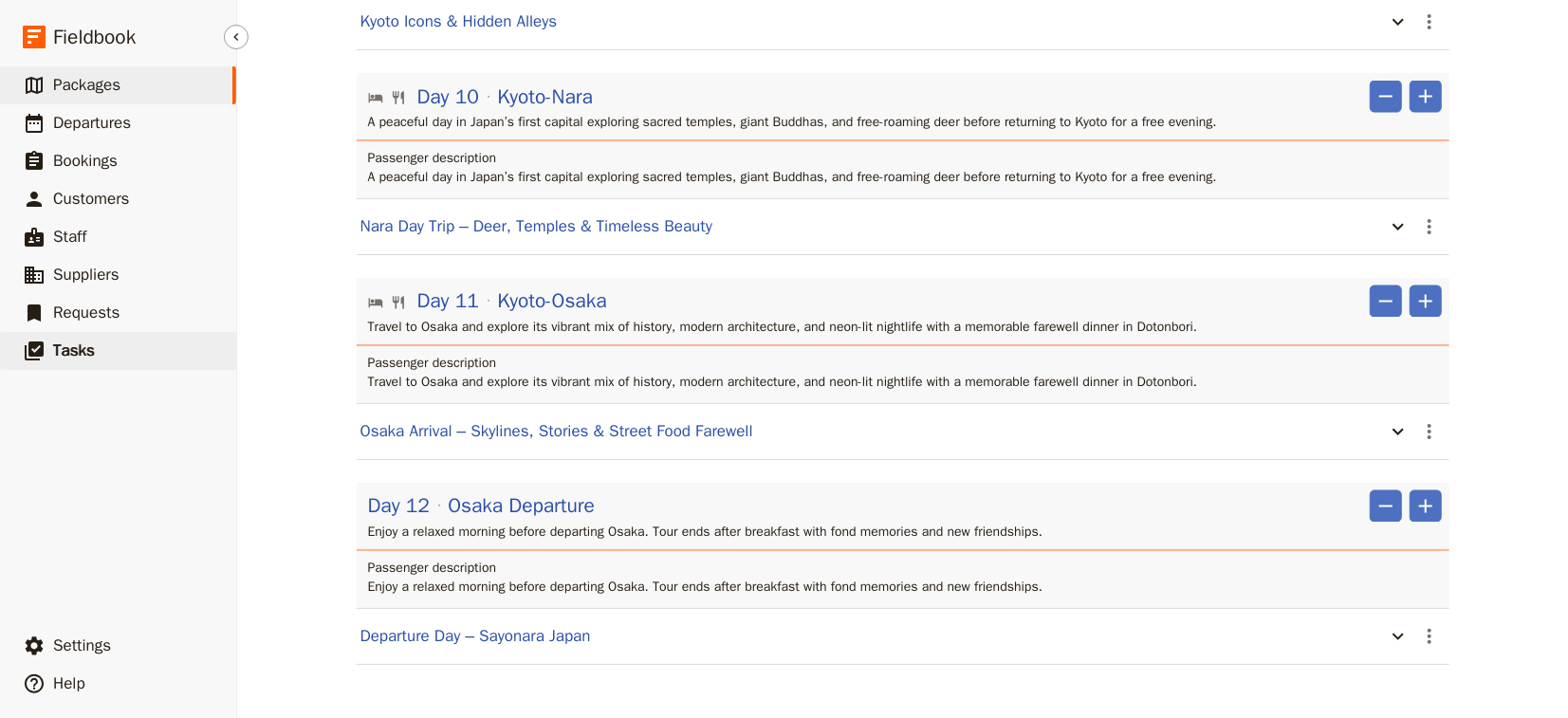 scroll, scrollTop: 0, scrollLeft: 0, axis: both 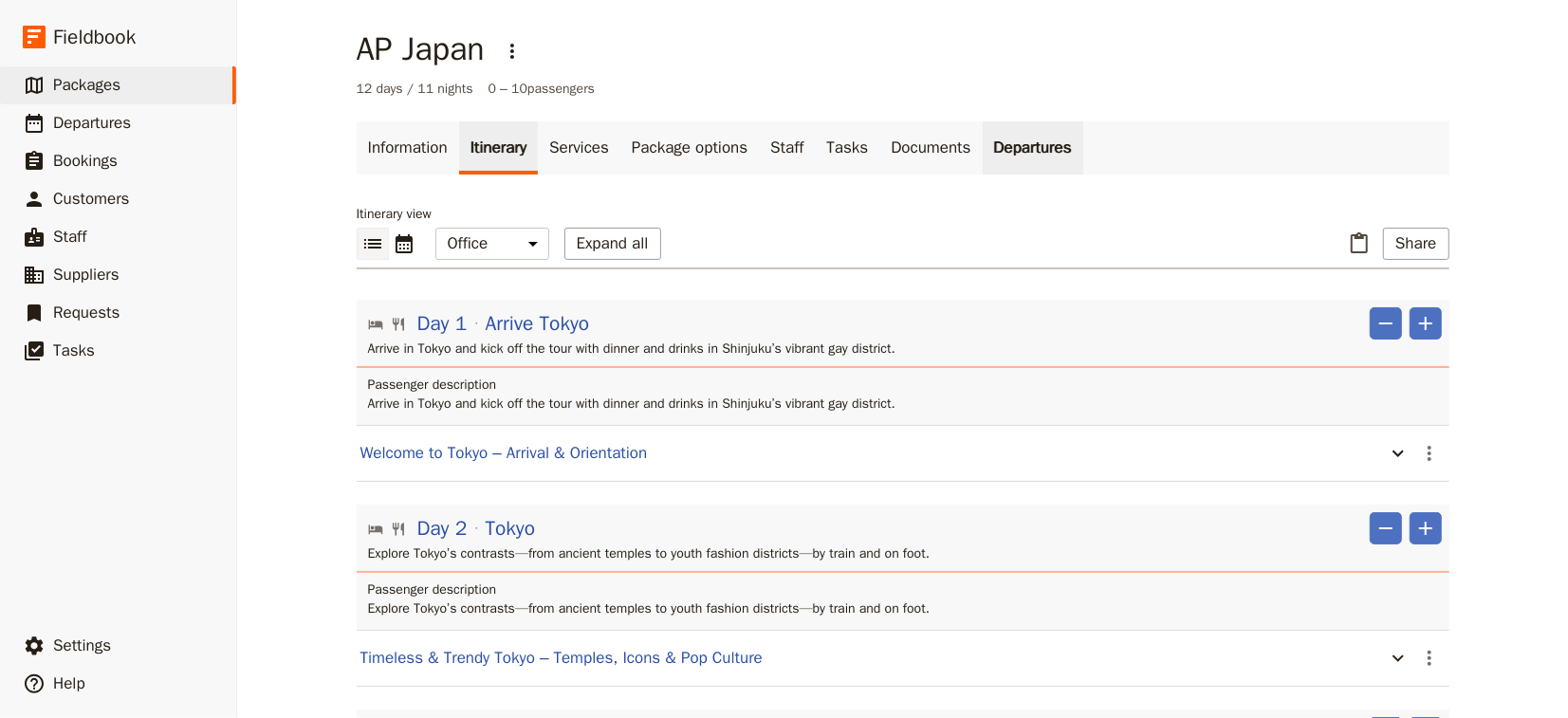 click on "Departures" at bounding box center (1033, 148) 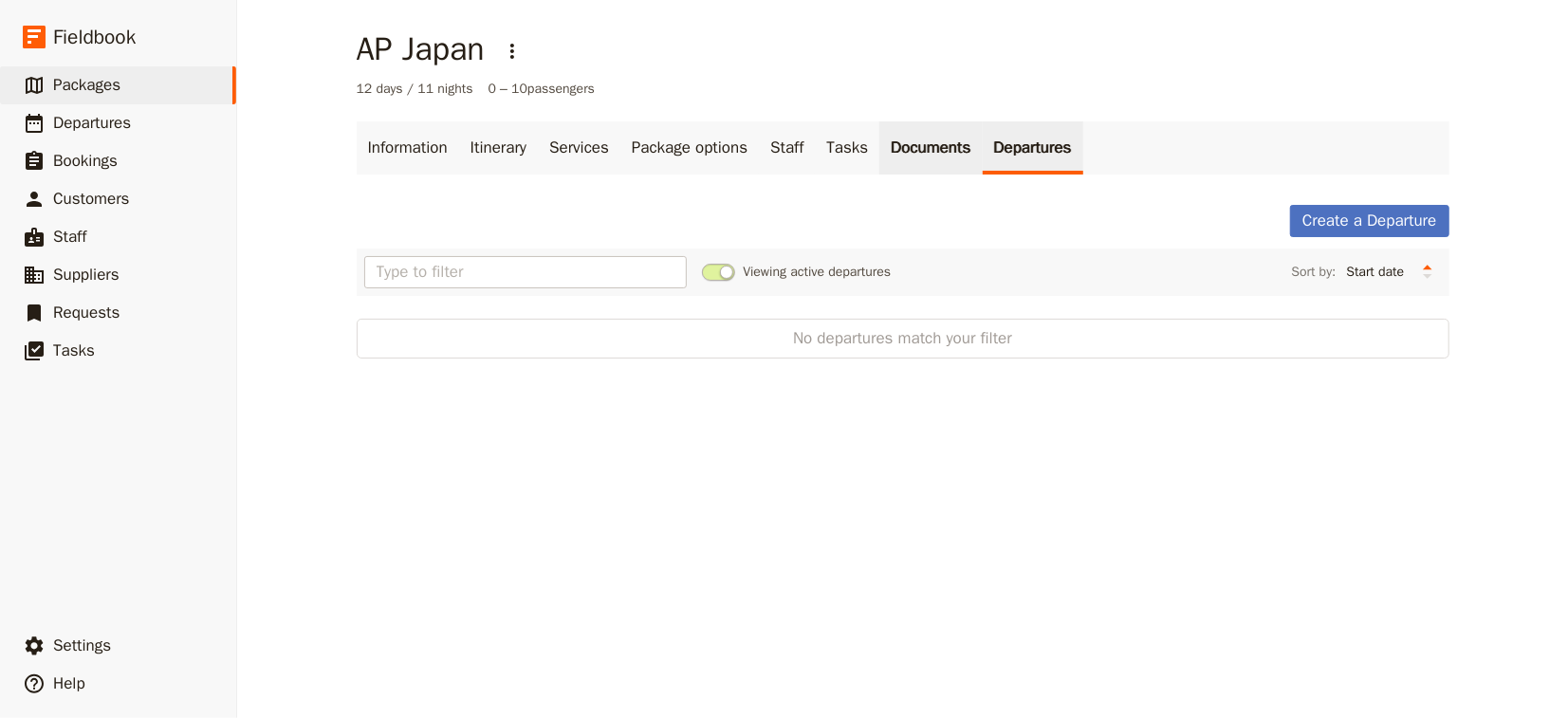 click on "Documents" at bounding box center (931, 148) 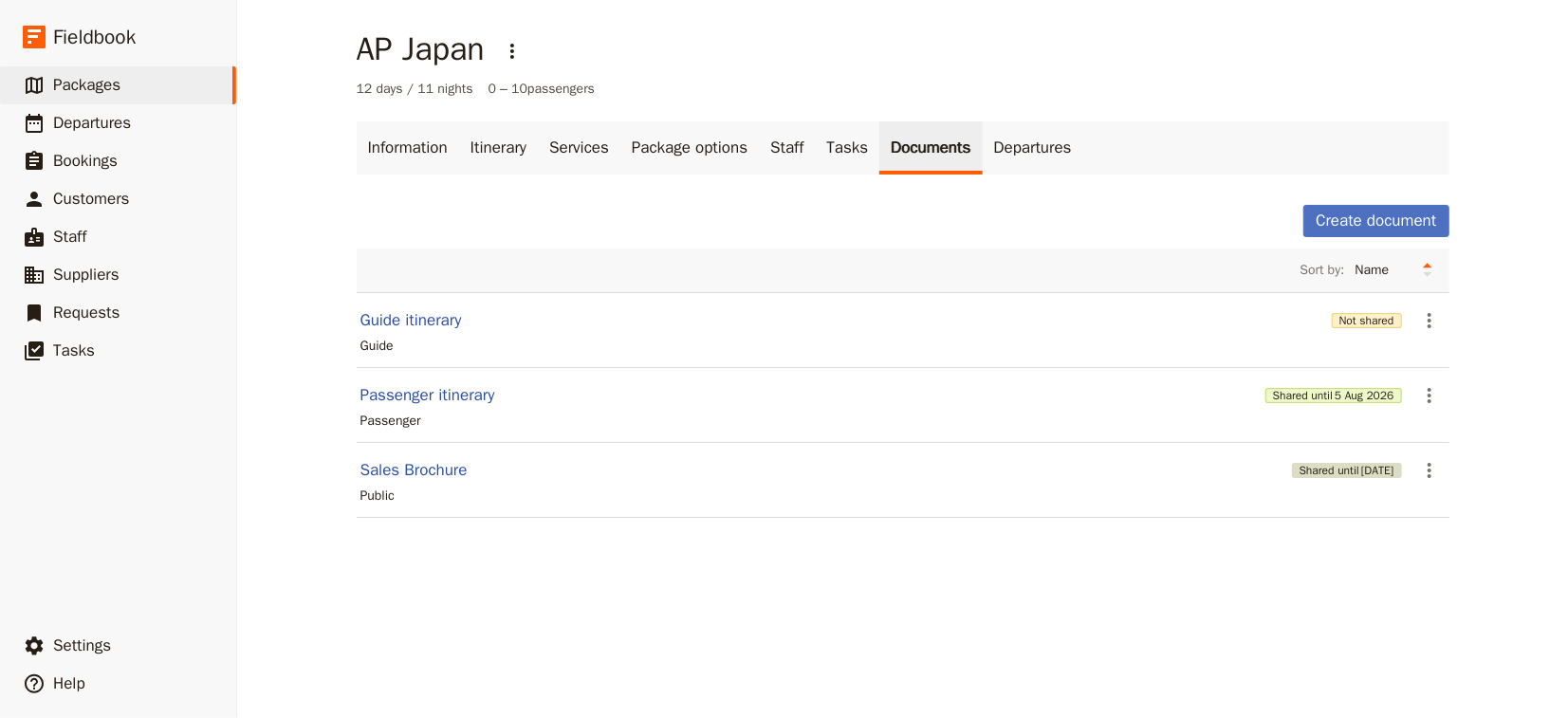 click on "[DATE]" at bounding box center [1377, 470] 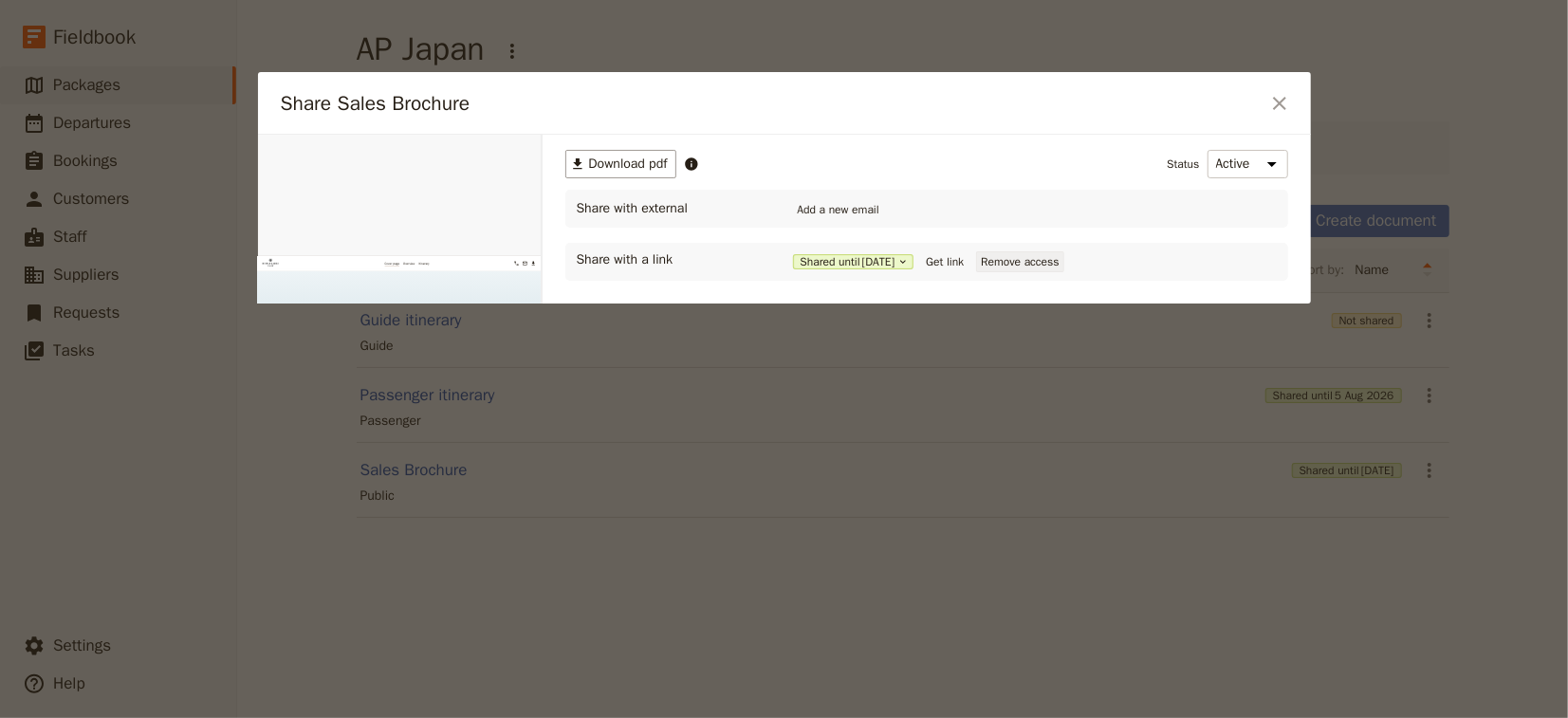 scroll, scrollTop: 0, scrollLeft: 0, axis: both 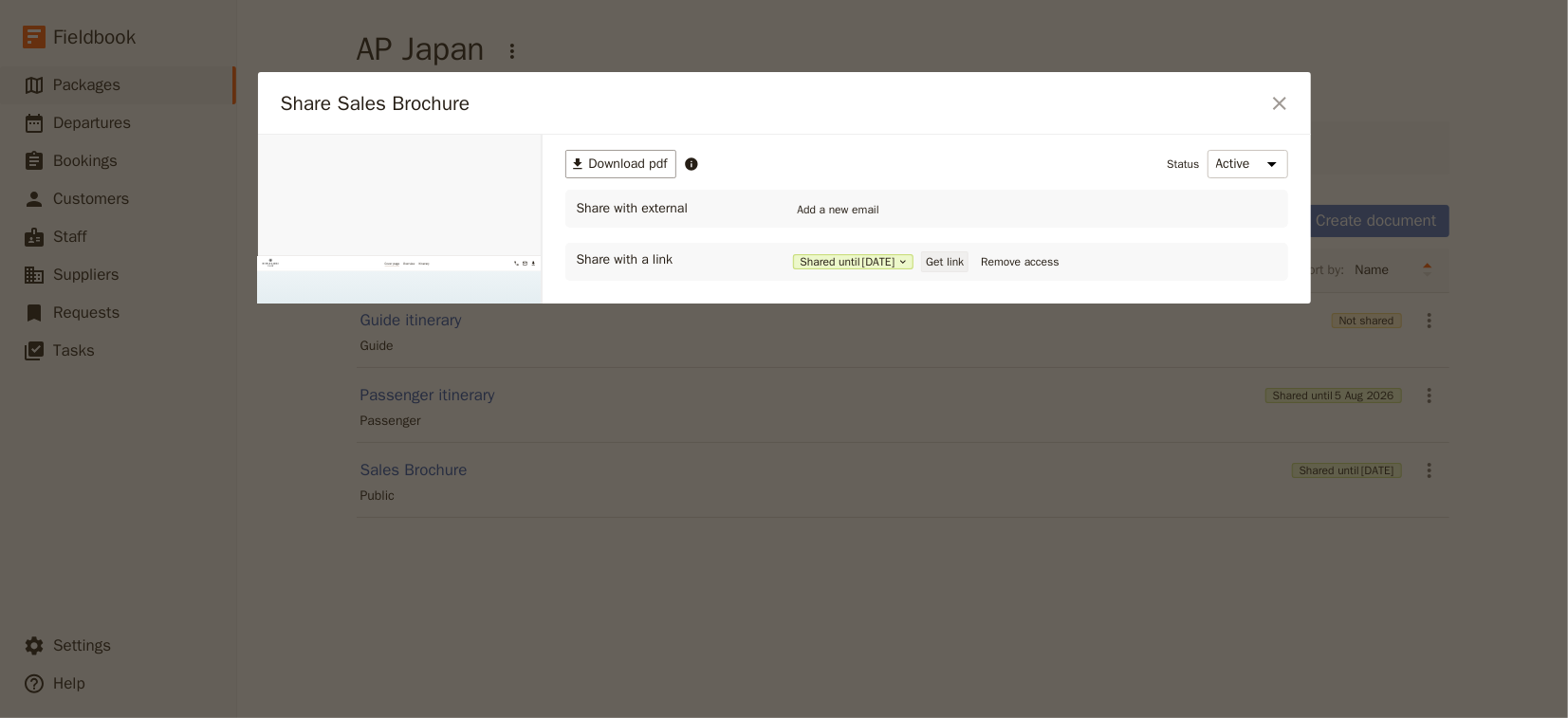 click on "Get link" at bounding box center [945, 262] 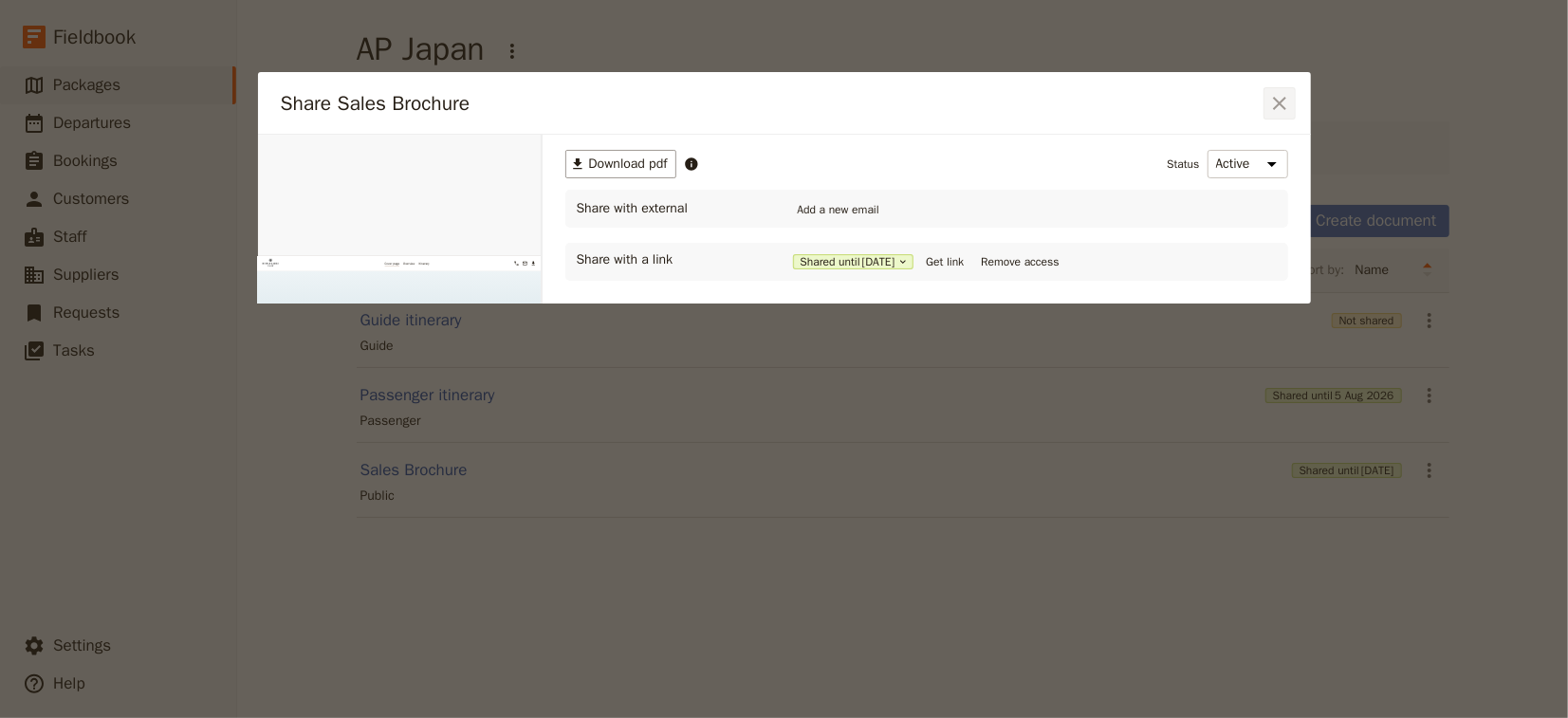 click on "​" at bounding box center [1280, 103] 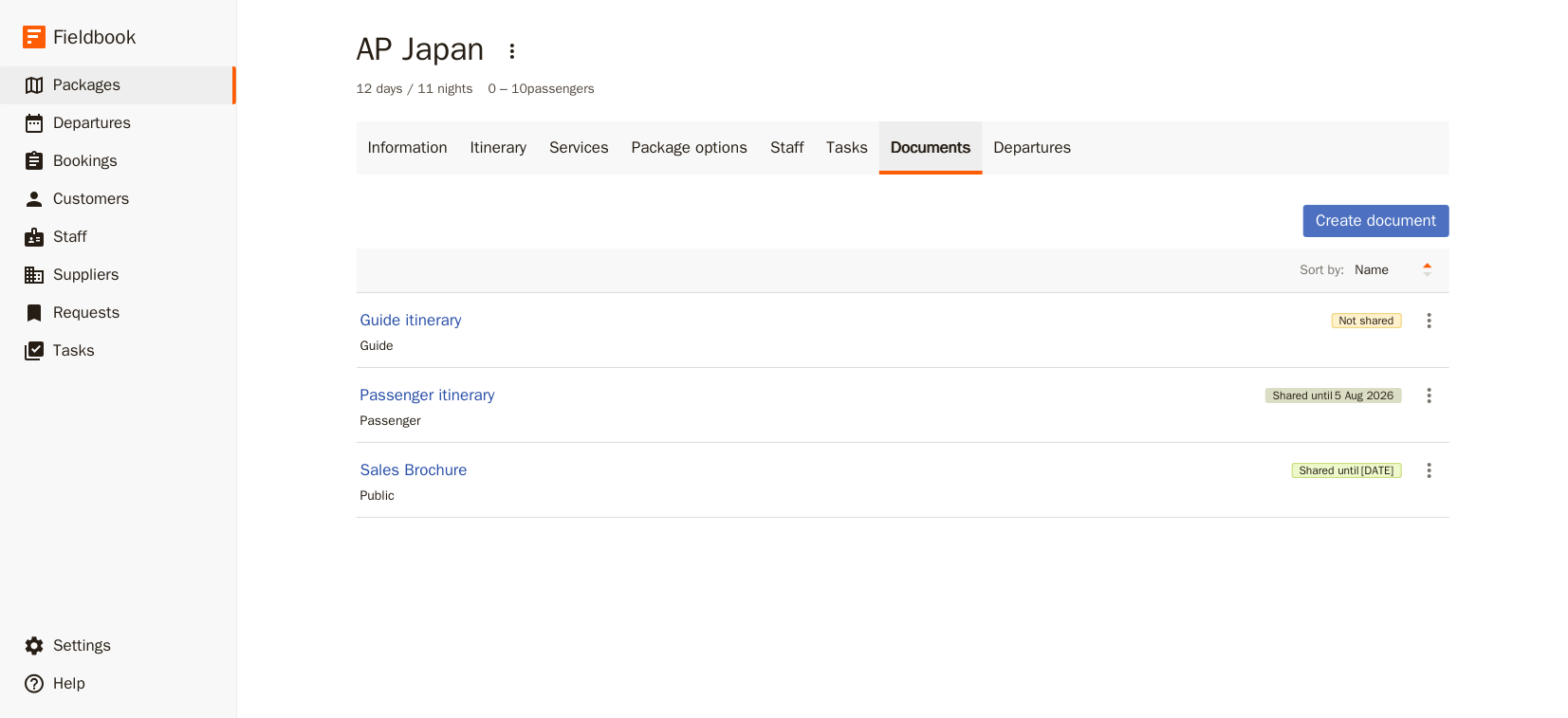 click on "5 Aug 2026" at bounding box center [1364, 396] 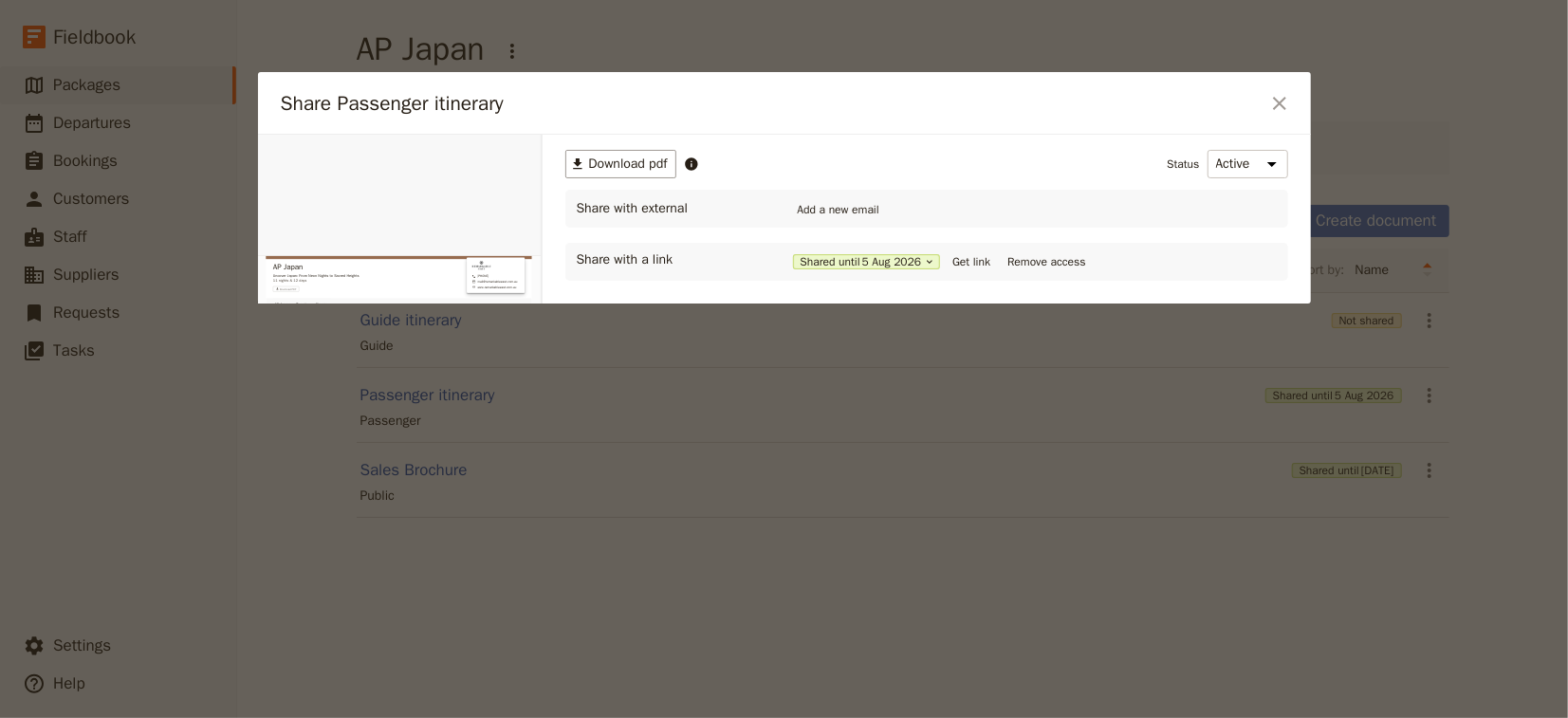 scroll, scrollTop: 0, scrollLeft: 0, axis: both 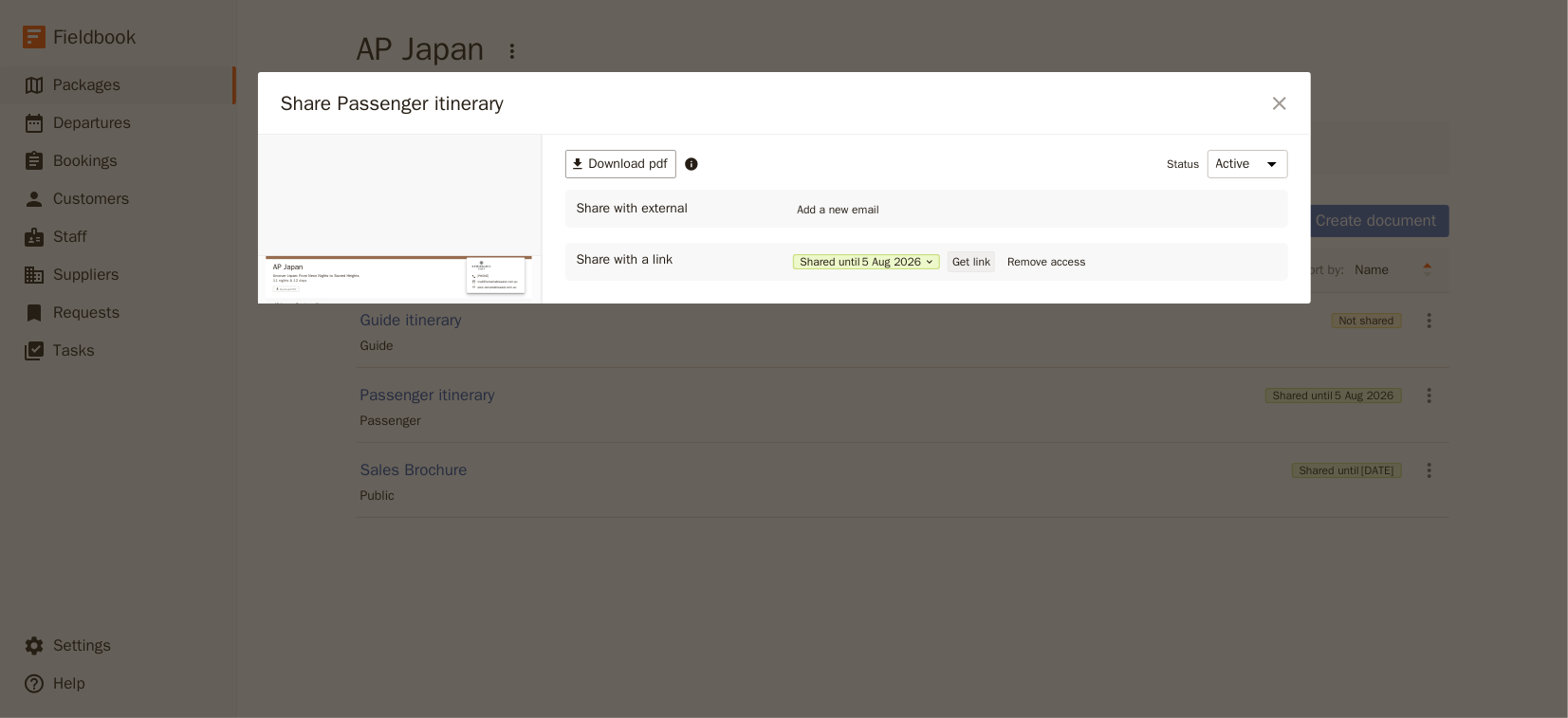 click on "Get link" at bounding box center [971, 262] 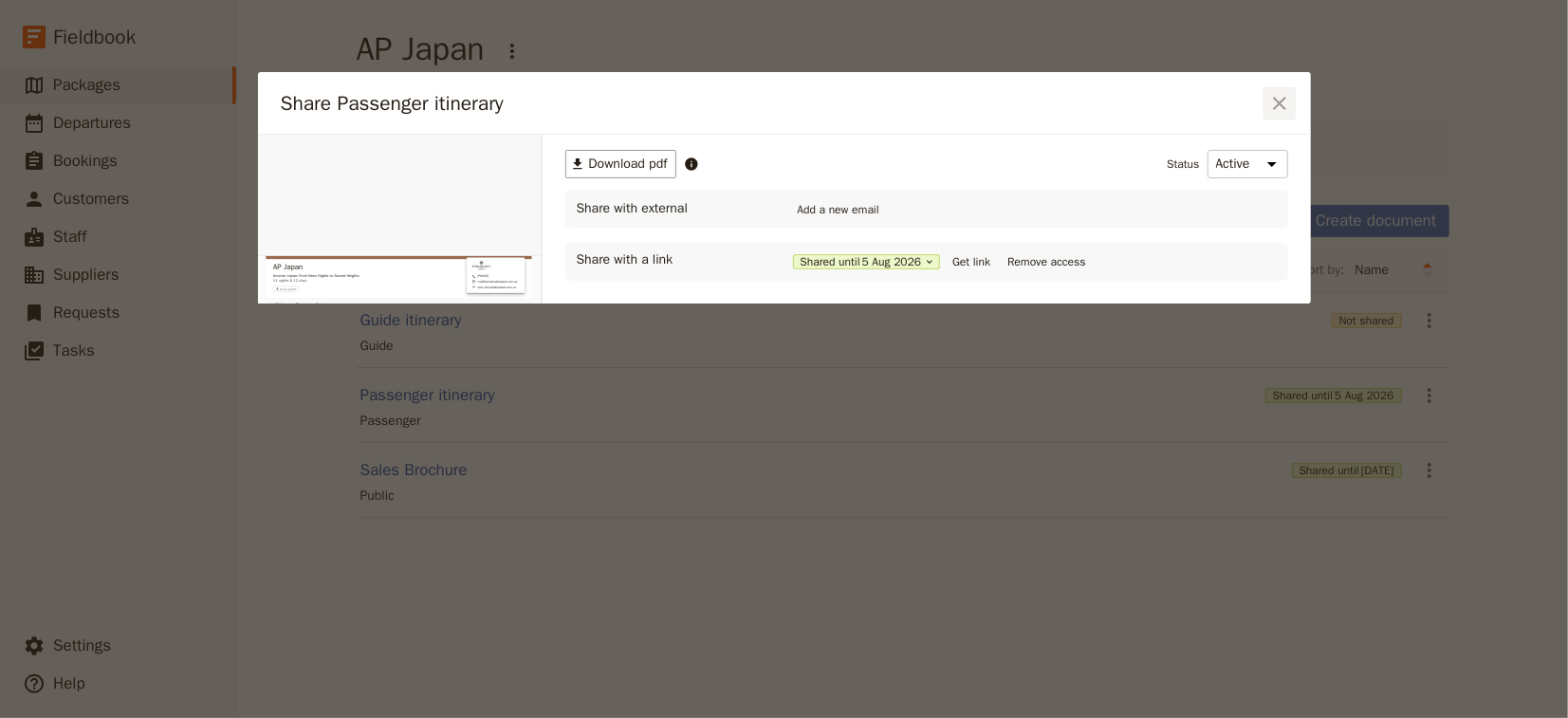 click 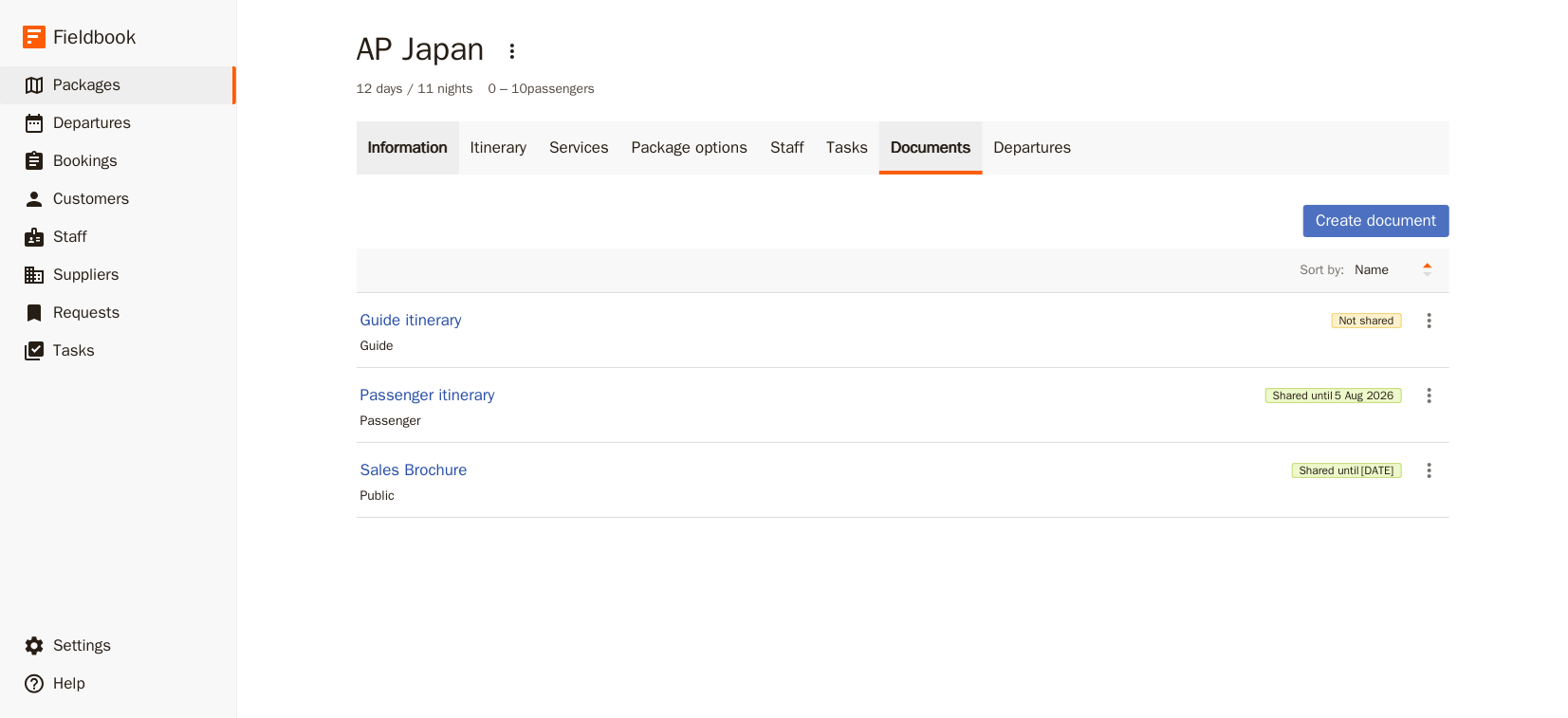 click on "Information" at bounding box center (408, 148) 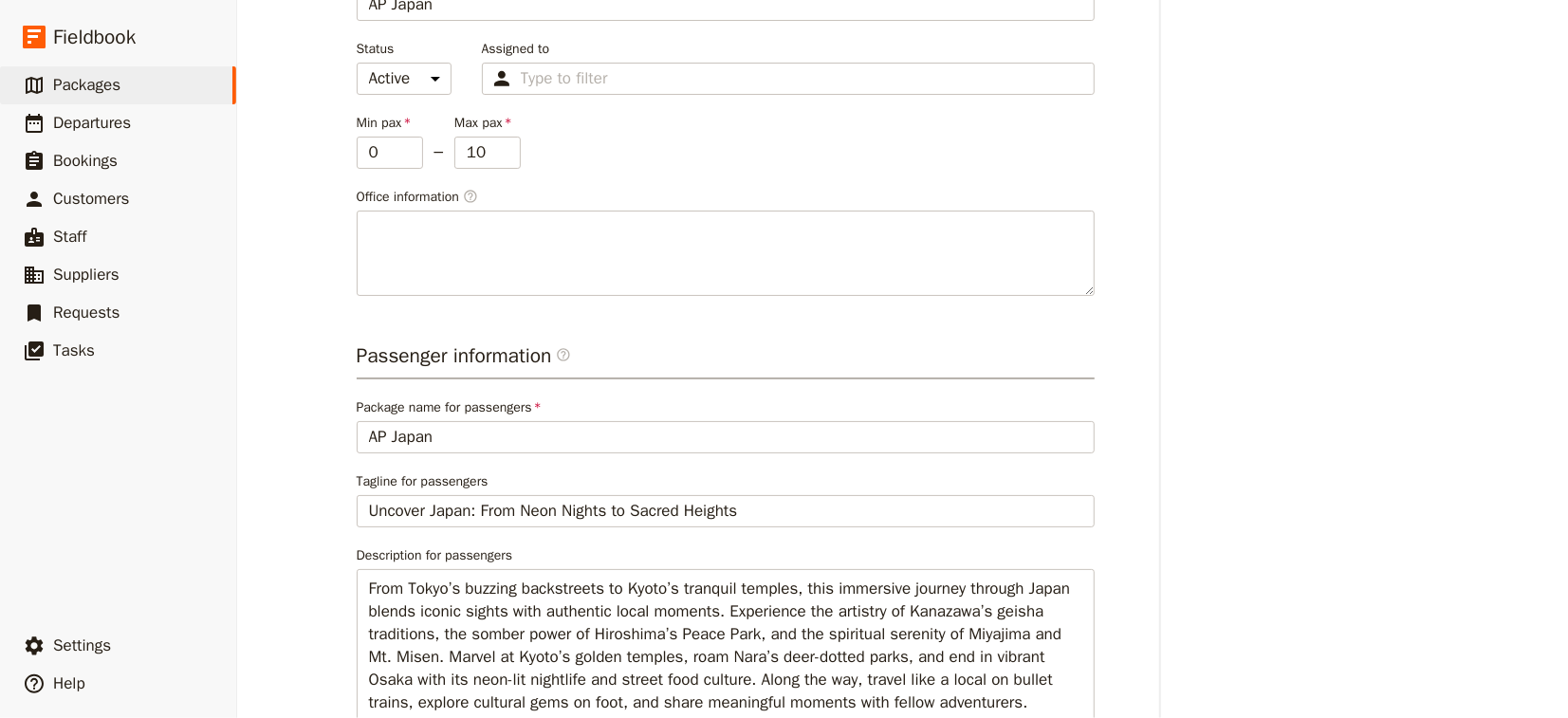 scroll, scrollTop: 532, scrollLeft: 0, axis: vertical 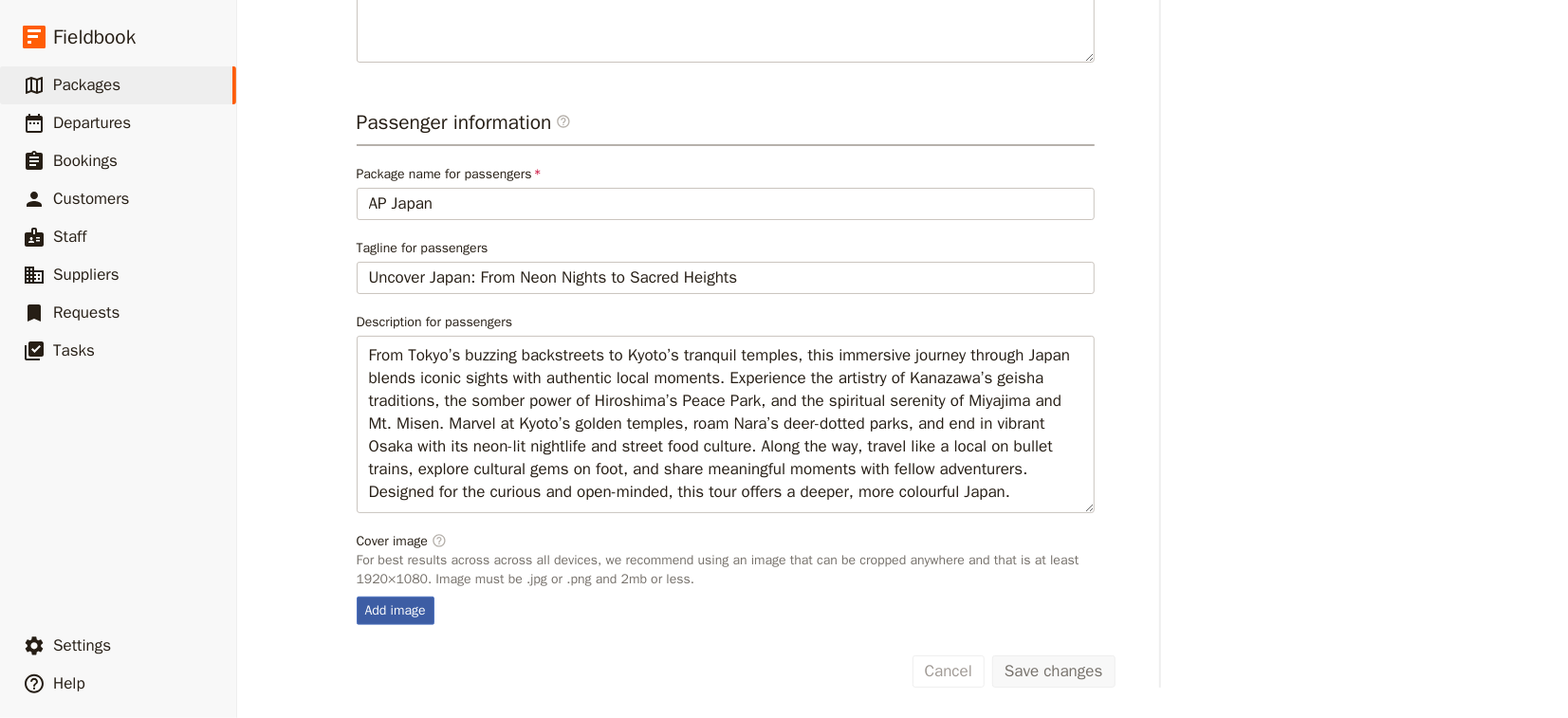 click on "Add image" at bounding box center (396, 611) 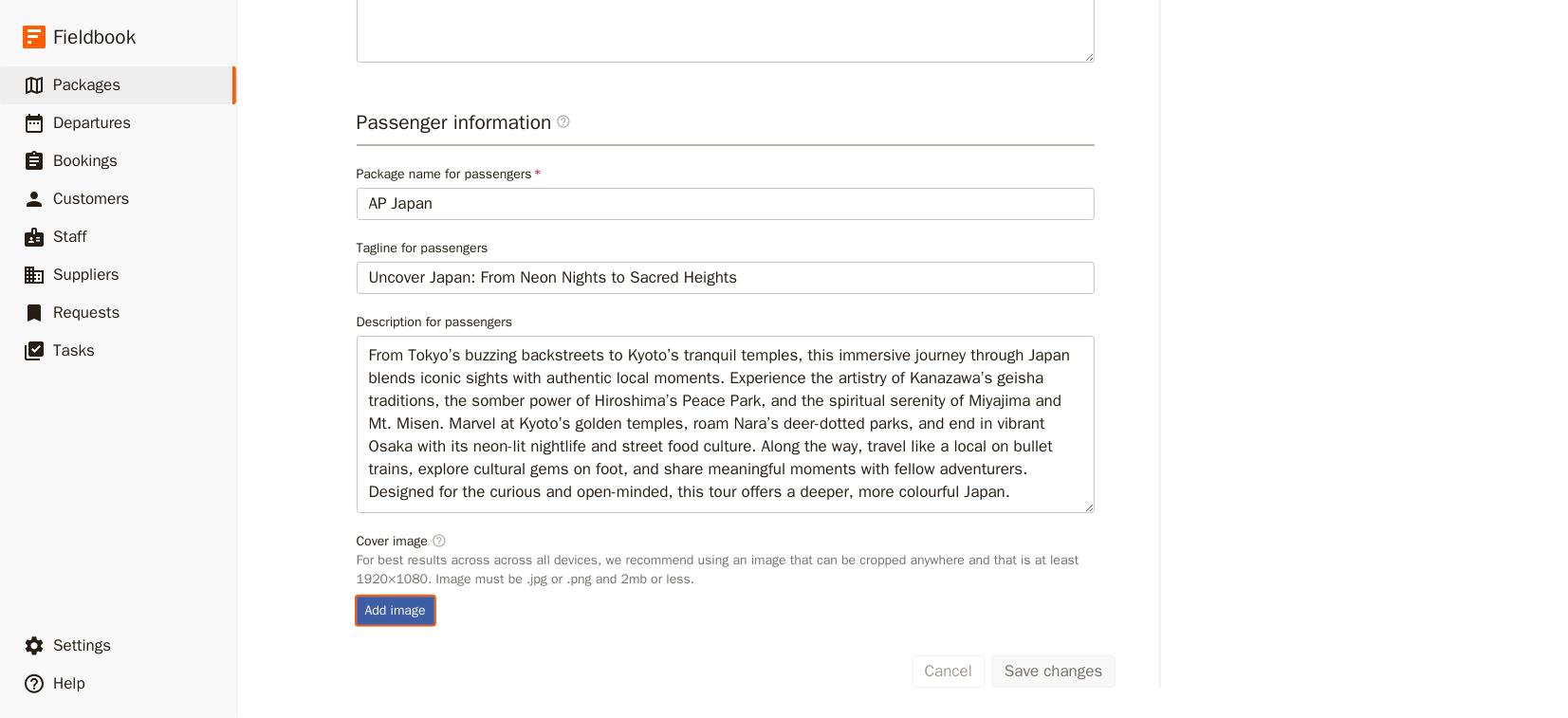 click on "Add image" at bounding box center [356, 596] 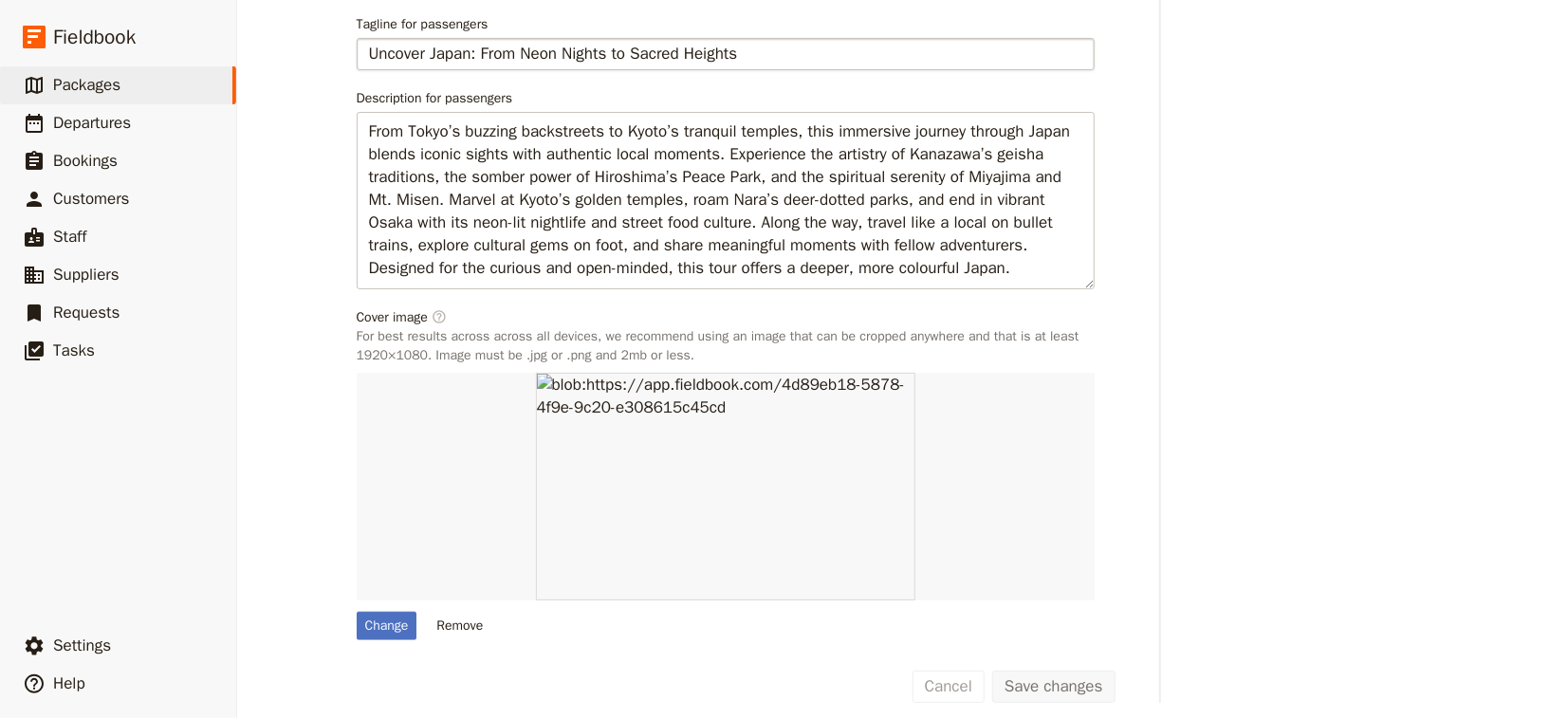 scroll, scrollTop: 771, scrollLeft: 0, axis: vertical 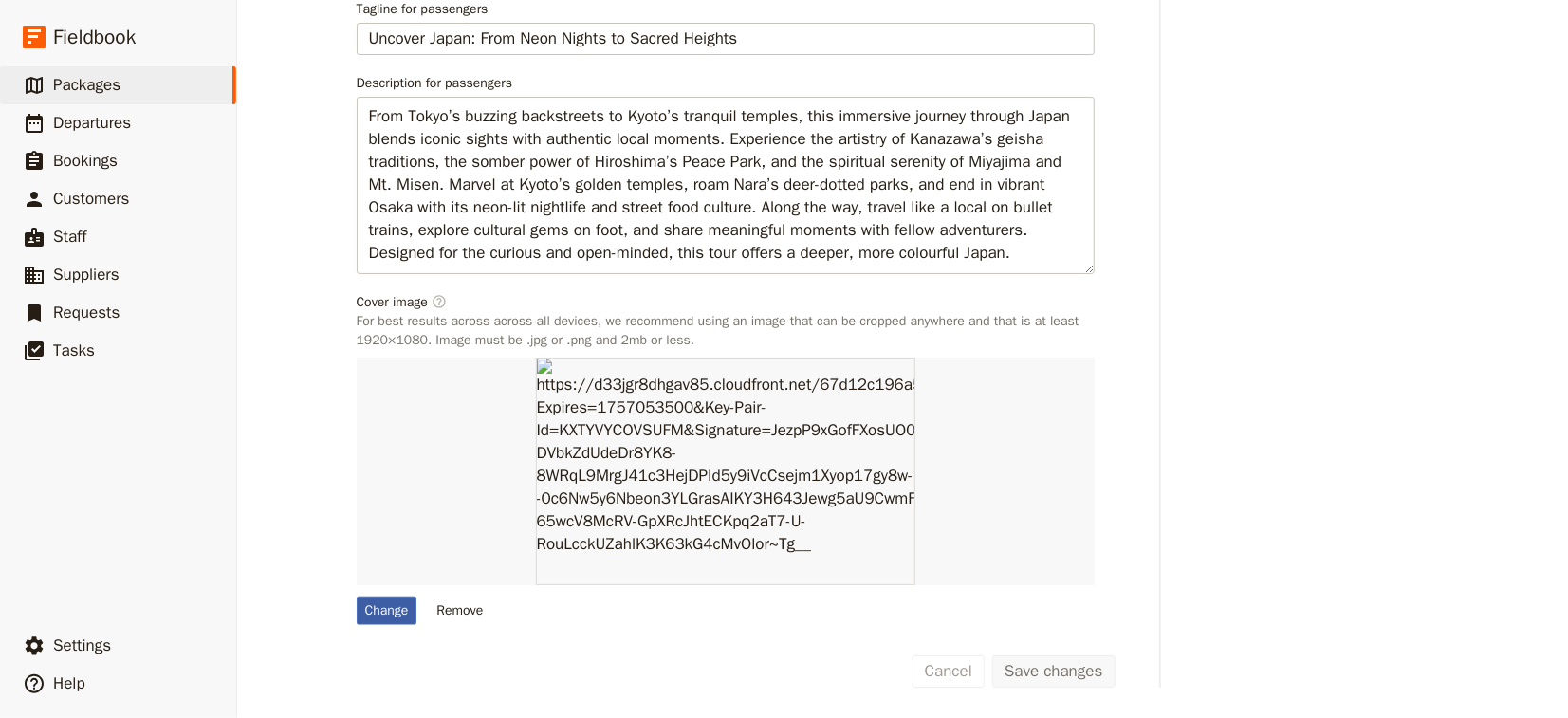 click on "Change" at bounding box center (387, 611) 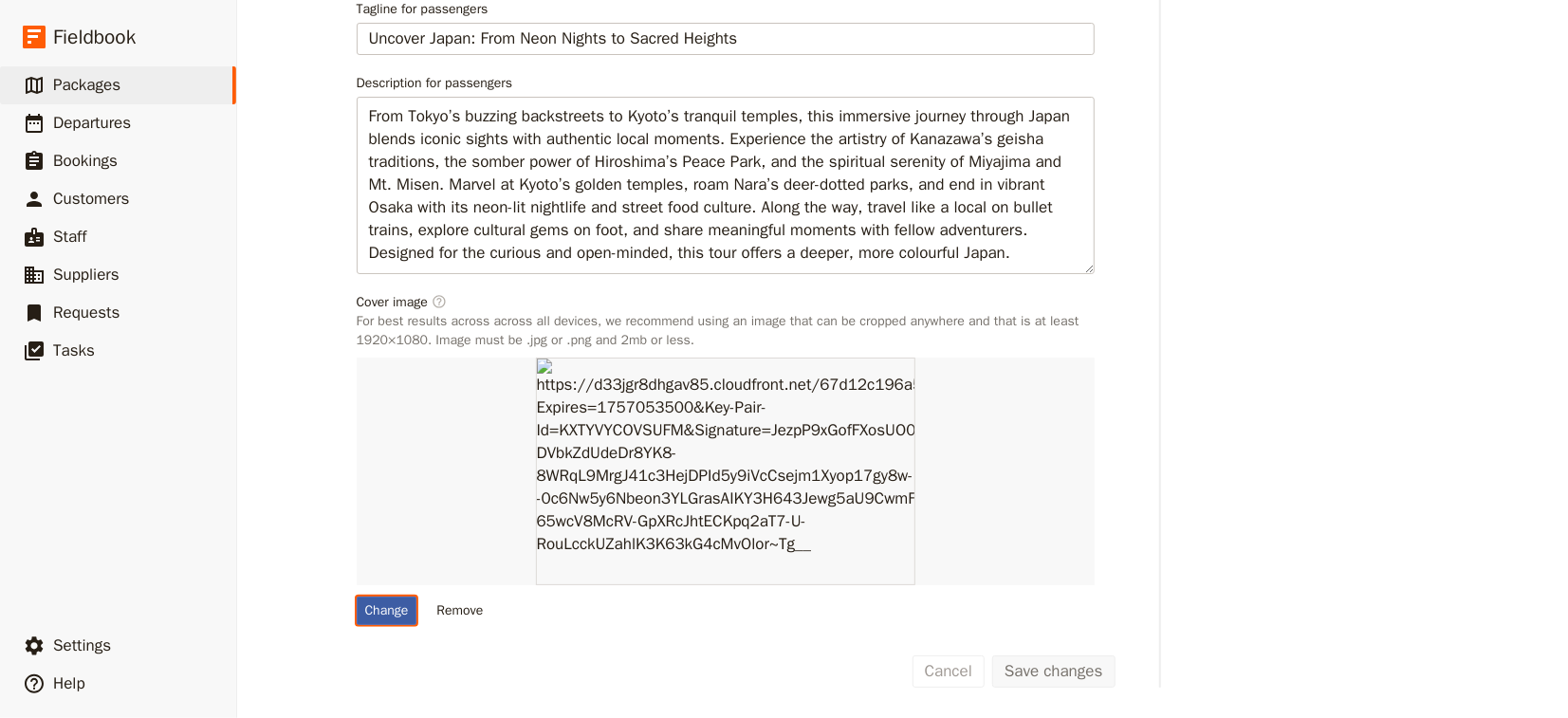 click on "Change" at bounding box center [356, 596] 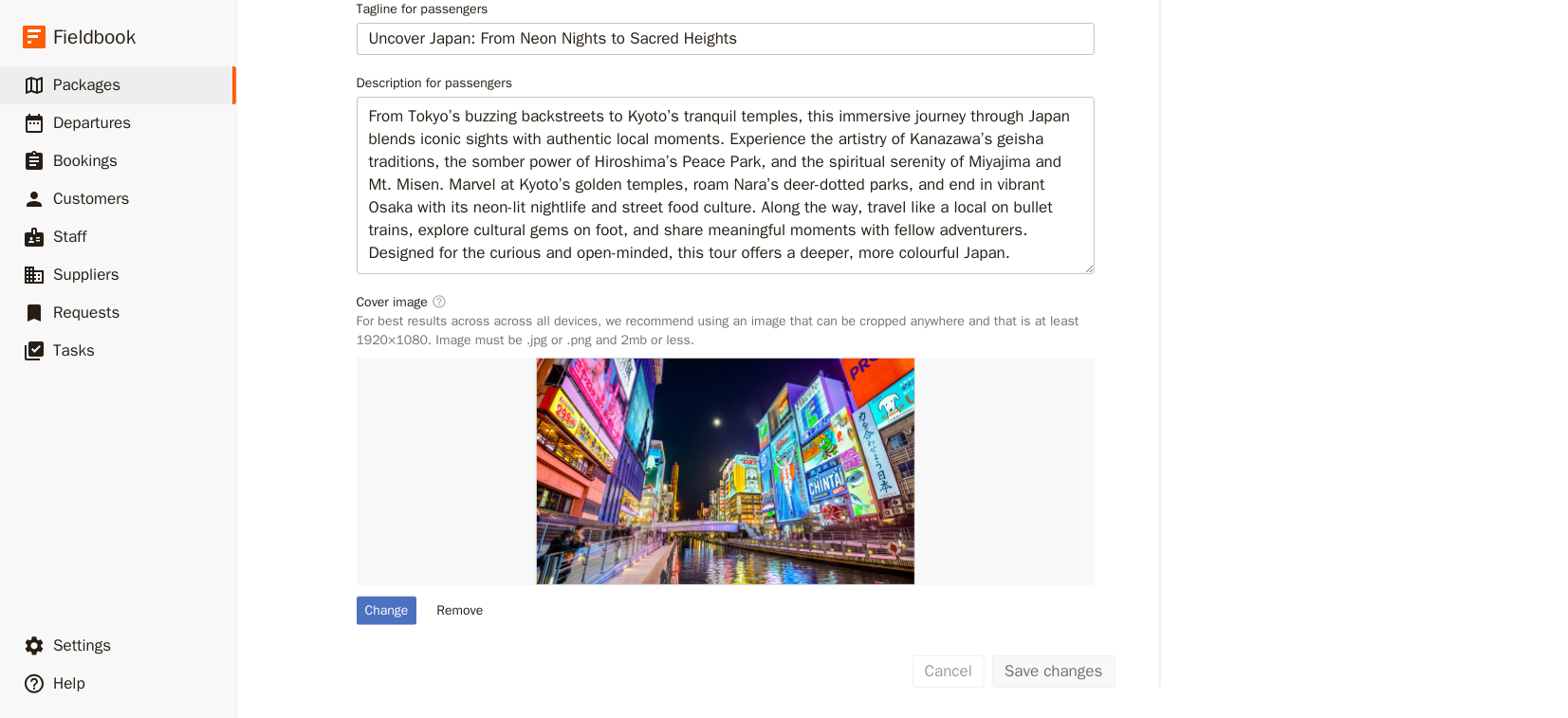 click on "Created [DATE], [TIME] Updated [DATE], [TIME]" at bounding box center [1320, 62] 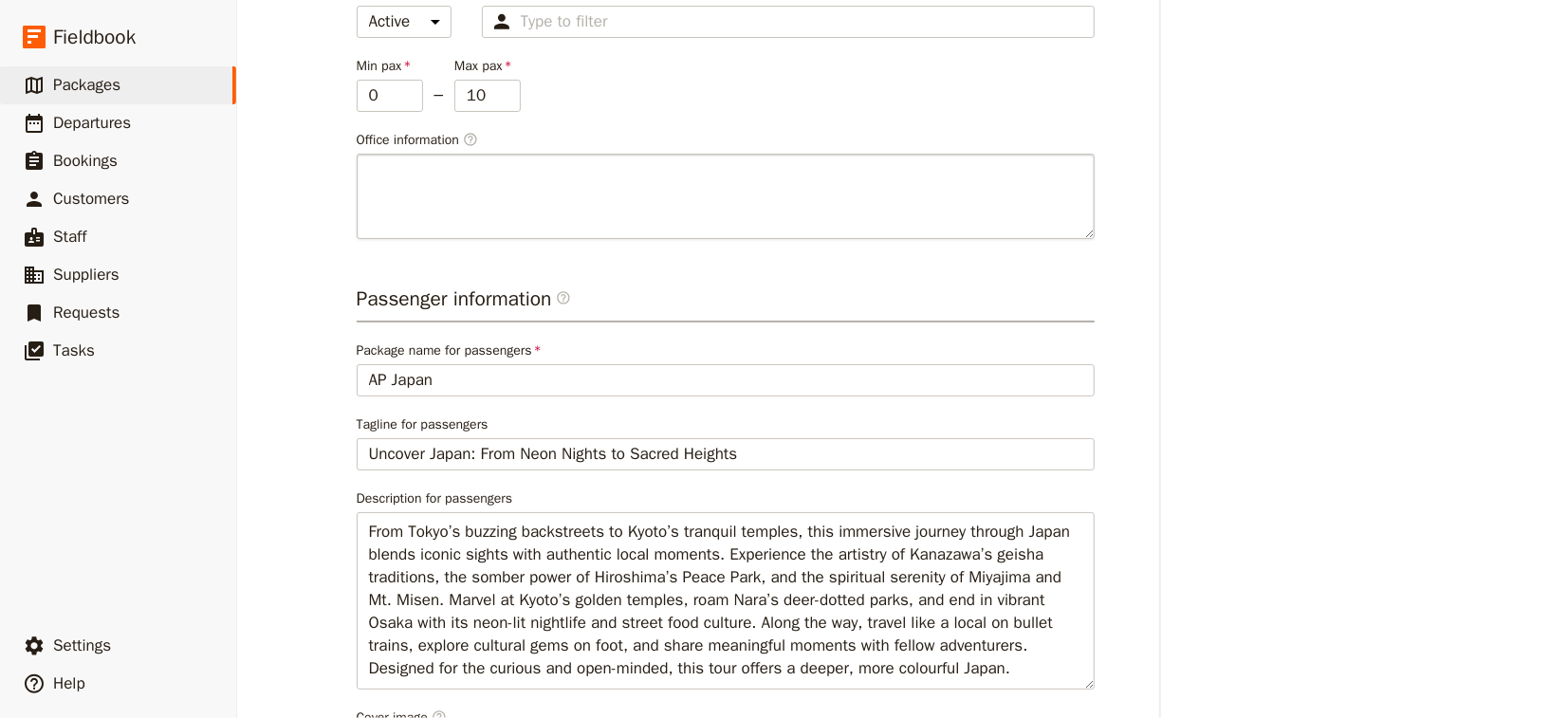 scroll, scrollTop: 0, scrollLeft: 0, axis: both 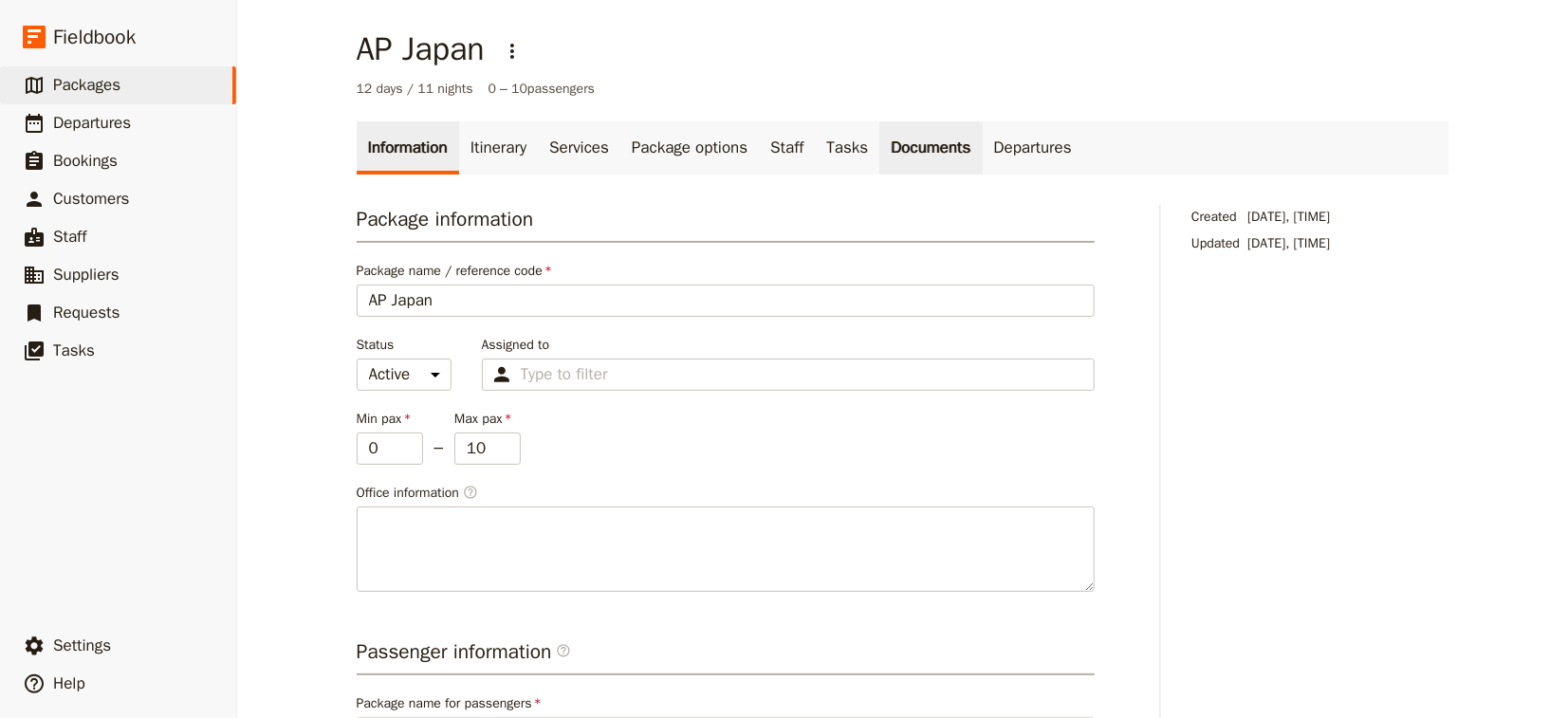click on "Documents" at bounding box center [931, 148] 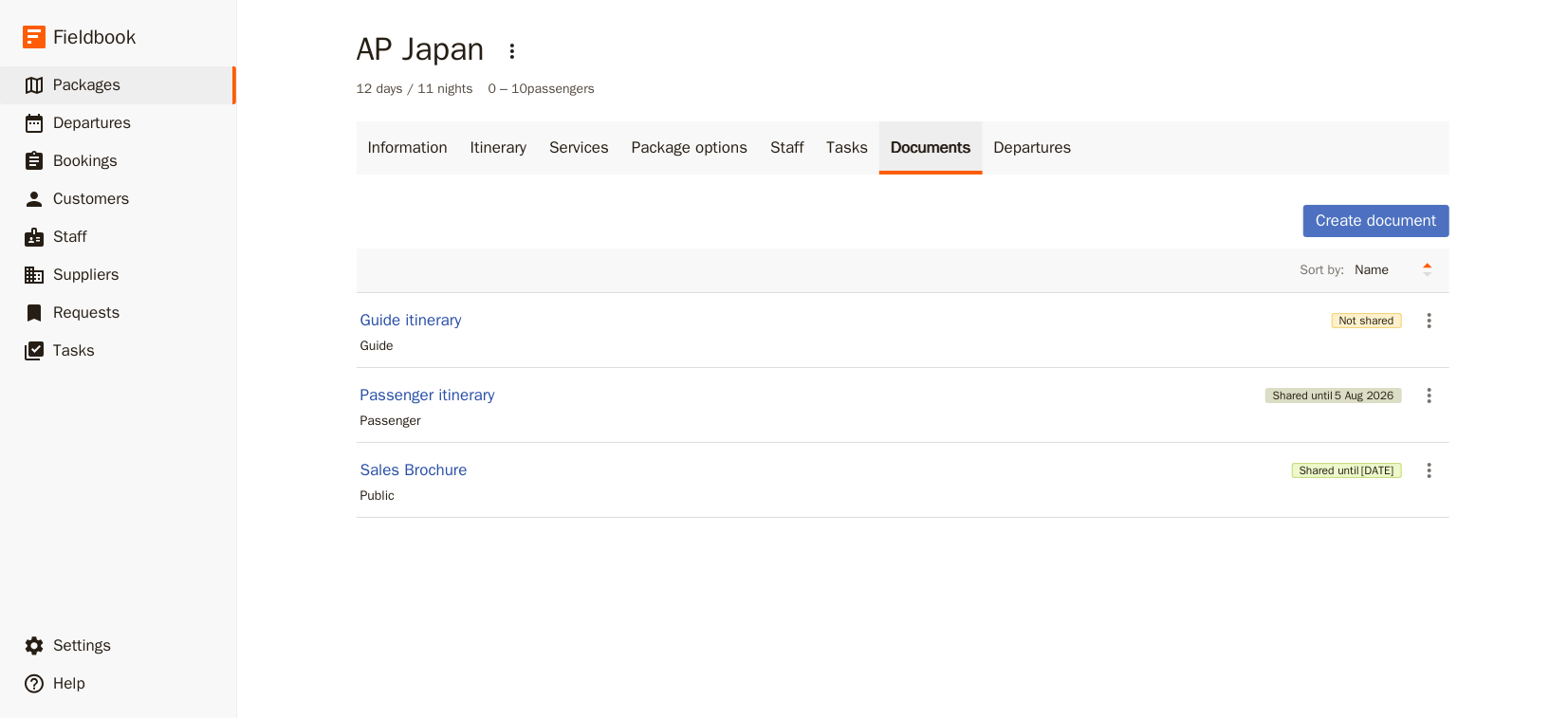 click on "5 Aug 2026" at bounding box center [1364, 396] 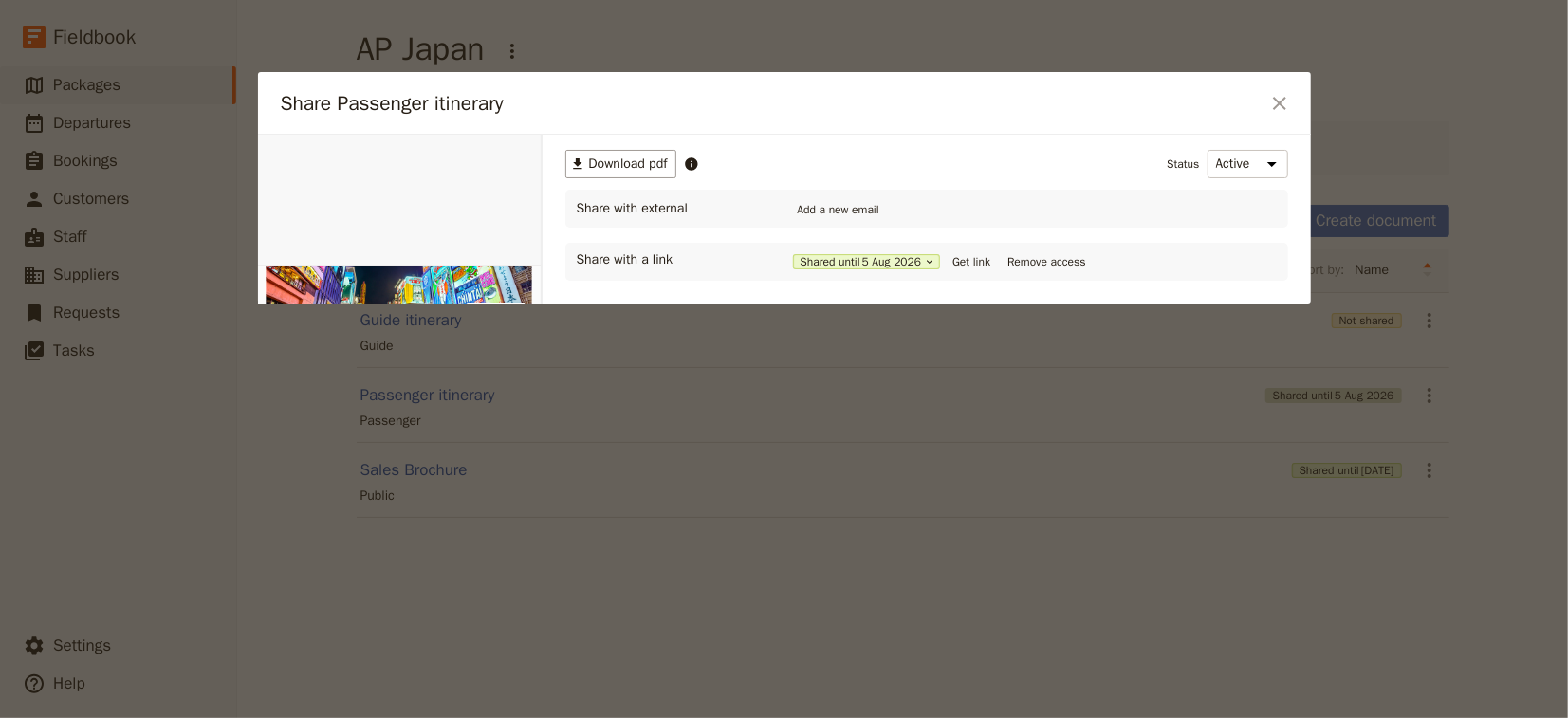 scroll, scrollTop: 0, scrollLeft: 0, axis: both 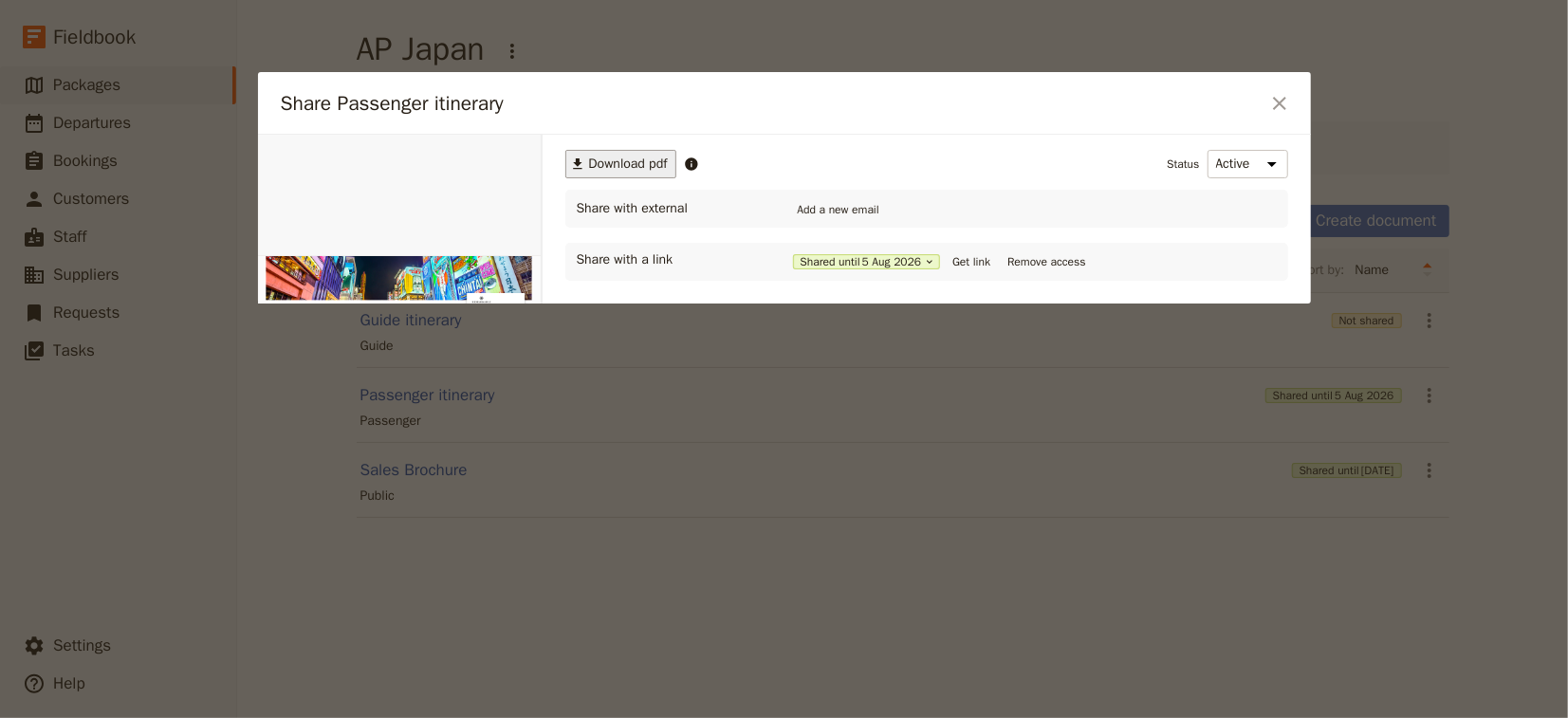 click on "​ Download pdf" at bounding box center [620, 164] 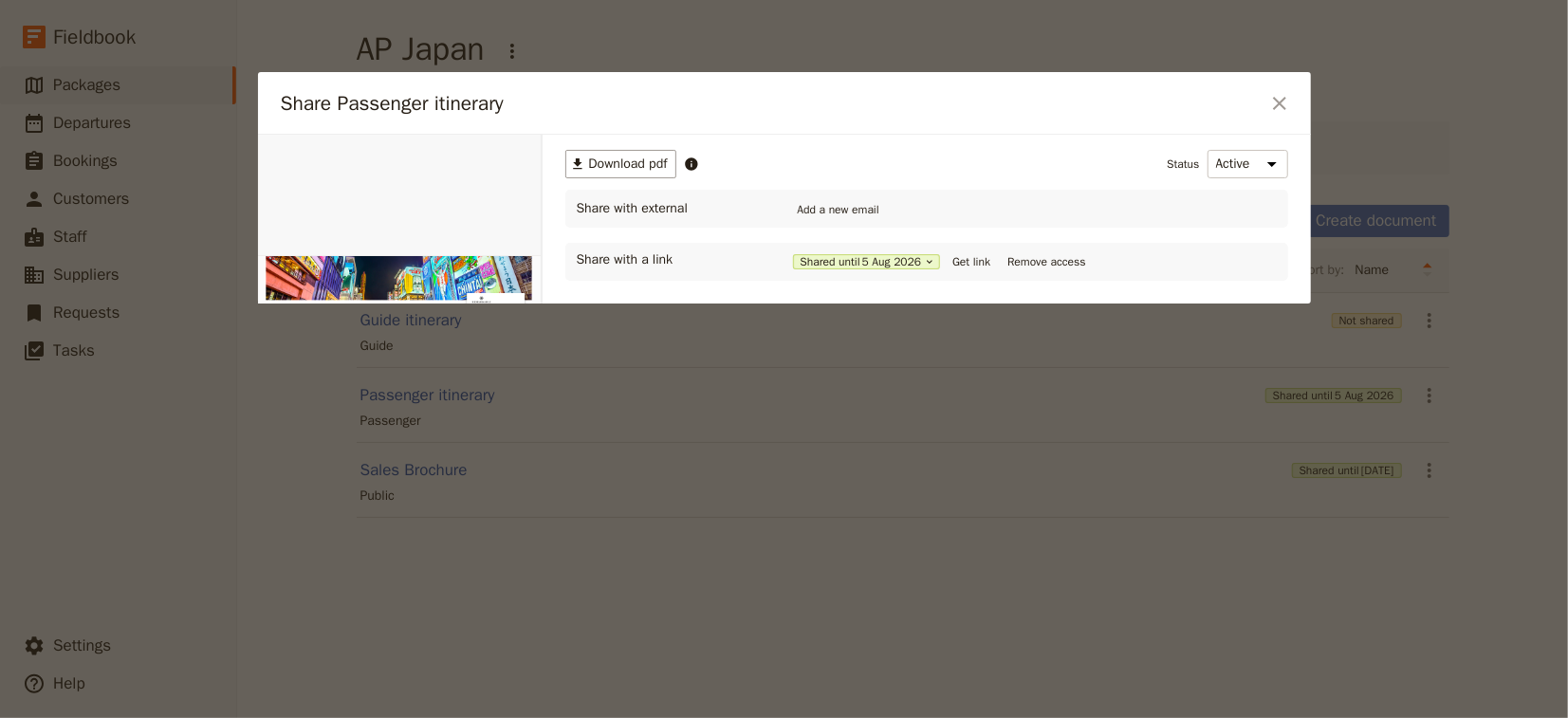 click on "​ Download pdf Status Active Inactive Share with external Add a new email Share with a link Shared until  [DATE] Get link Remove access" at bounding box center (927, 336) 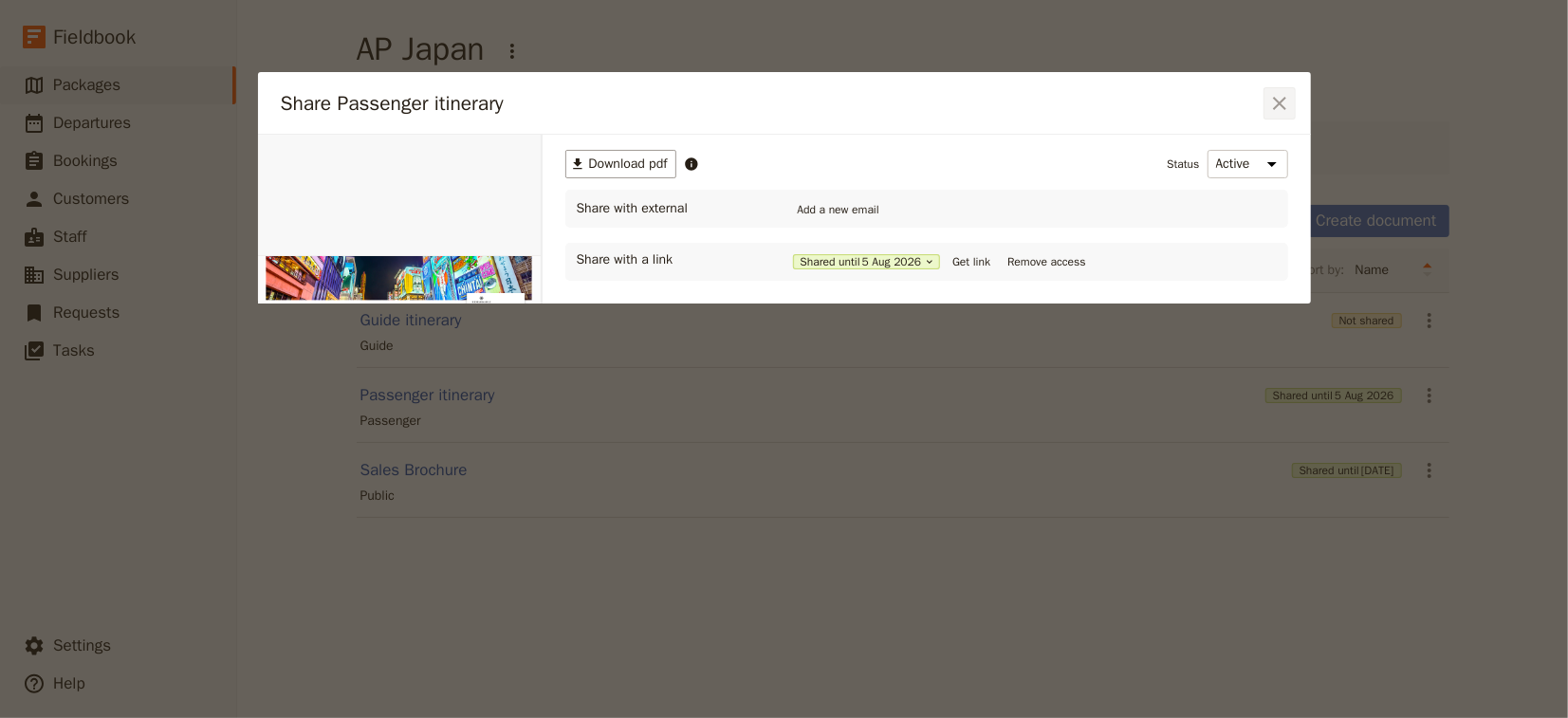 click 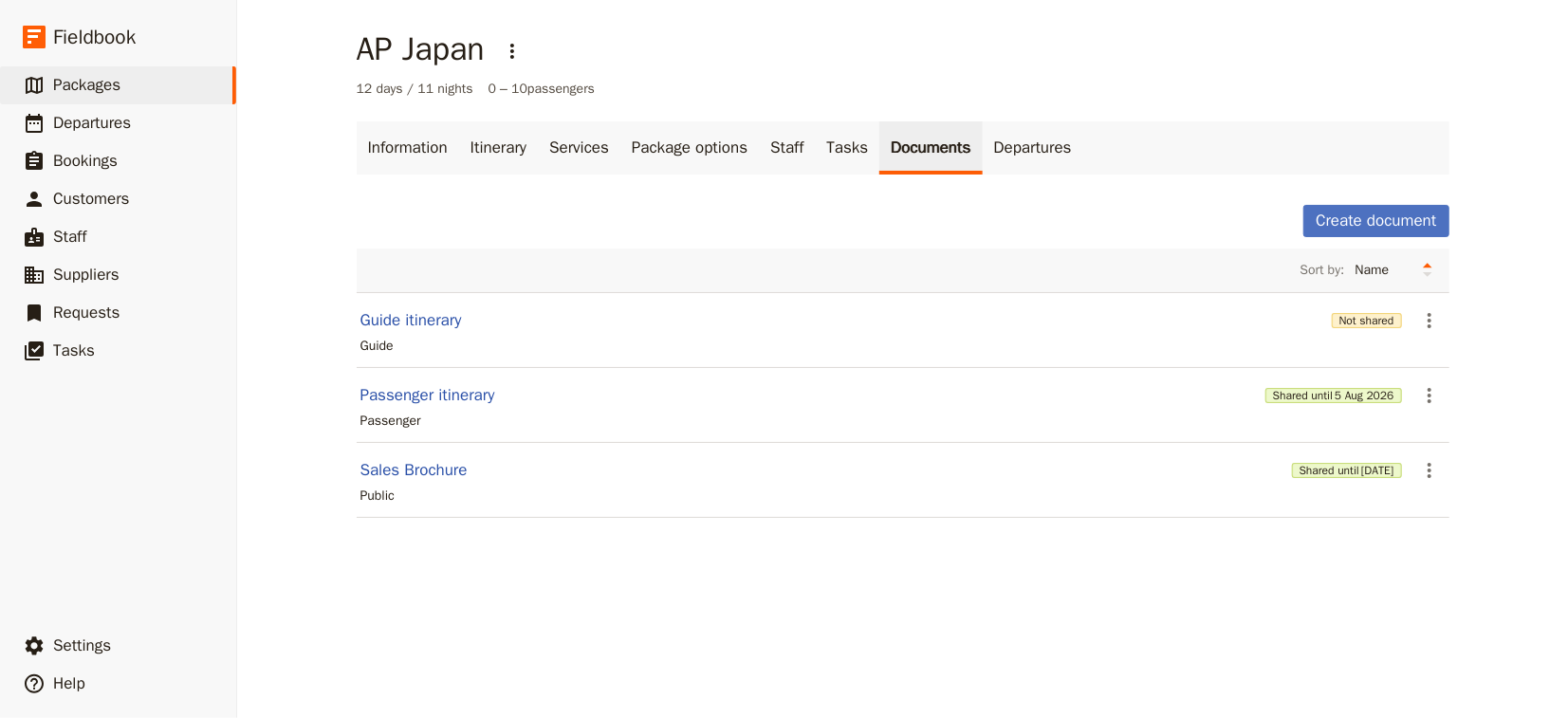 click on "AP Japan ​ 12 days   /   11 nights 0 – 10  passengers Information Itinerary Services Package options Staff Tasks Documents Departures Create document Sort by: Name Most recently updated Most recently created Guide itinerary Not shared ​ Guide Passenger itinerary Shared until  [DATE] ​ Passenger Sales Brochure Shared until  [DATE] ​ Public" at bounding box center (902, 359) 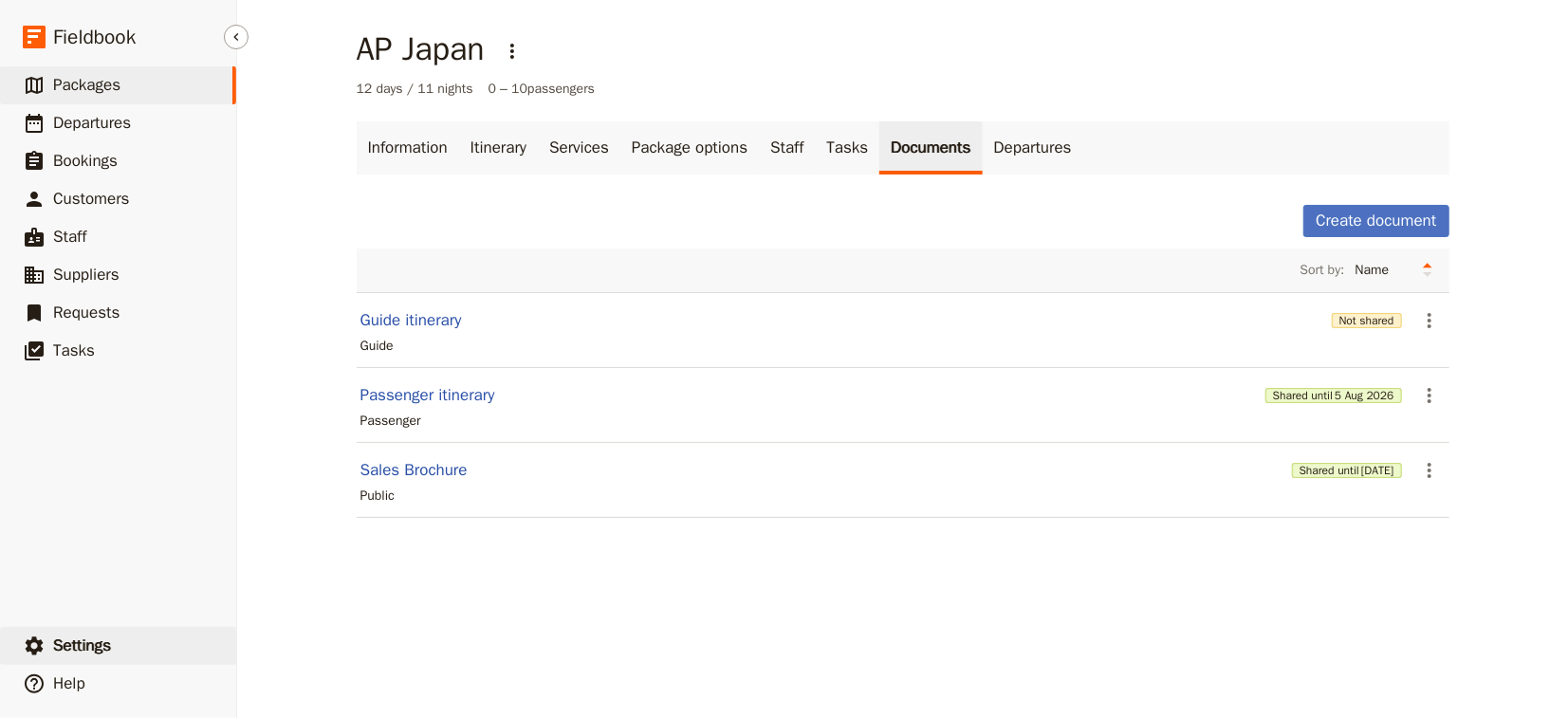 click on "Settings" at bounding box center [82, 645] 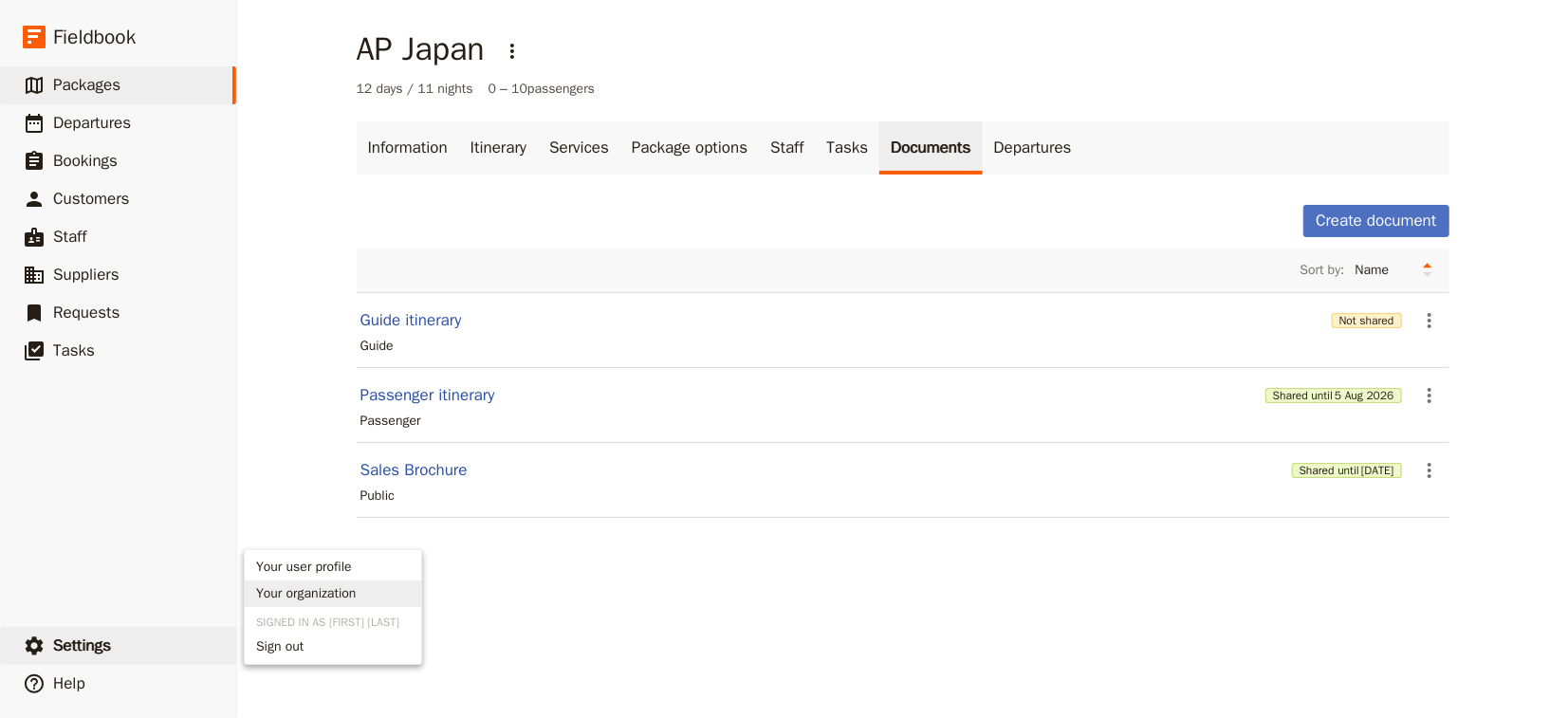 click on "Your organization" at bounding box center [305, 594] 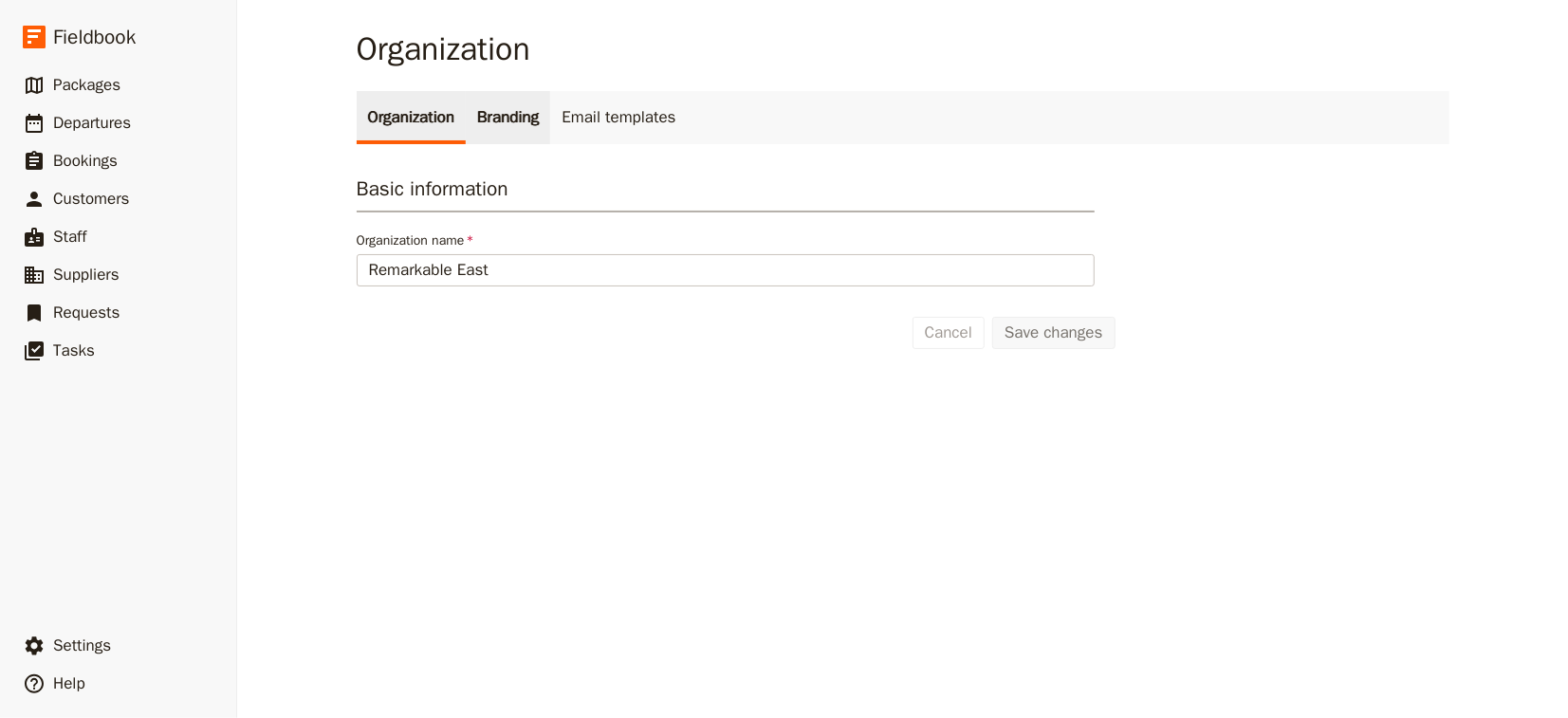 click on "Branding" at bounding box center [507, 118] 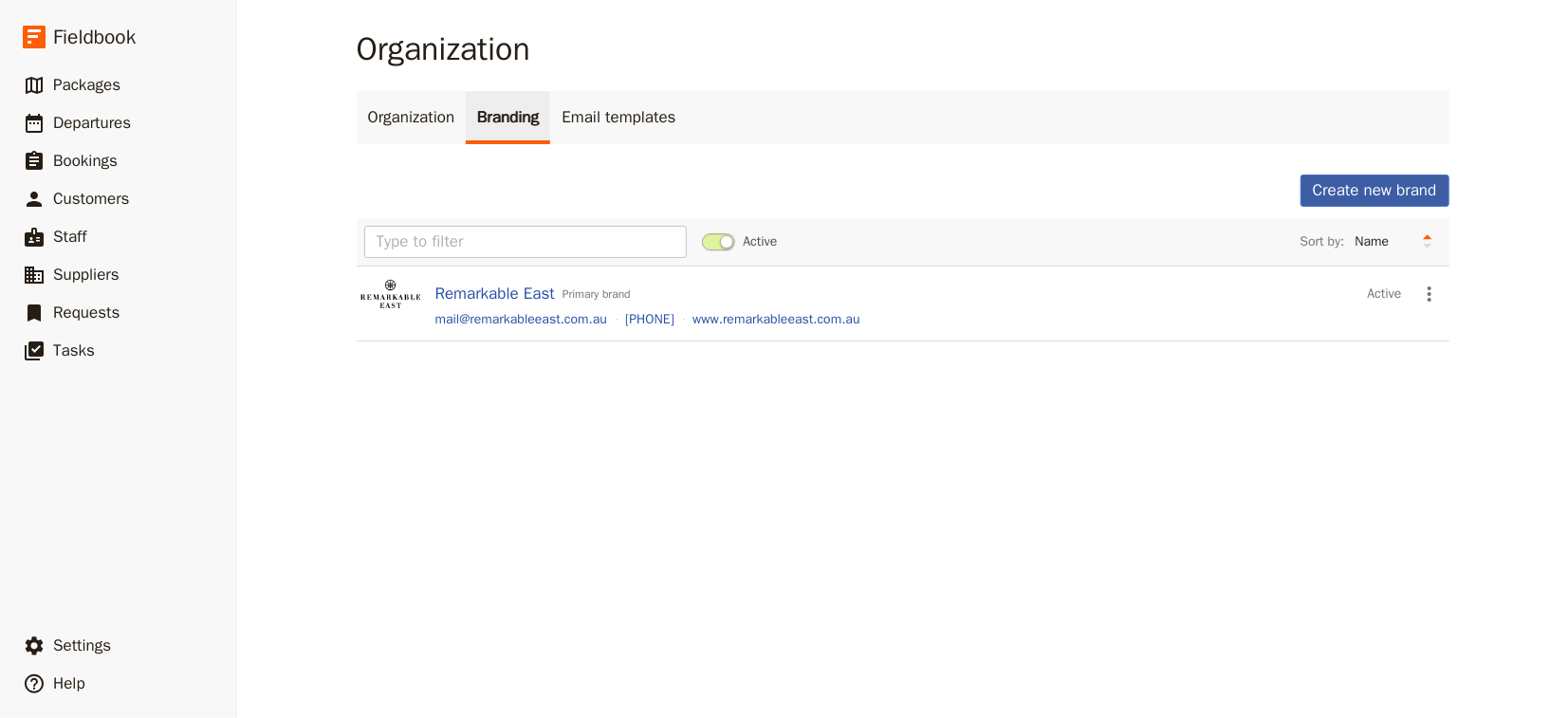click on "Create new brand" at bounding box center [1374, 191] 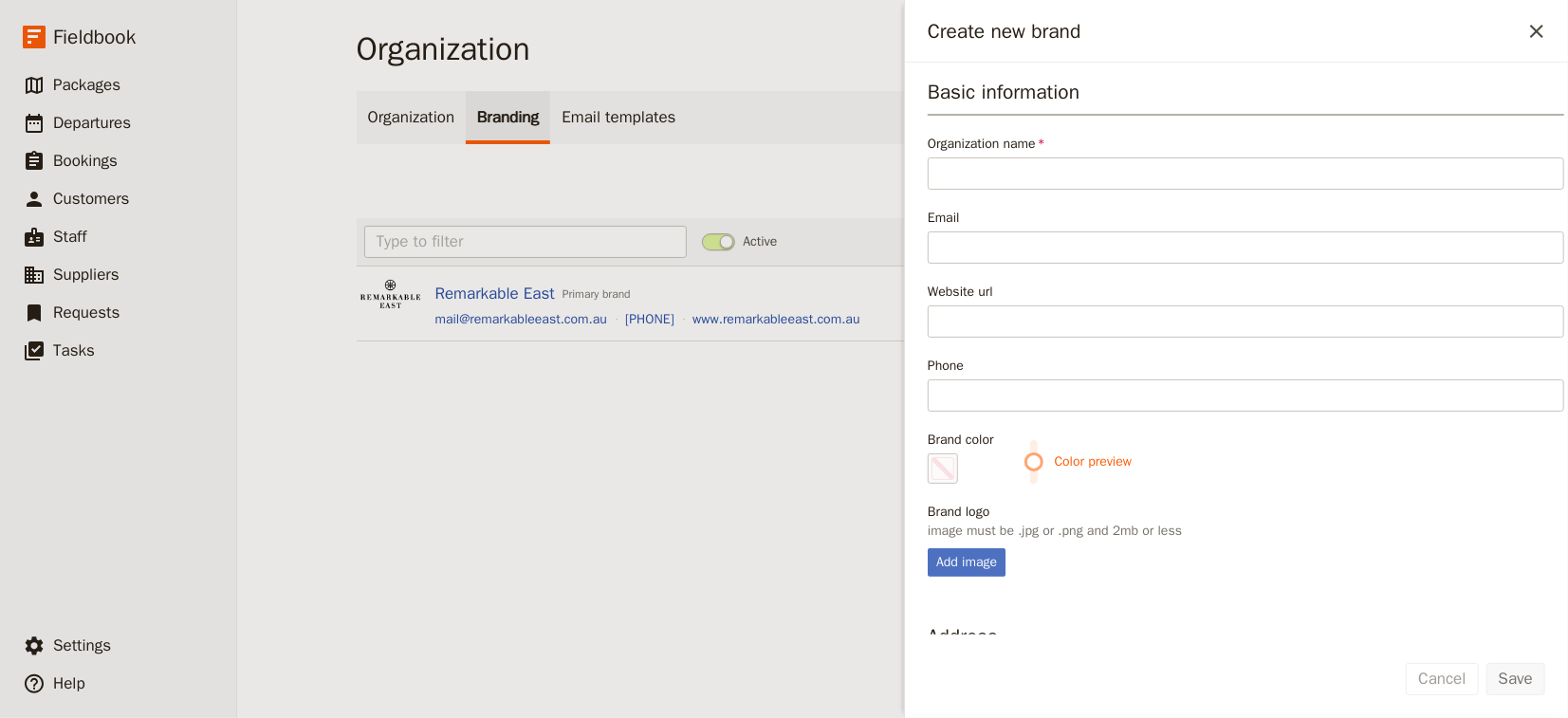 type on "A" 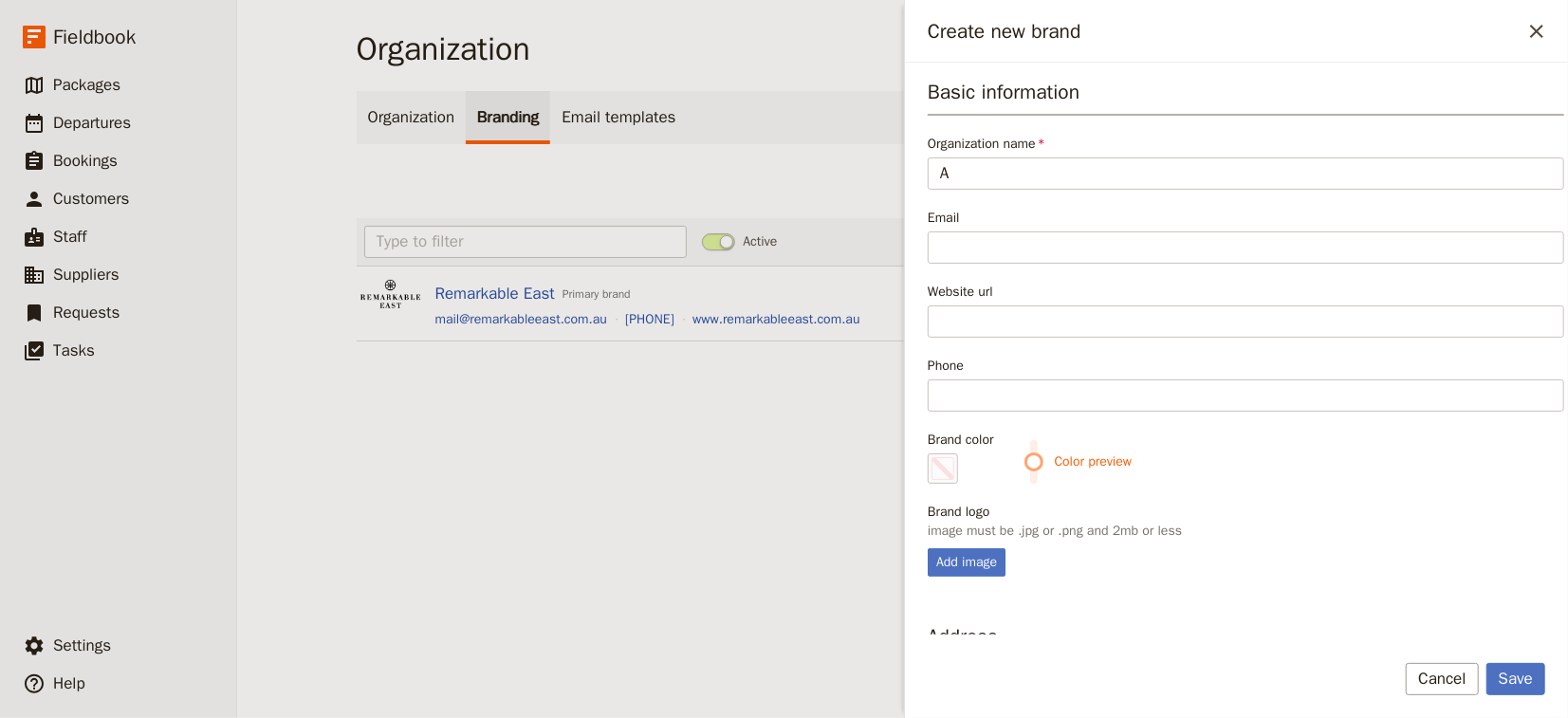 type on "Ad" 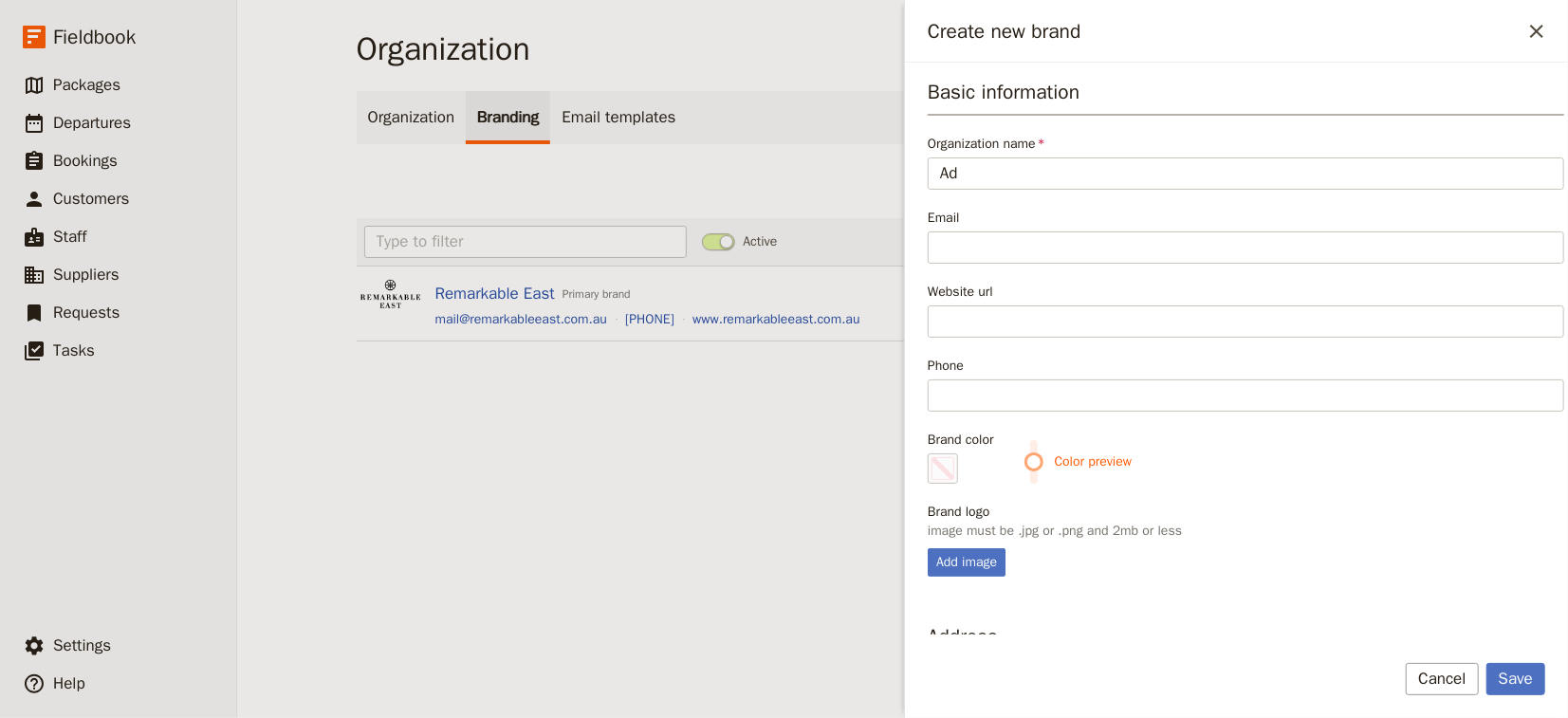 type on "#000000" 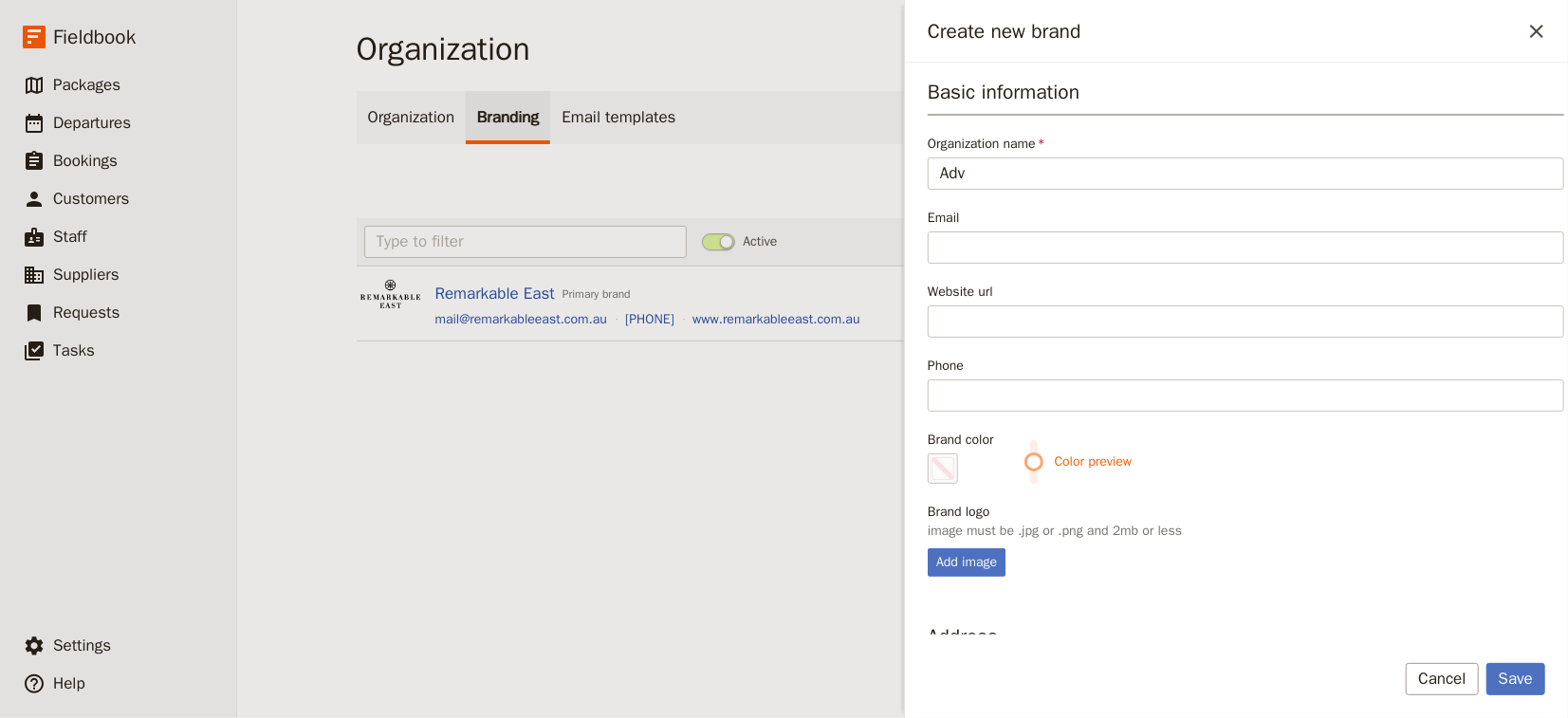 type on "Ad" 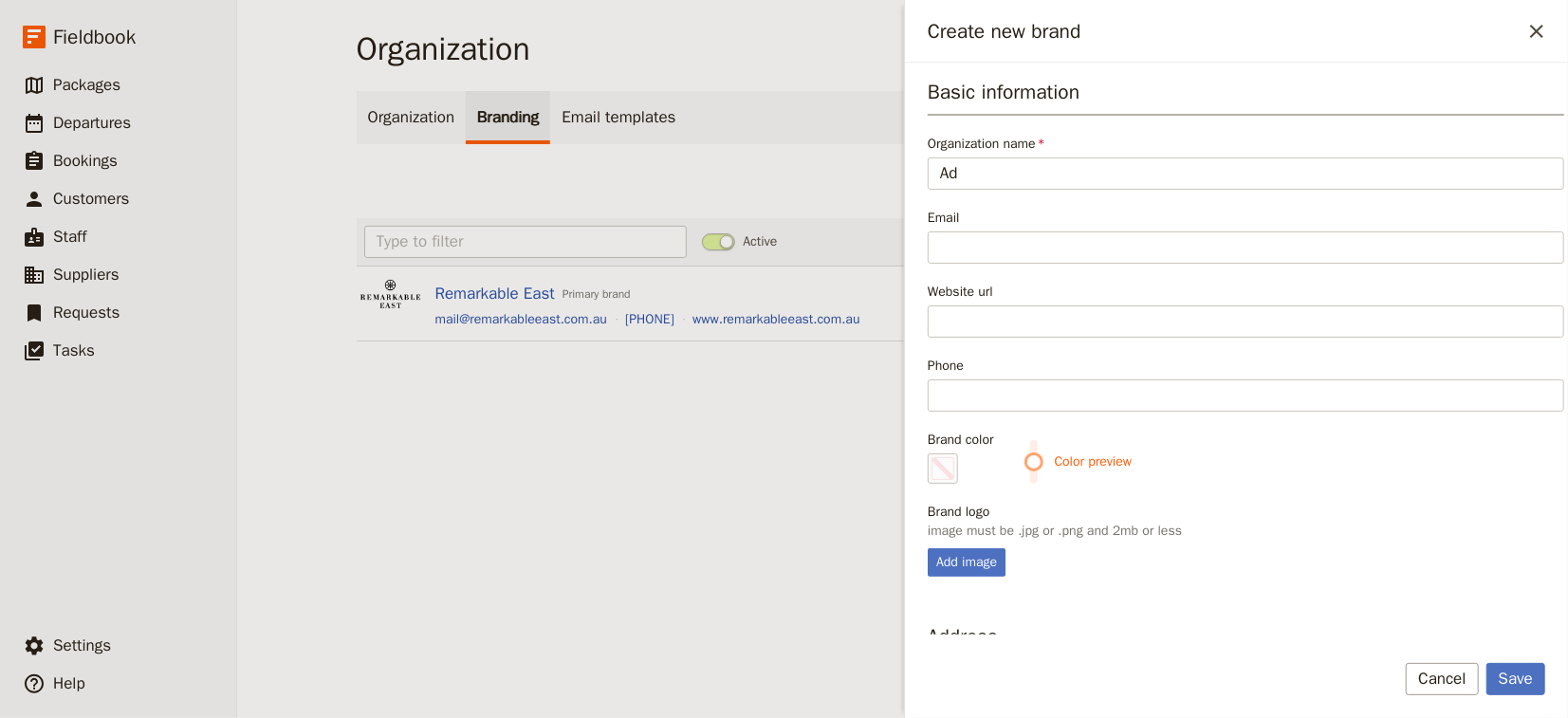 type on "A" 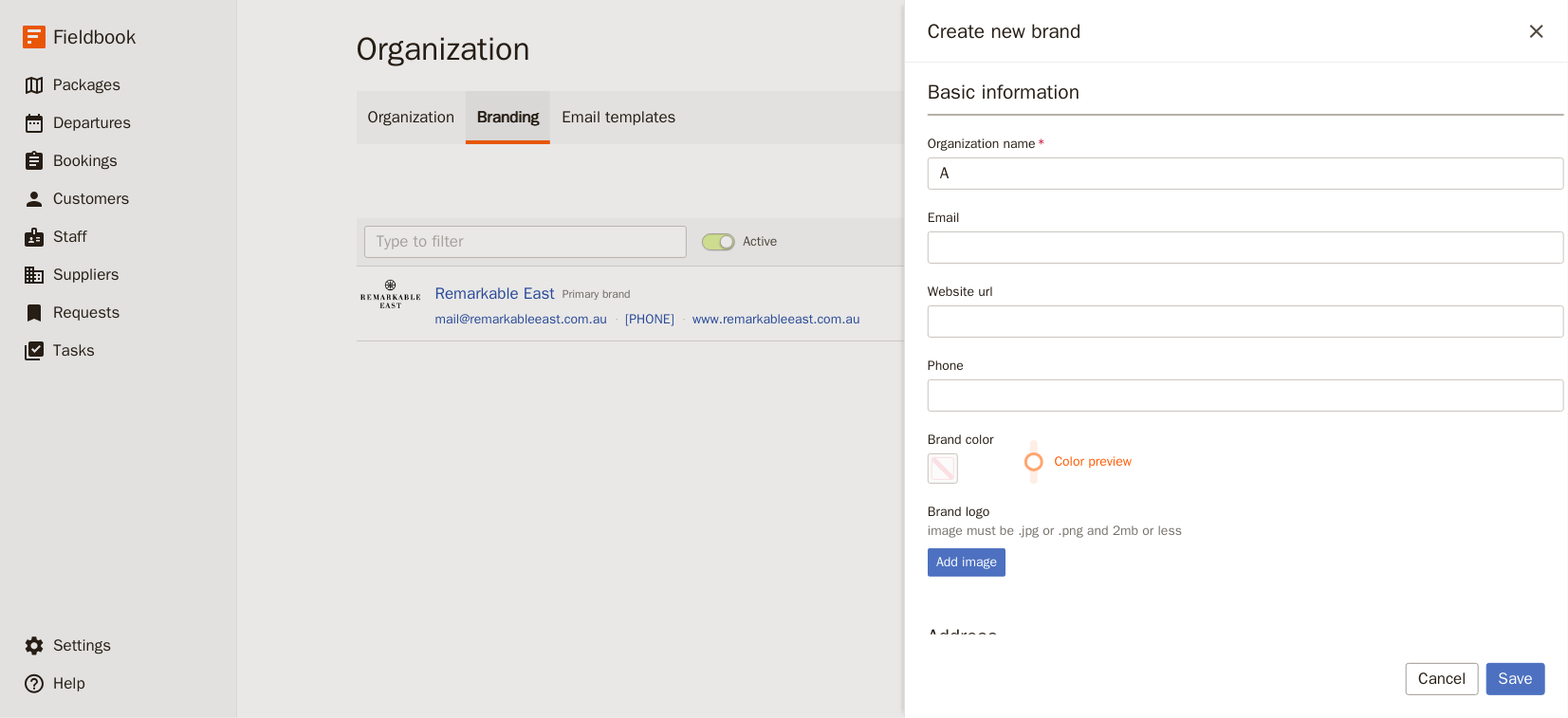 type on "AP" 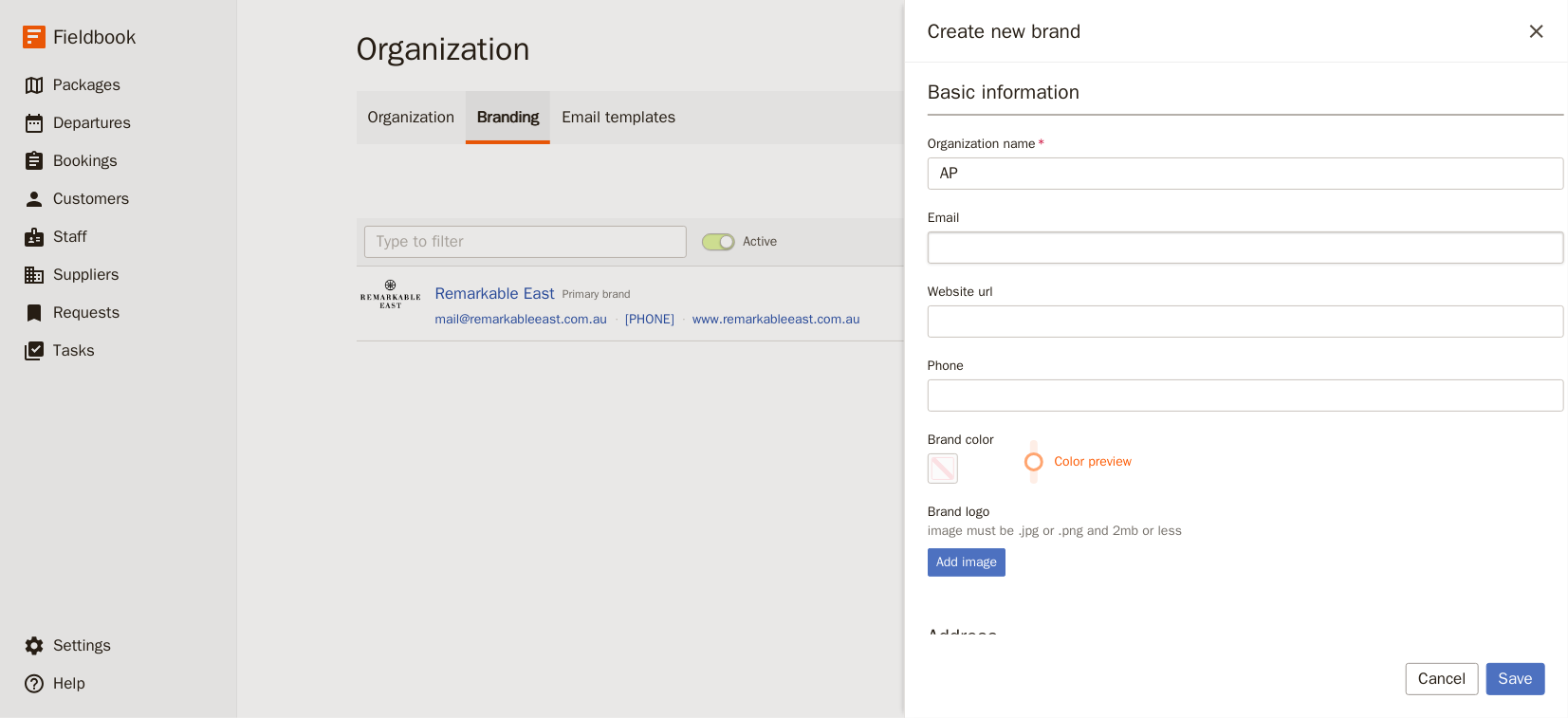 type on "AP" 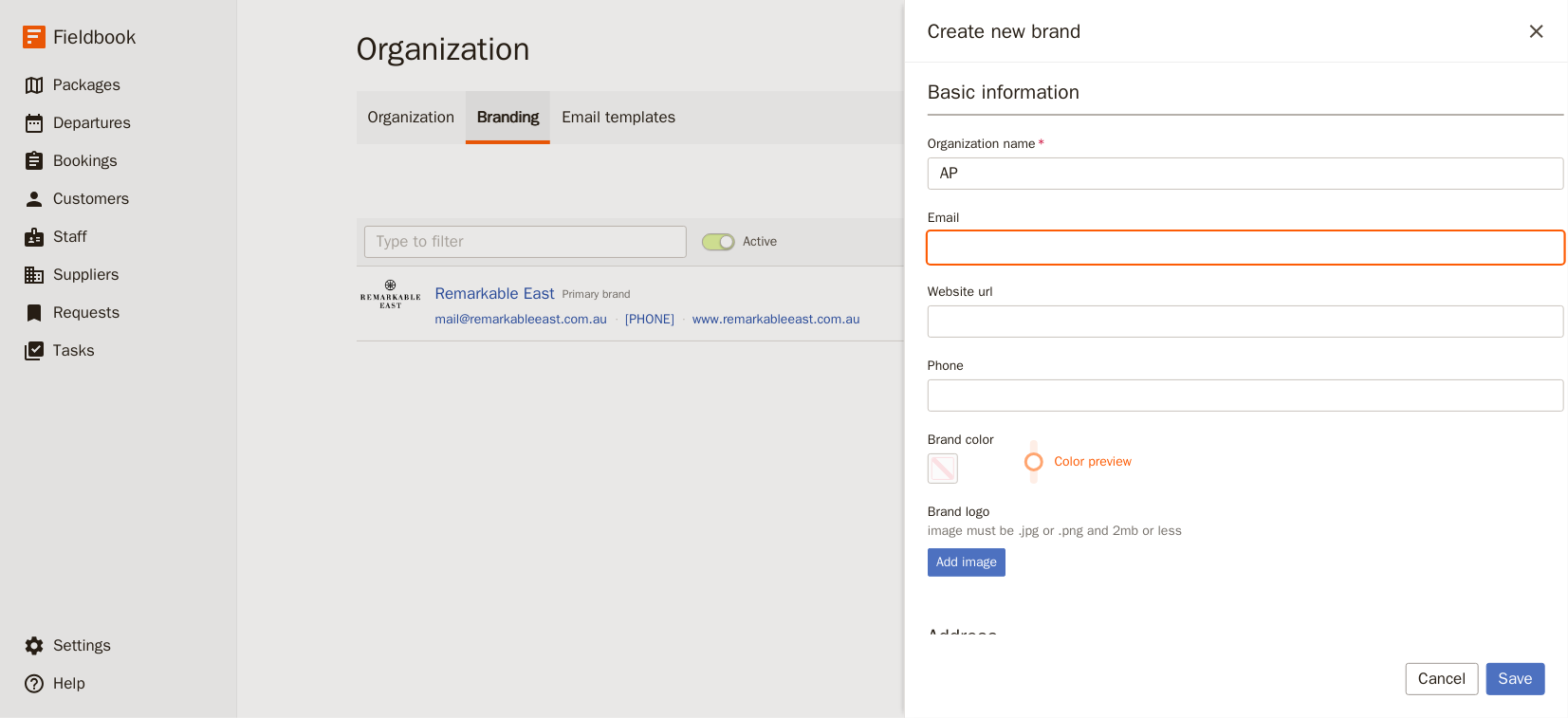 click on "Email" at bounding box center [1245, 248] 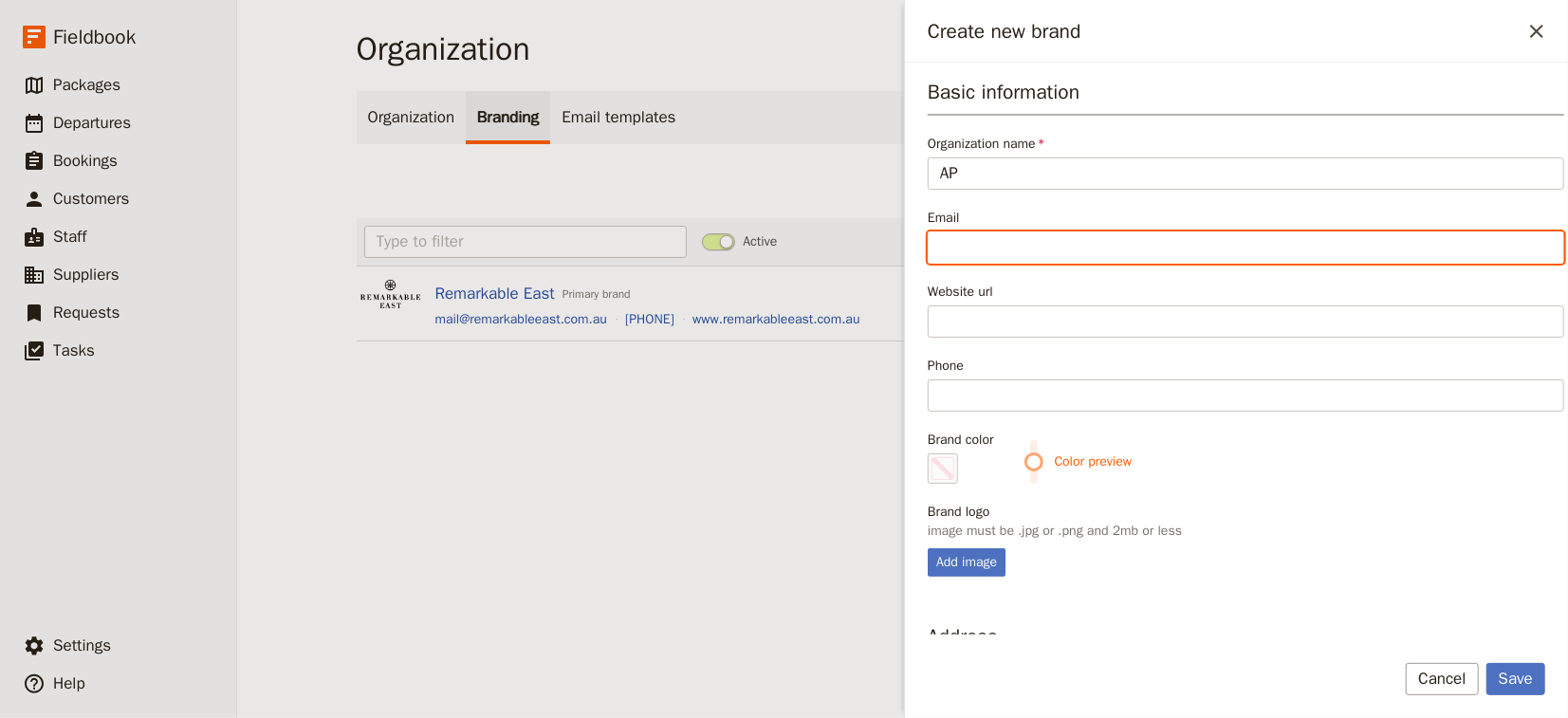 type on "t" 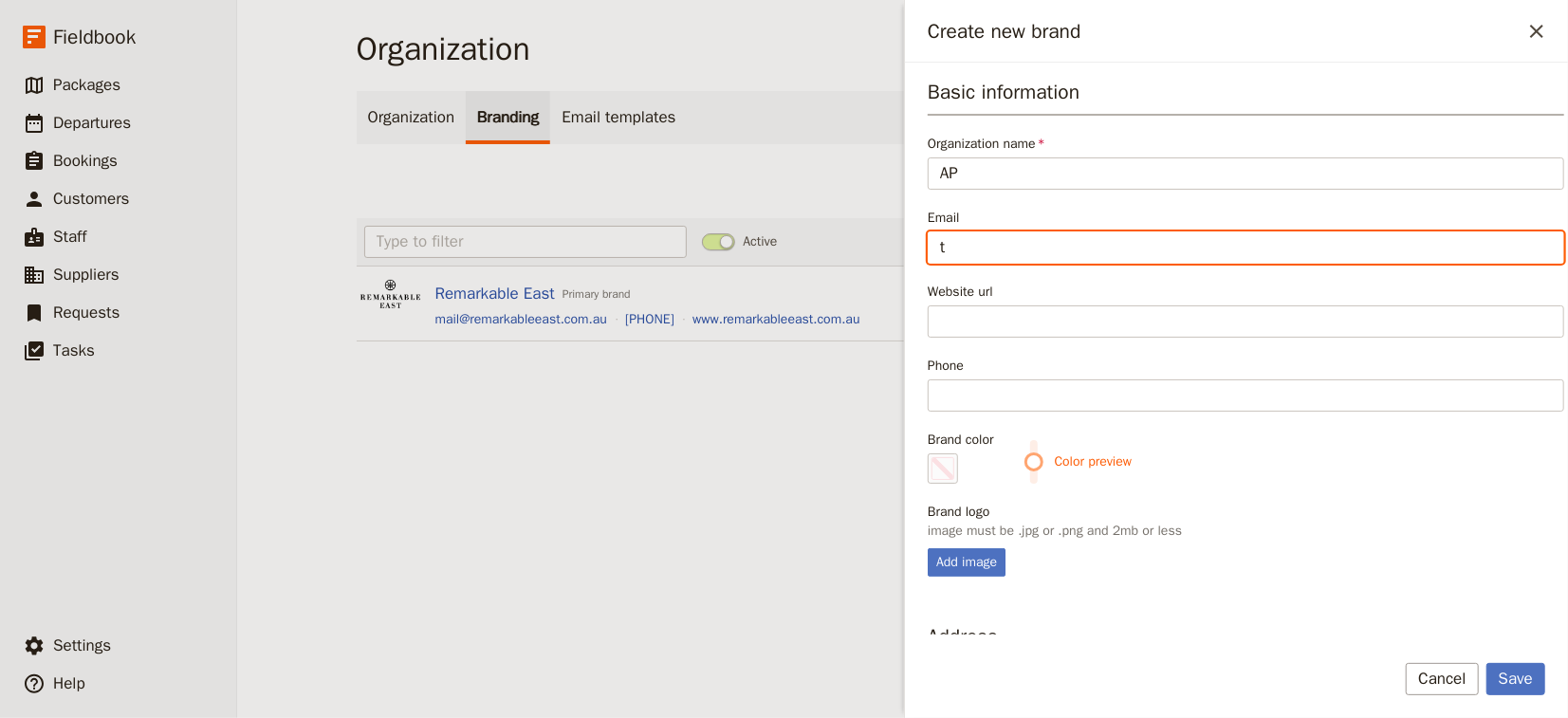 type on "tr" 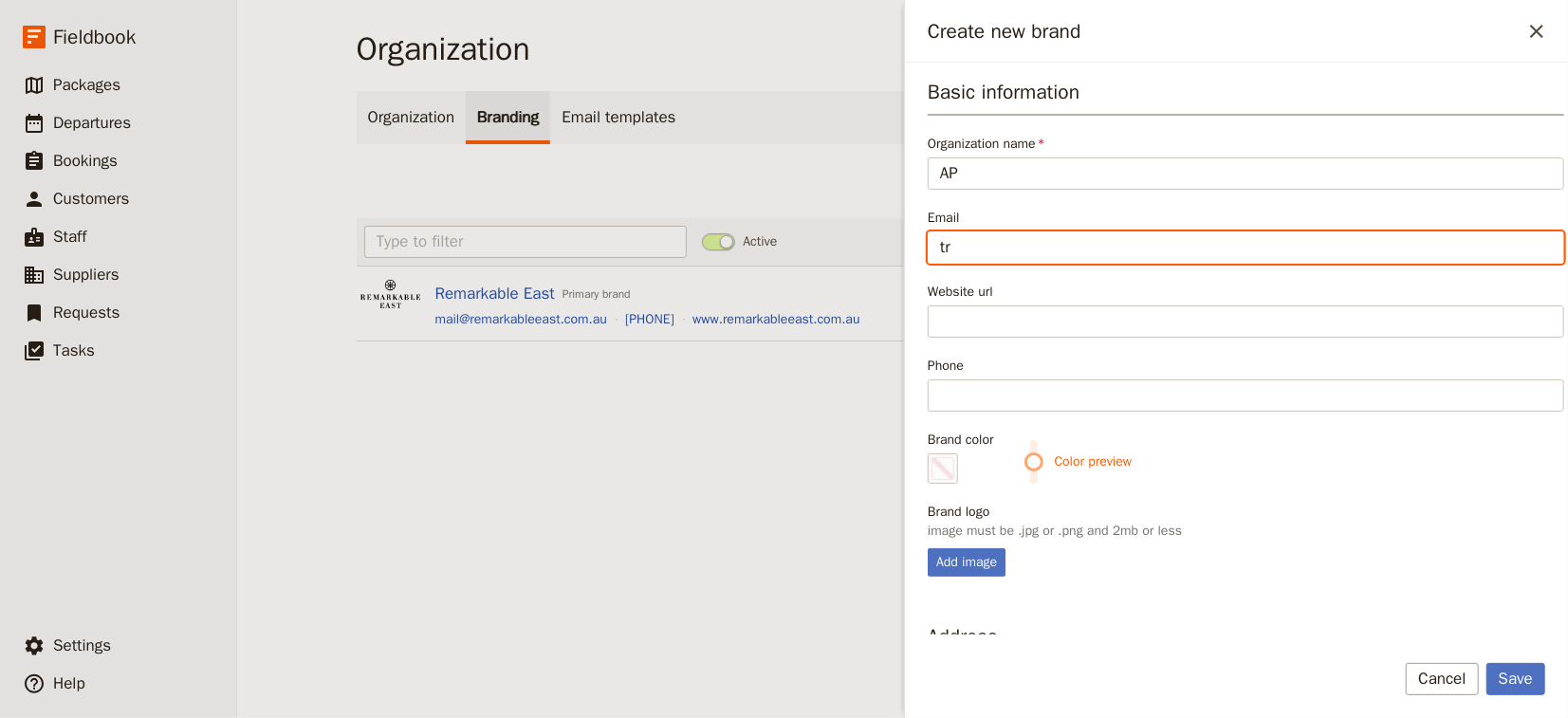 type on "tra" 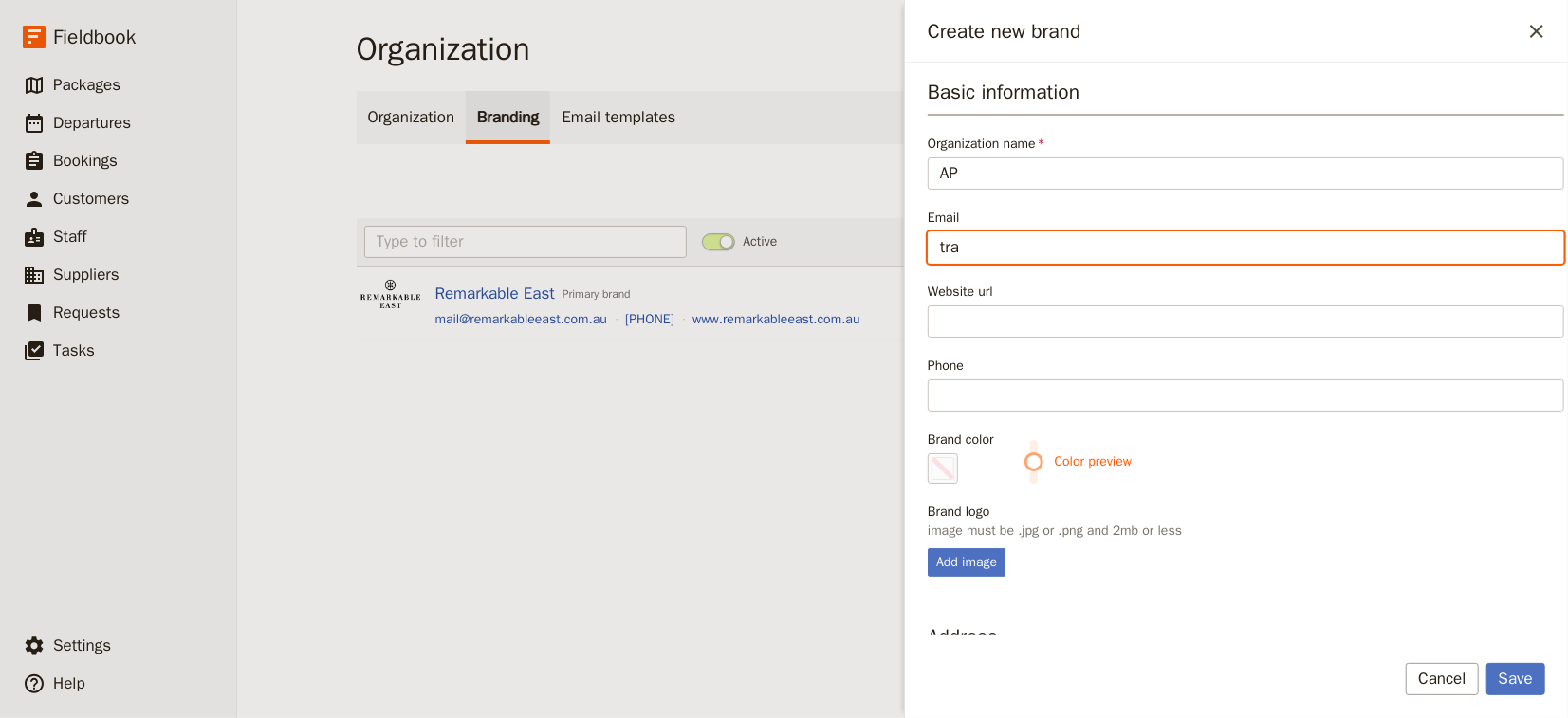 type on "trav" 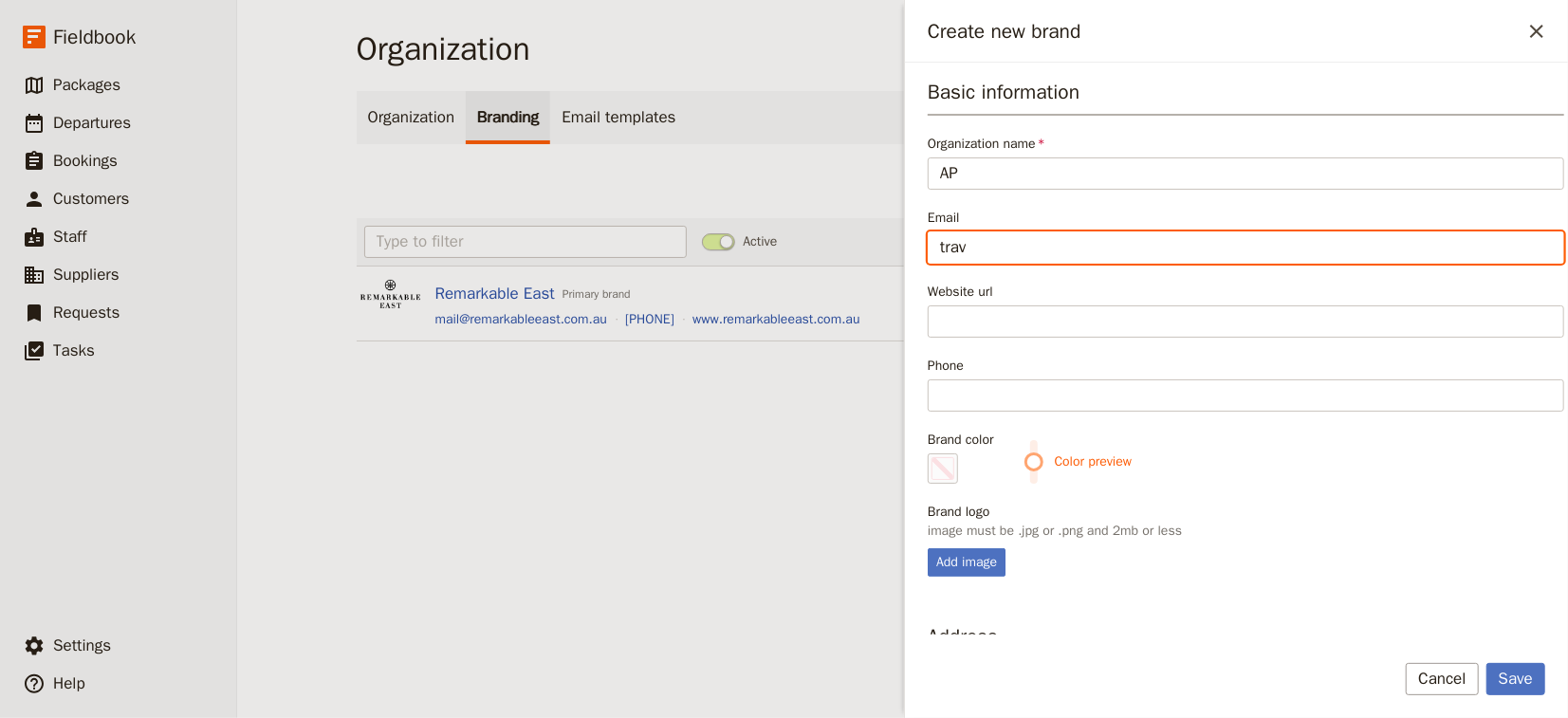 type on "trav" 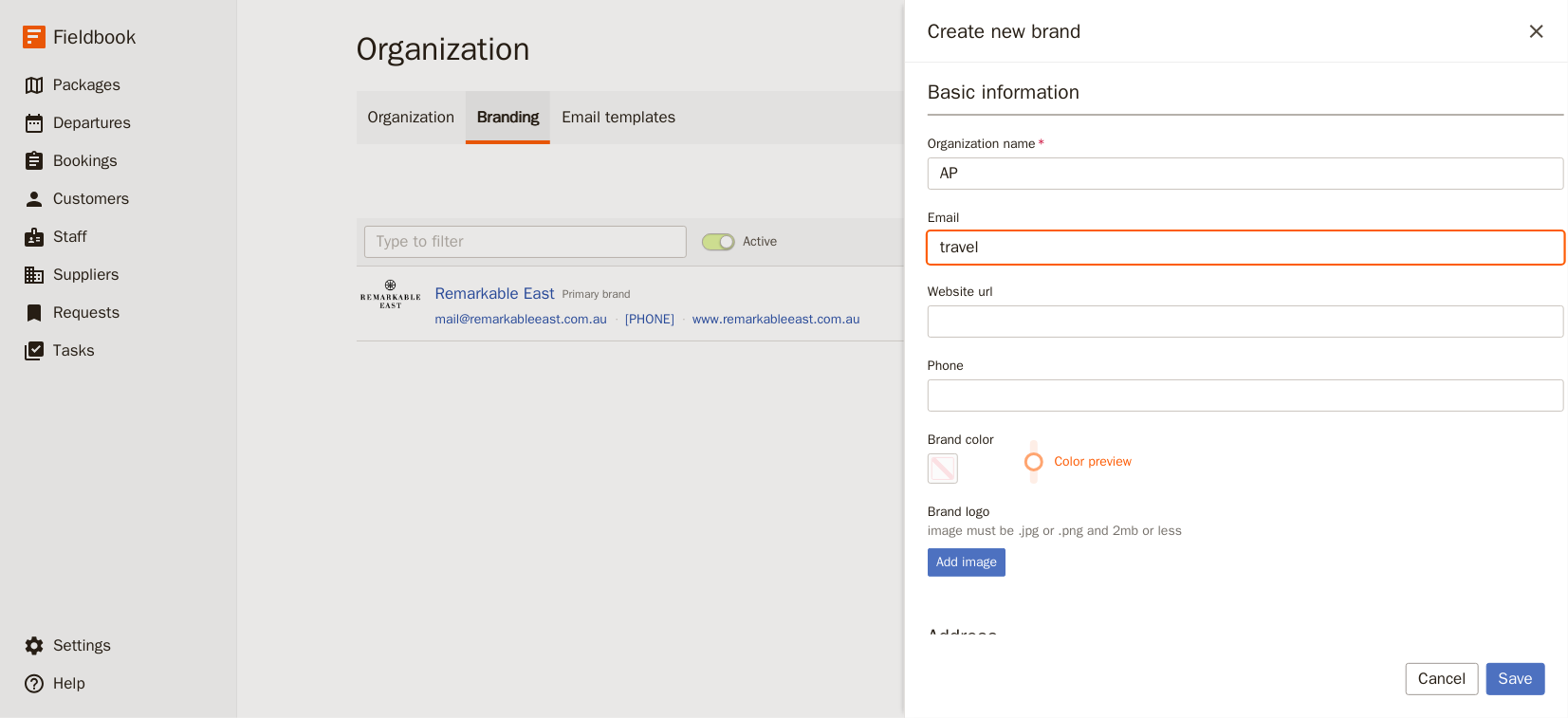 type on "travel@" 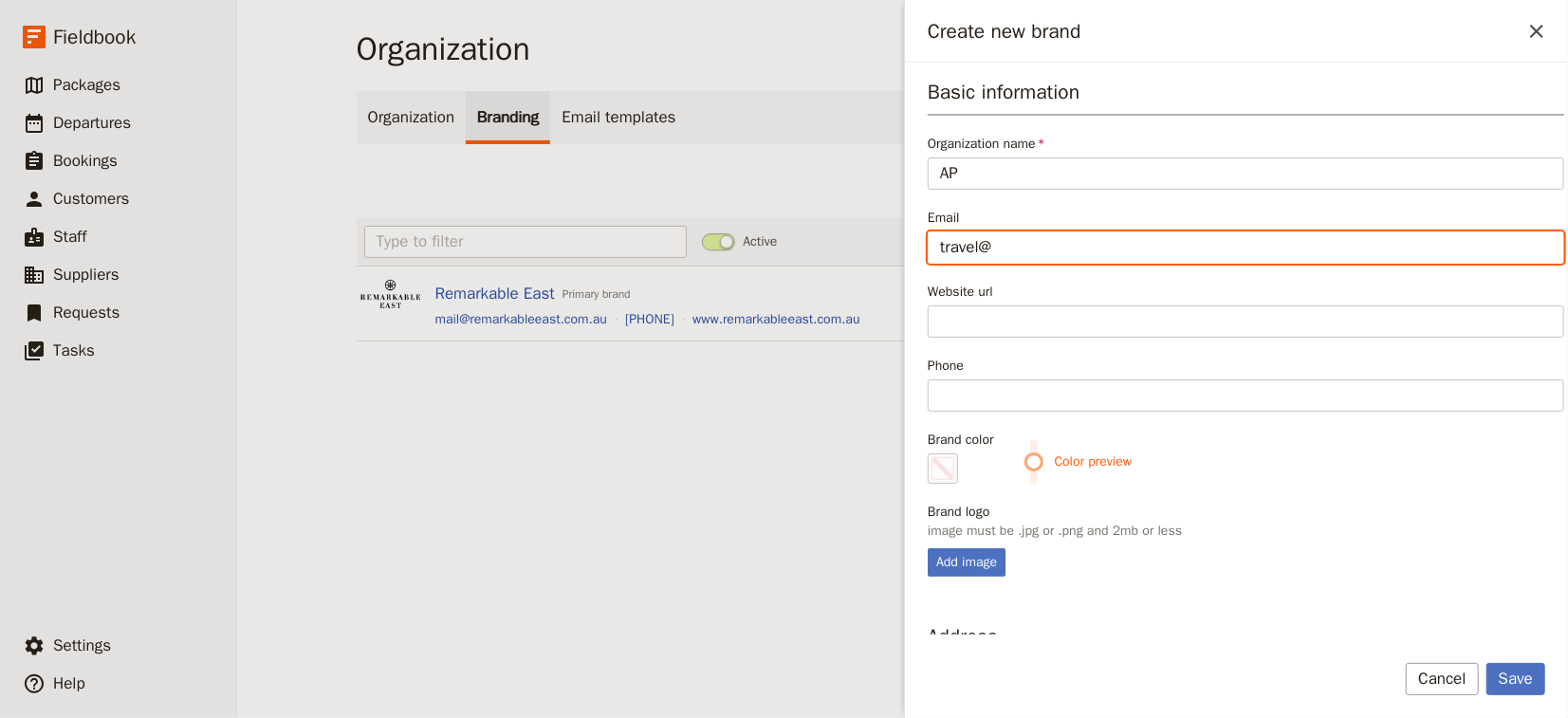 type on "travel@[DOMAIN]" 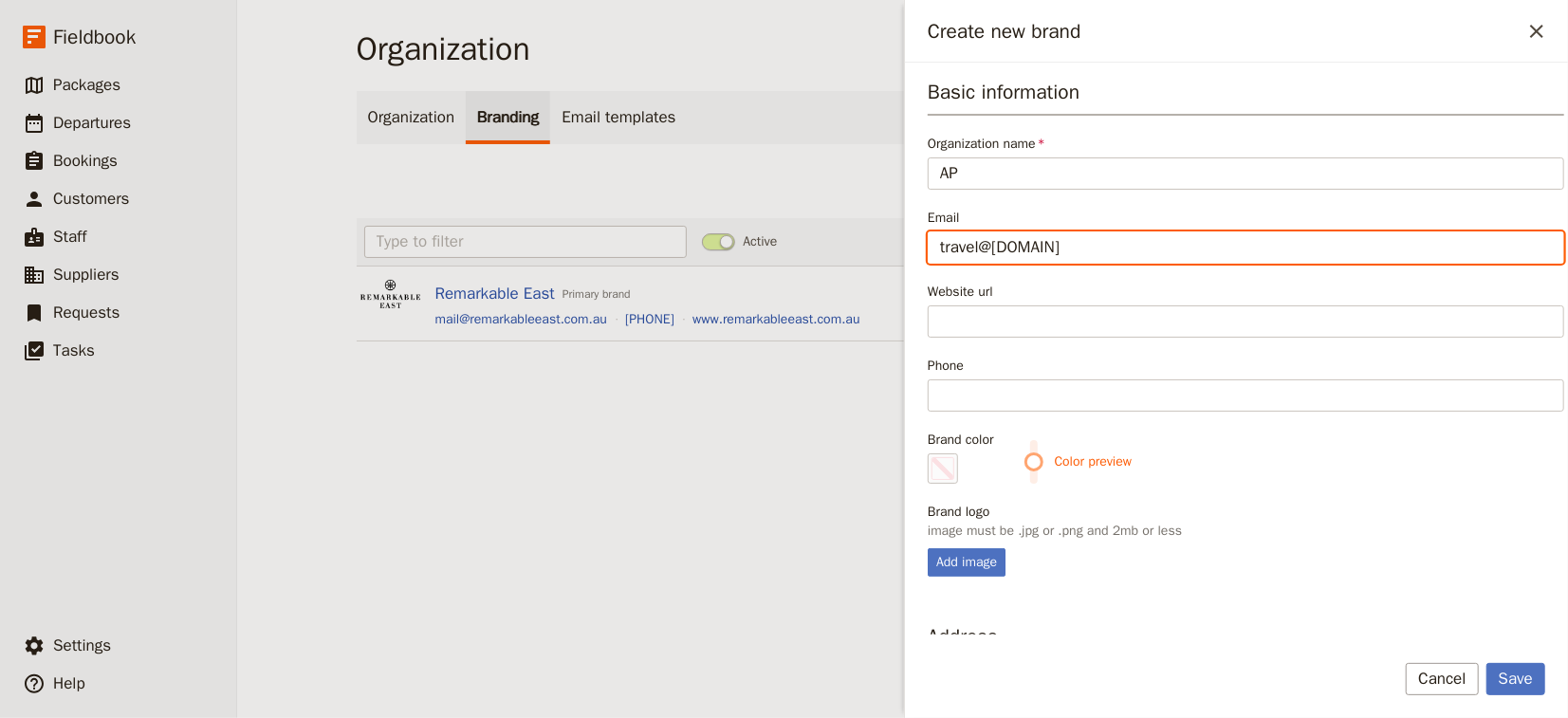 type on "travel@ad" 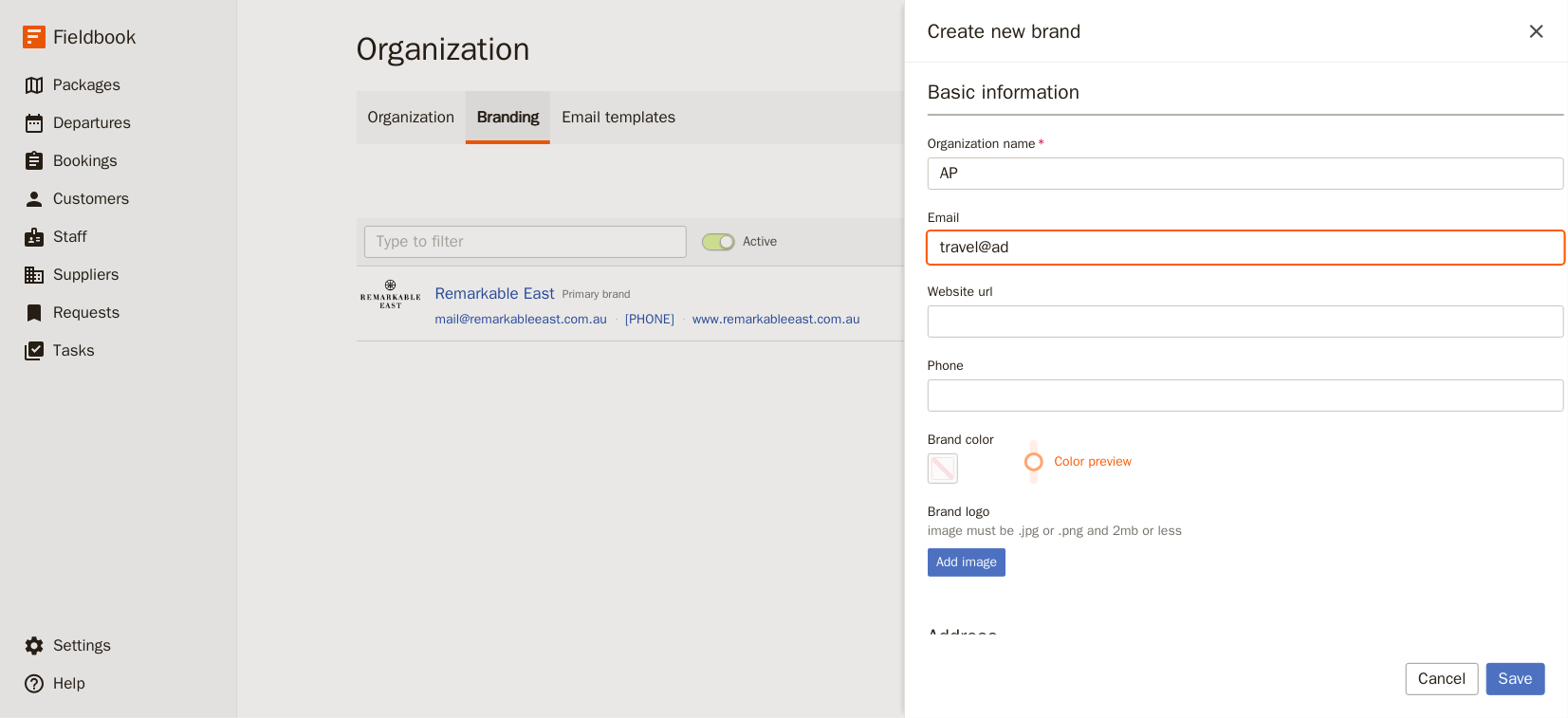 type on "travel@[DOMAIN]" 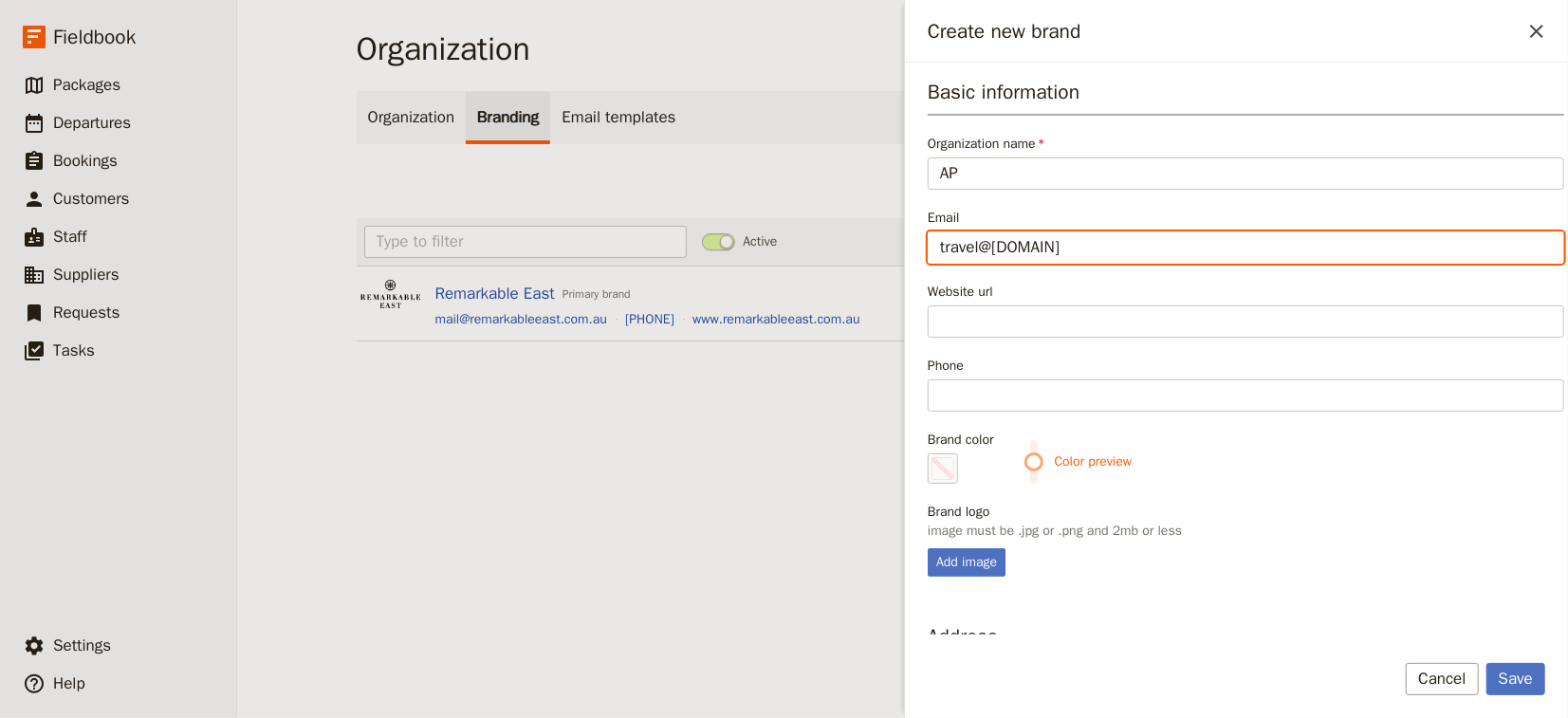 type on "travel@[EMAIL]" 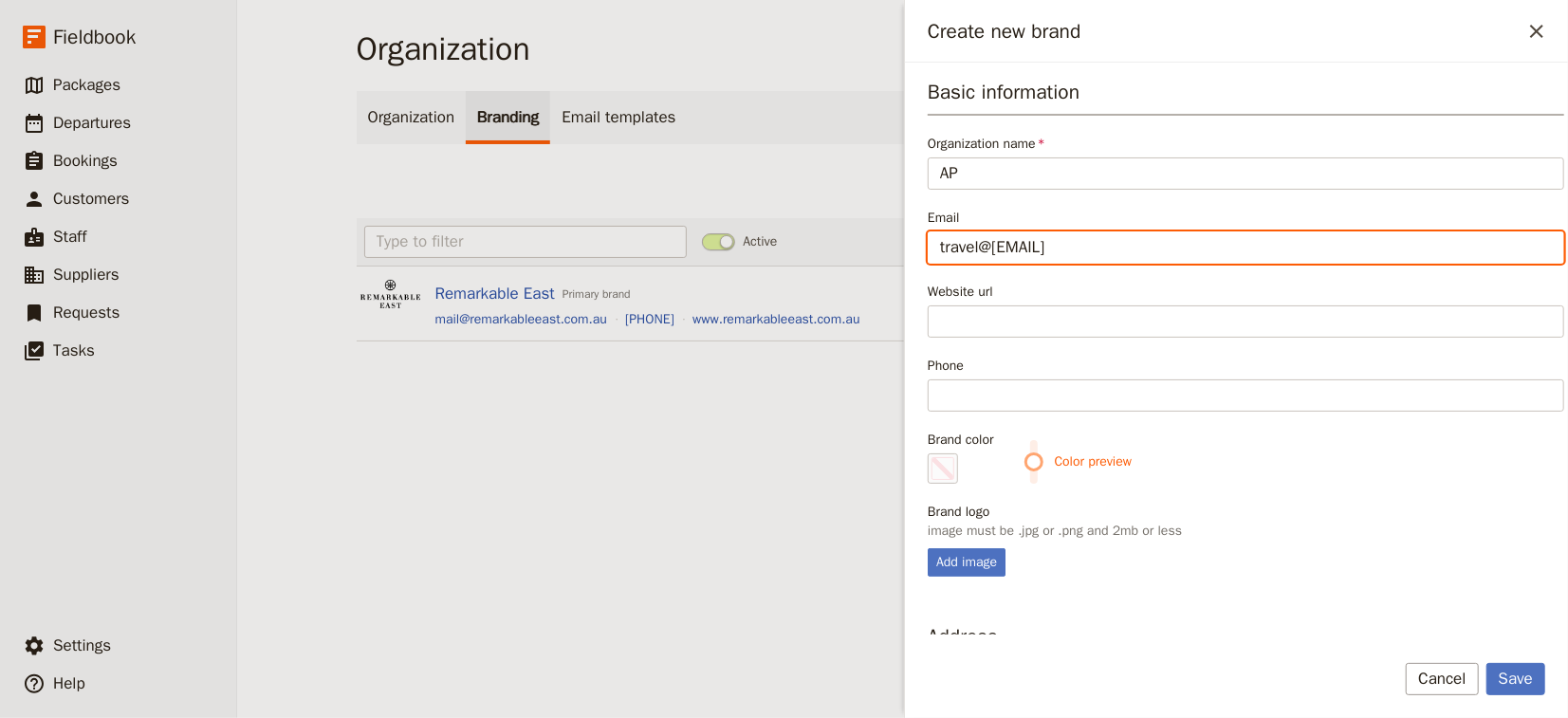 type on "travel@adven" 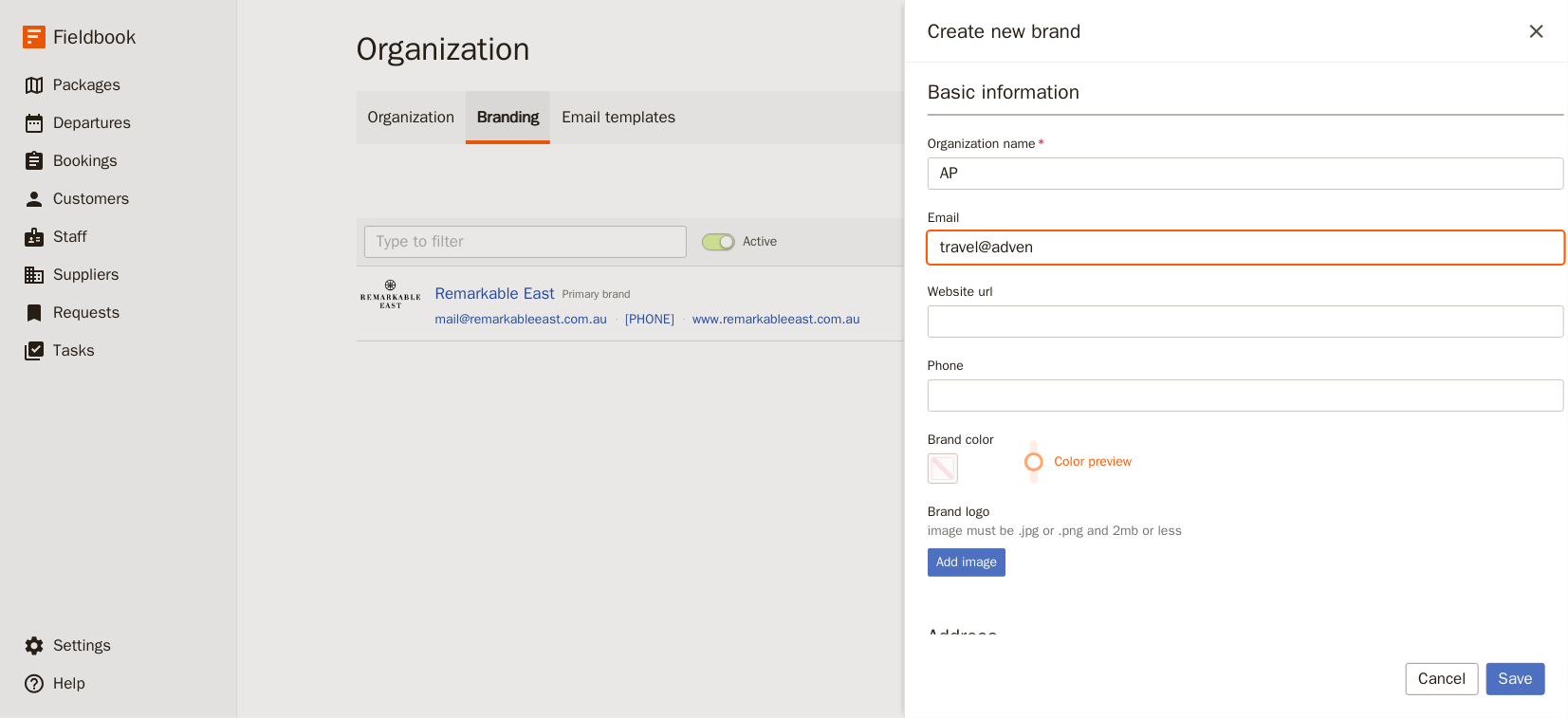 type on "[EMAIL]" 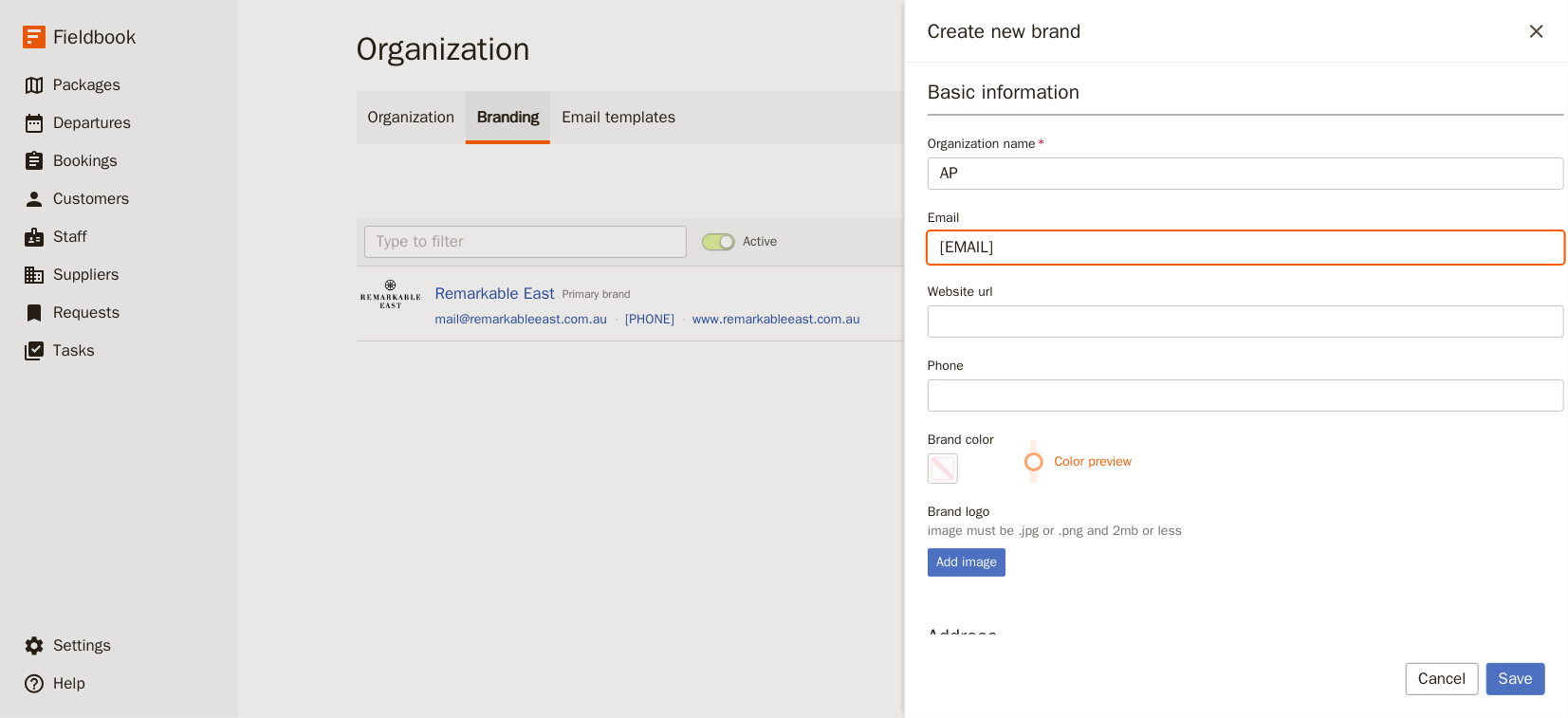 type on "travel@adventu" 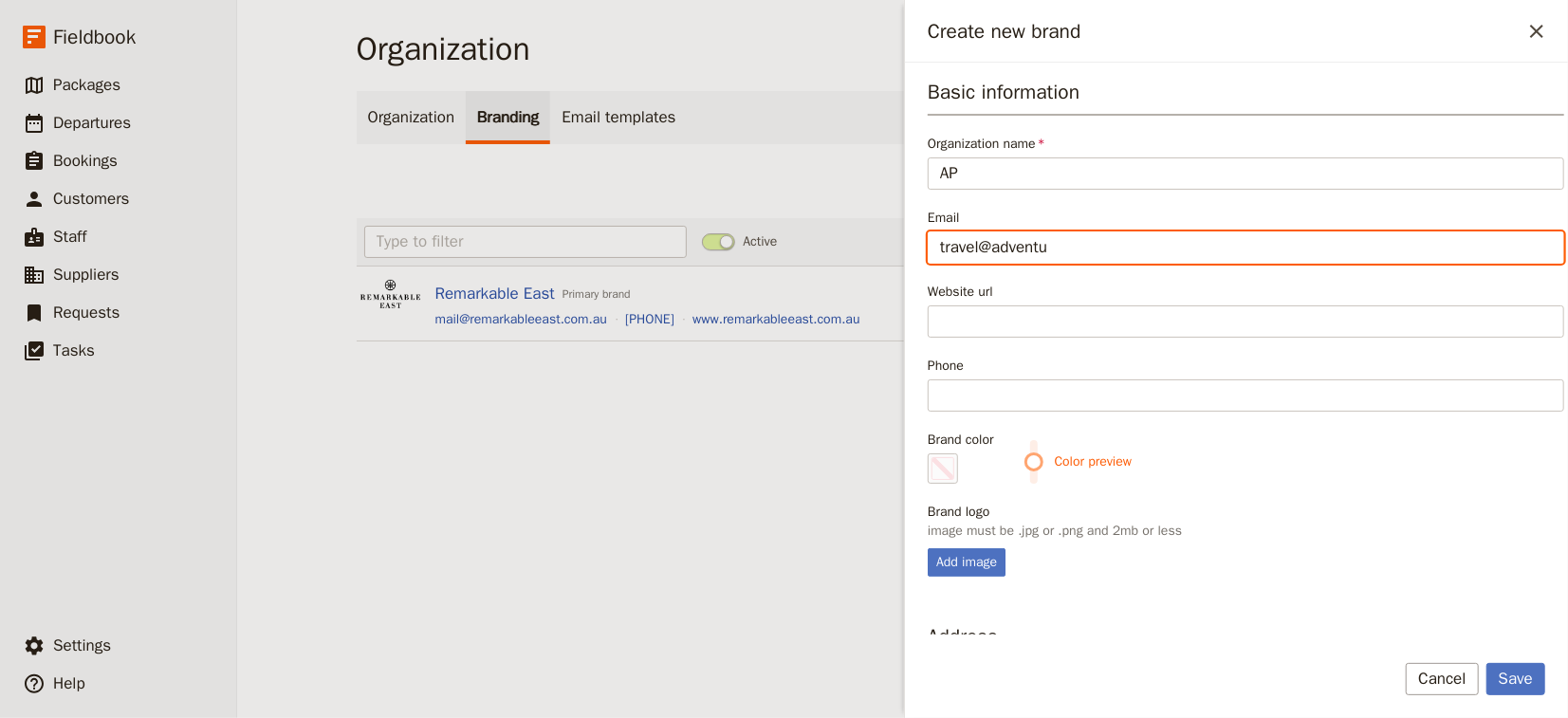type on "travel@[EMAIL]" 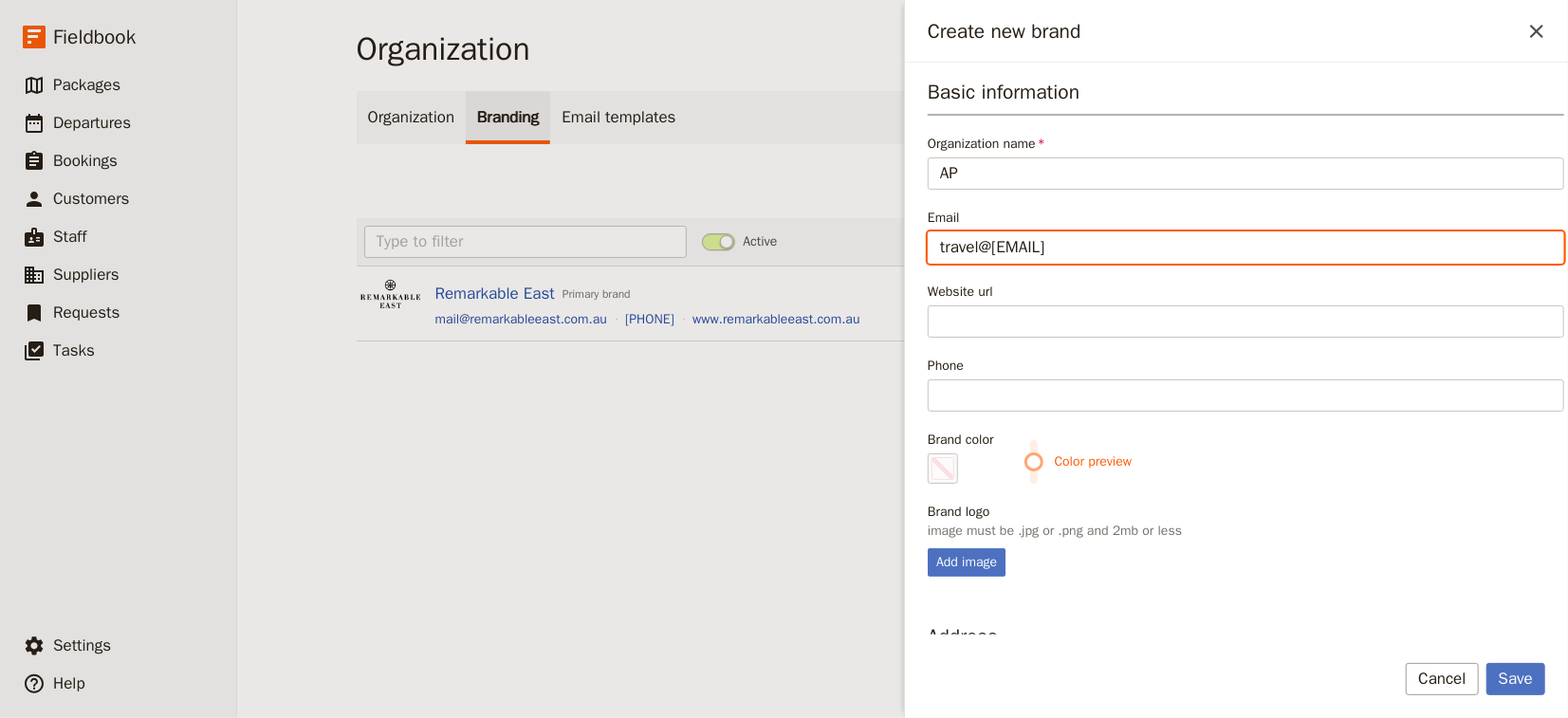 type on "travel@adventure" 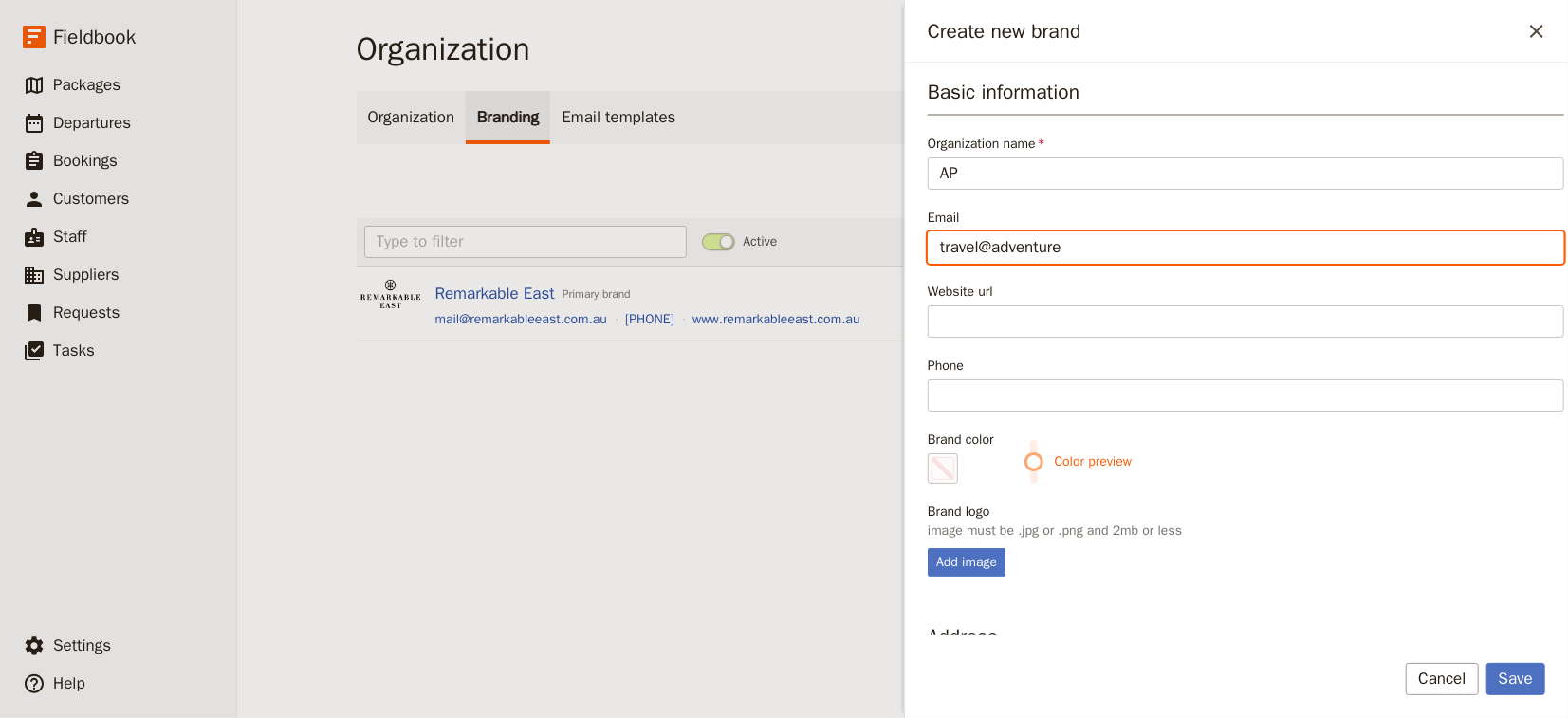 type on "travel@adventurep" 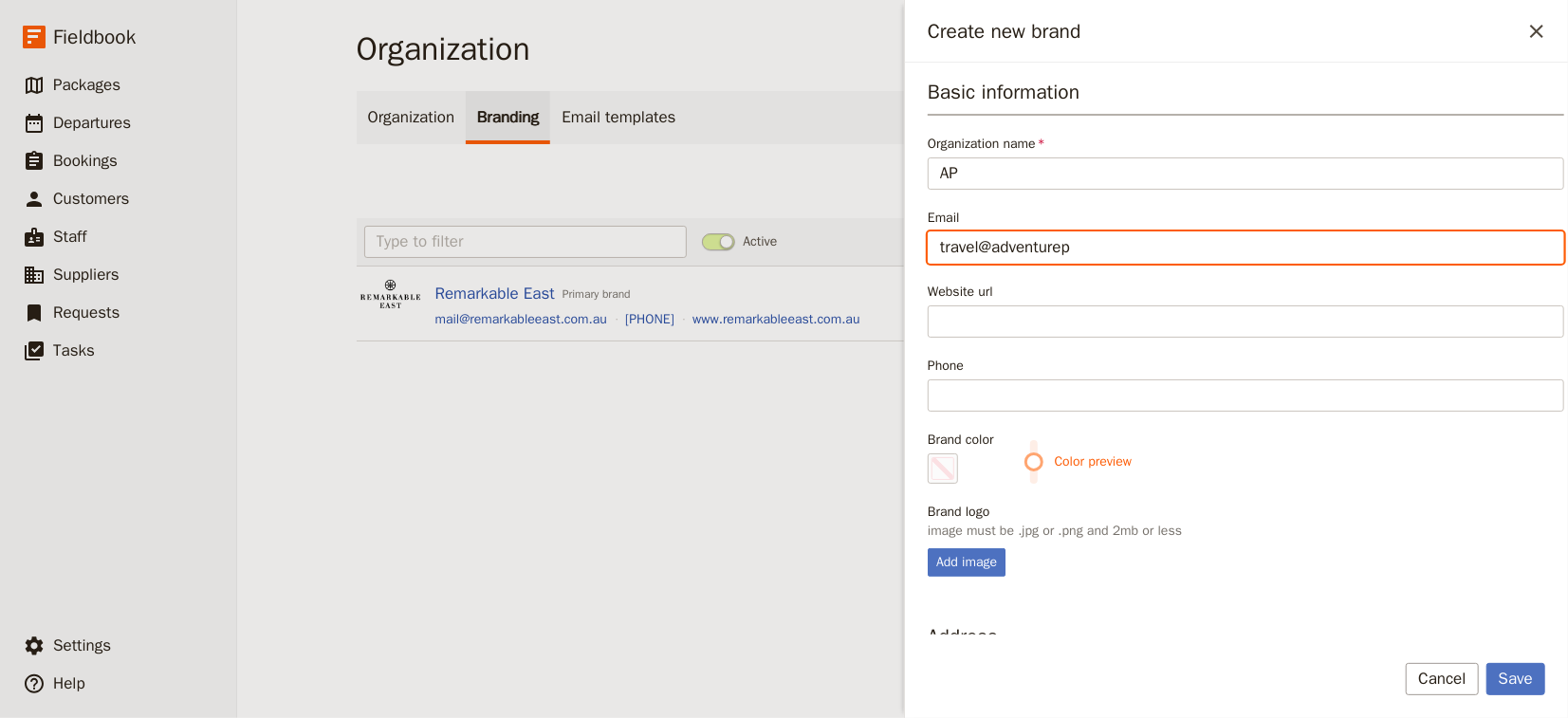 type on "[EMAIL]" 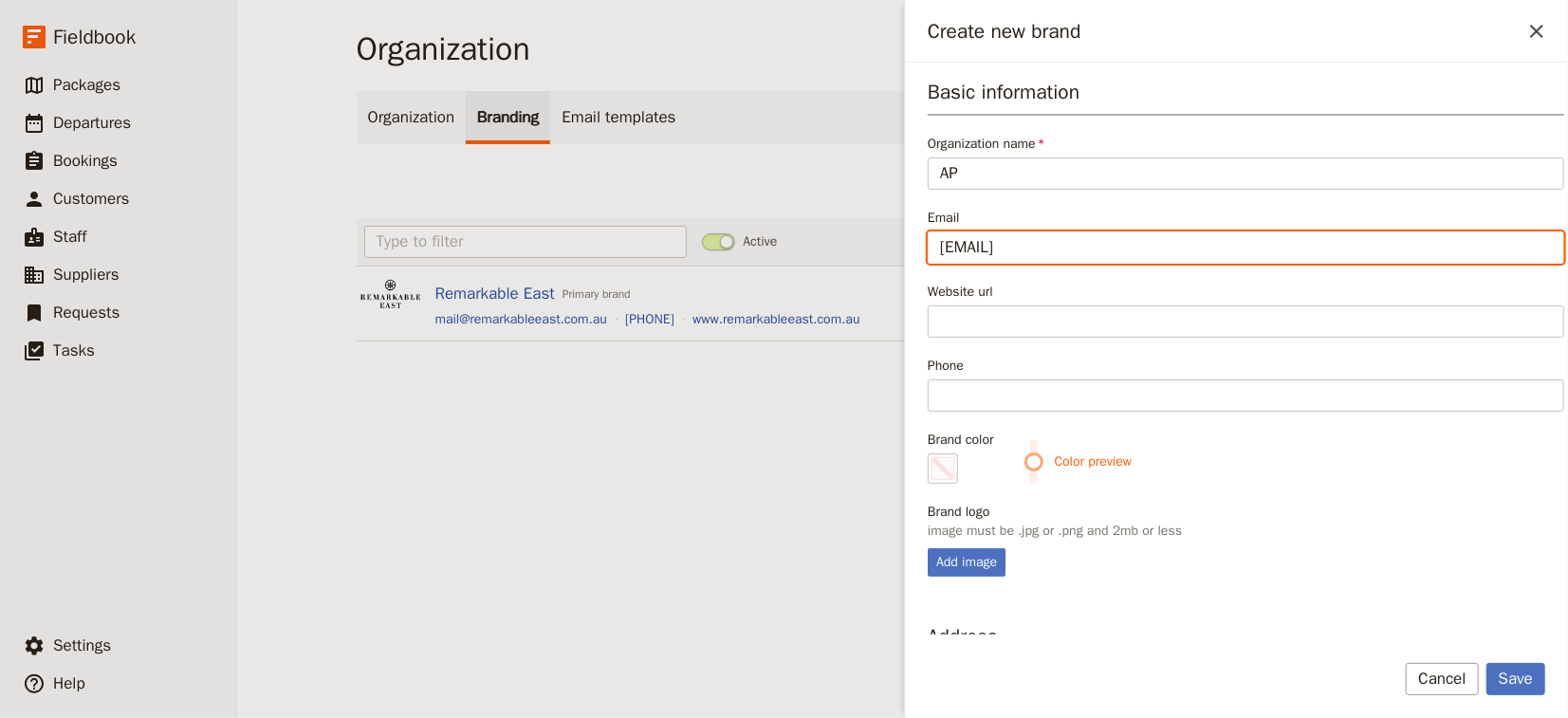type on "[EMAIL]" 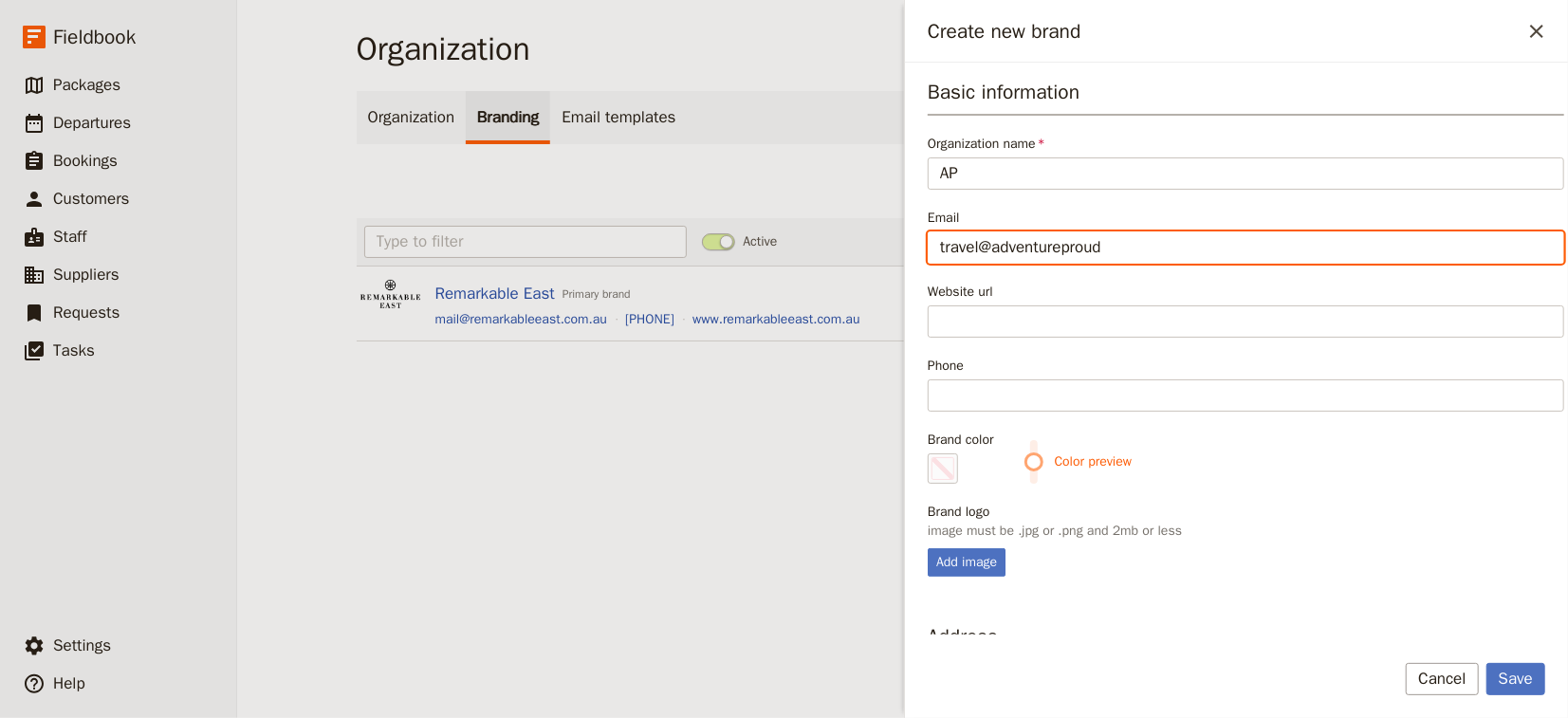 type on "travel@[EMAIL]" 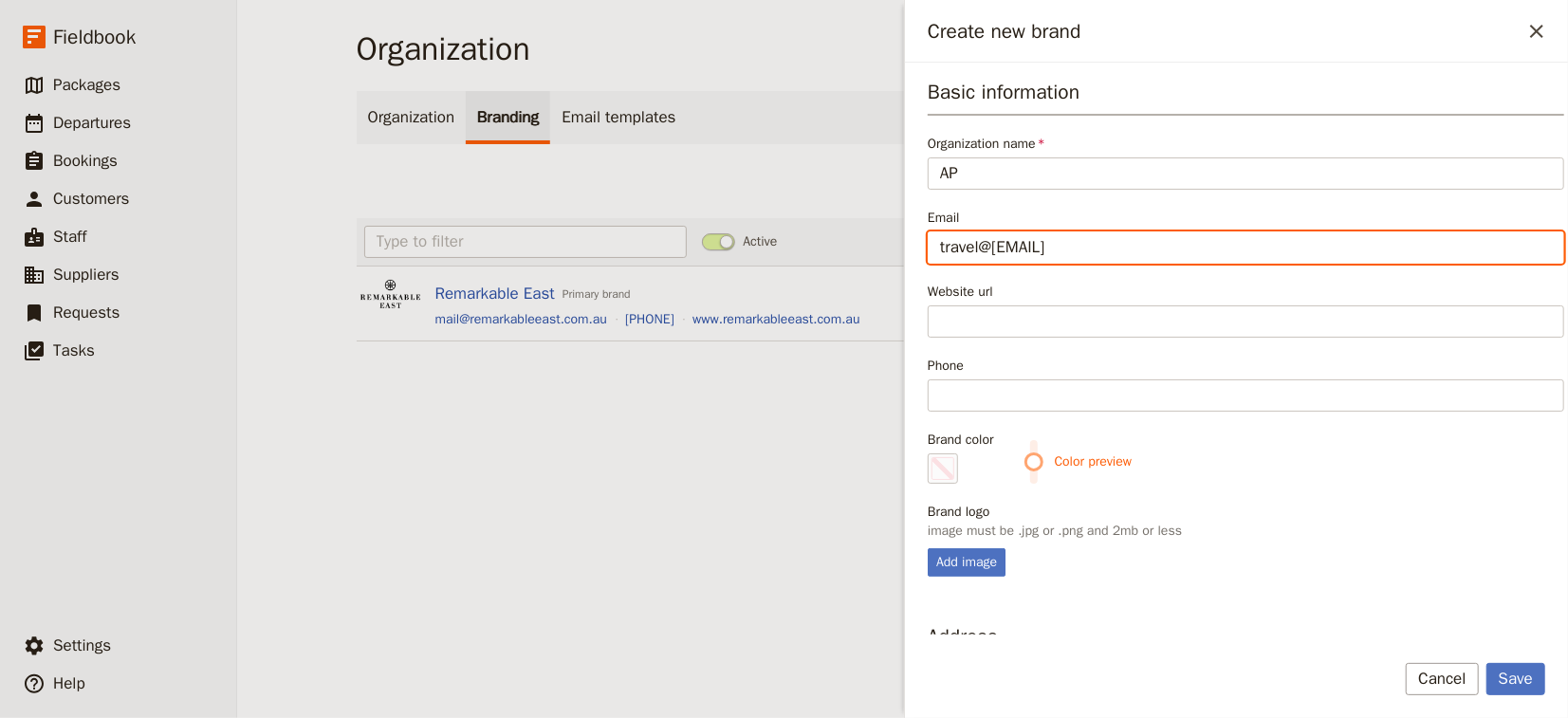 type on "travel@[EMAIL]" 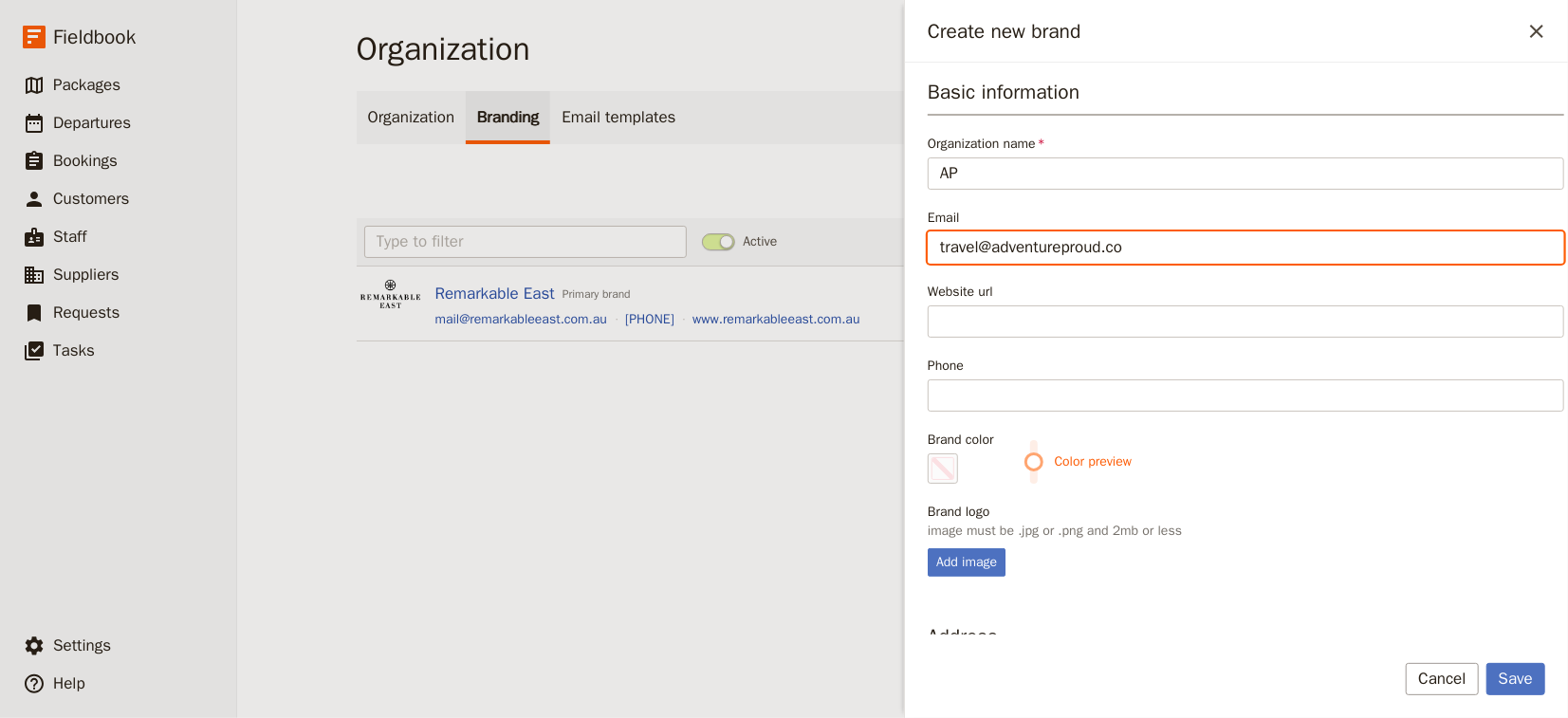 type on "travel@[EMAIL]" 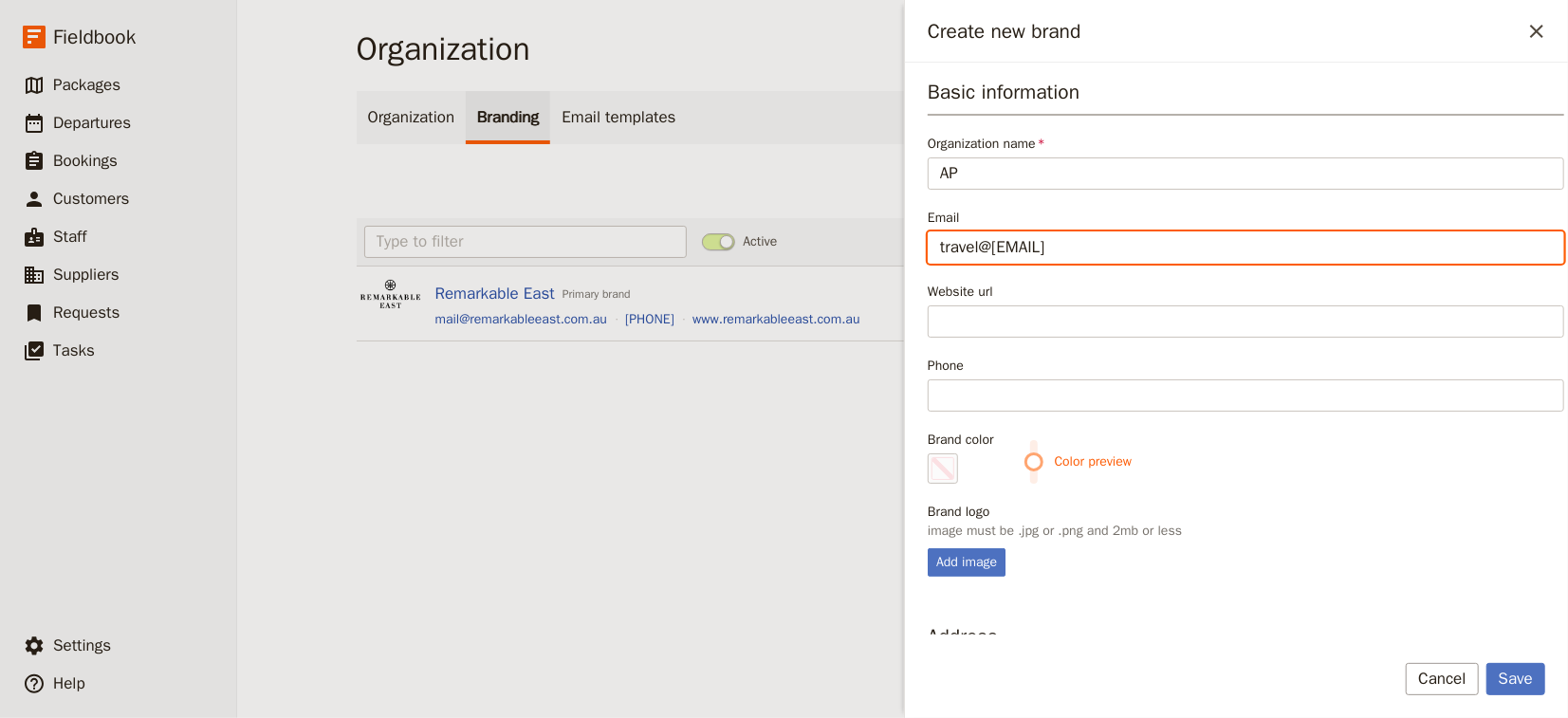 type on "travel@[EMAIL]" 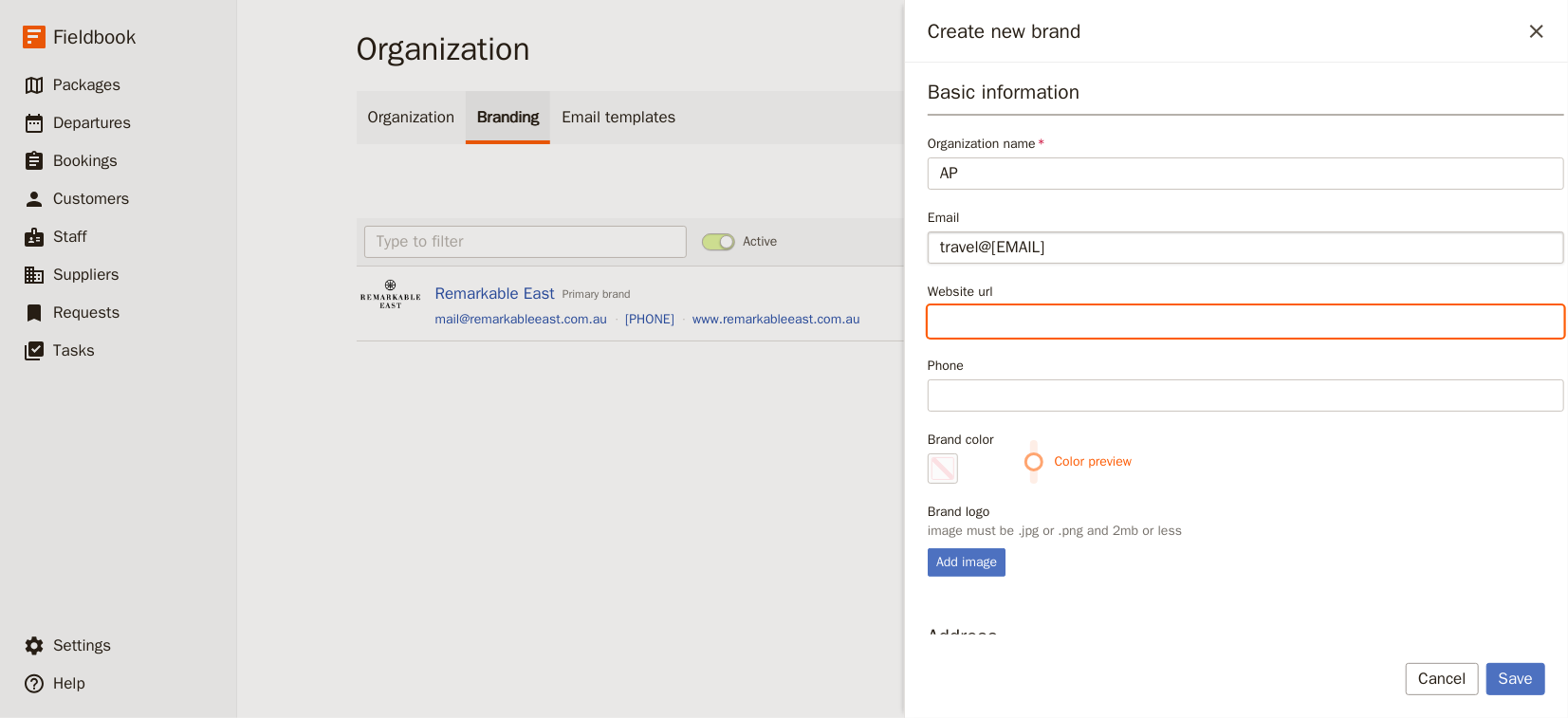 type on "a" 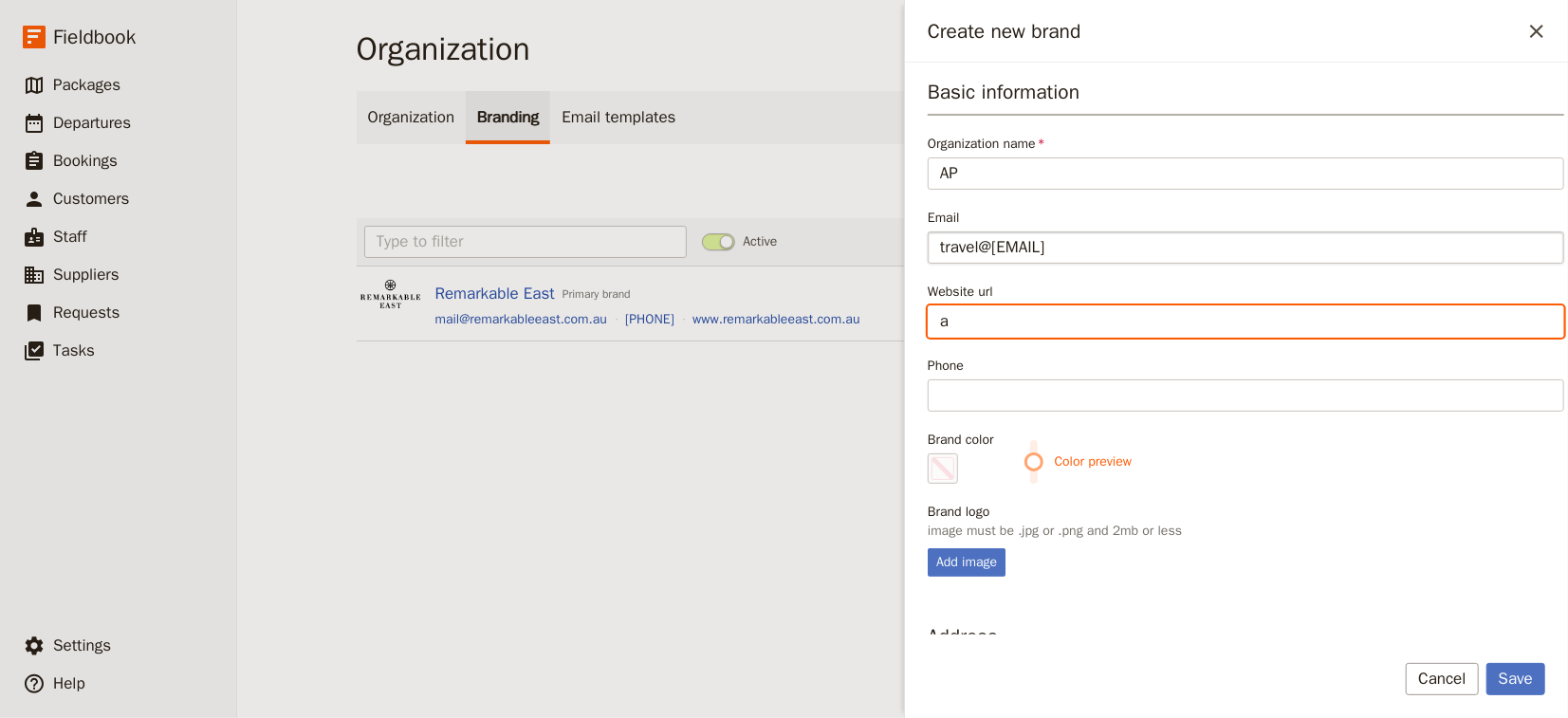 type on "ad" 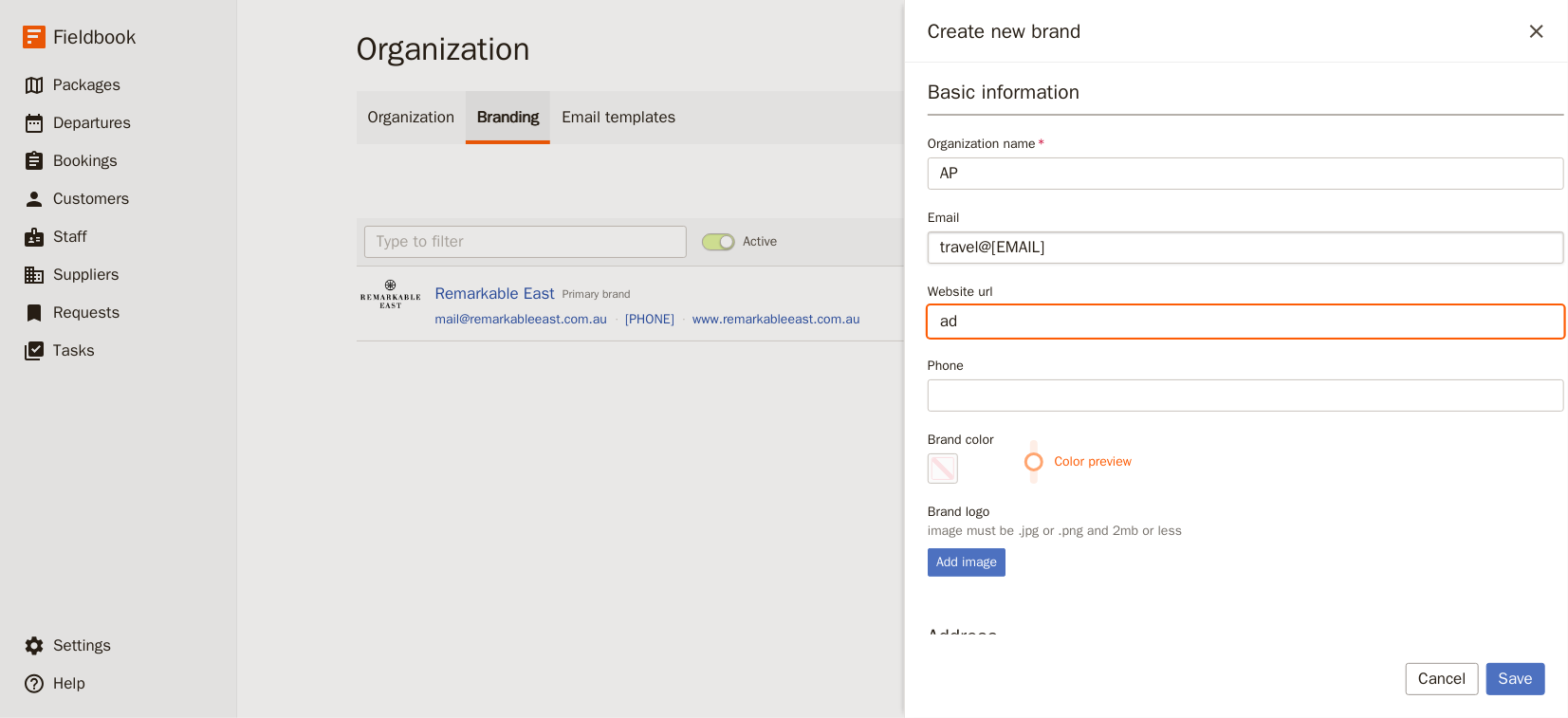 type on "adv" 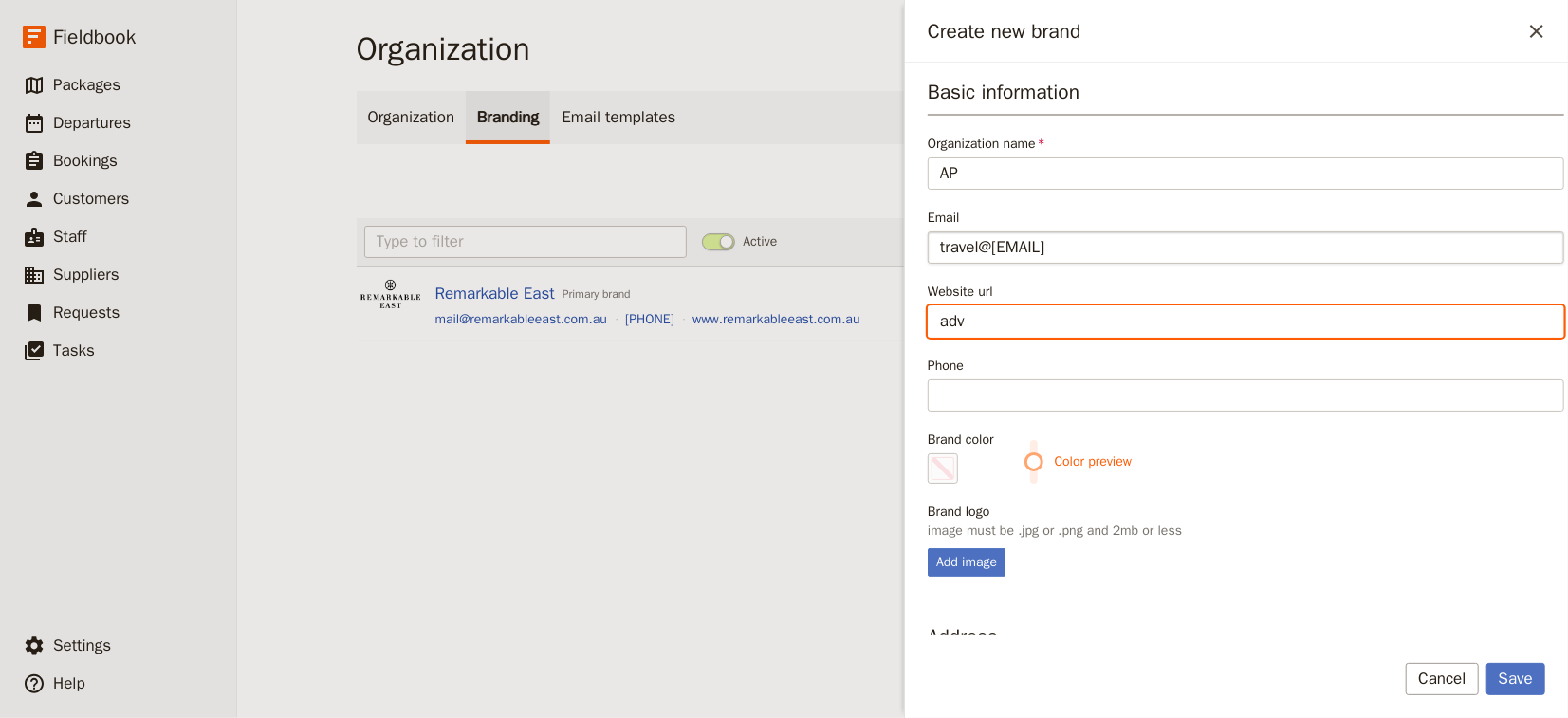 type on "adve" 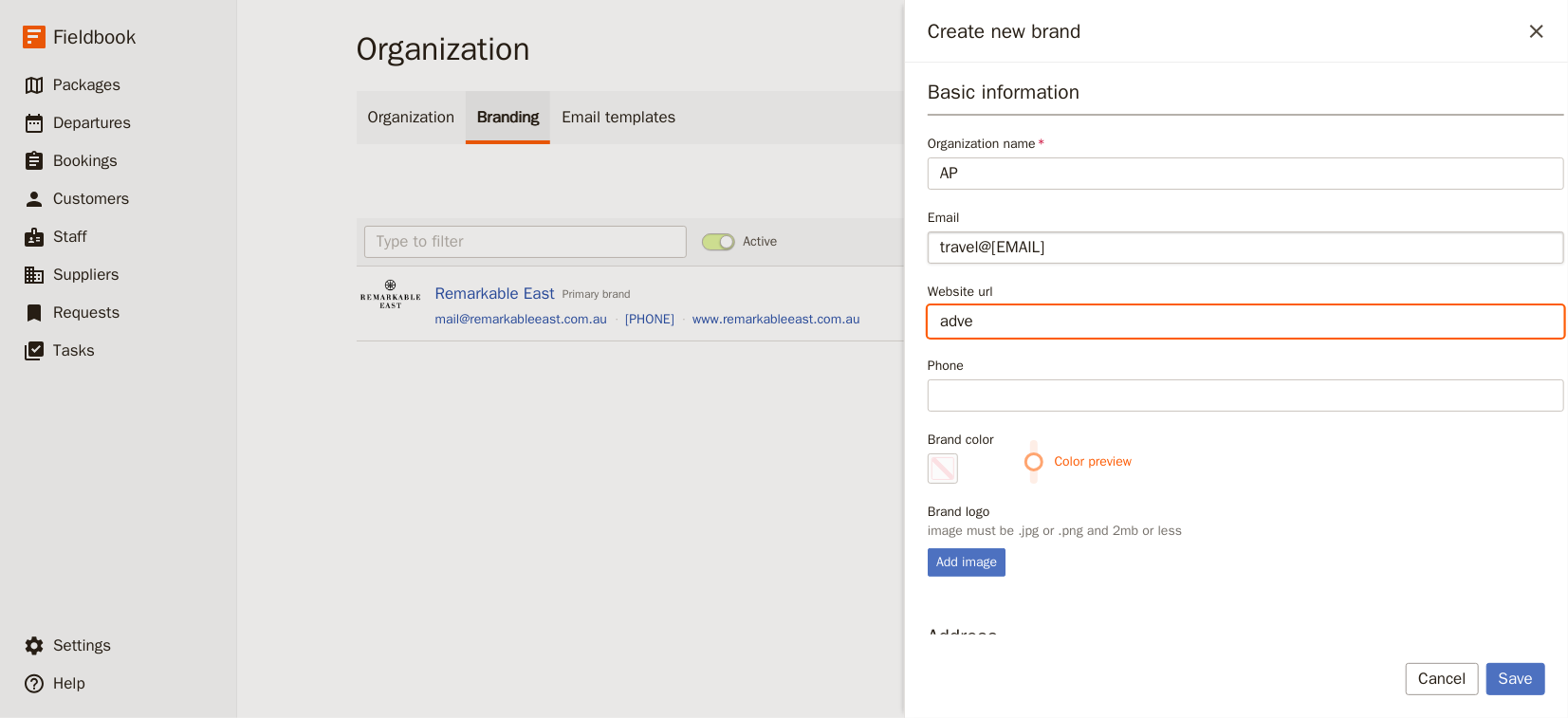 type on "adven" 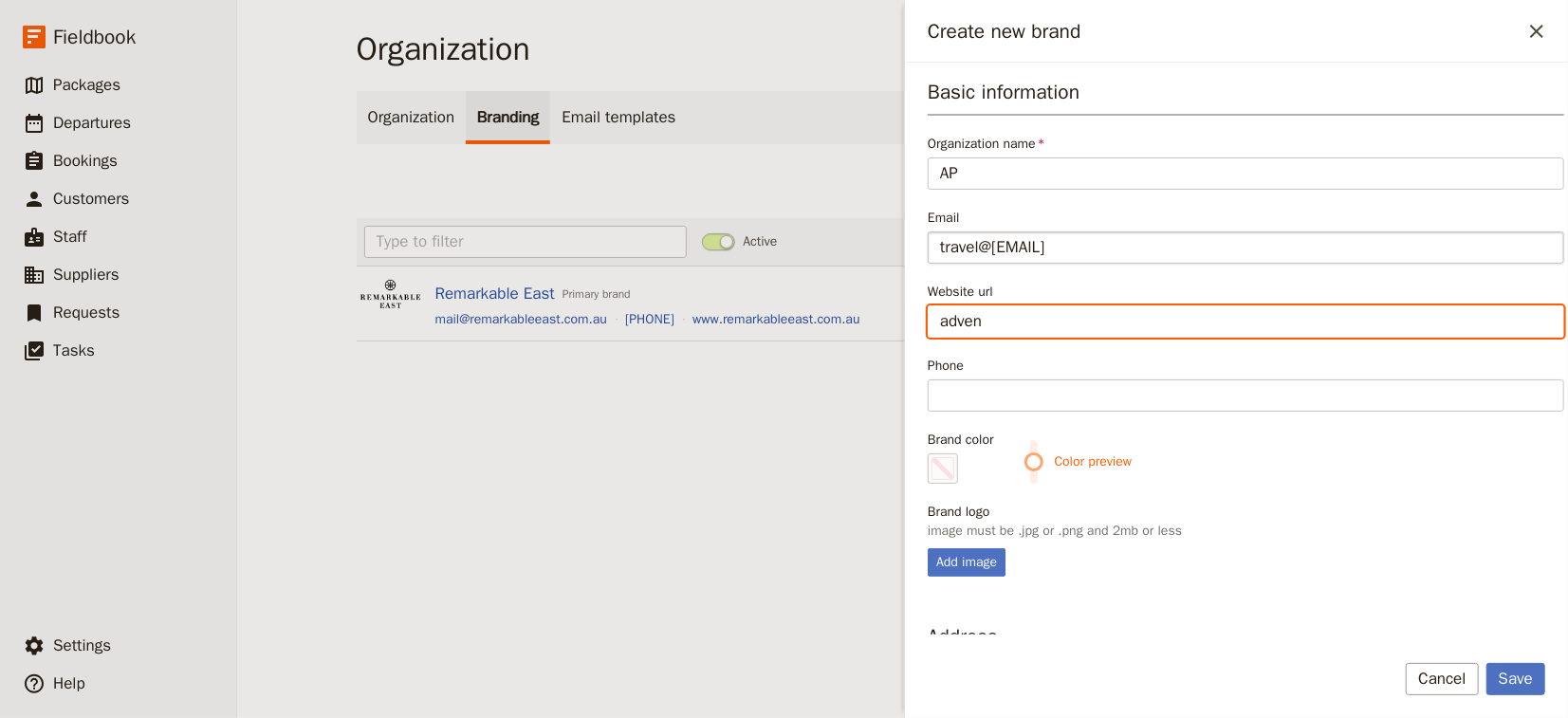 type on "advent" 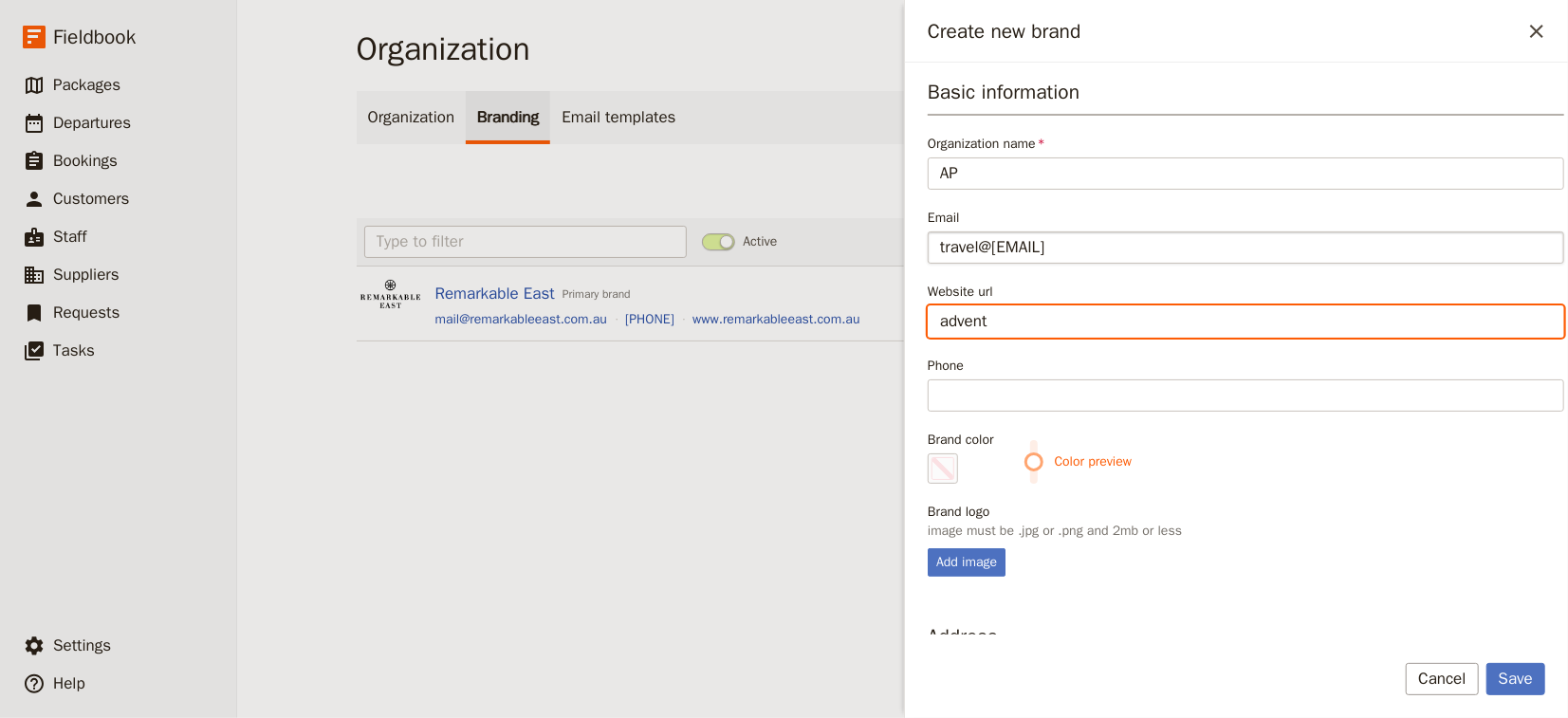 type on "adventu" 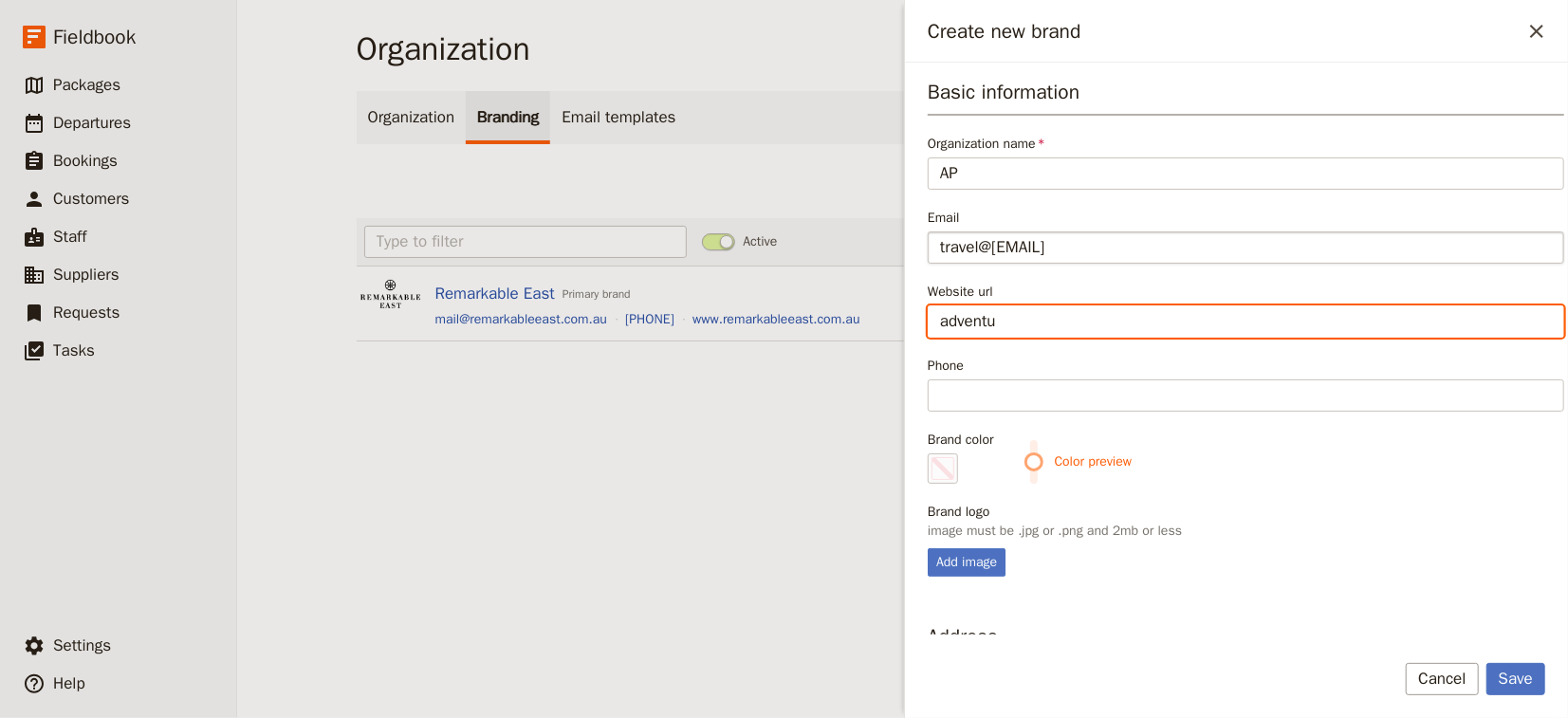 type on "adventur" 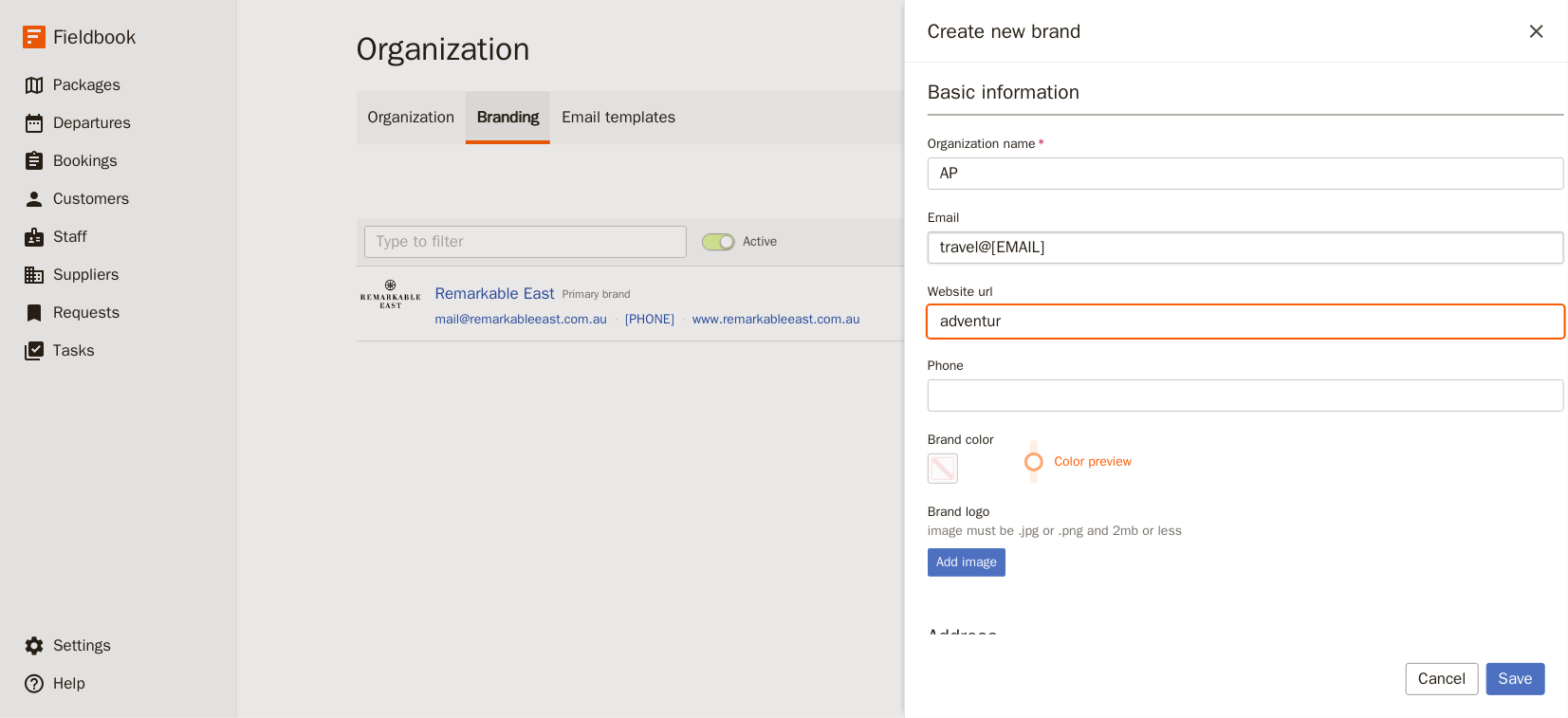 type on "adventure" 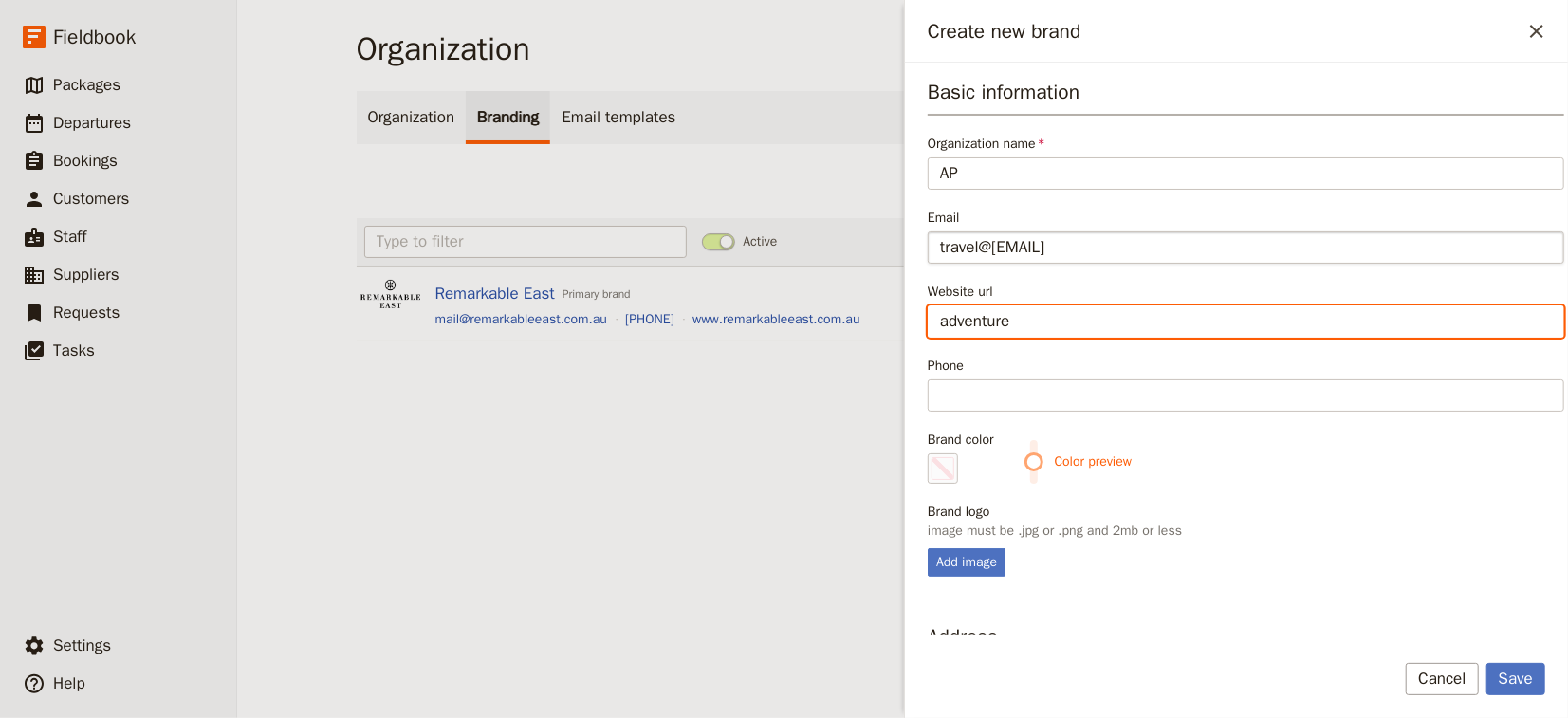 type on "adventurer" 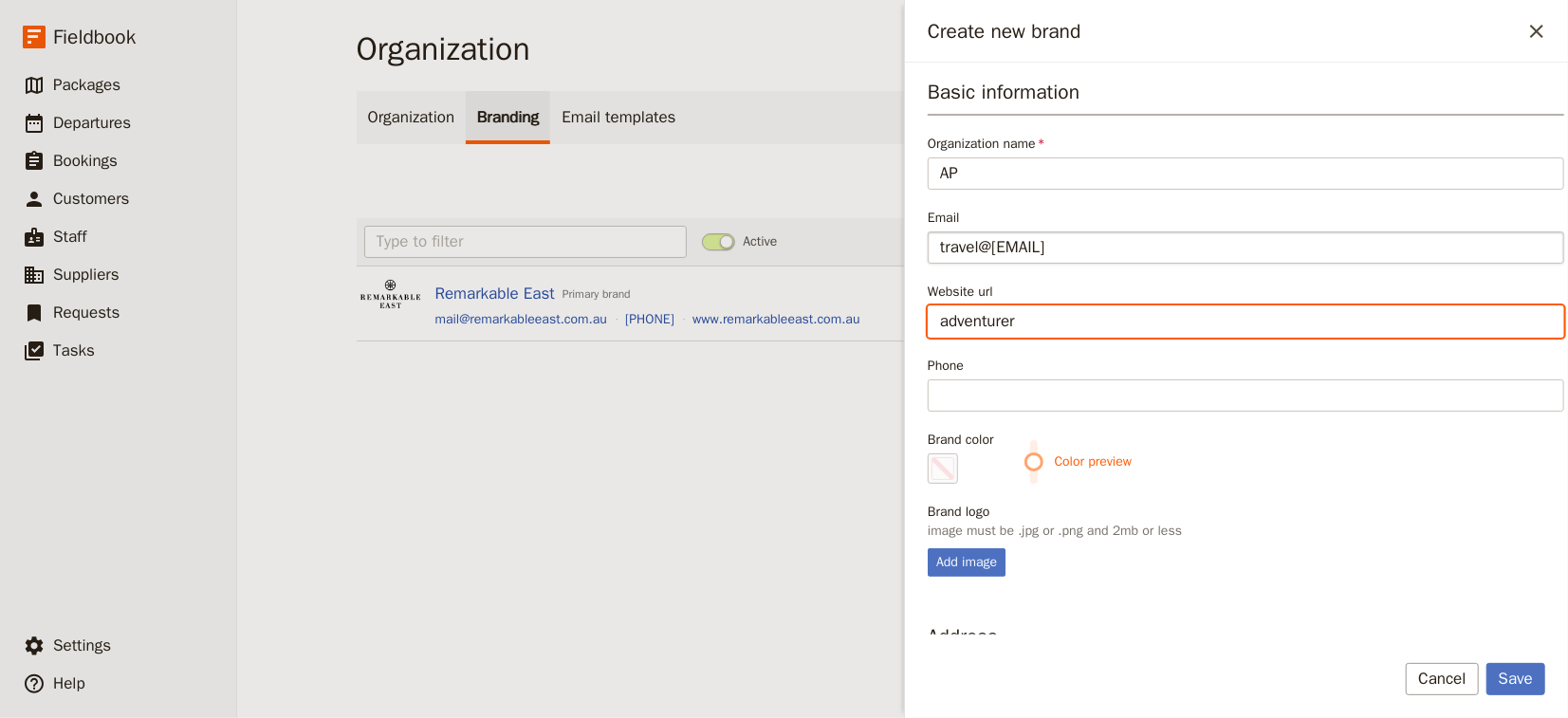 type on "[BRAND_NAME]" 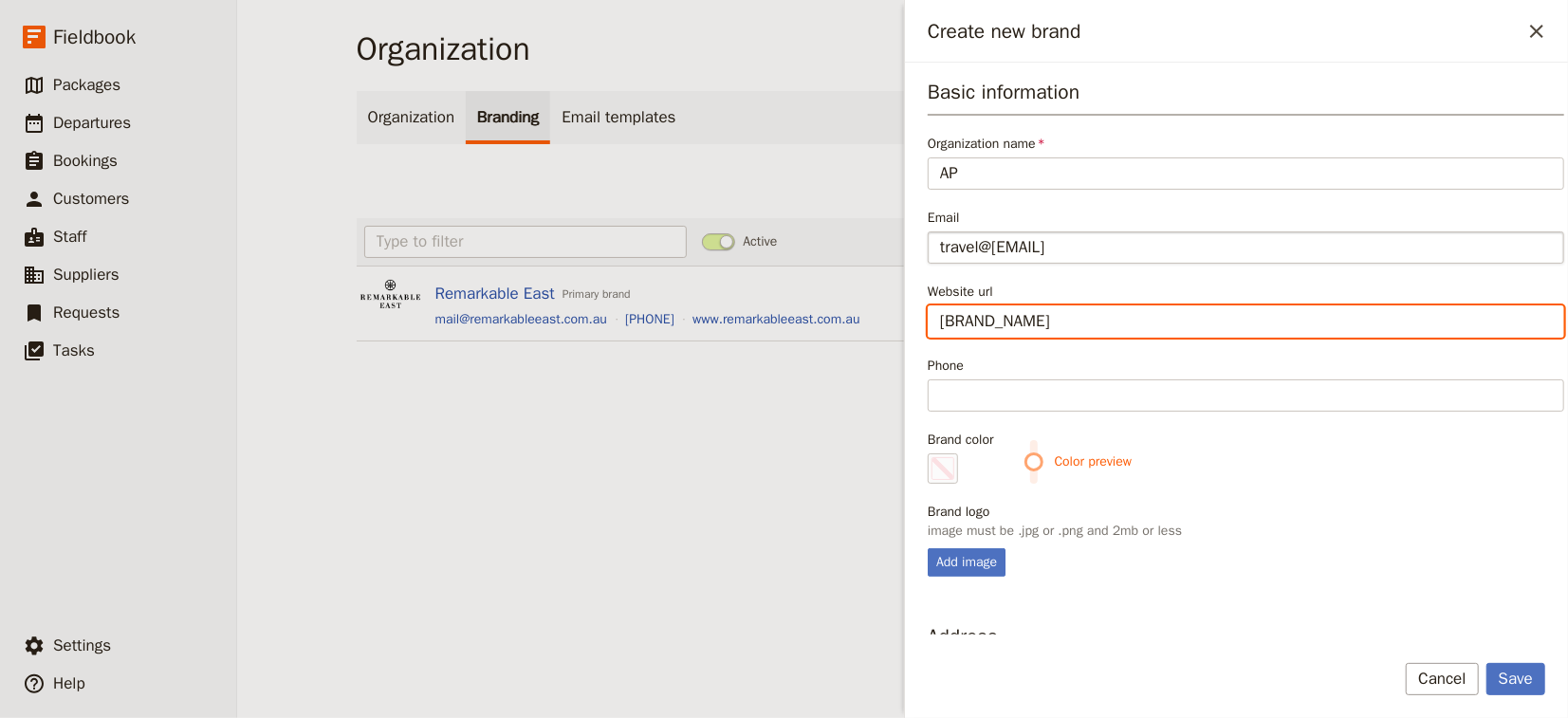 type on "adventurerpi" 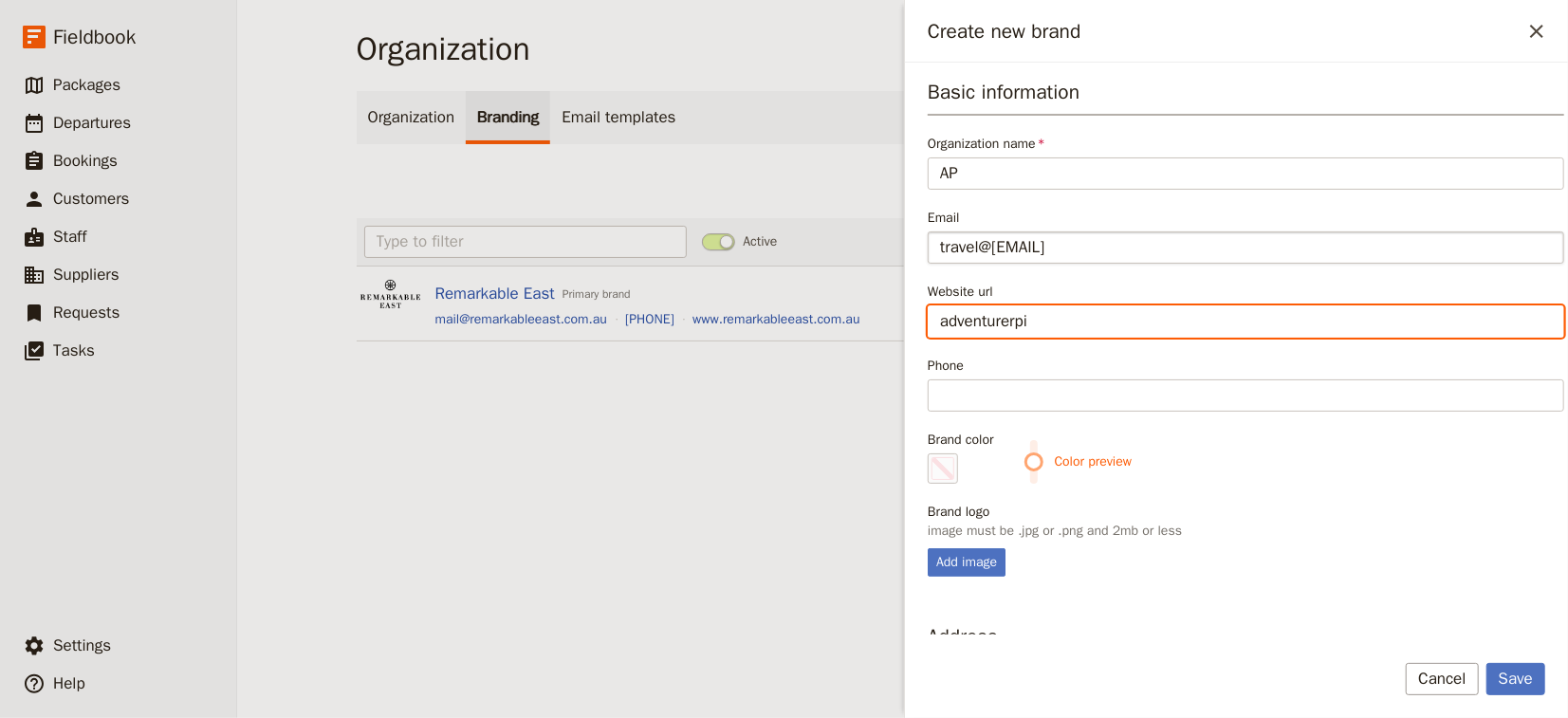 type on "[BRAND_NAME]" 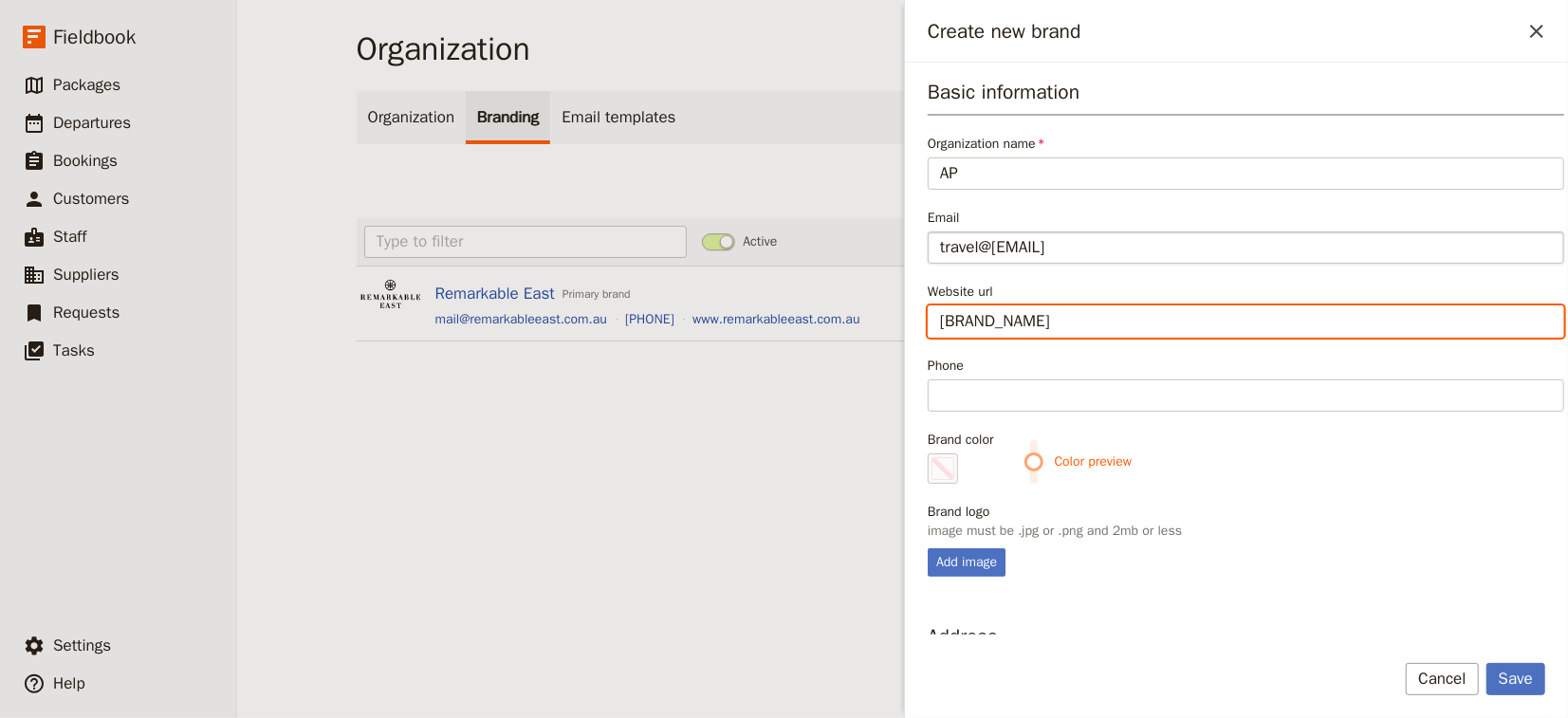type on "adventurerpr" 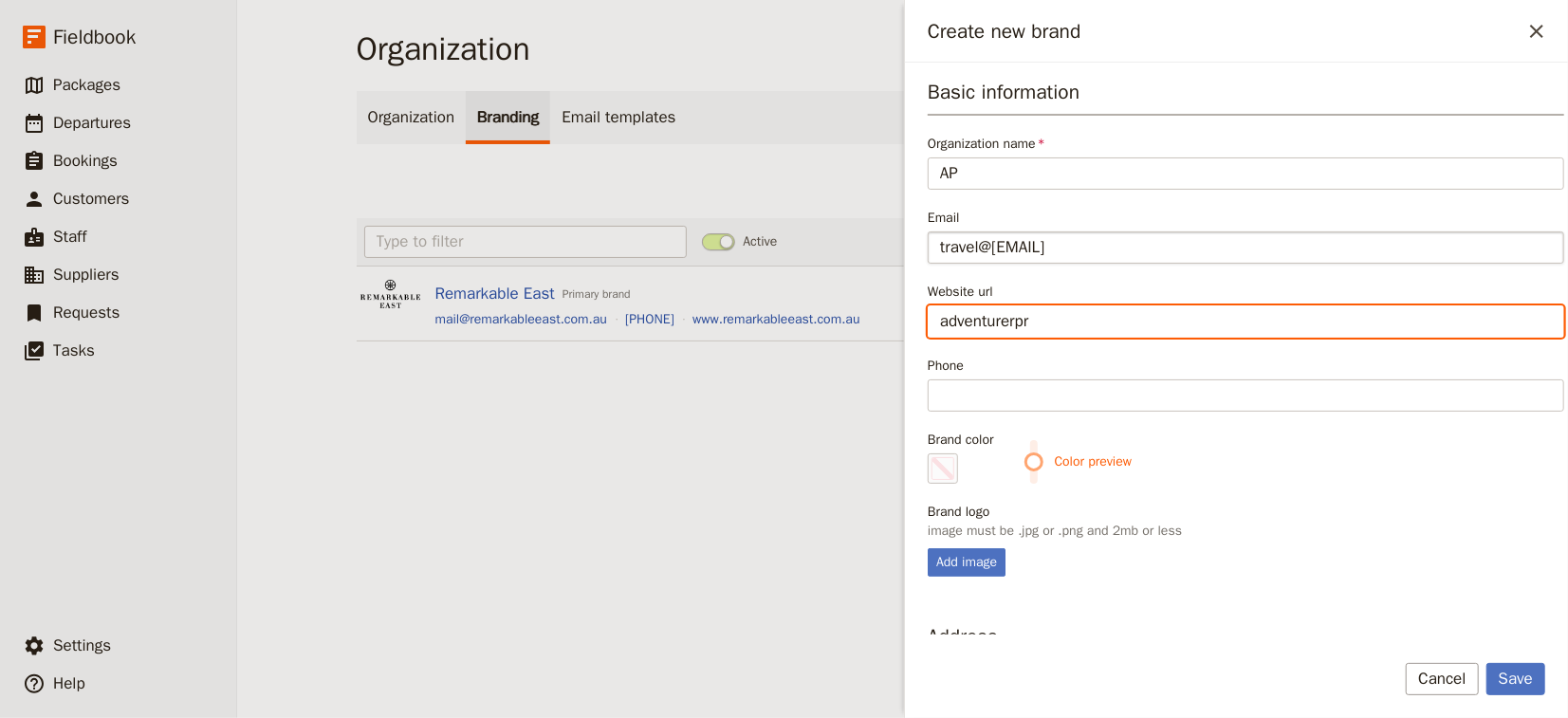 type on "[BRAND_NAME]" 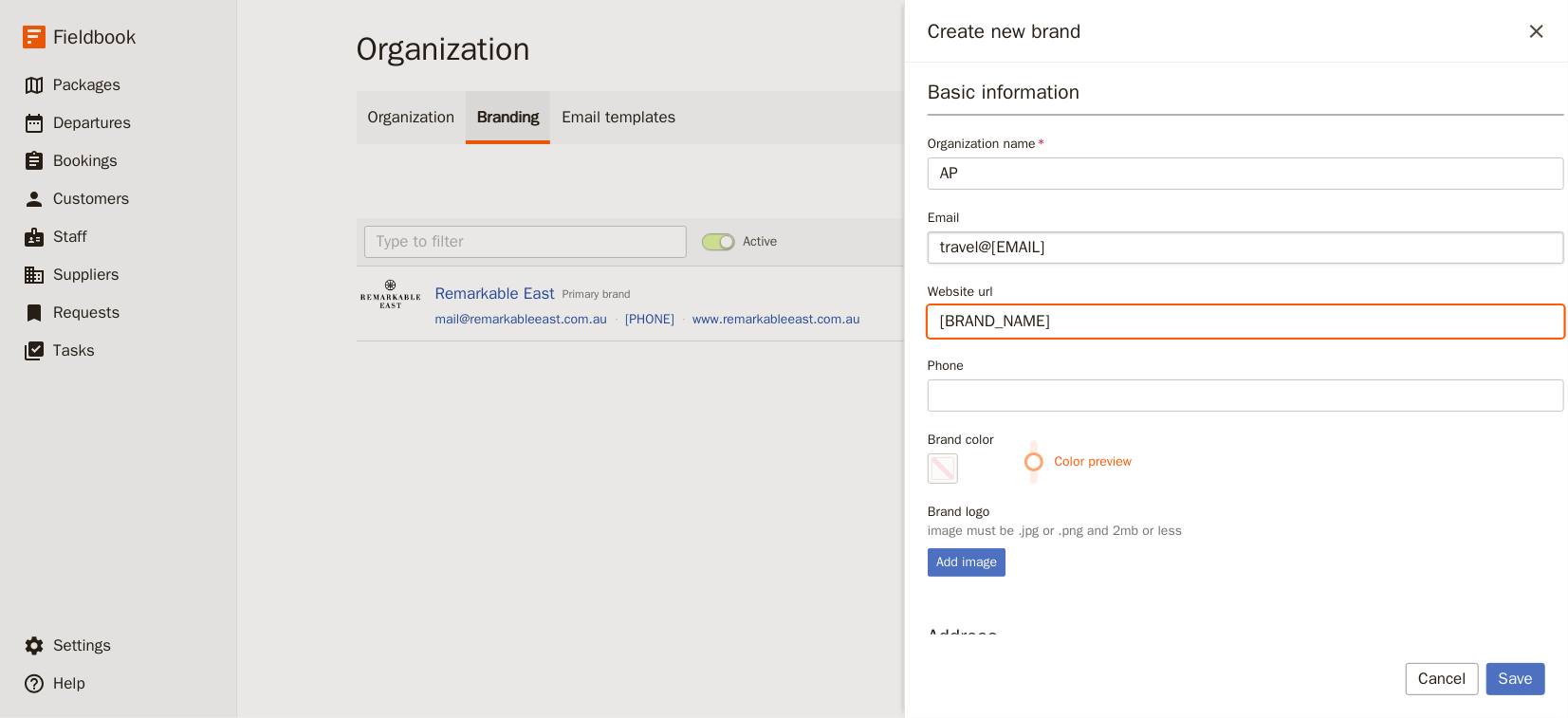 type on "adventurer" 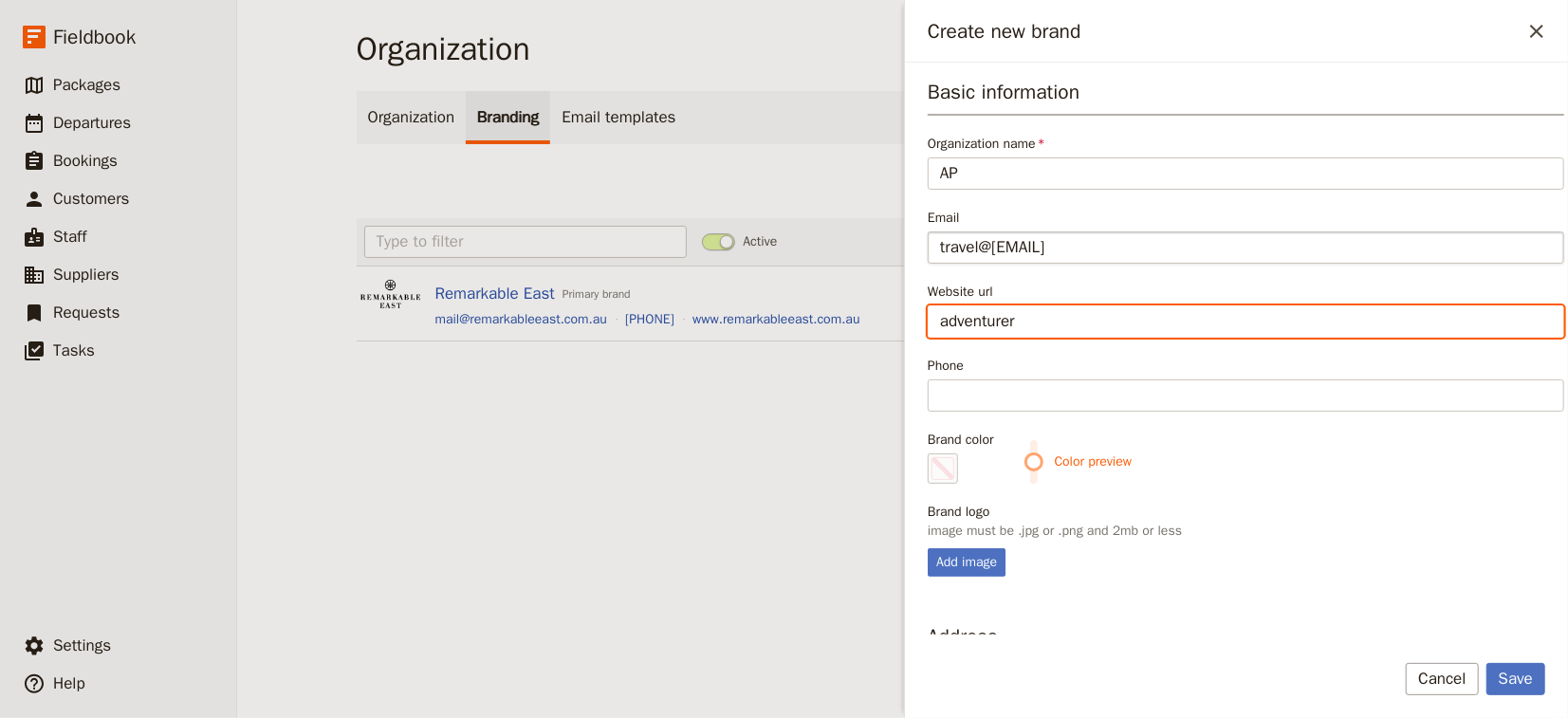 type on "adventure" 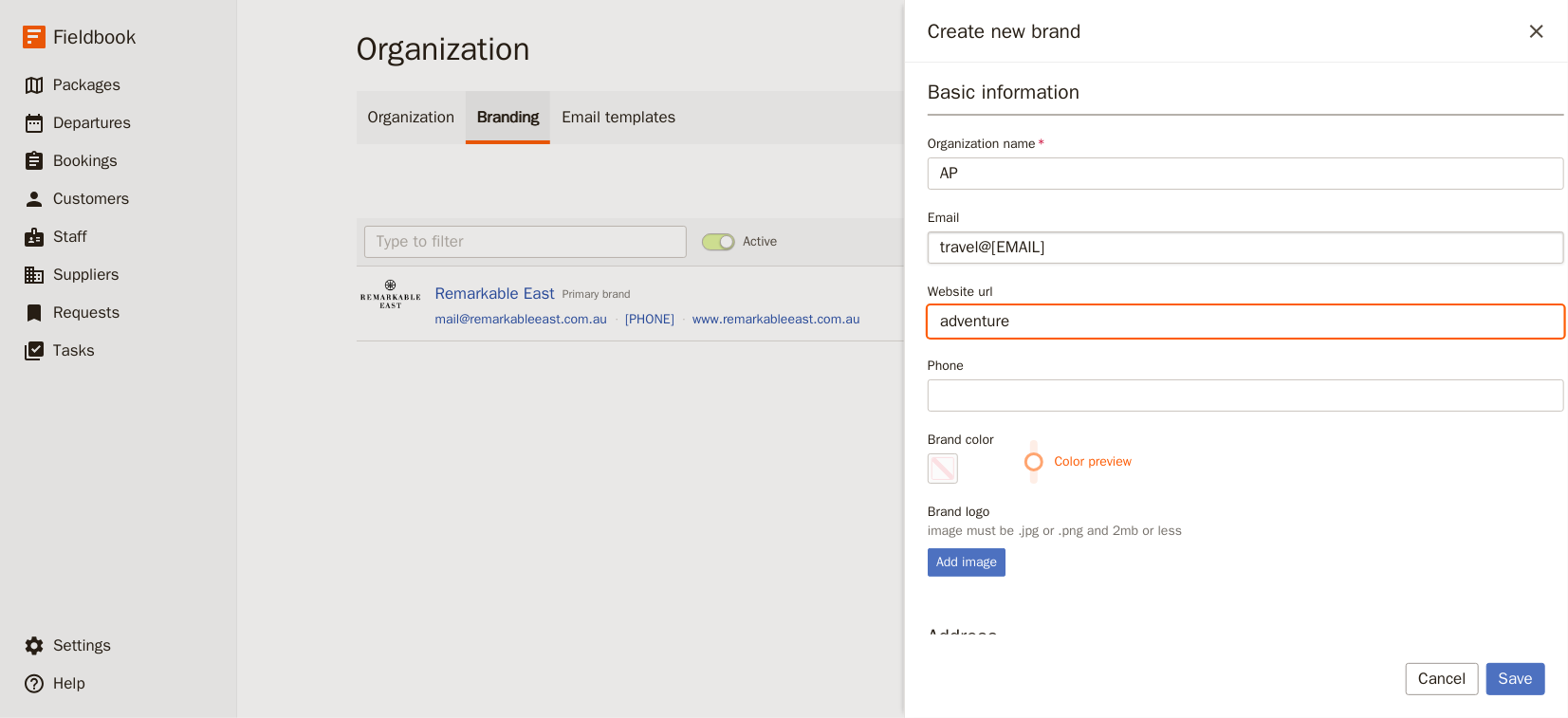 type on "adventurep" 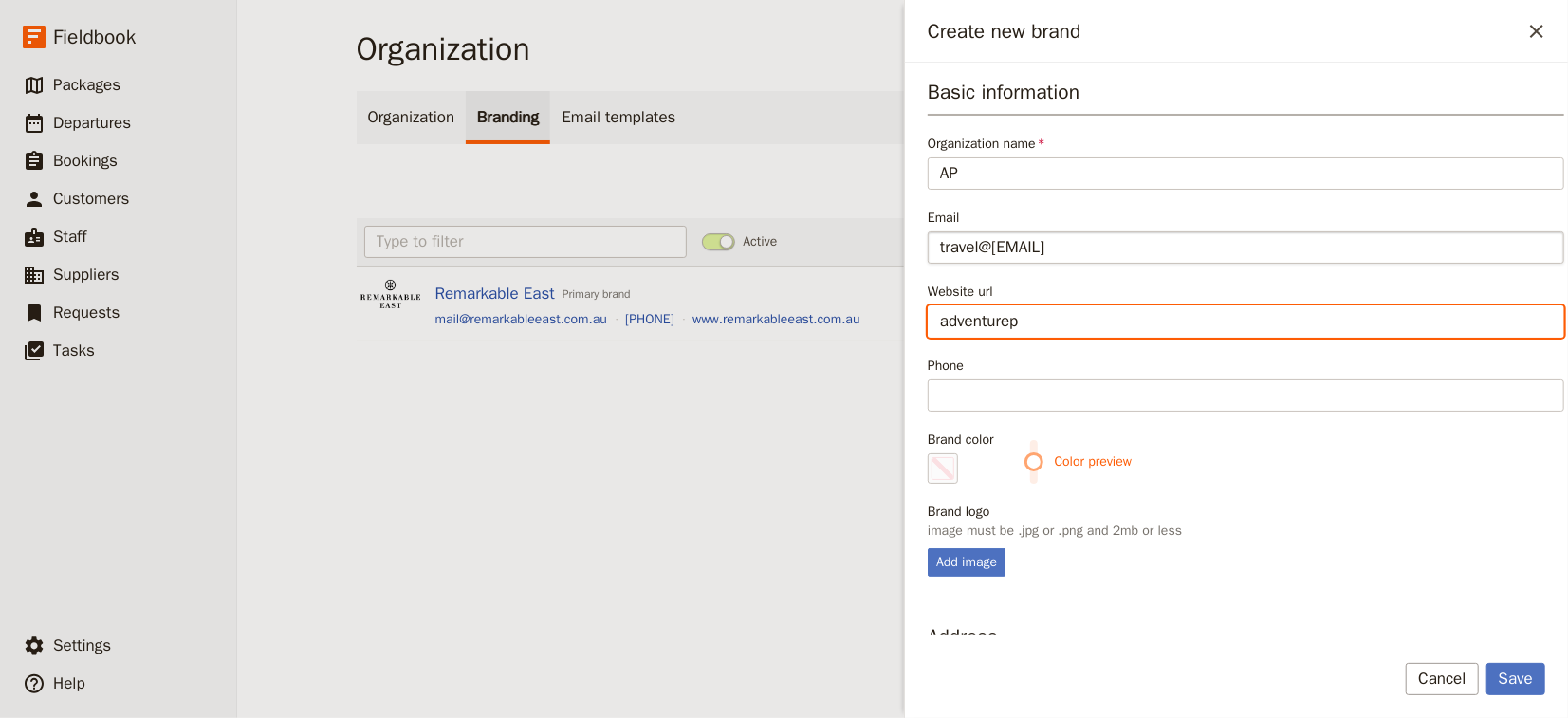 type on "adventurepr" 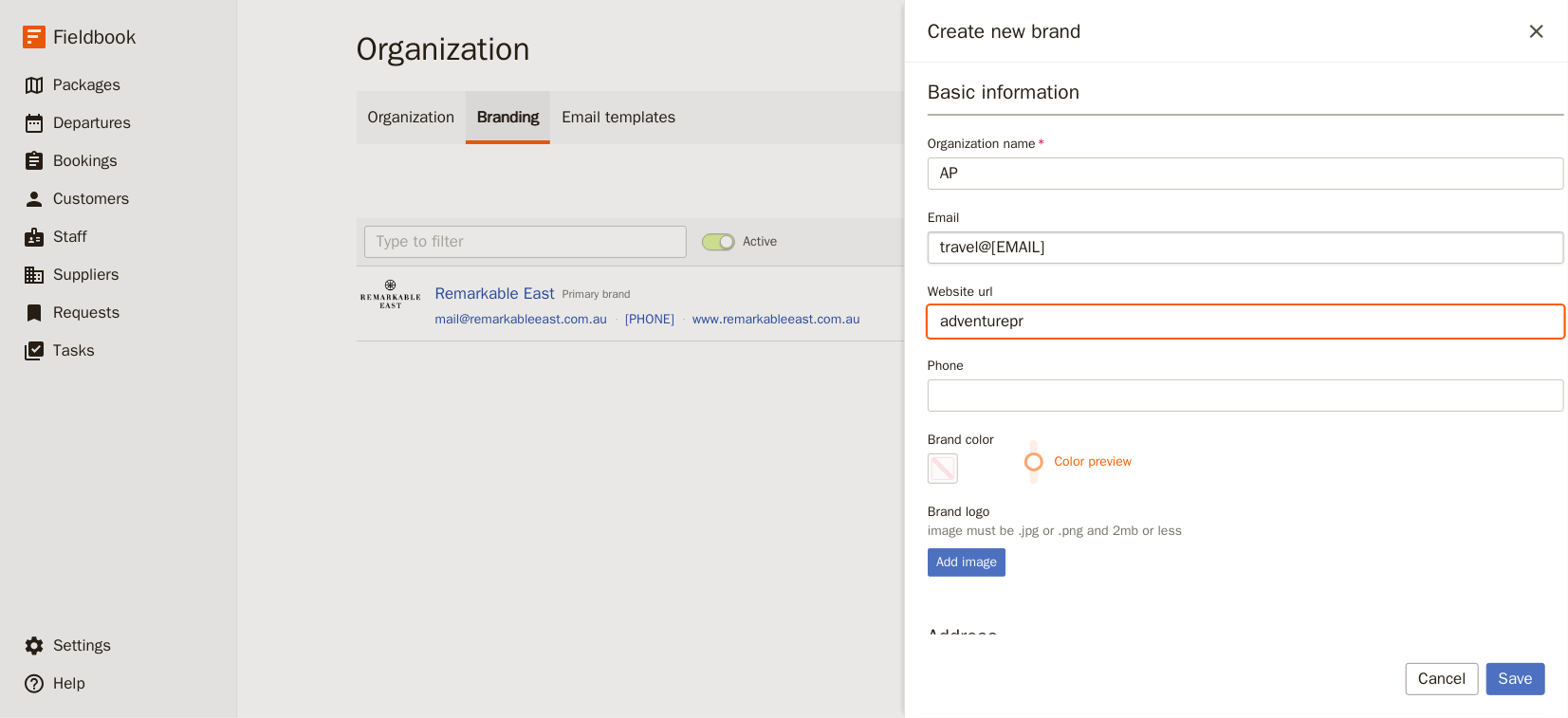 type on "[BRAND_NAME]" 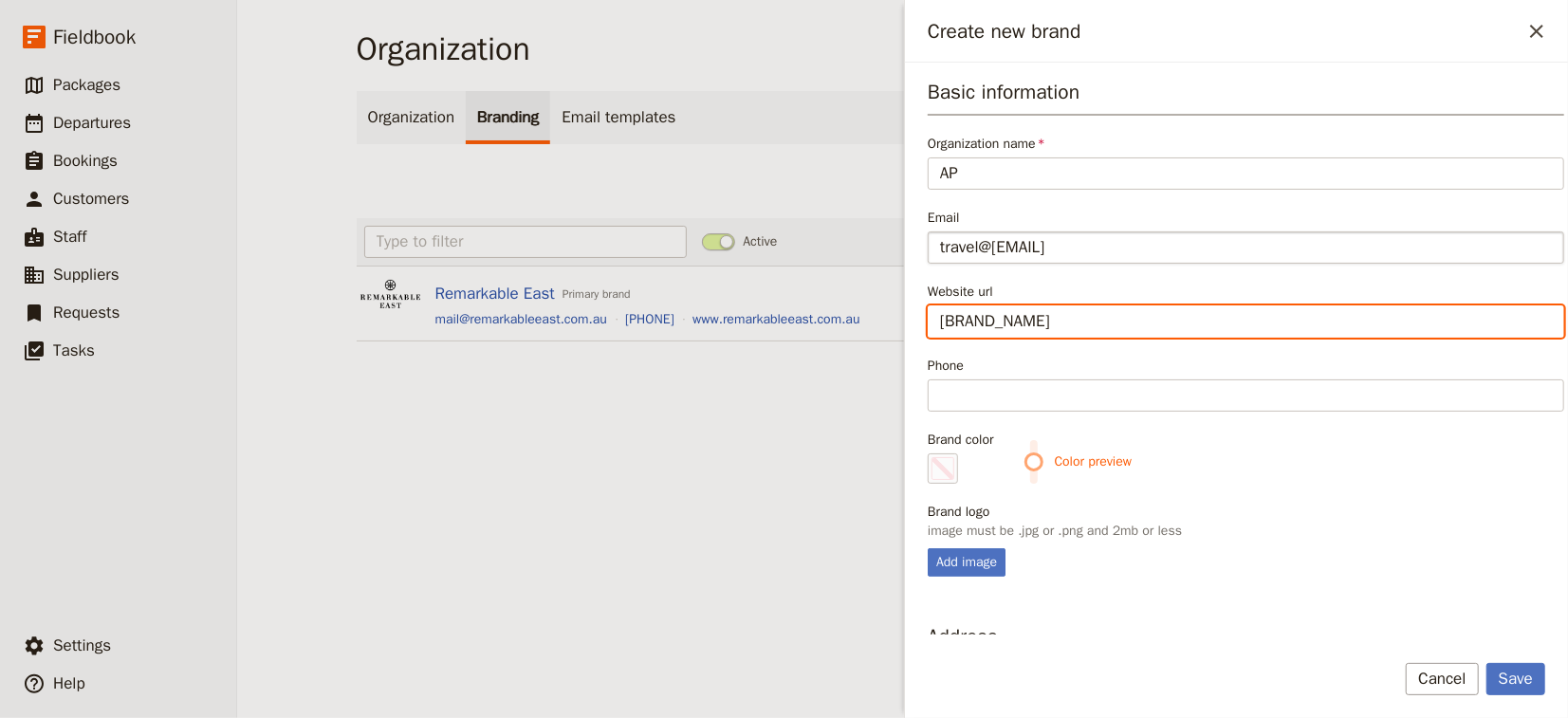 type on "adventureprou" 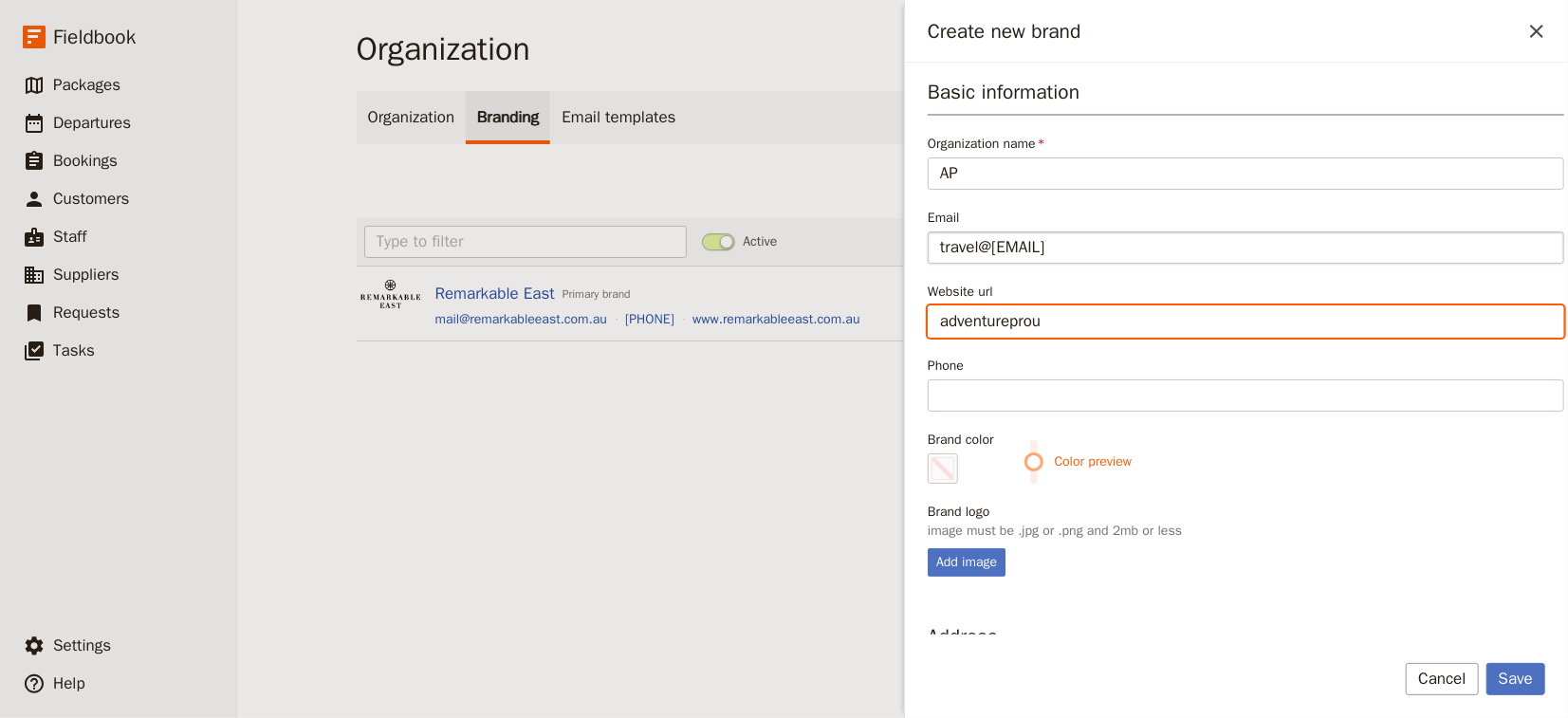 type on "[BRAND_NAME]" 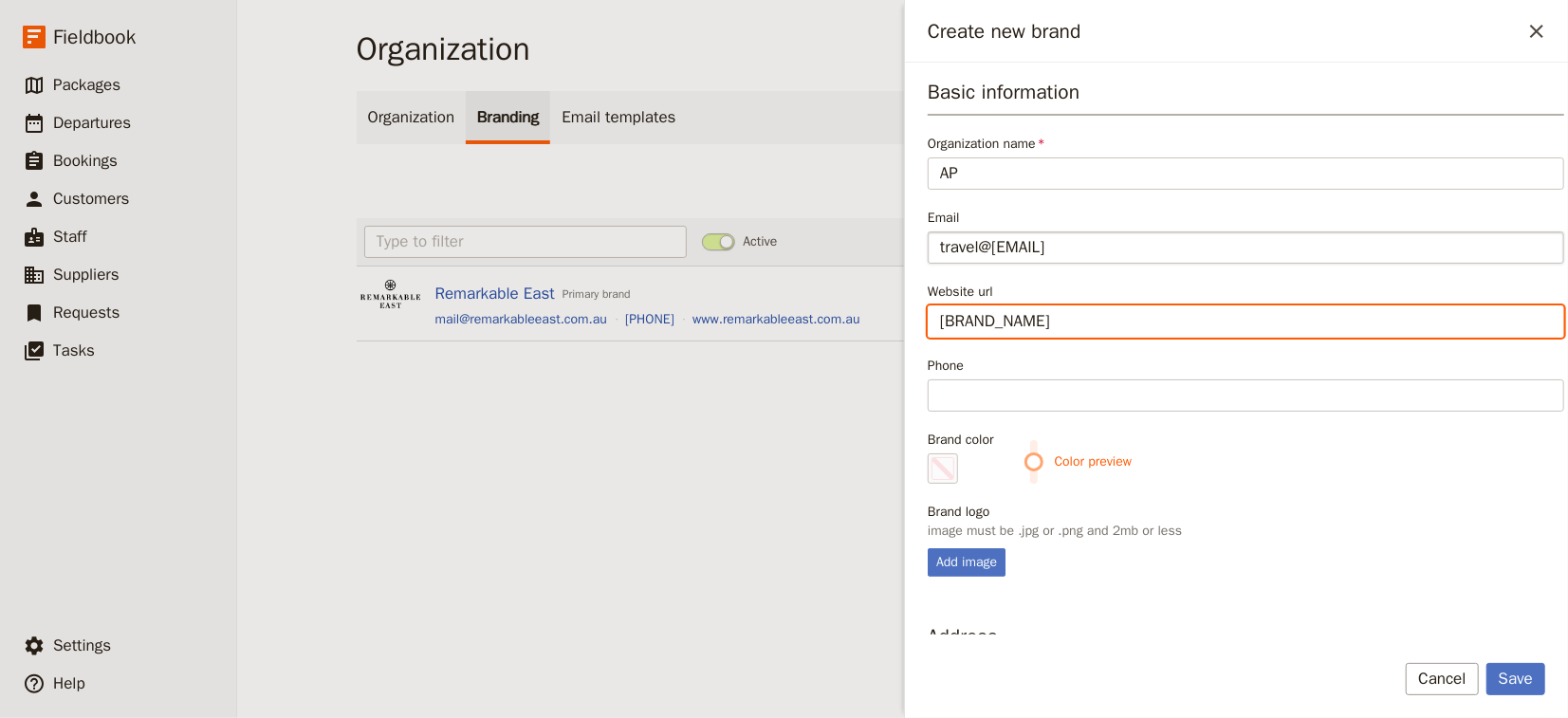 type on "[BRAND_NAME]." 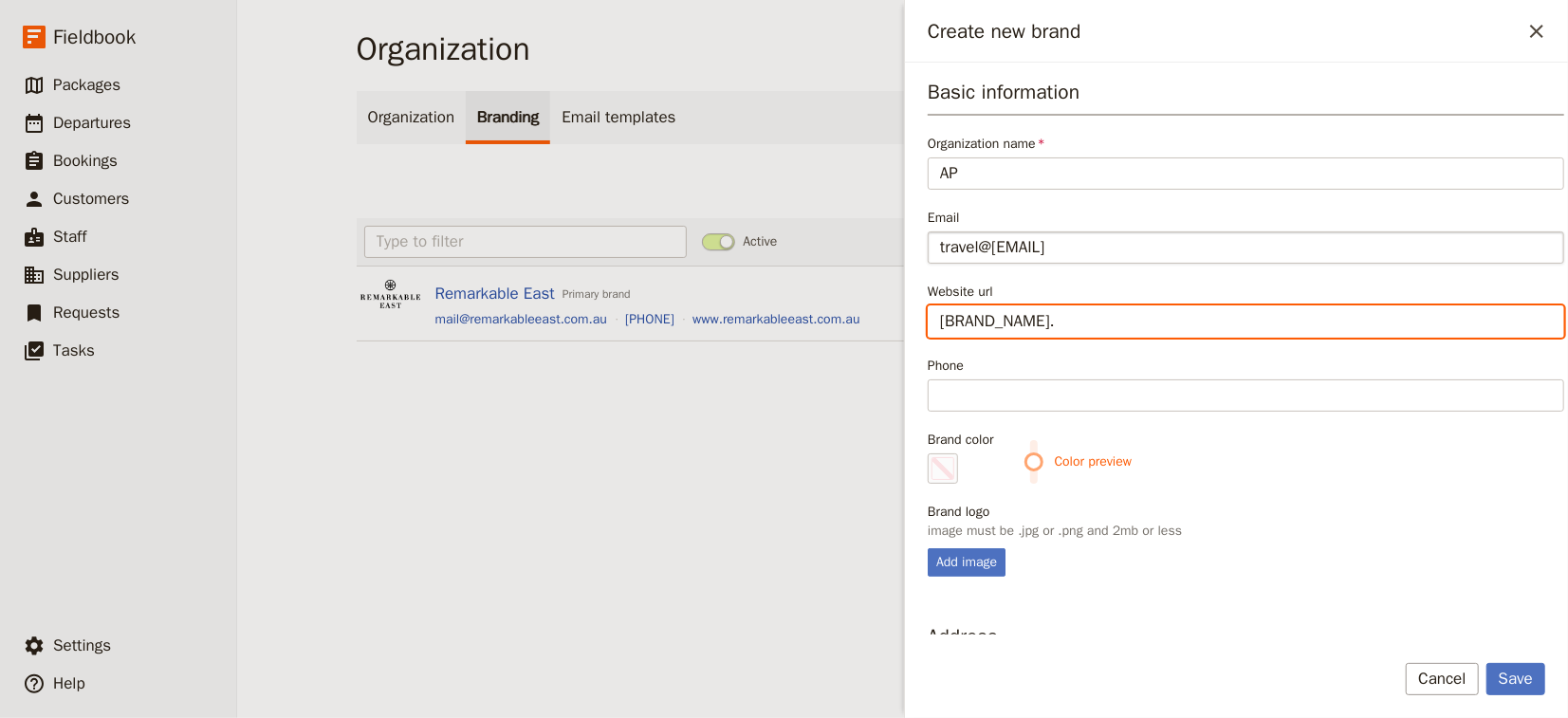 type on "adventureproud.c" 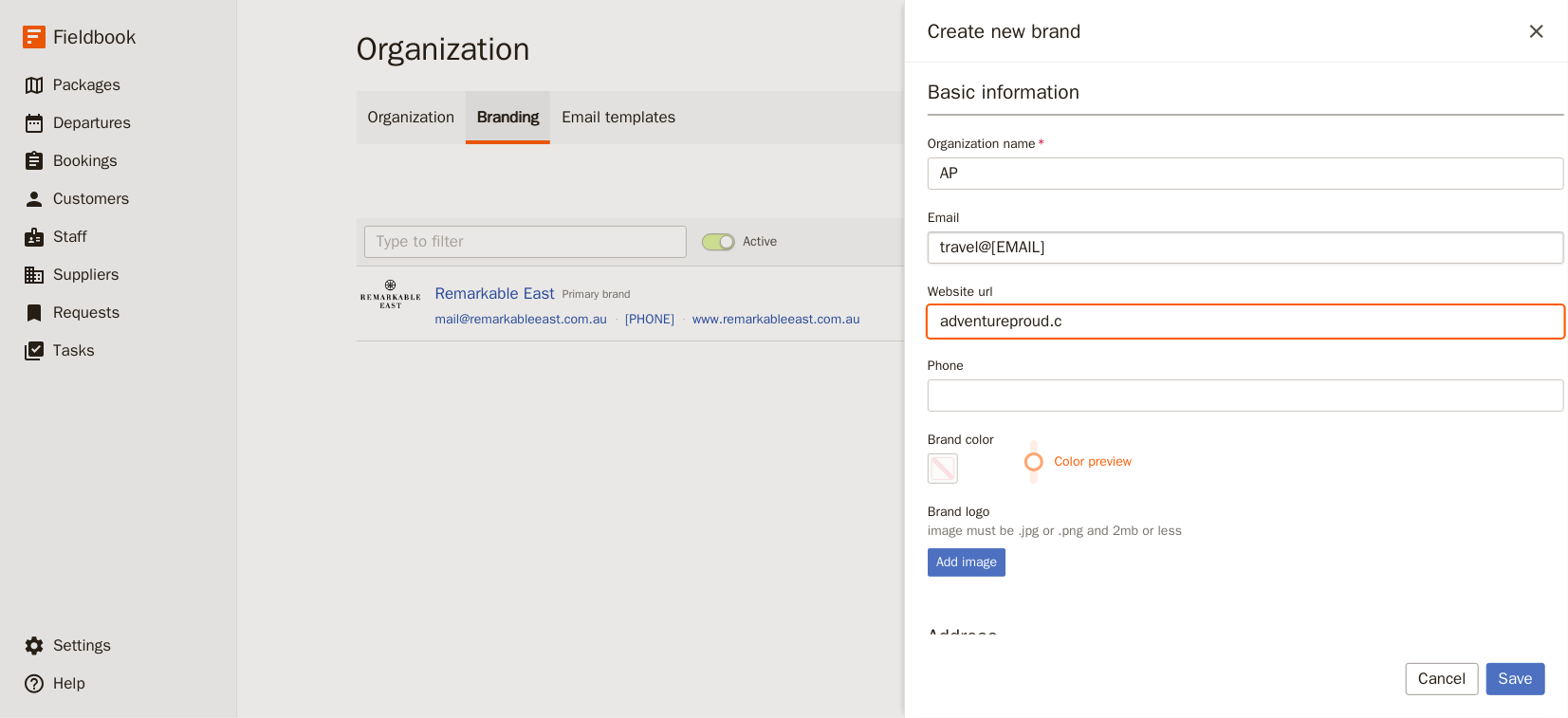 type on "adventureproud.[TLD]" 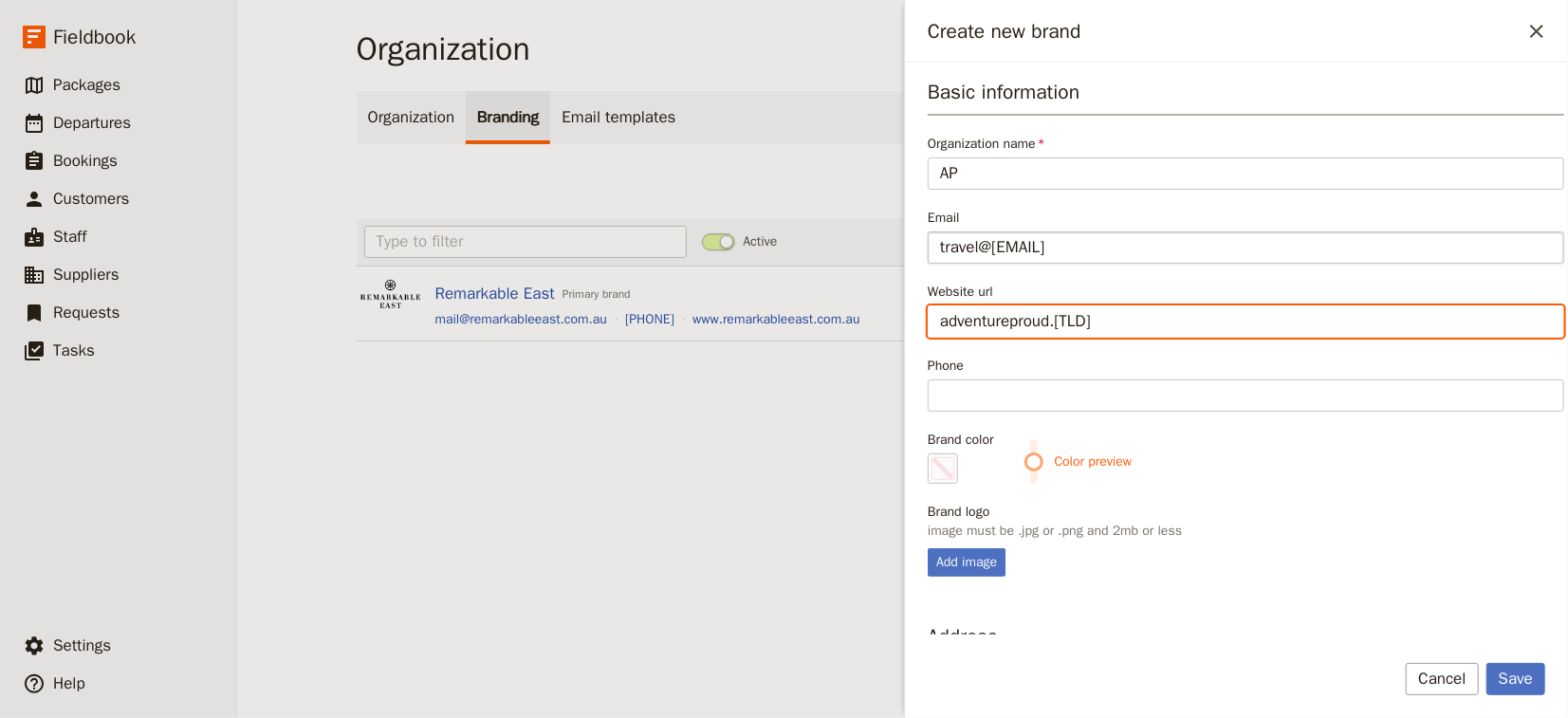type on "[URL]" 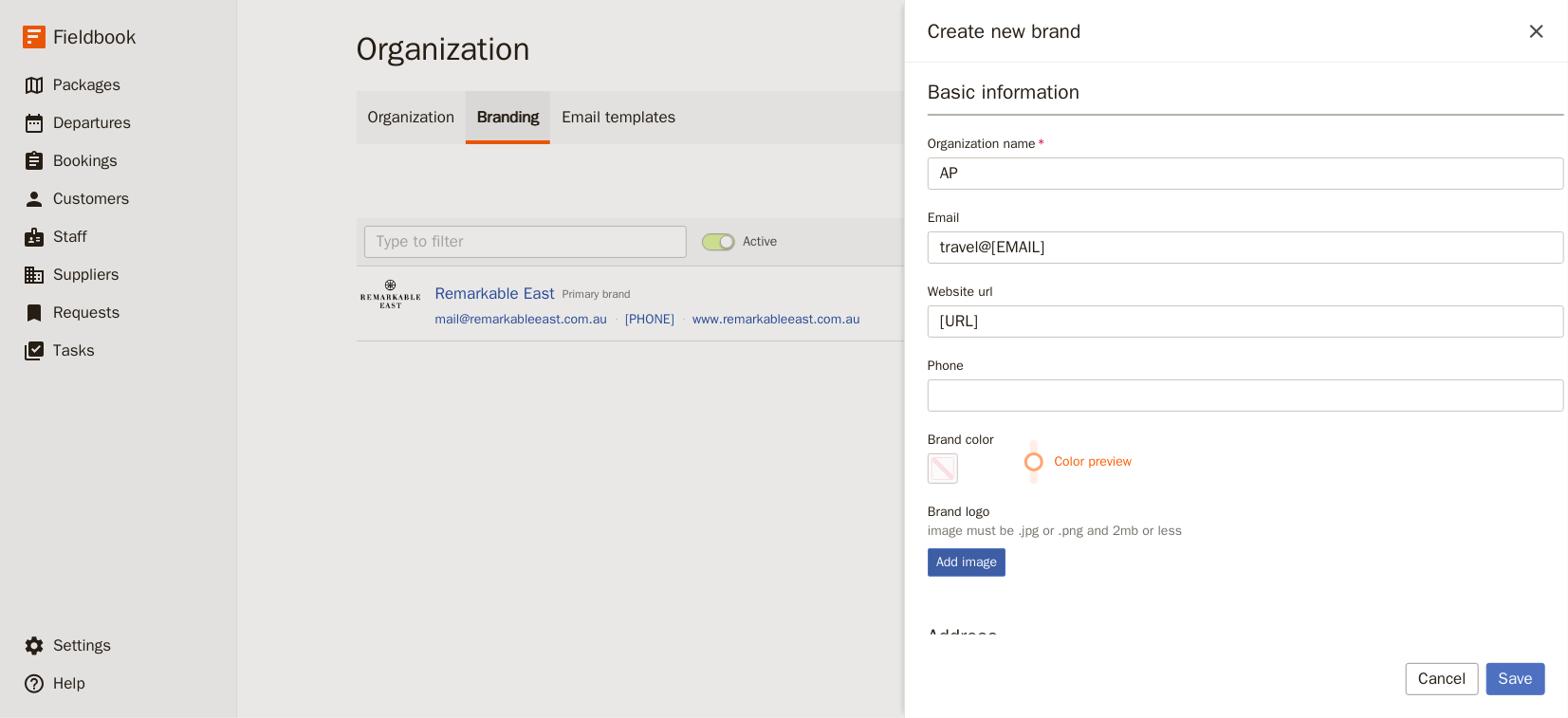 type on "[URL]" 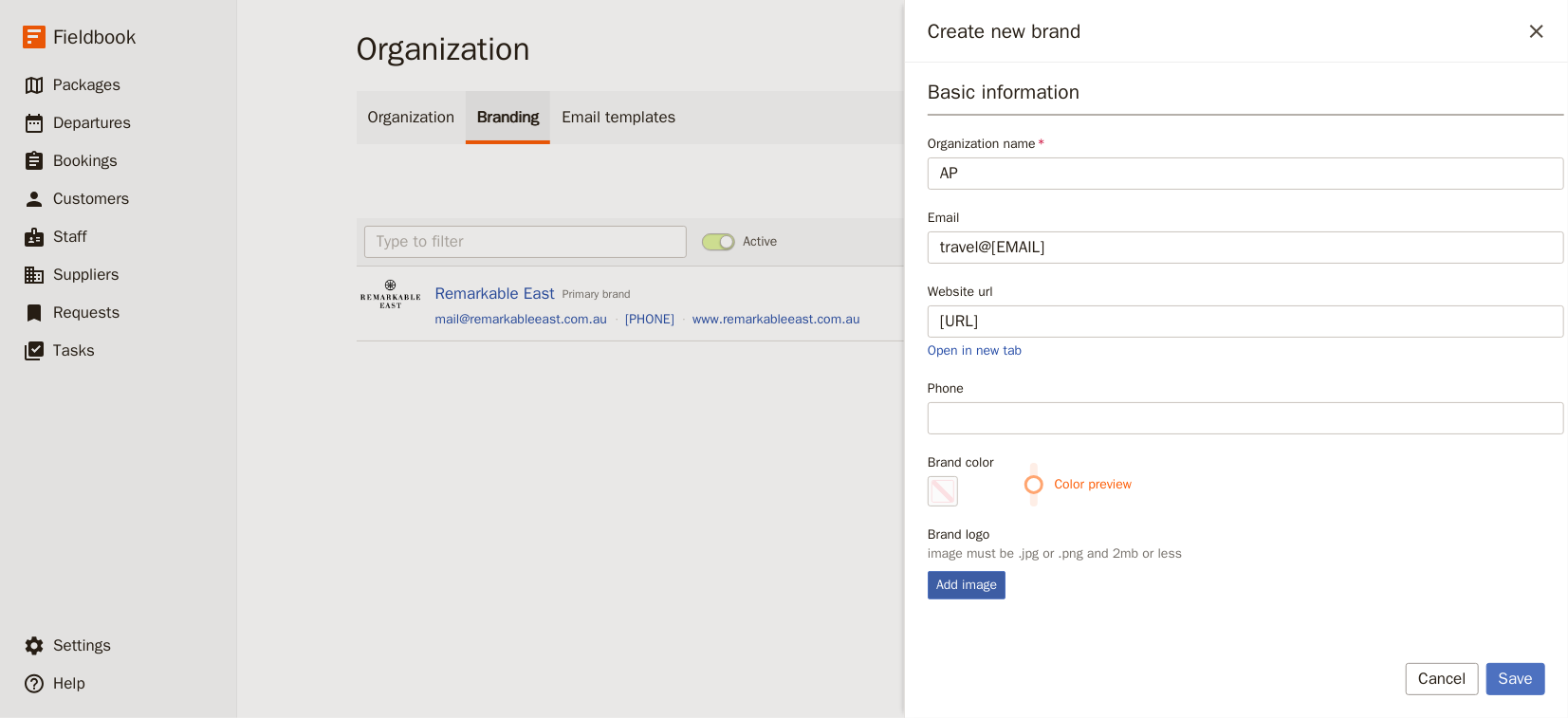 click on "Brand logo image must be .jpg or .png and 2mb or less Add image" at bounding box center (1245, 562) 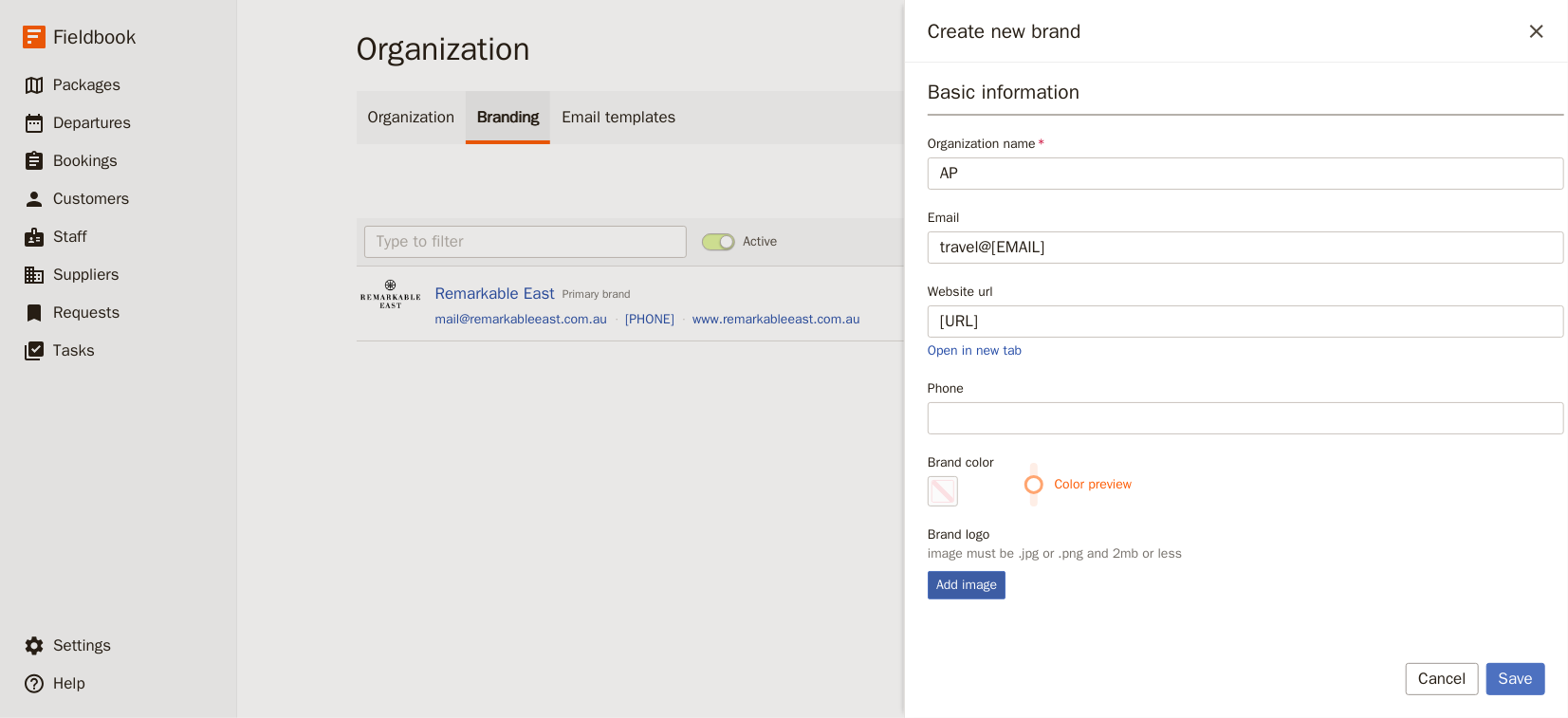 click on "Add image" at bounding box center (967, 585) 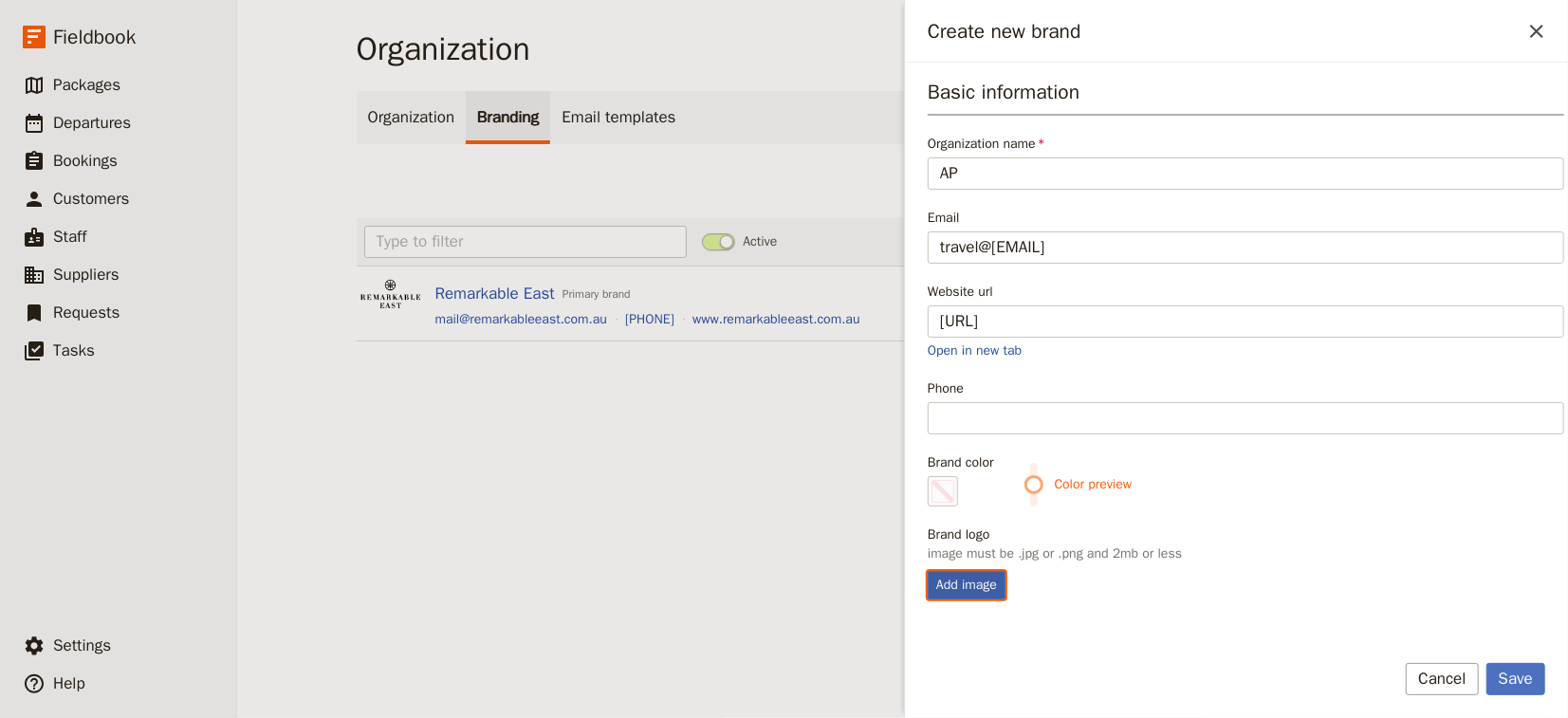 click on "Add image" at bounding box center [927, 570] 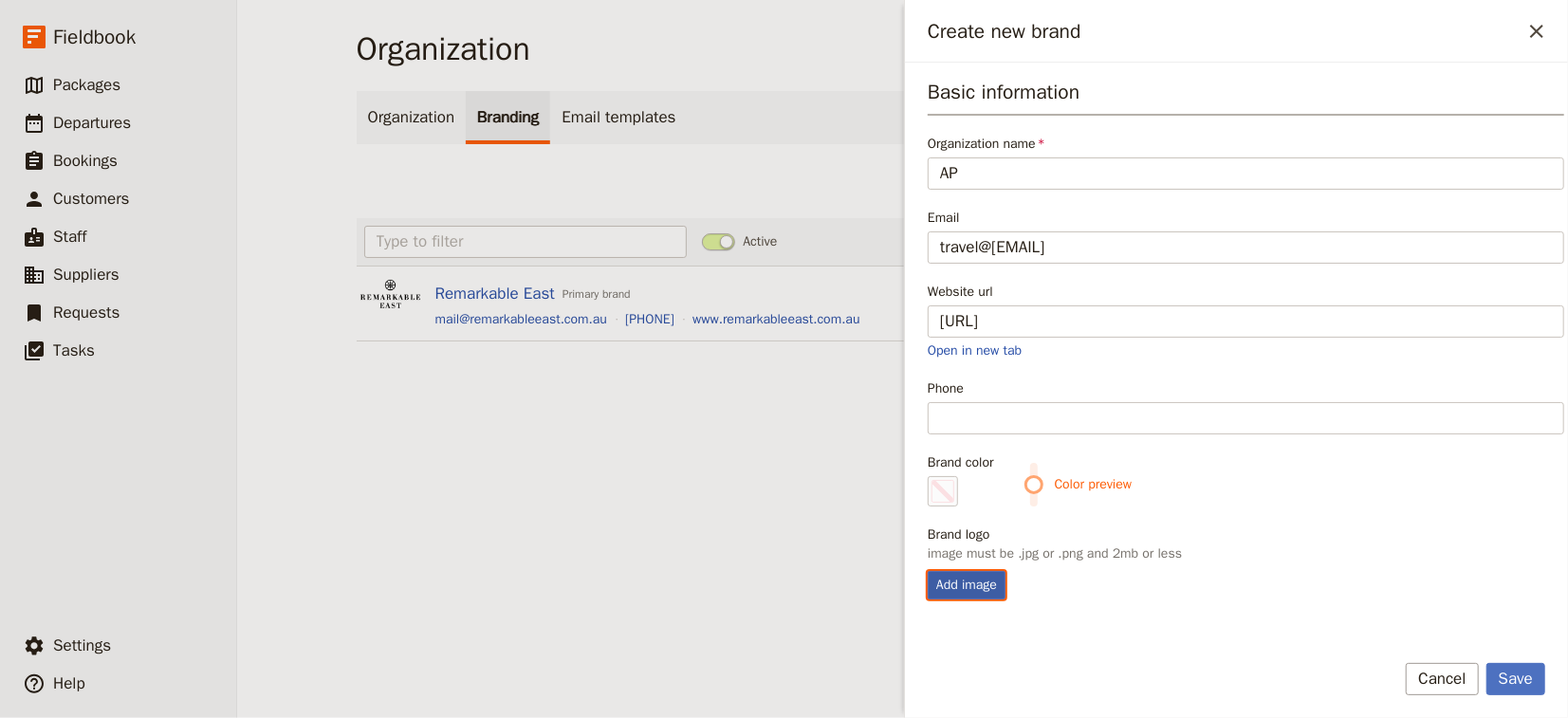 type on "C:\fakepath\WhatsApp Image 2025-08-06 at 16.26.43_65890444.jpg" 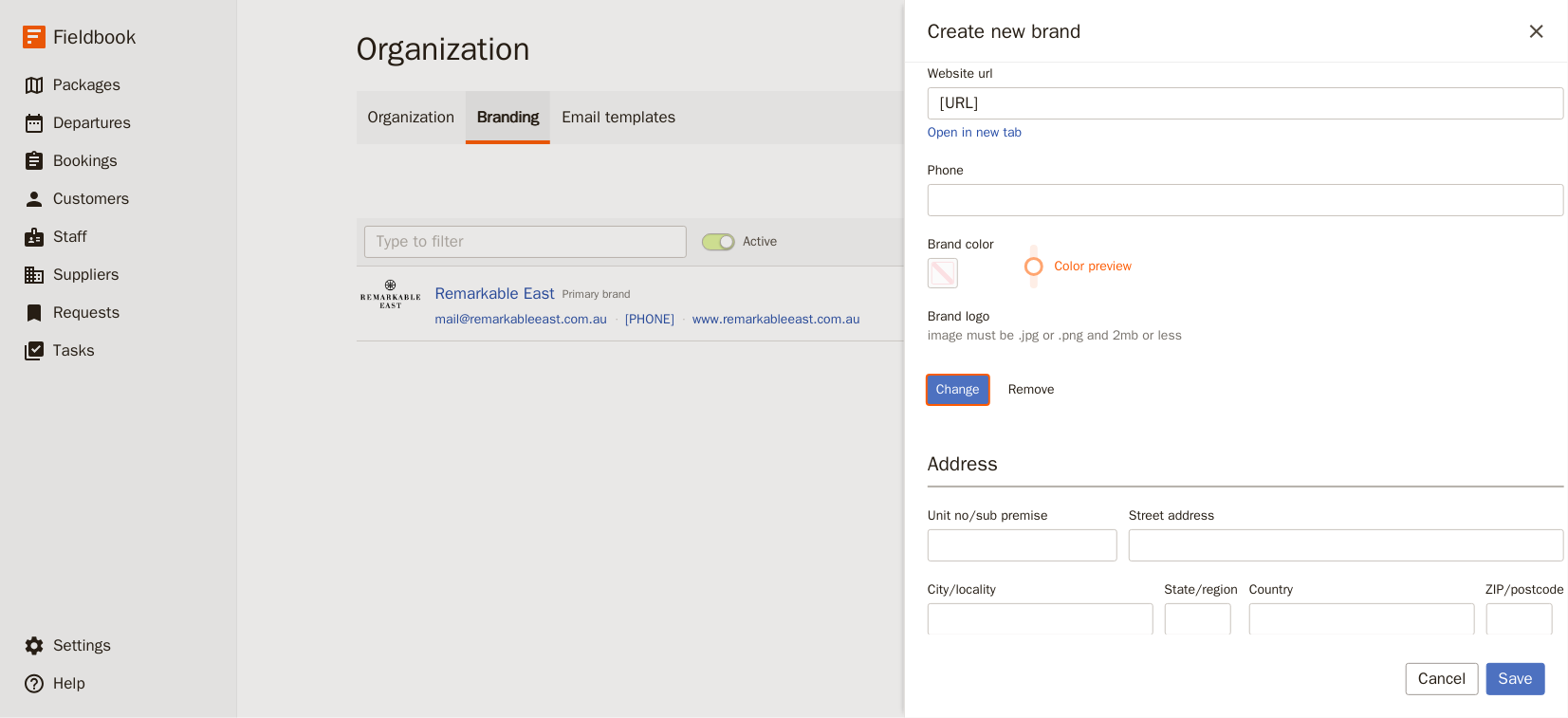 scroll, scrollTop: 175, scrollLeft: 0, axis: vertical 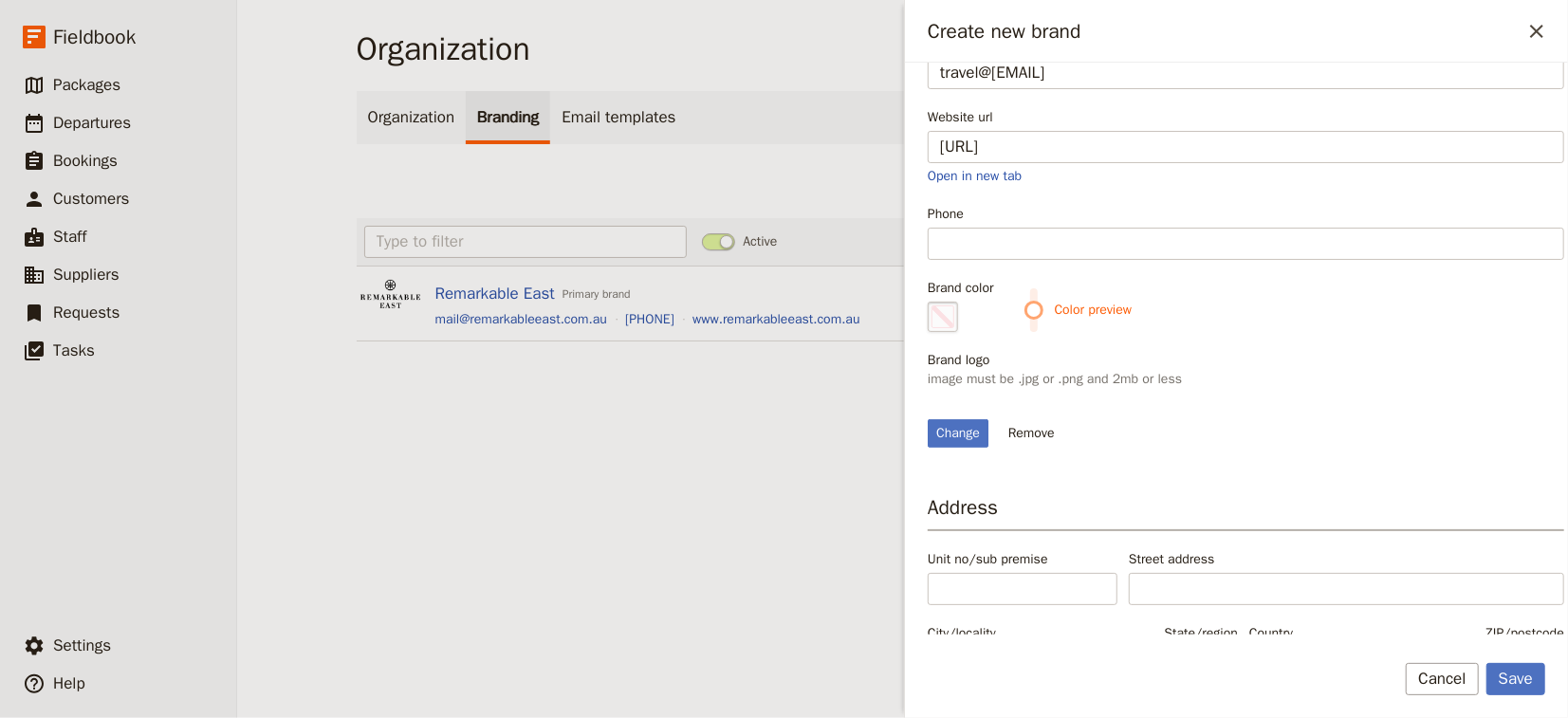 click at bounding box center [943, 317] 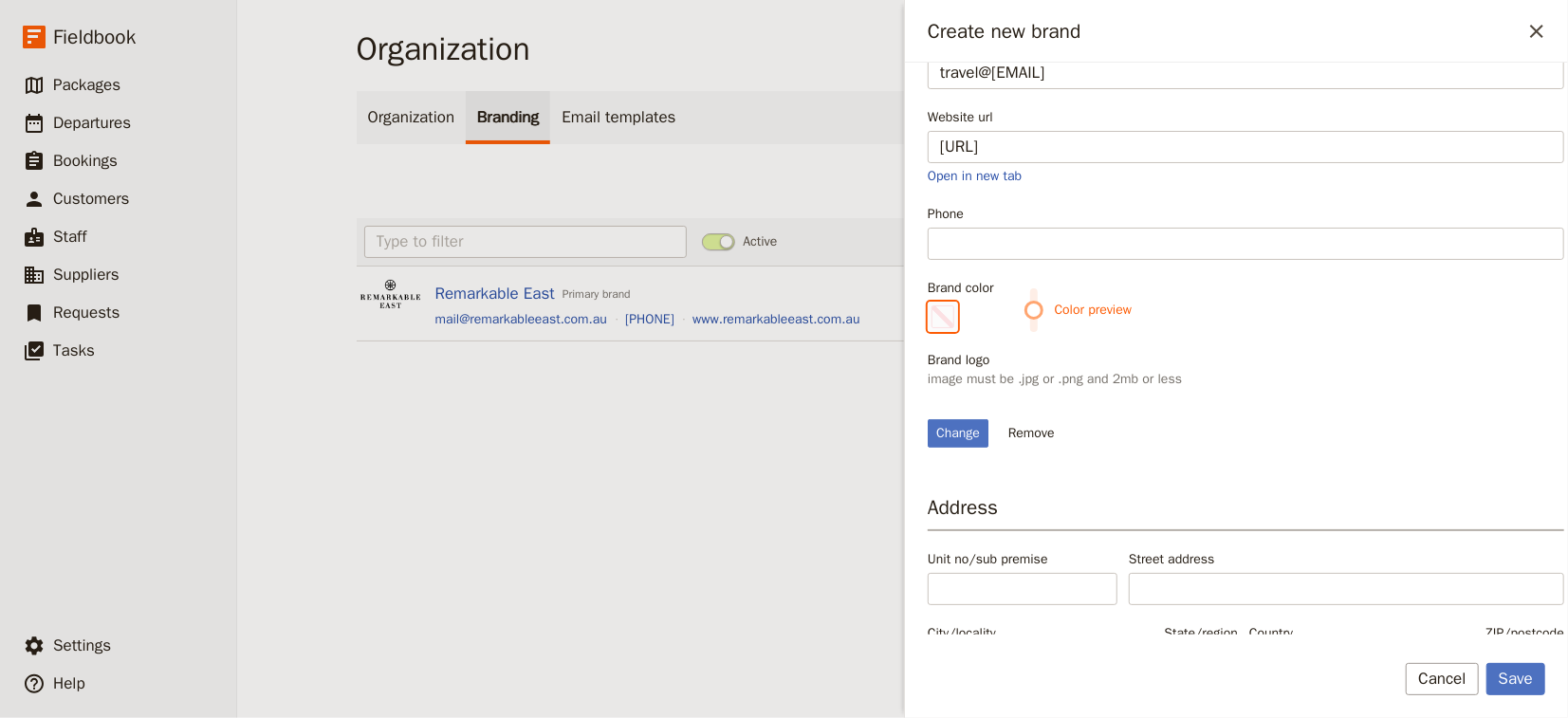 click on "#000000" at bounding box center [932, 301] 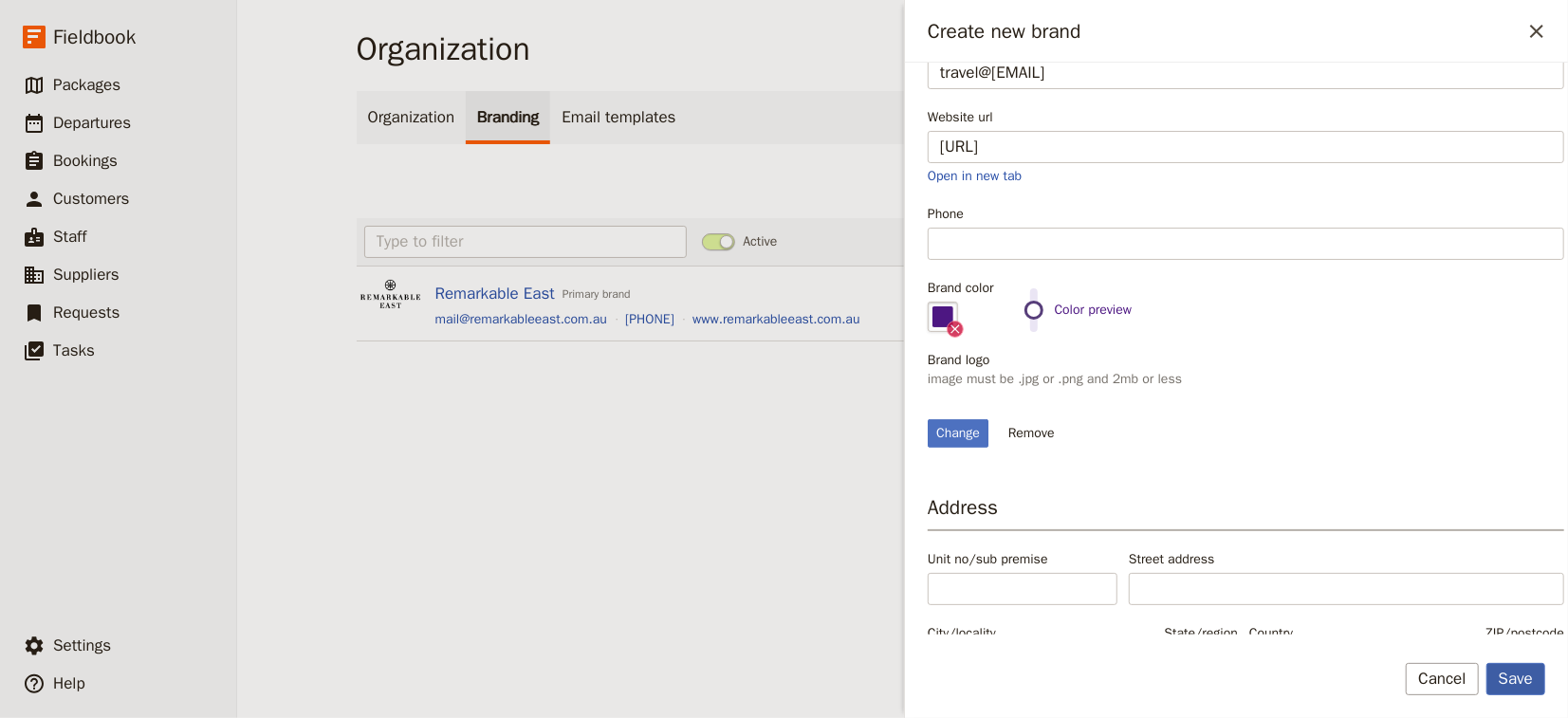 type on "#4d1782" 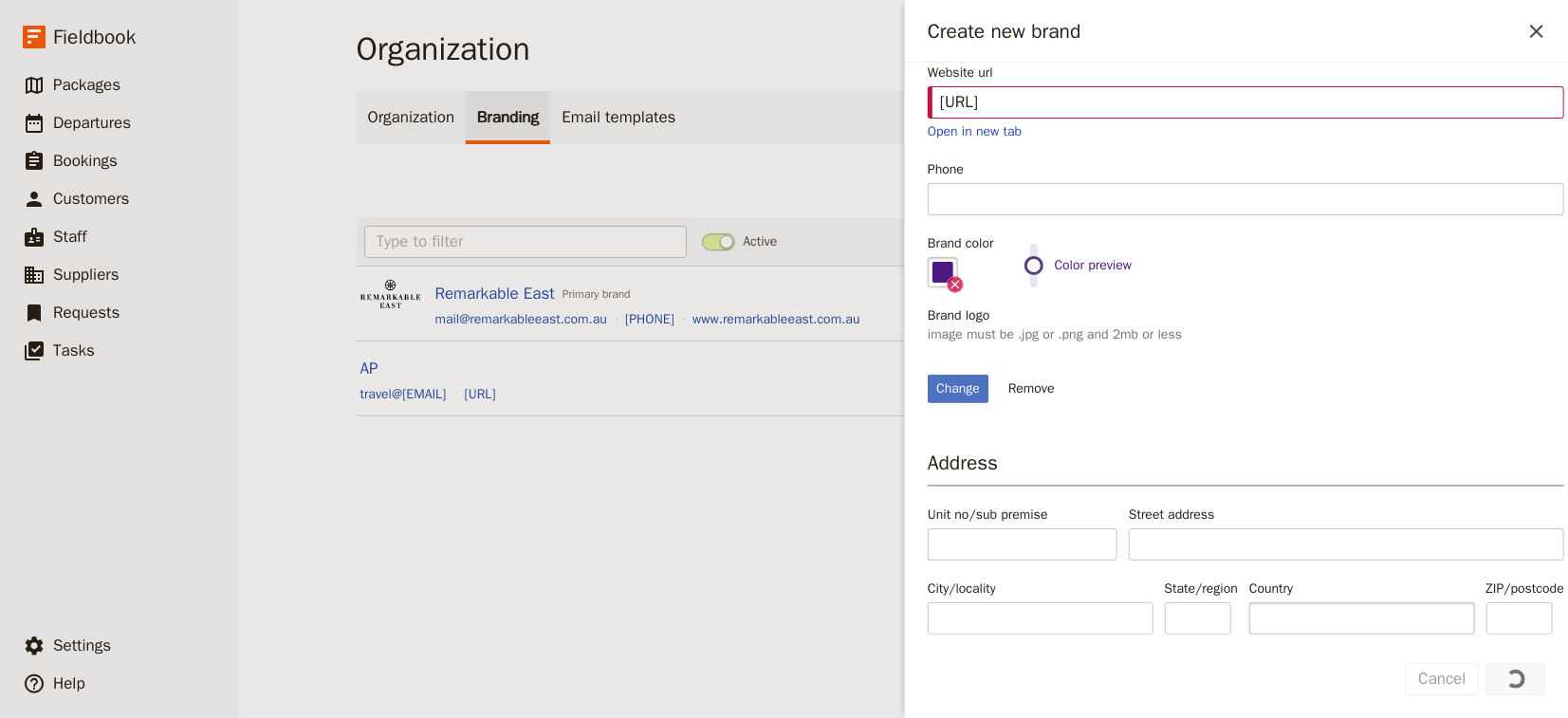 scroll, scrollTop: 301, scrollLeft: 0, axis: vertical 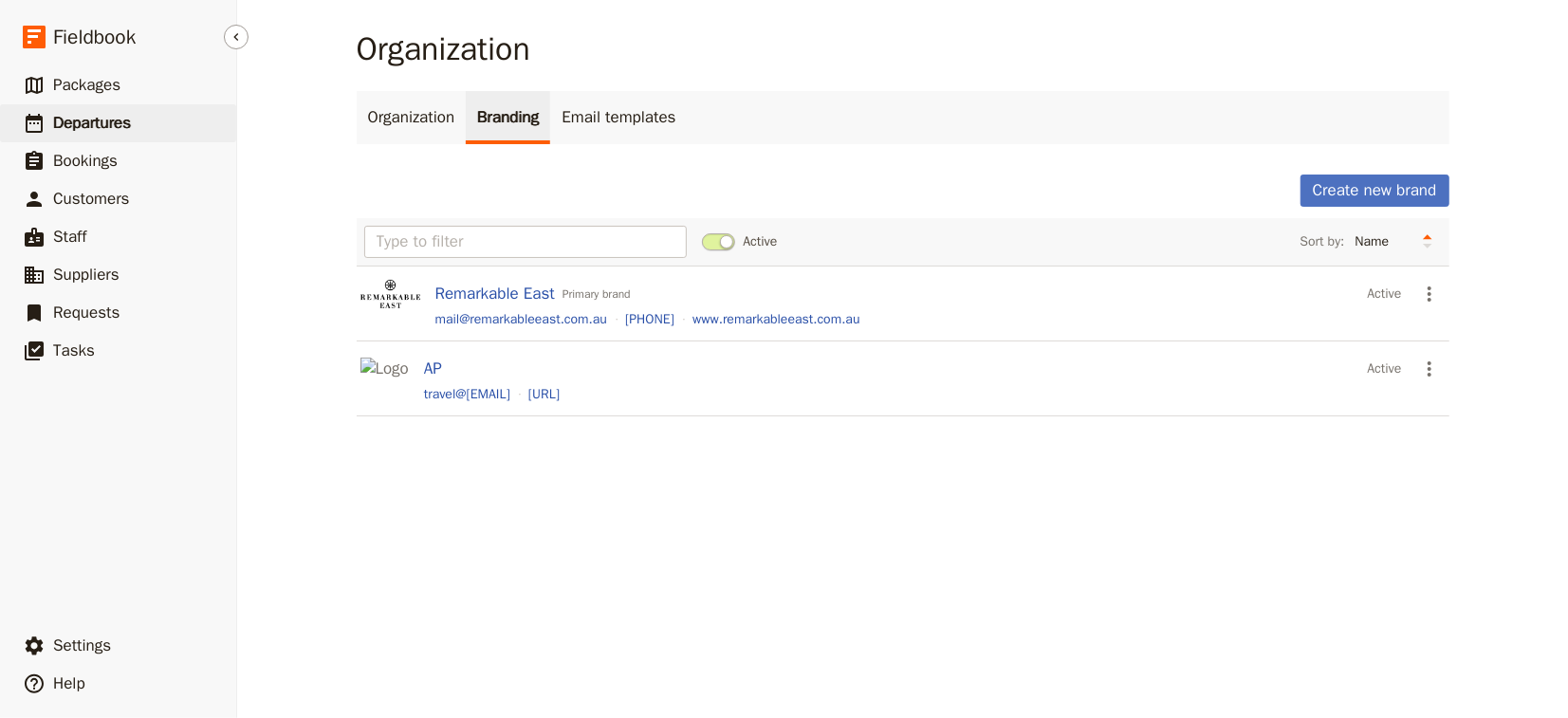 click on "​ Departures" at bounding box center (118, 123) 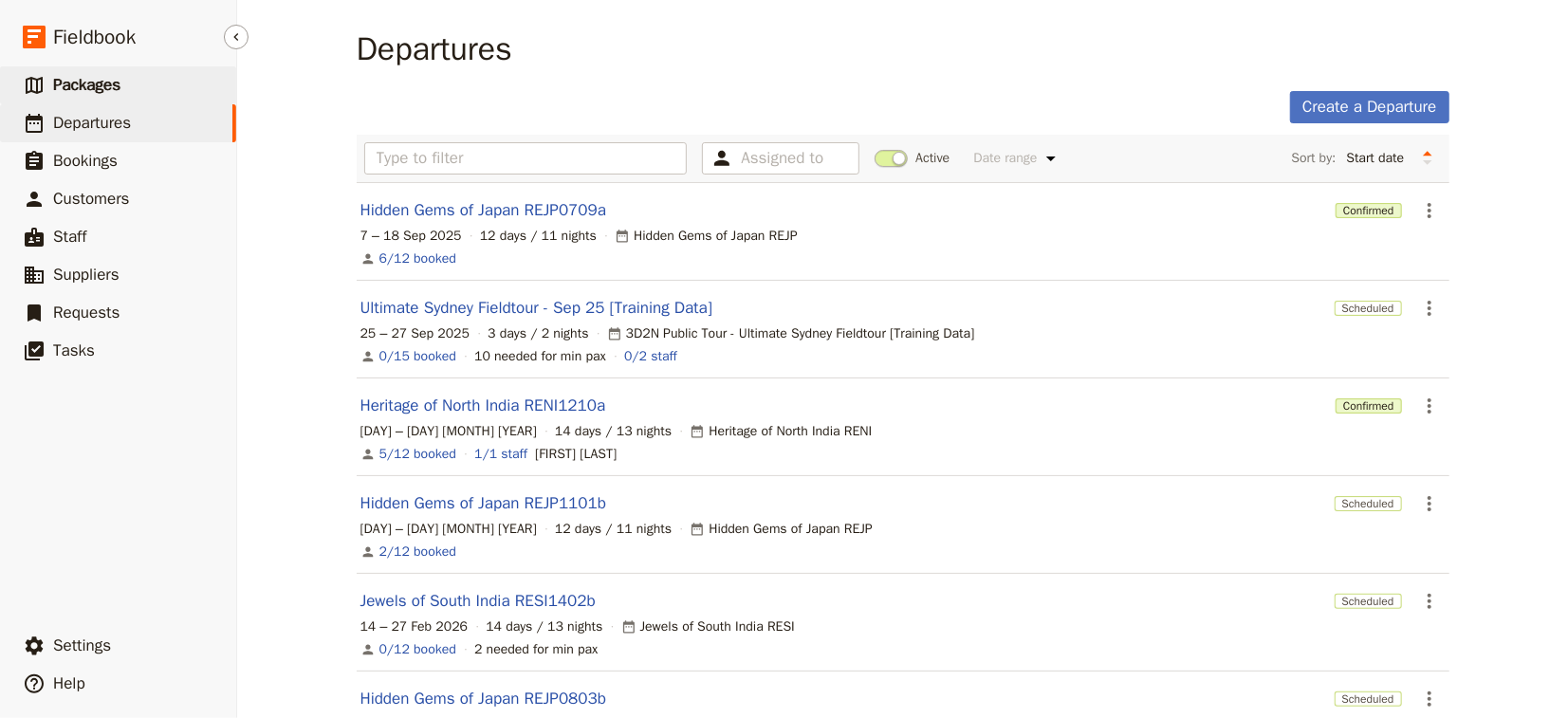 click on "Packages" at bounding box center (86, 84) 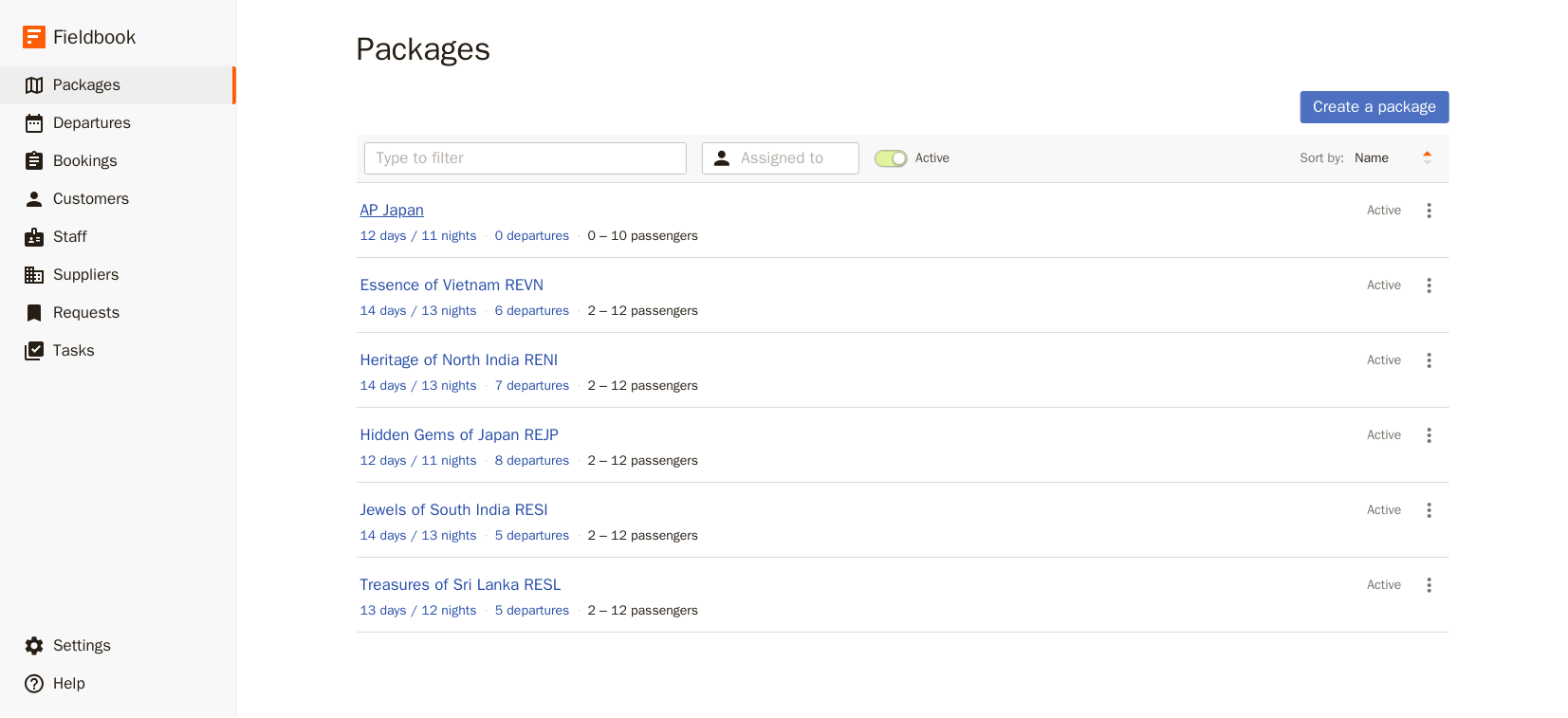 click on "AP Japan" at bounding box center (393, 210) 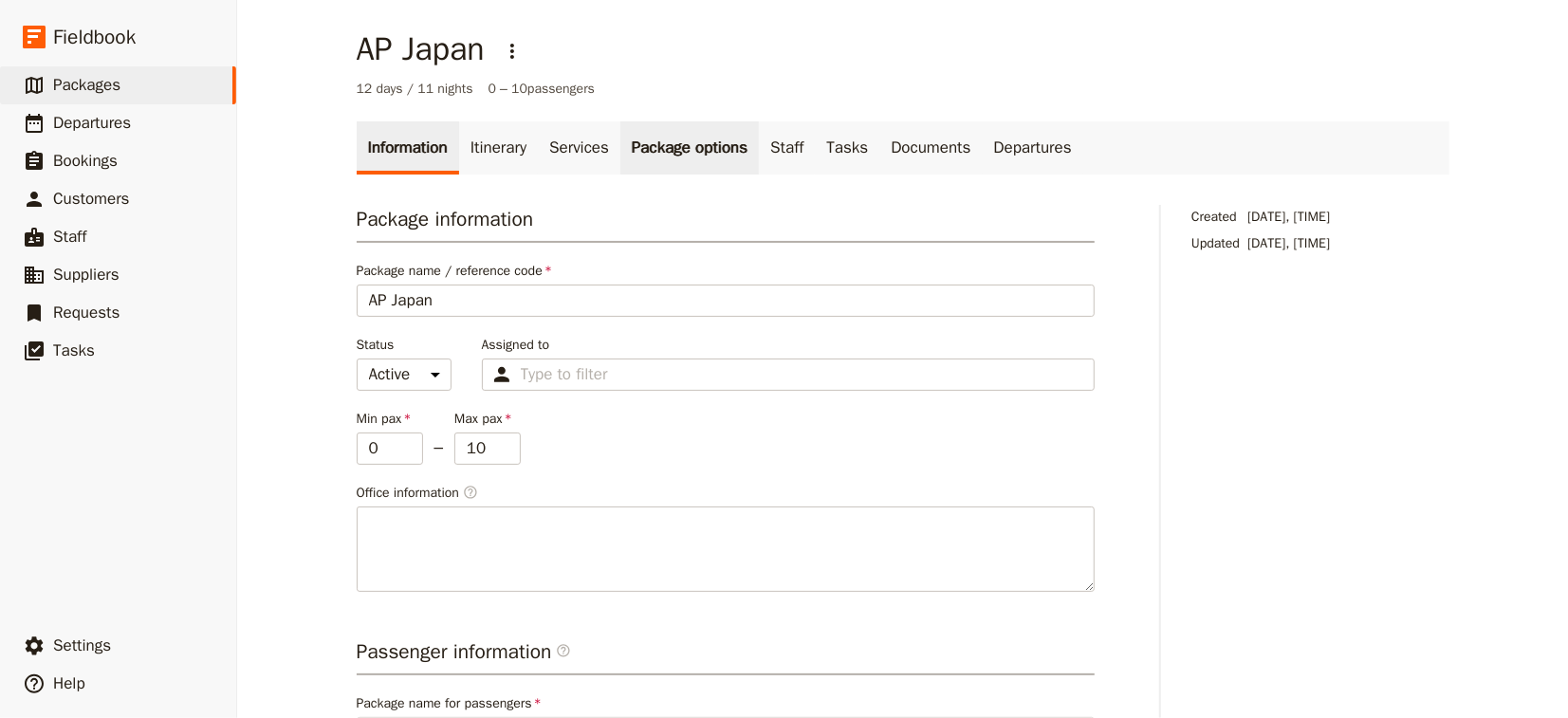 click on "Package options" at bounding box center (690, 148) 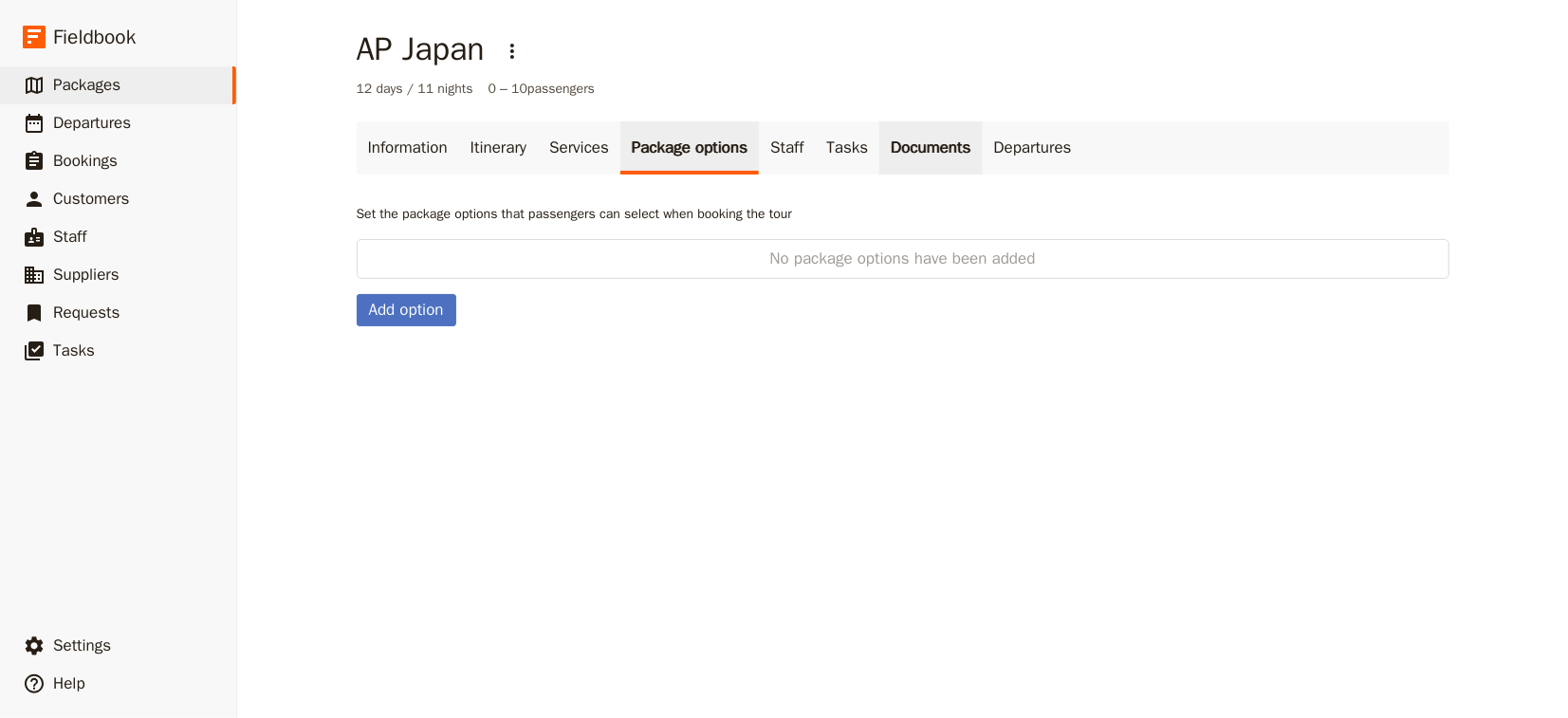 click on "Documents" at bounding box center (931, 148) 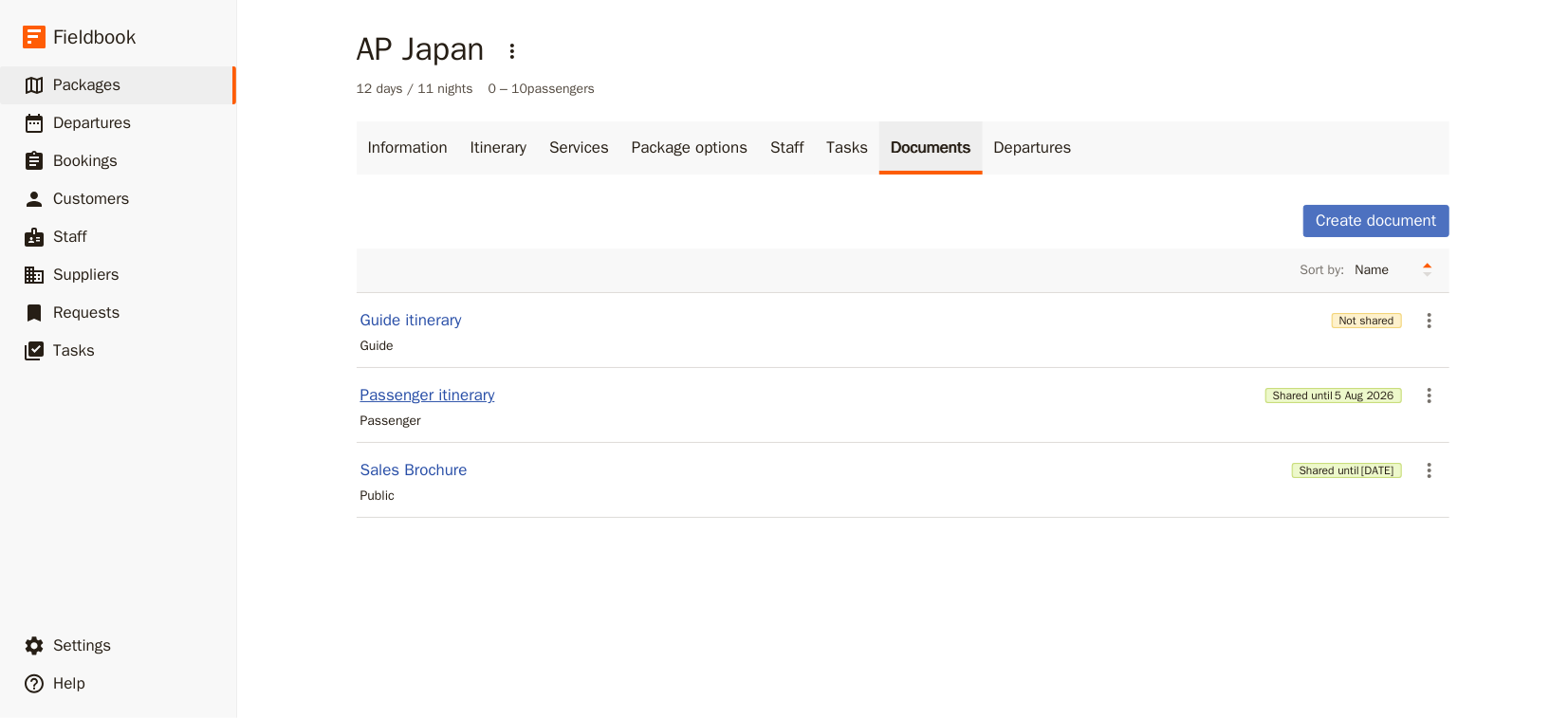 click on "Passenger itinerary" at bounding box center [428, 396] 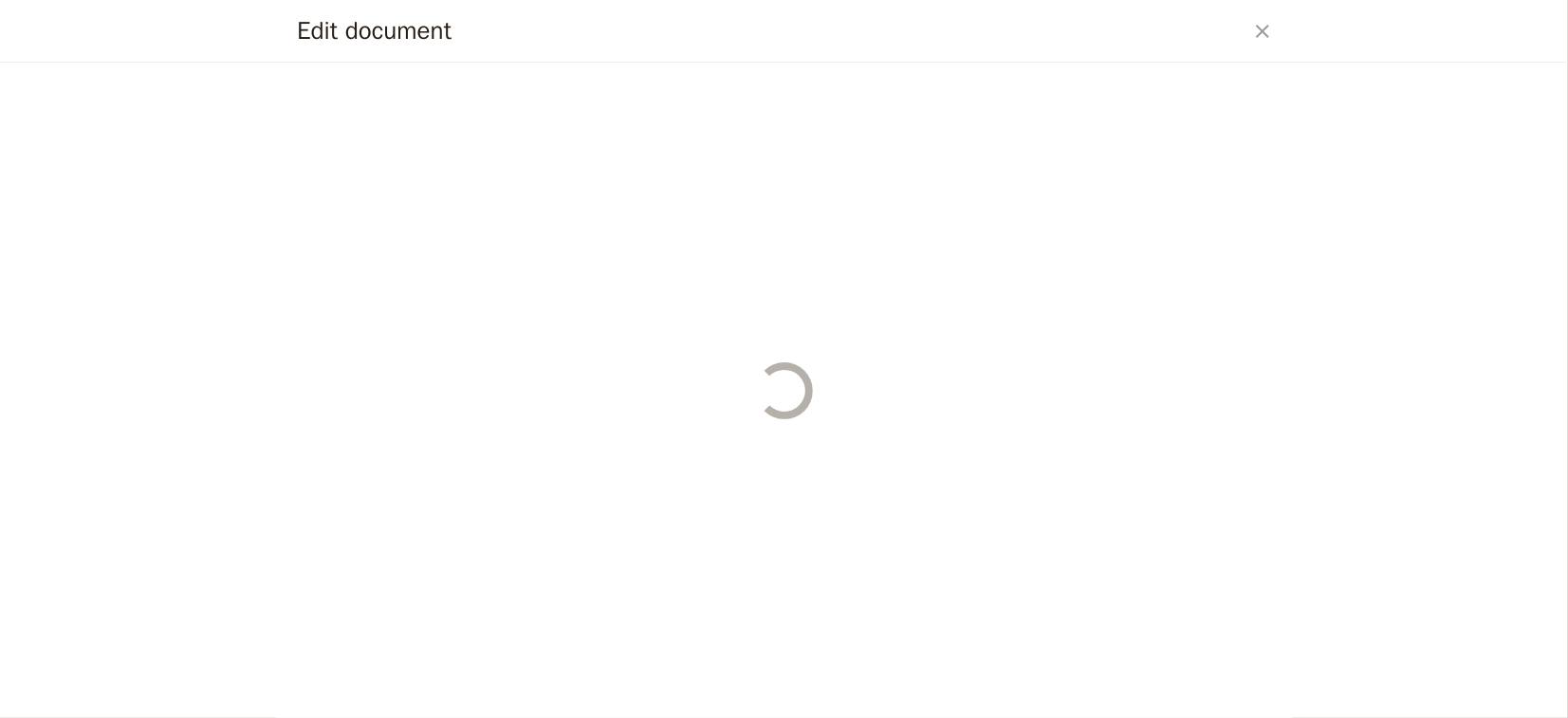 select on "PASSENGER" 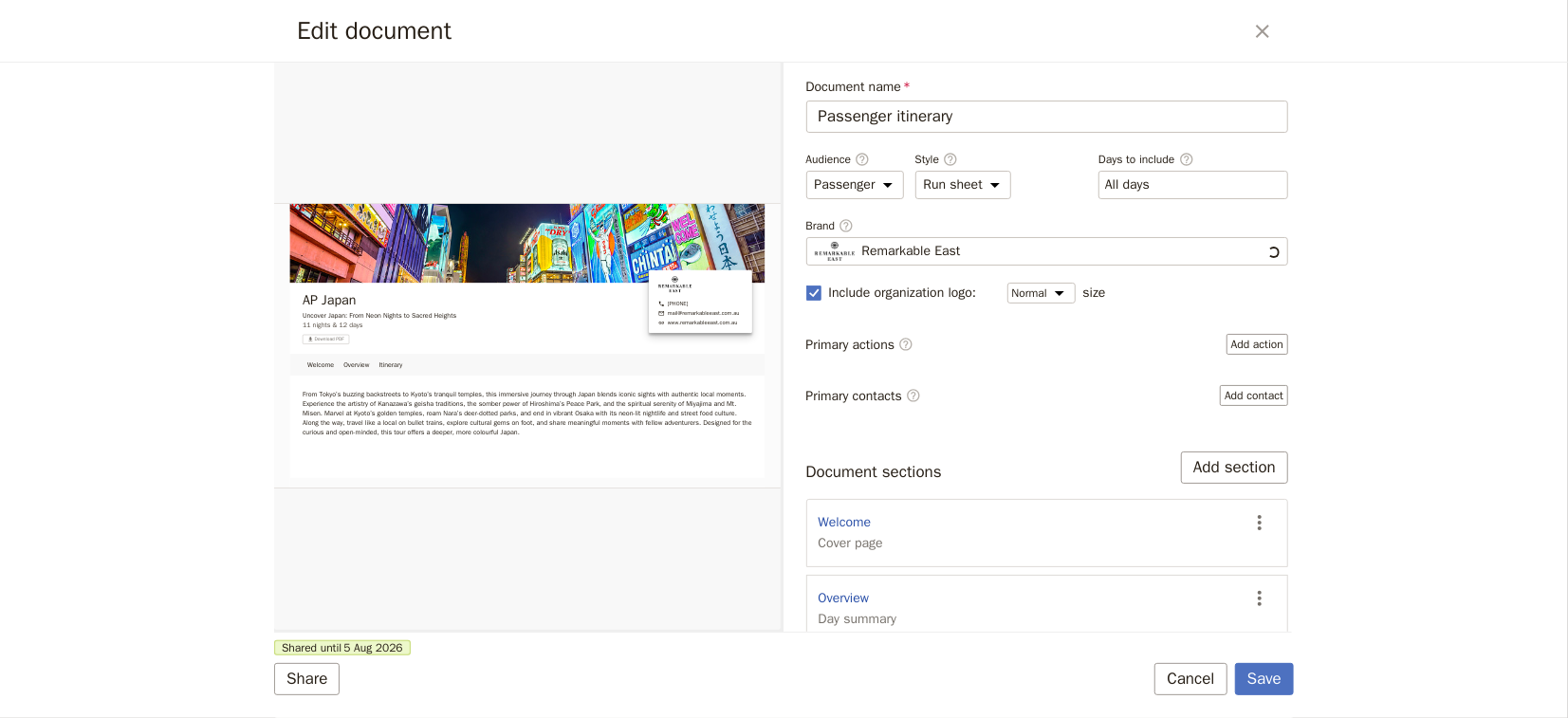 scroll, scrollTop: 0, scrollLeft: 0, axis: both 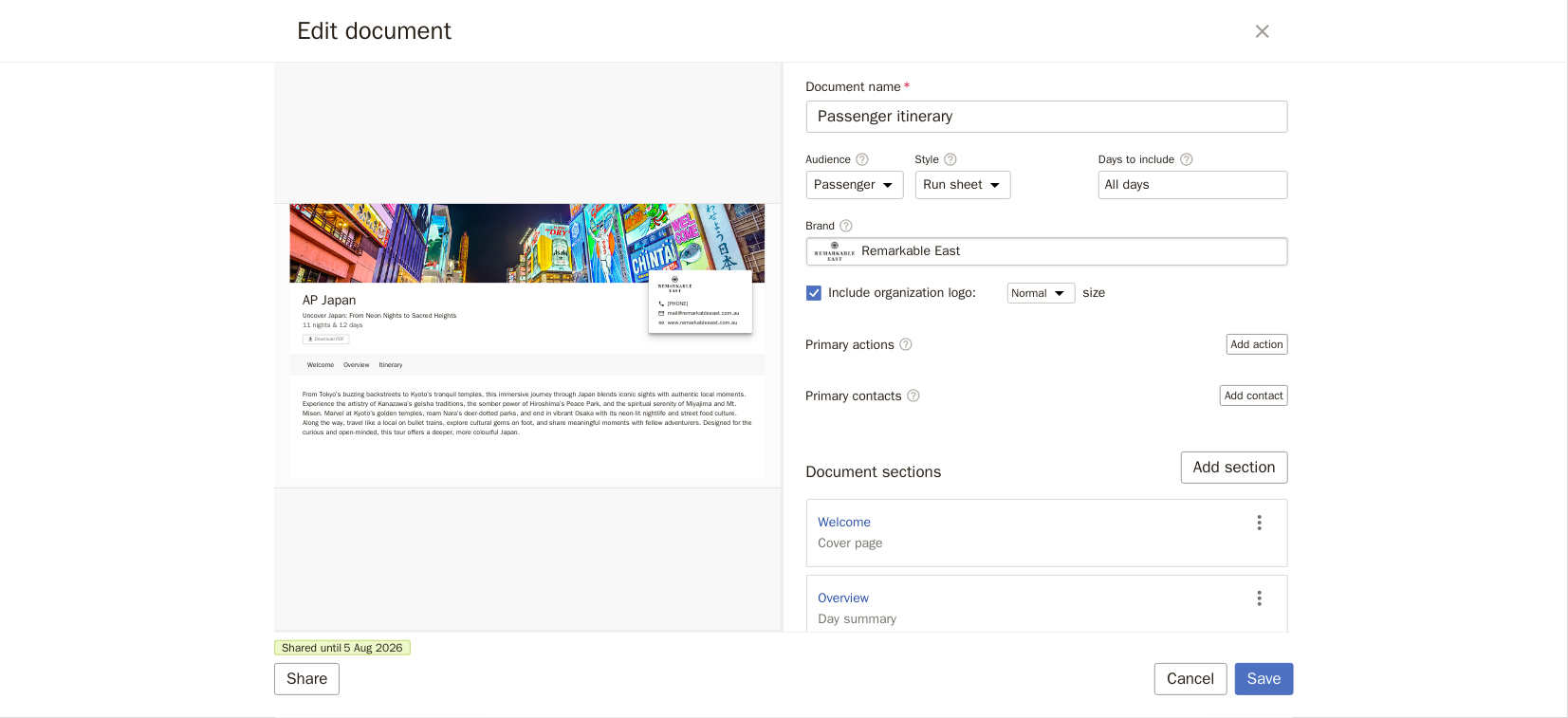 click on "Remarkable East" at bounding box center (1047, 251) 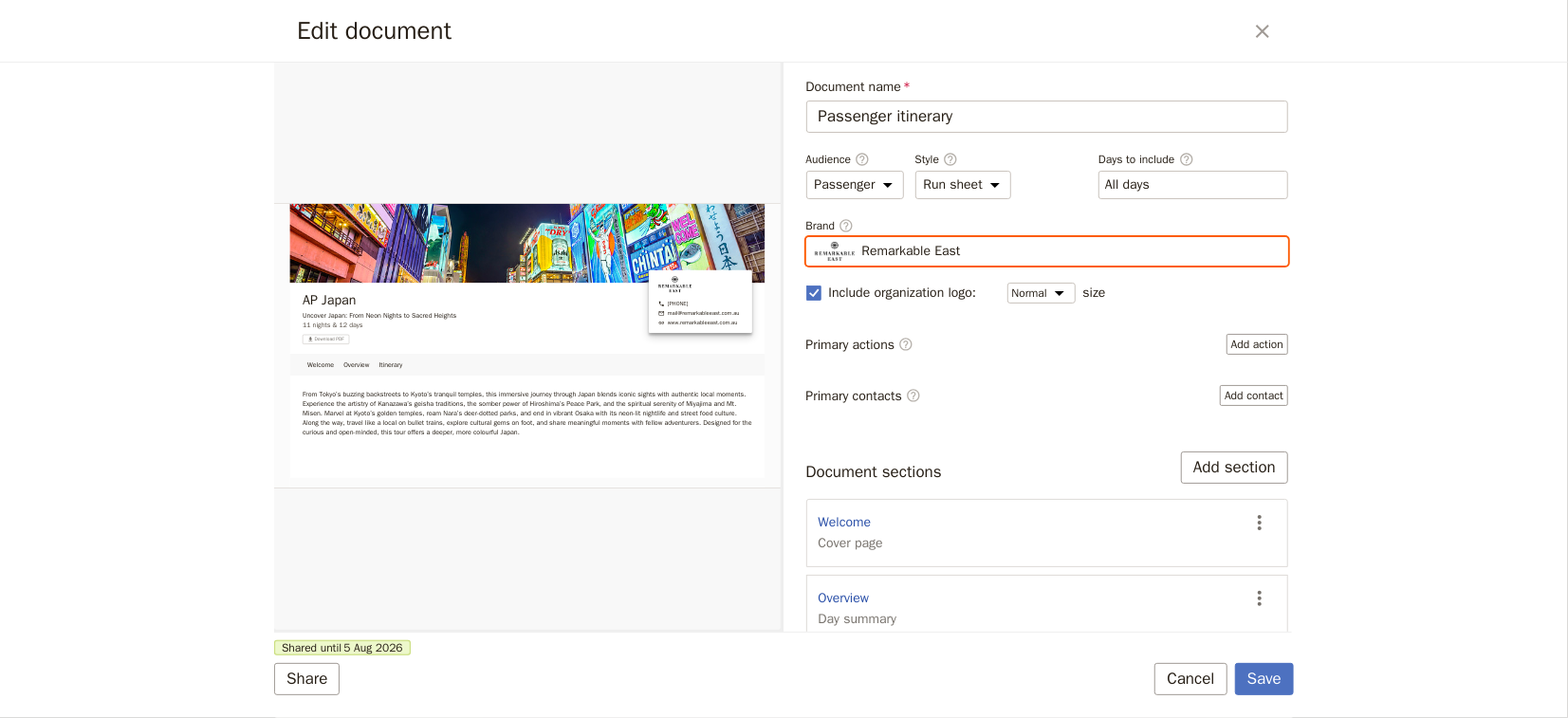 click on "Remarkable East" at bounding box center (814, 237) 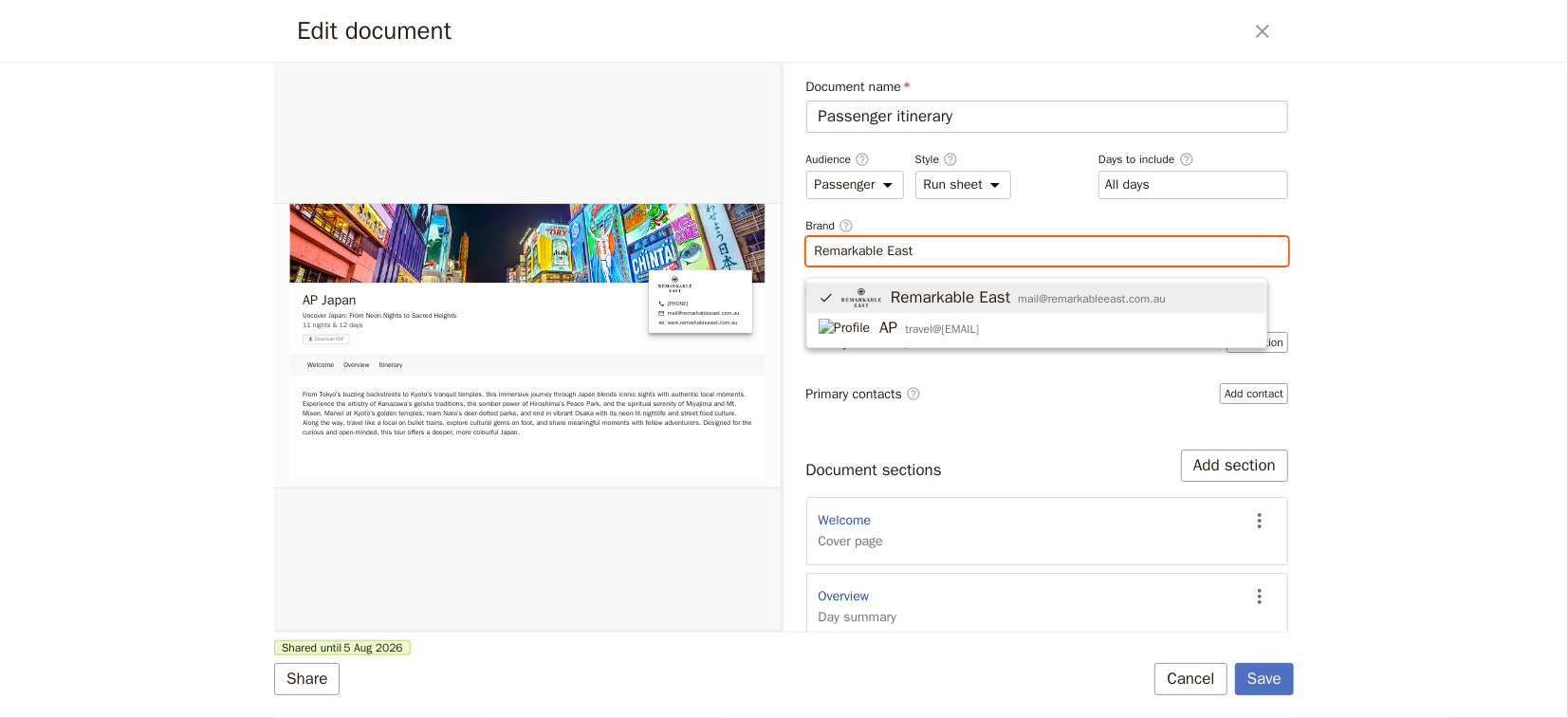 scroll, scrollTop: 0, scrollLeft: 0, axis: both 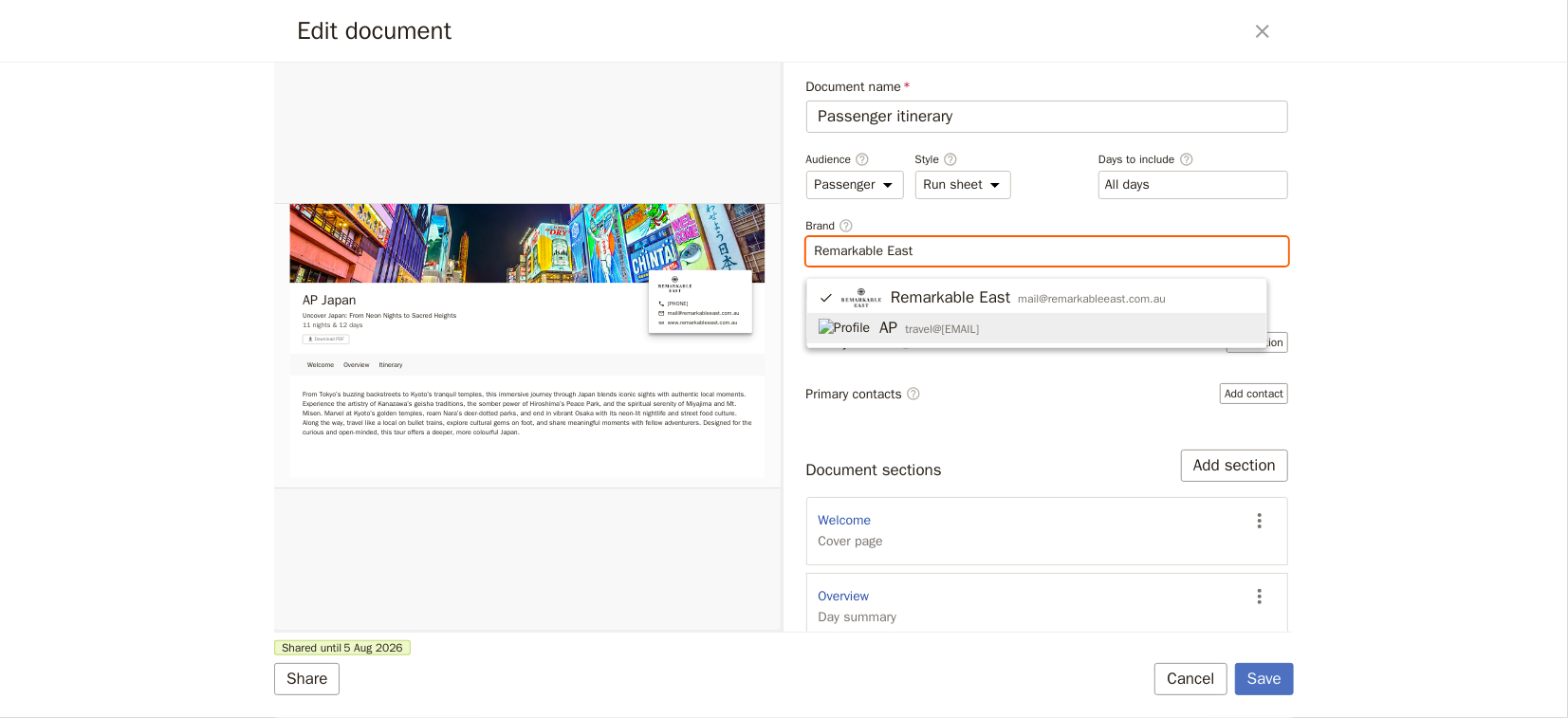 click on "travel@[EMAIL]" at bounding box center [942, 329] 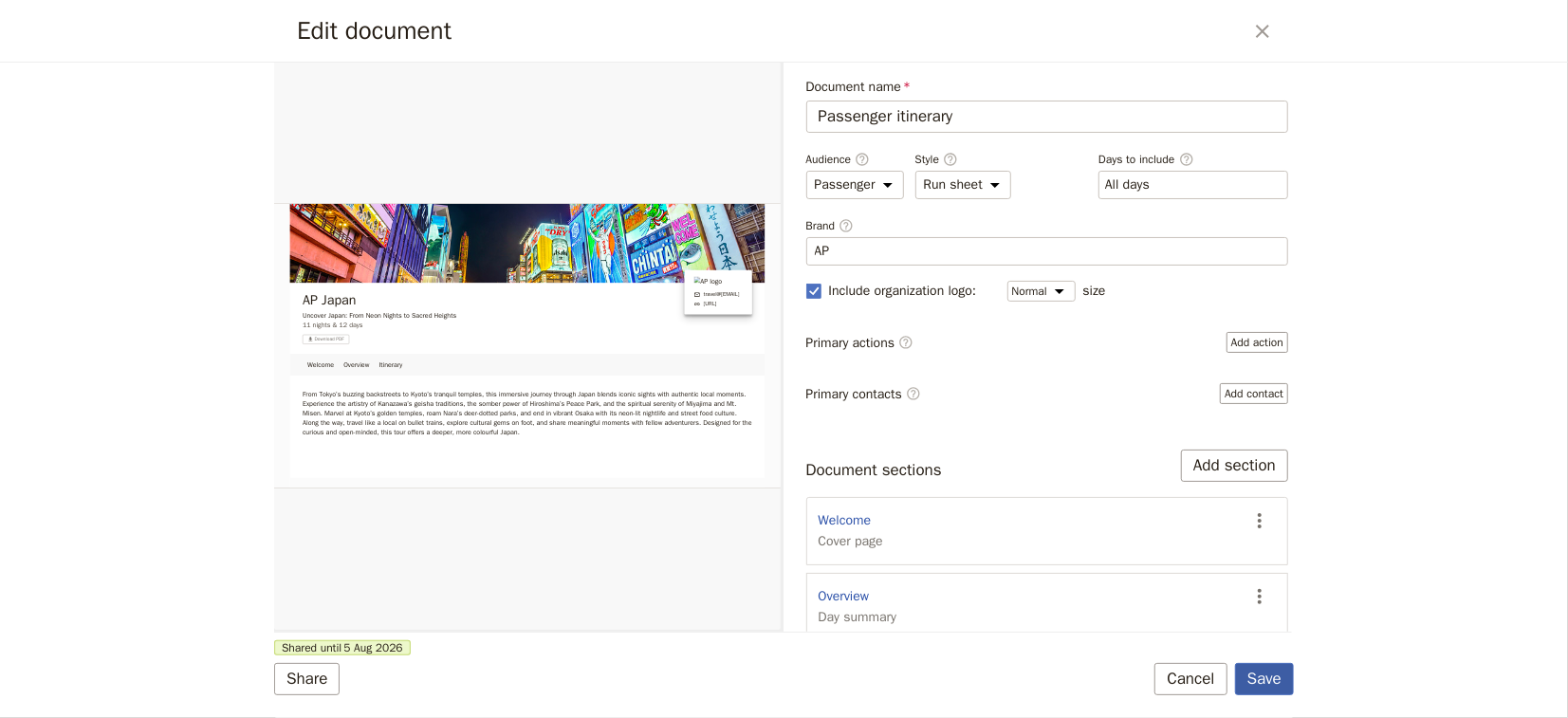 click on "Save" at bounding box center (1264, 679) 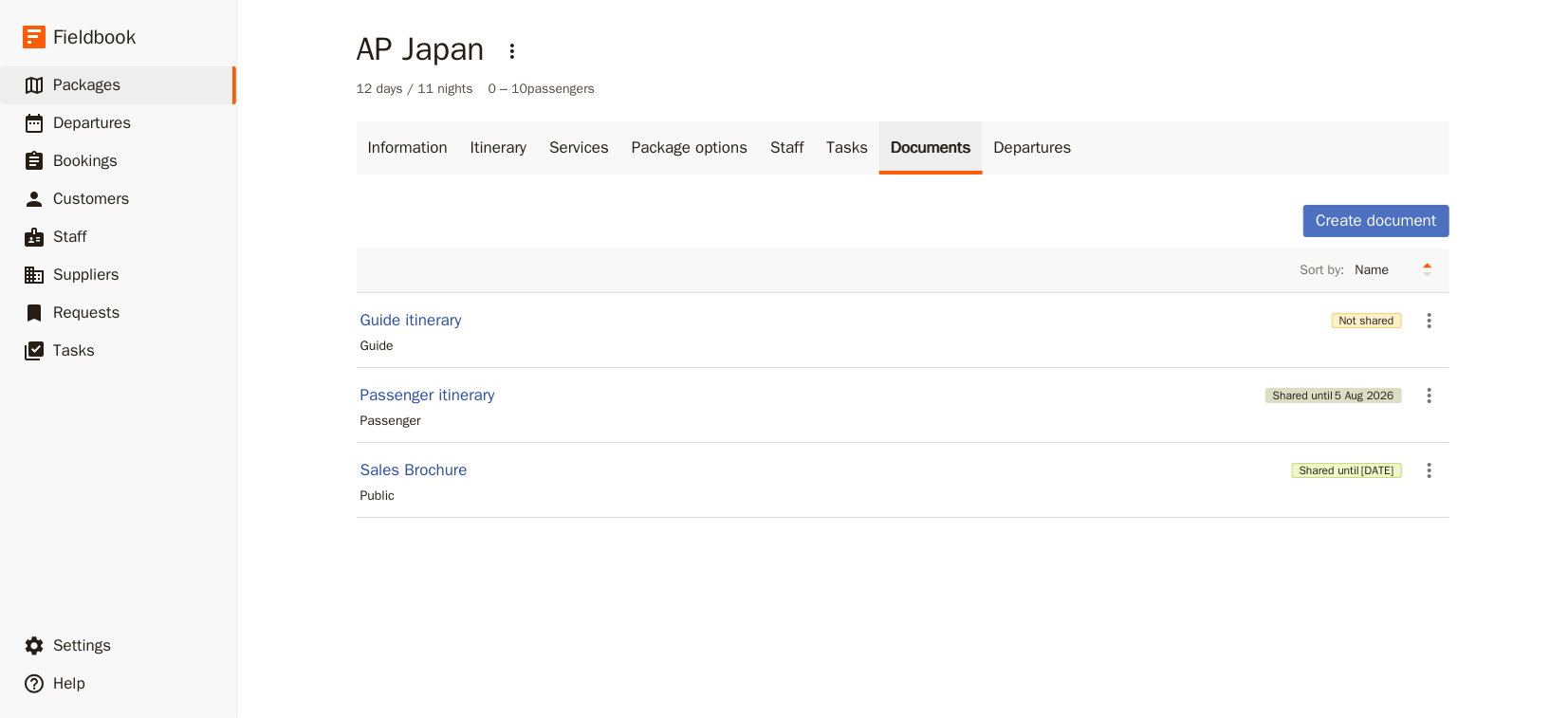 click on "5 Aug 2026" at bounding box center [1364, 396] 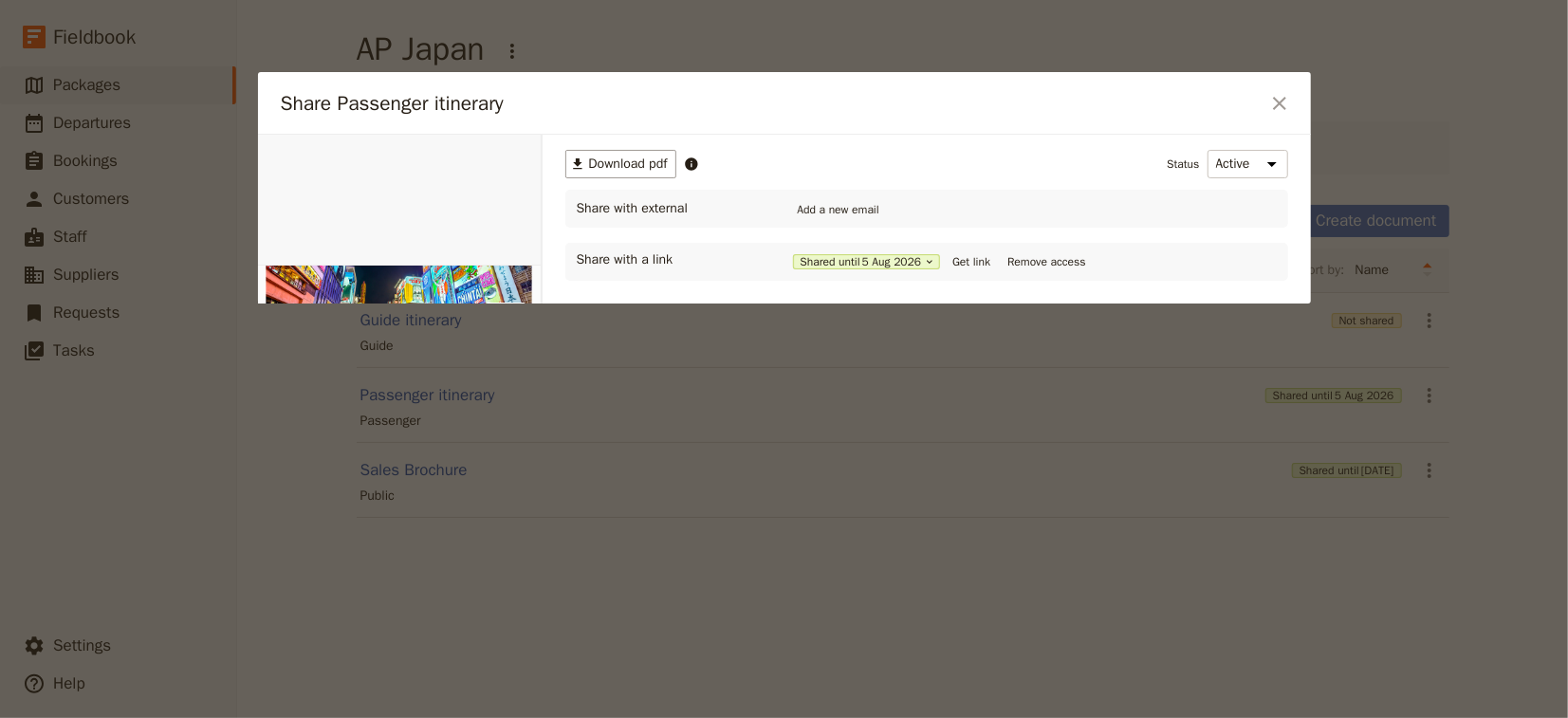 scroll, scrollTop: 0, scrollLeft: 0, axis: both 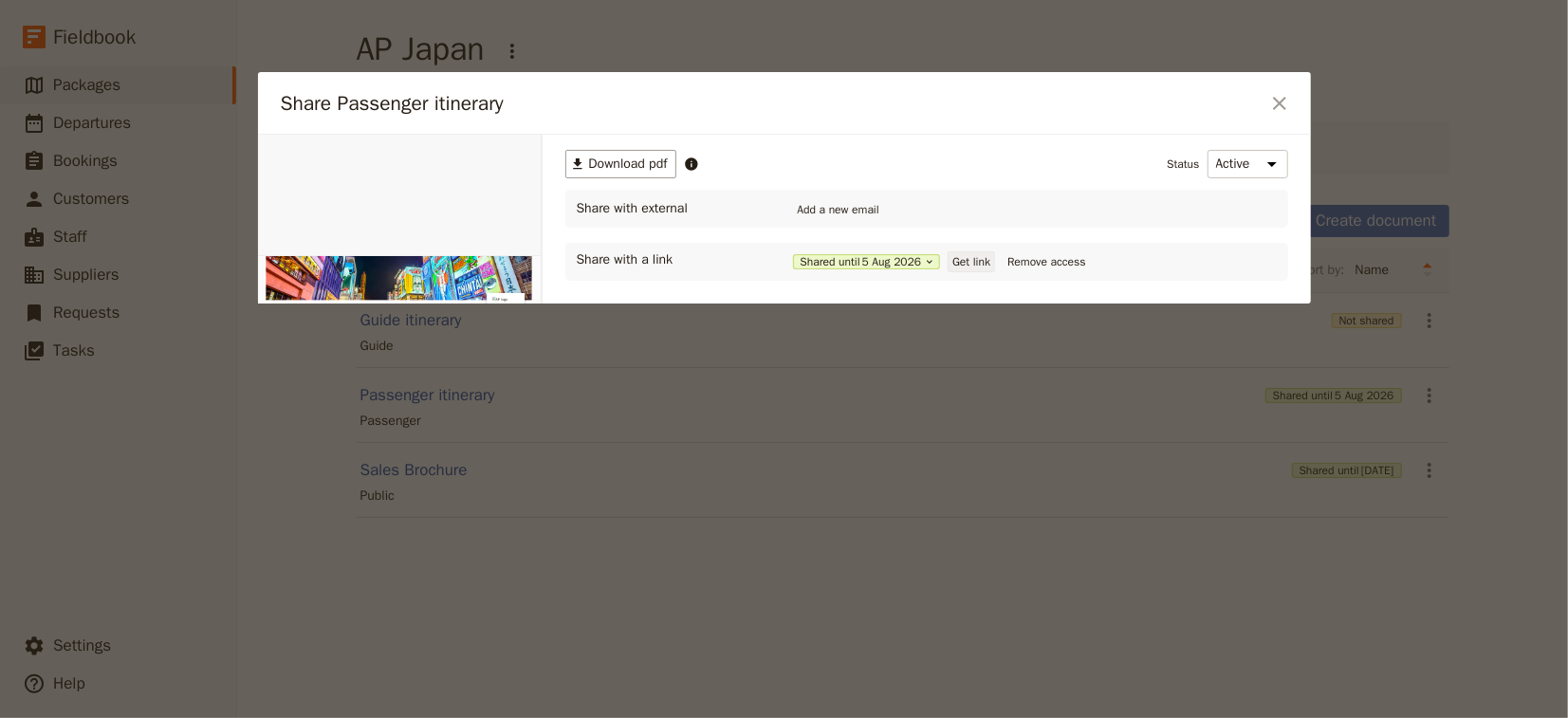 click on "Get link" at bounding box center (971, 262) 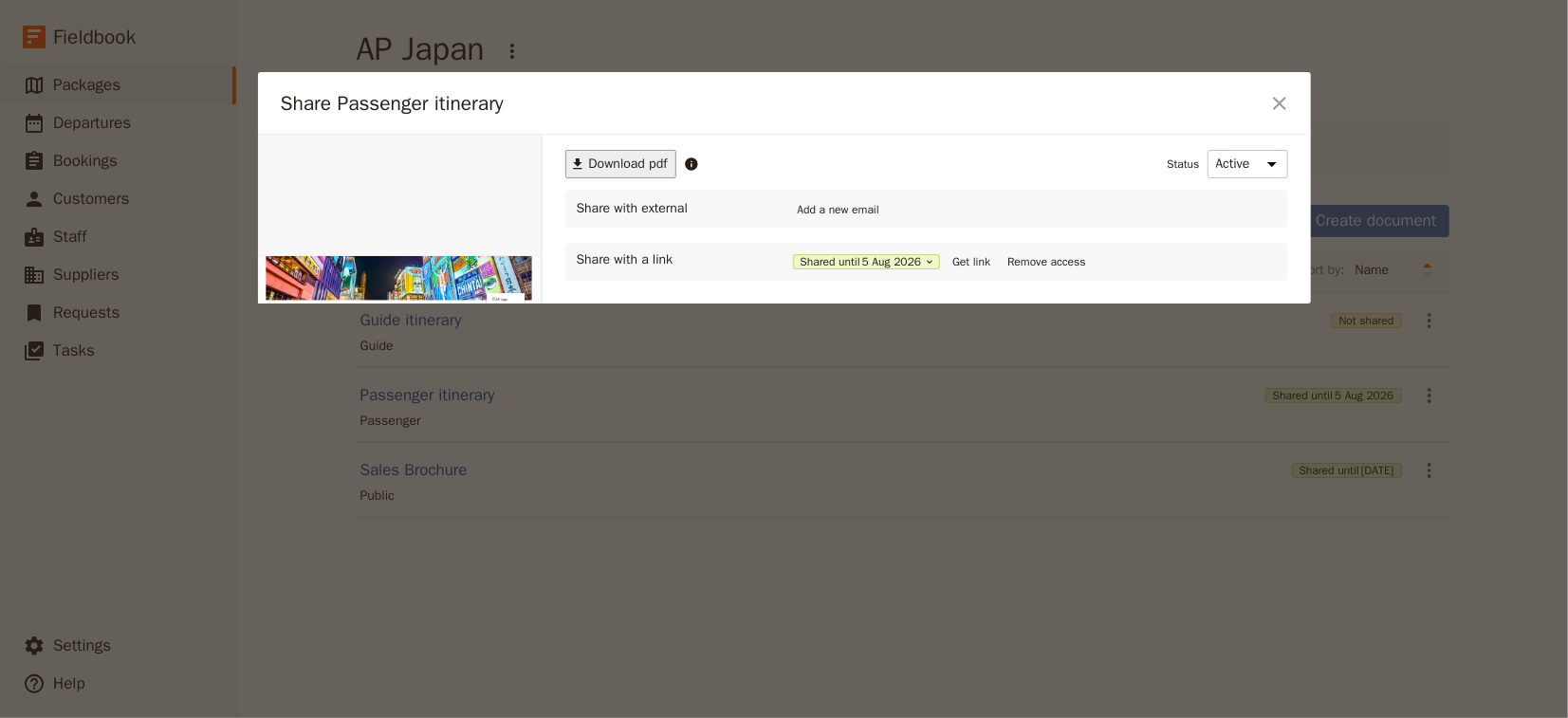 click on "Download pdf" at bounding box center [628, 164] 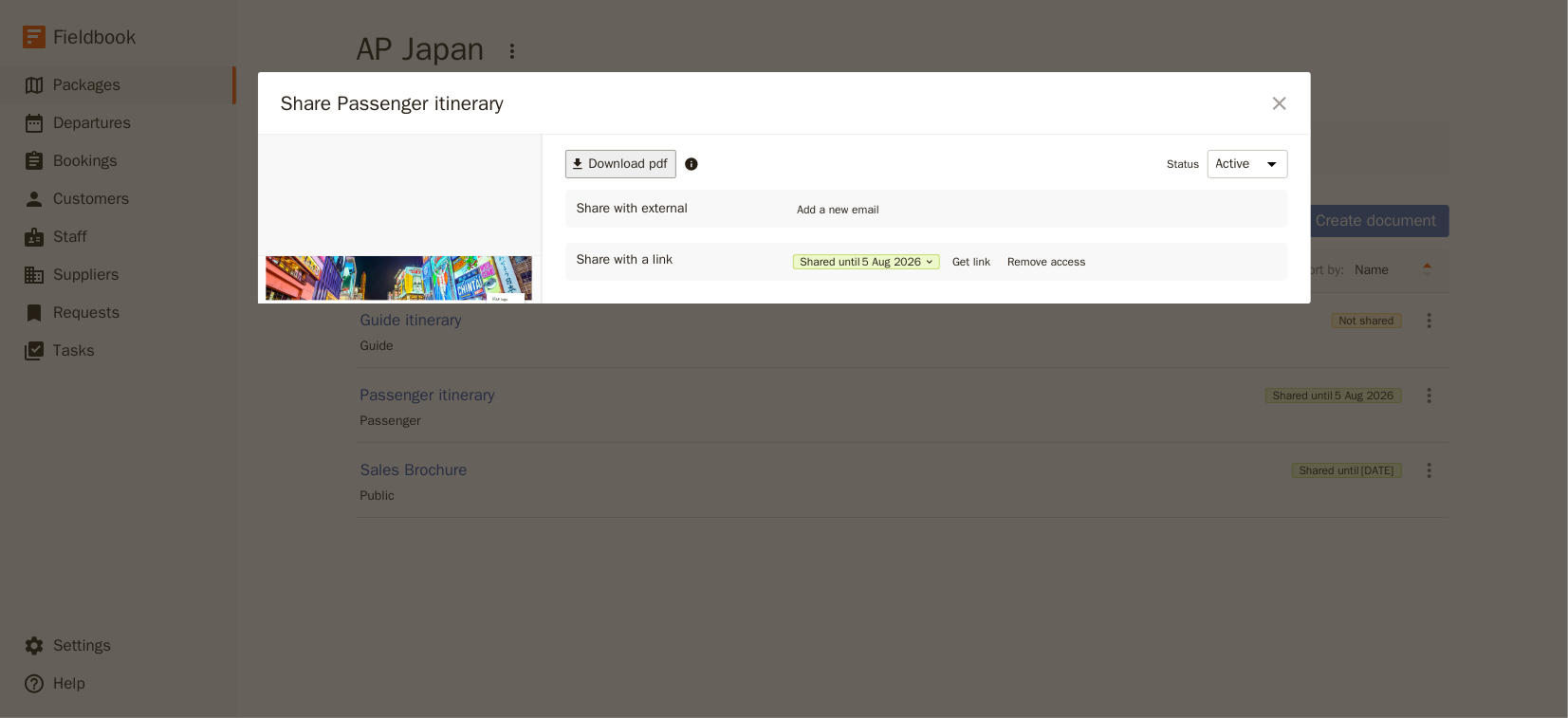 click on "​ Download pdf Status Active Inactive Share with external Add a new email Share with a link Shared until  [DATE] Get link Remove access" at bounding box center [927, 336] 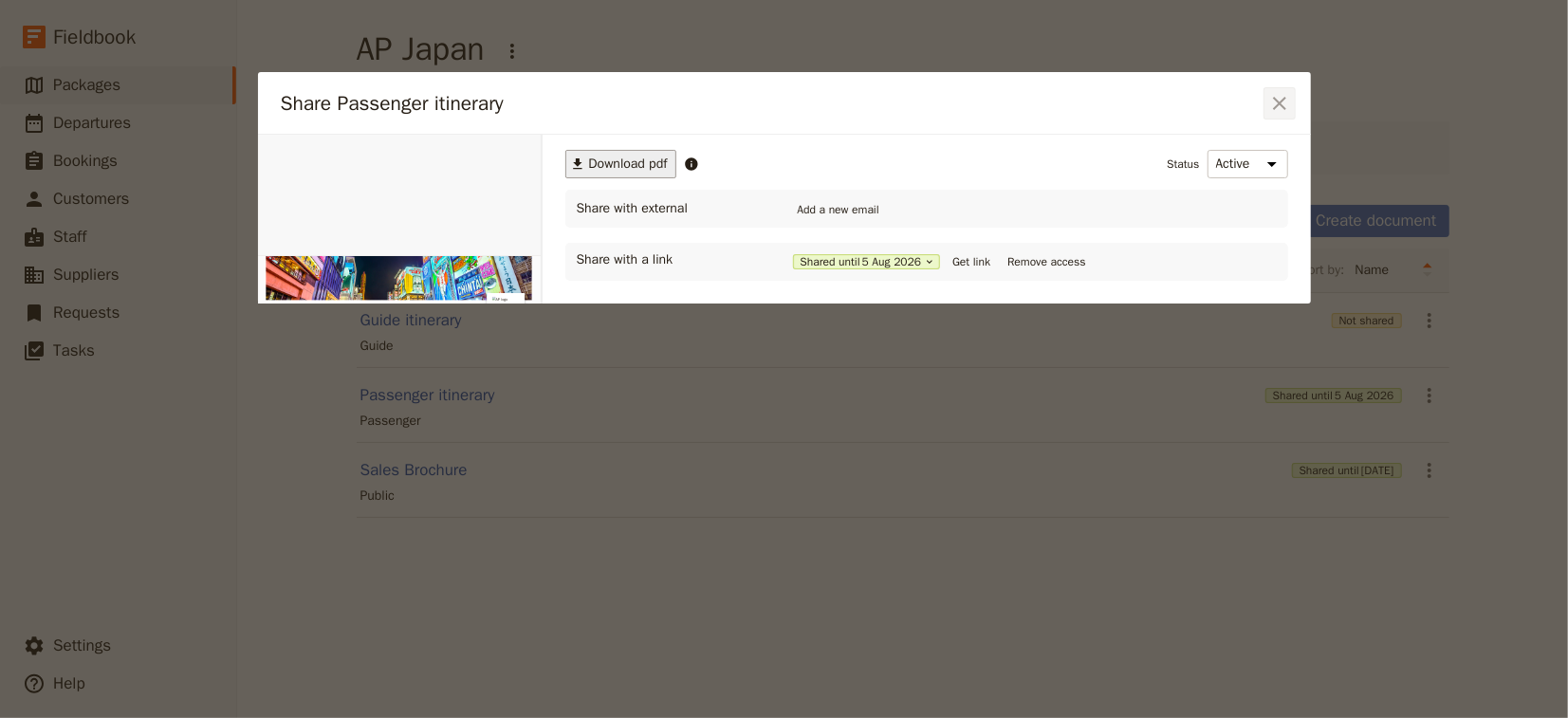 click 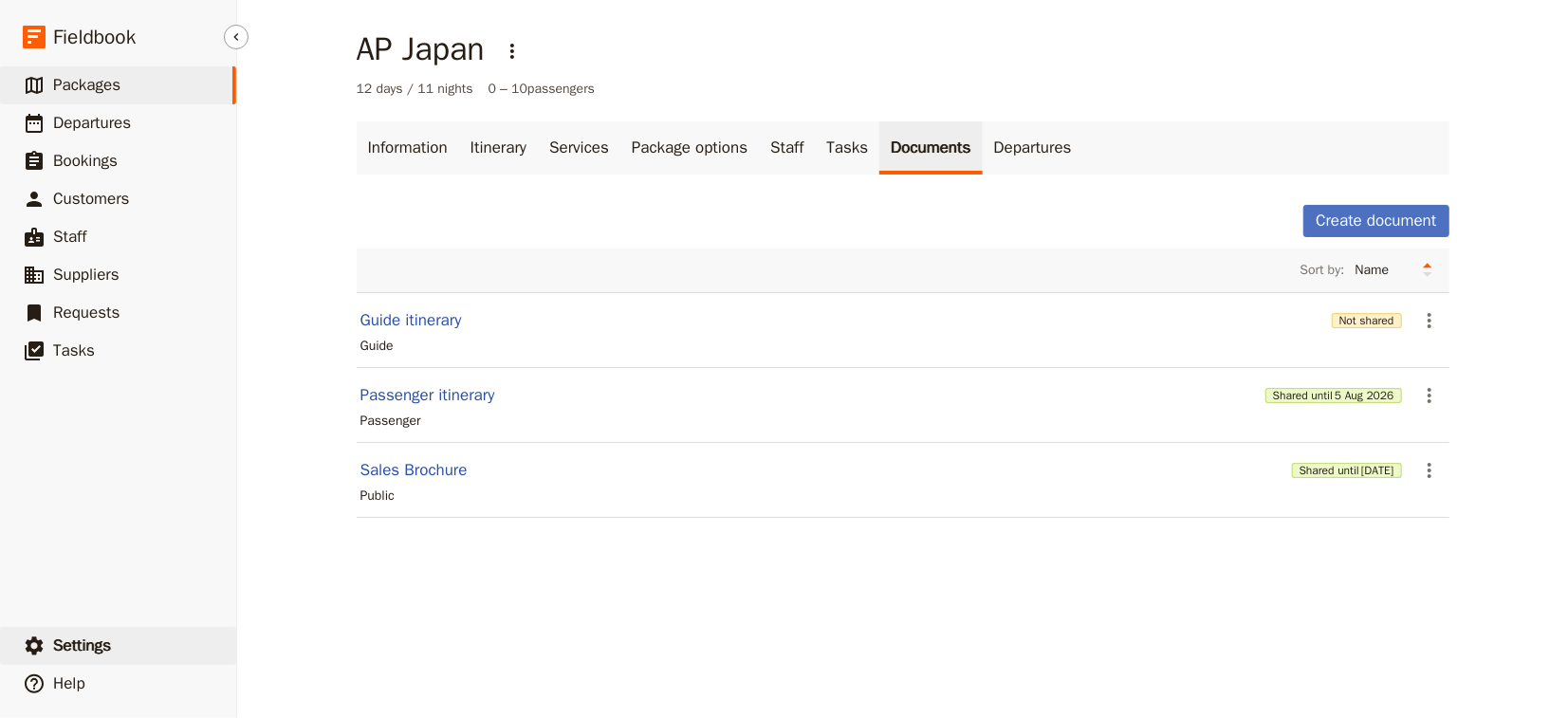click on "​ Settings" at bounding box center (118, 646) 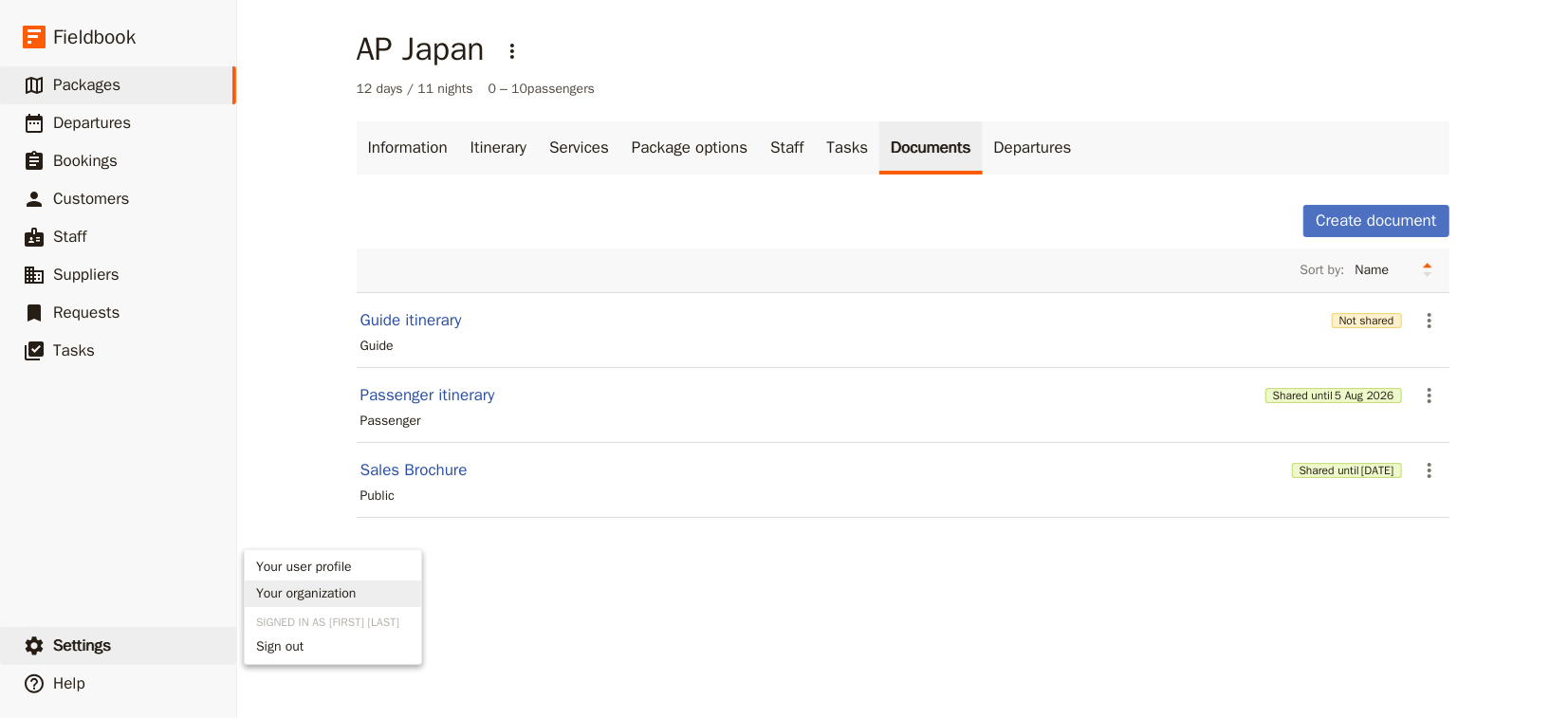 click on "Your organization" at bounding box center [333, 594] 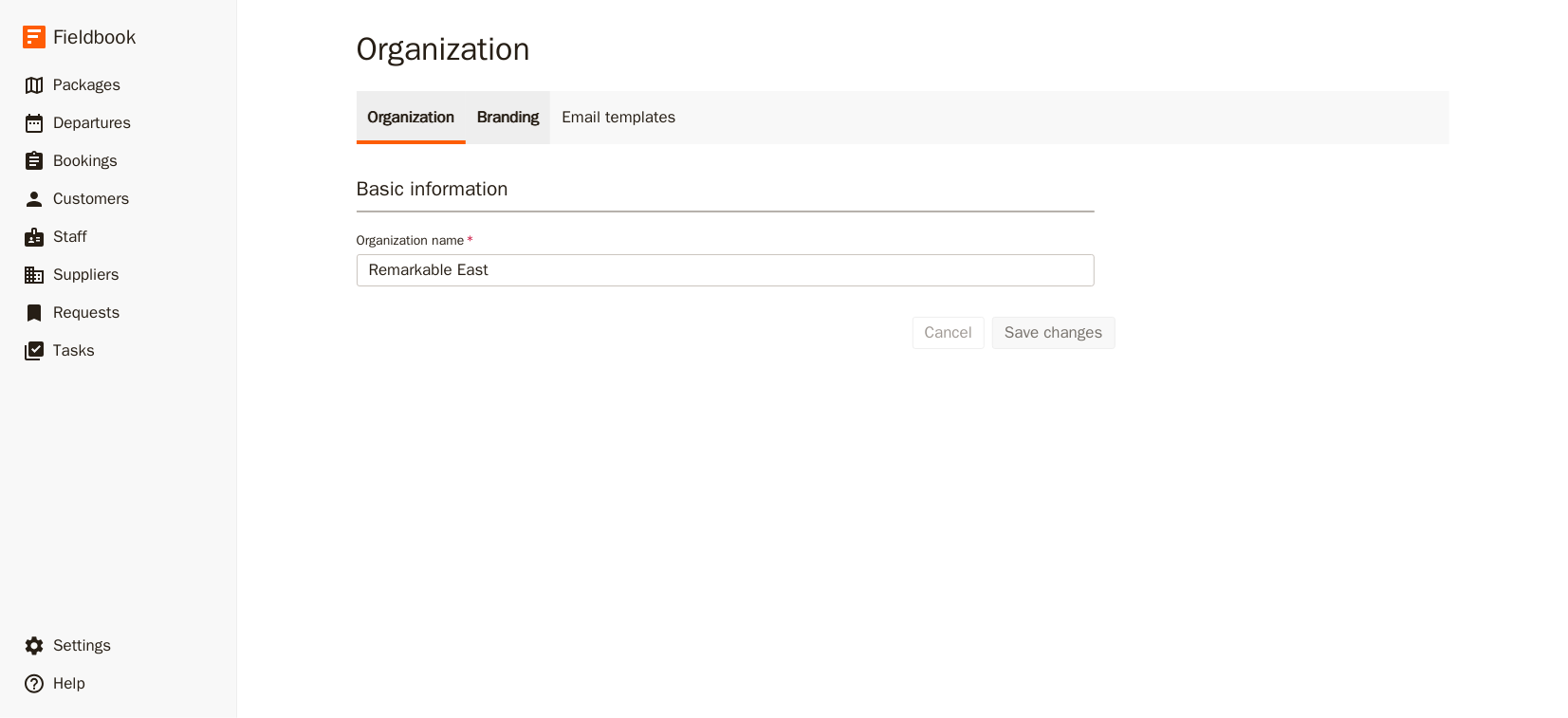 click on "Branding" at bounding box center [507, 118] 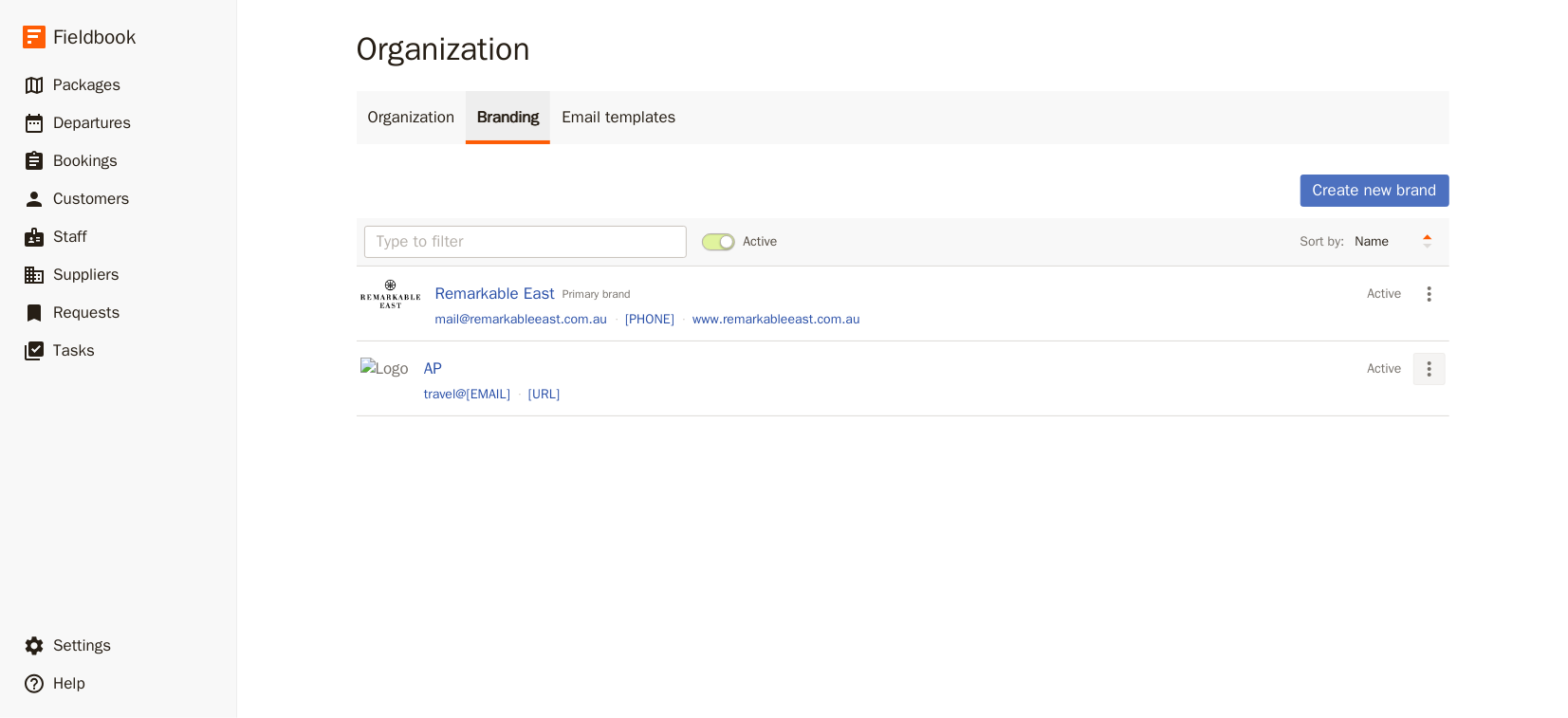 click 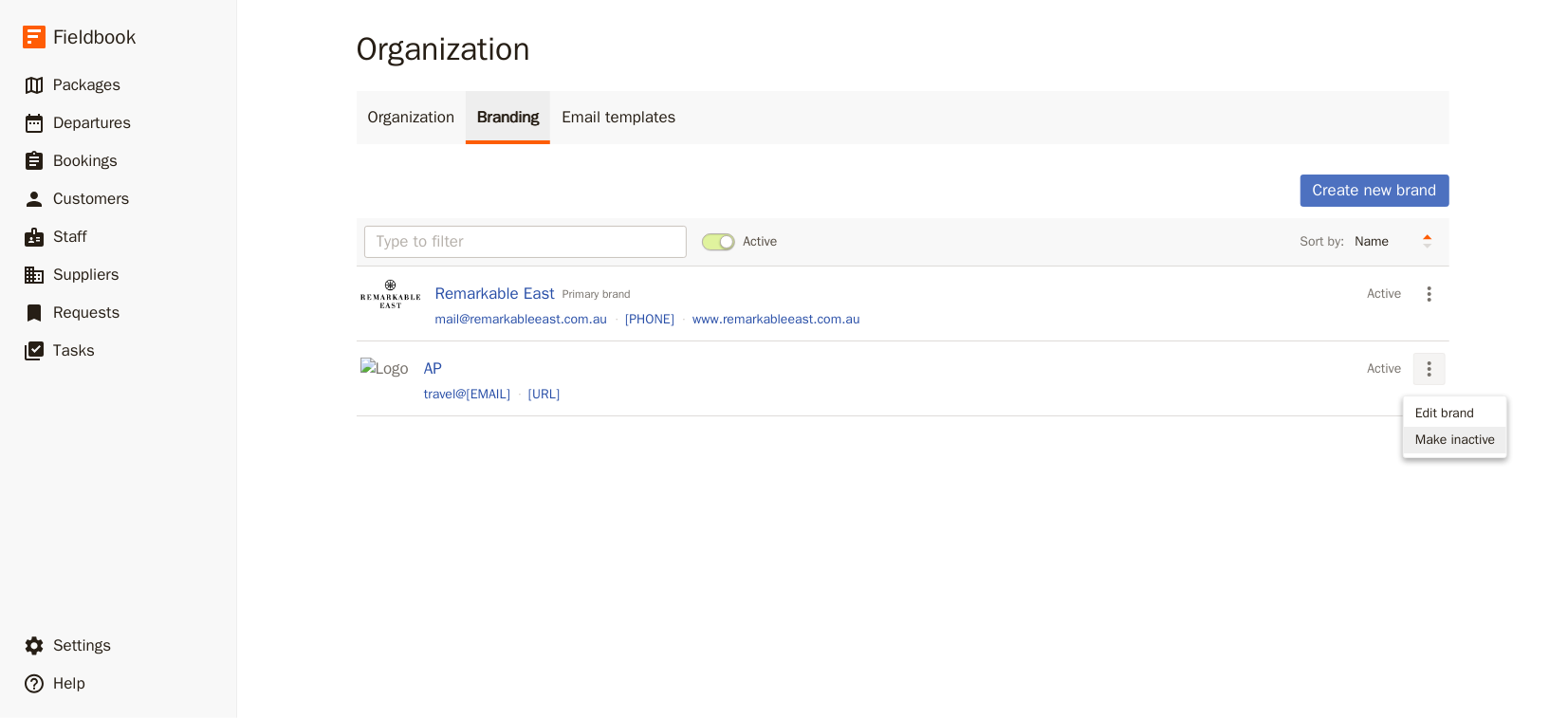 click on "mail@remarkableeast.com.au 1300 555 282 www.remarkableeast.com.au AP Active ​ travel@adventureproud.com adventureproud.com" at bounding box center [903, 234] 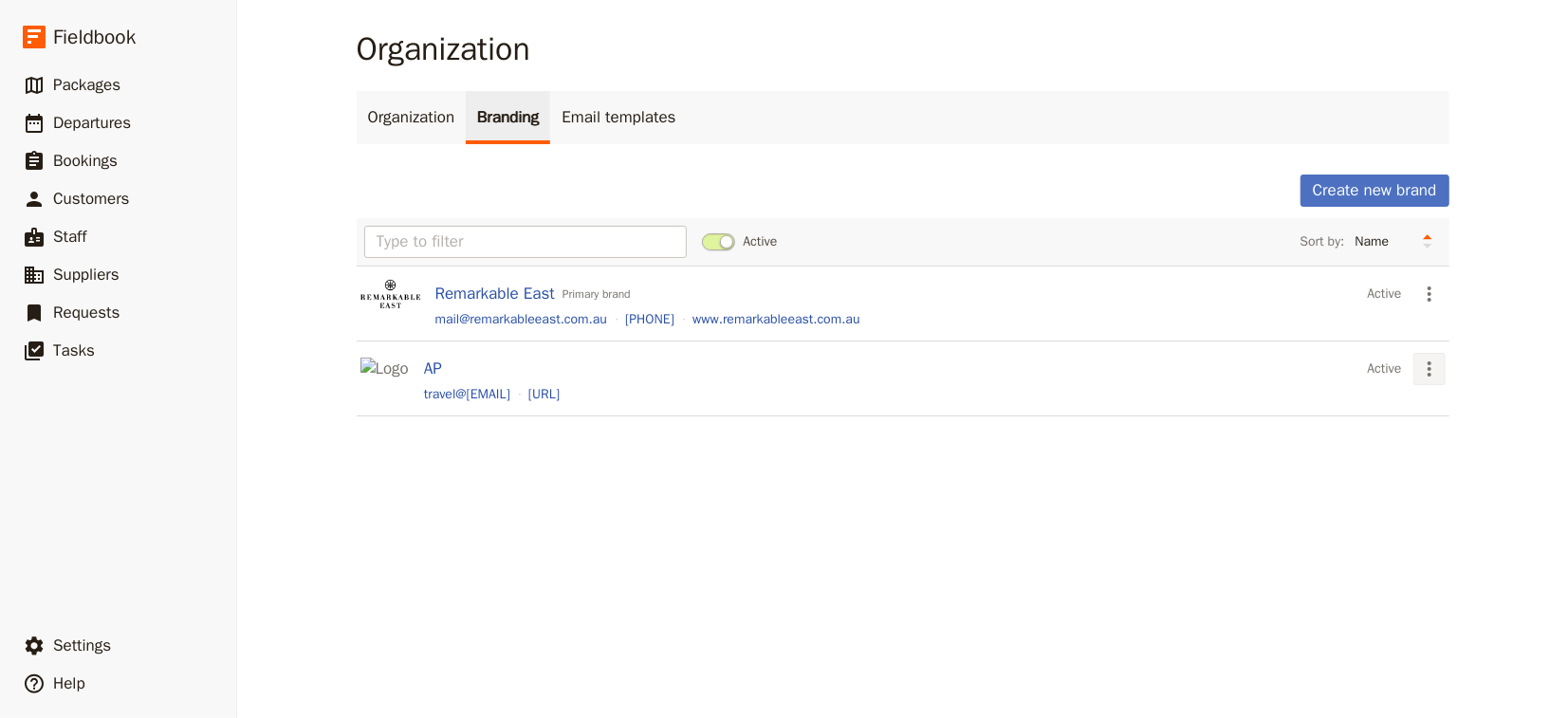 click 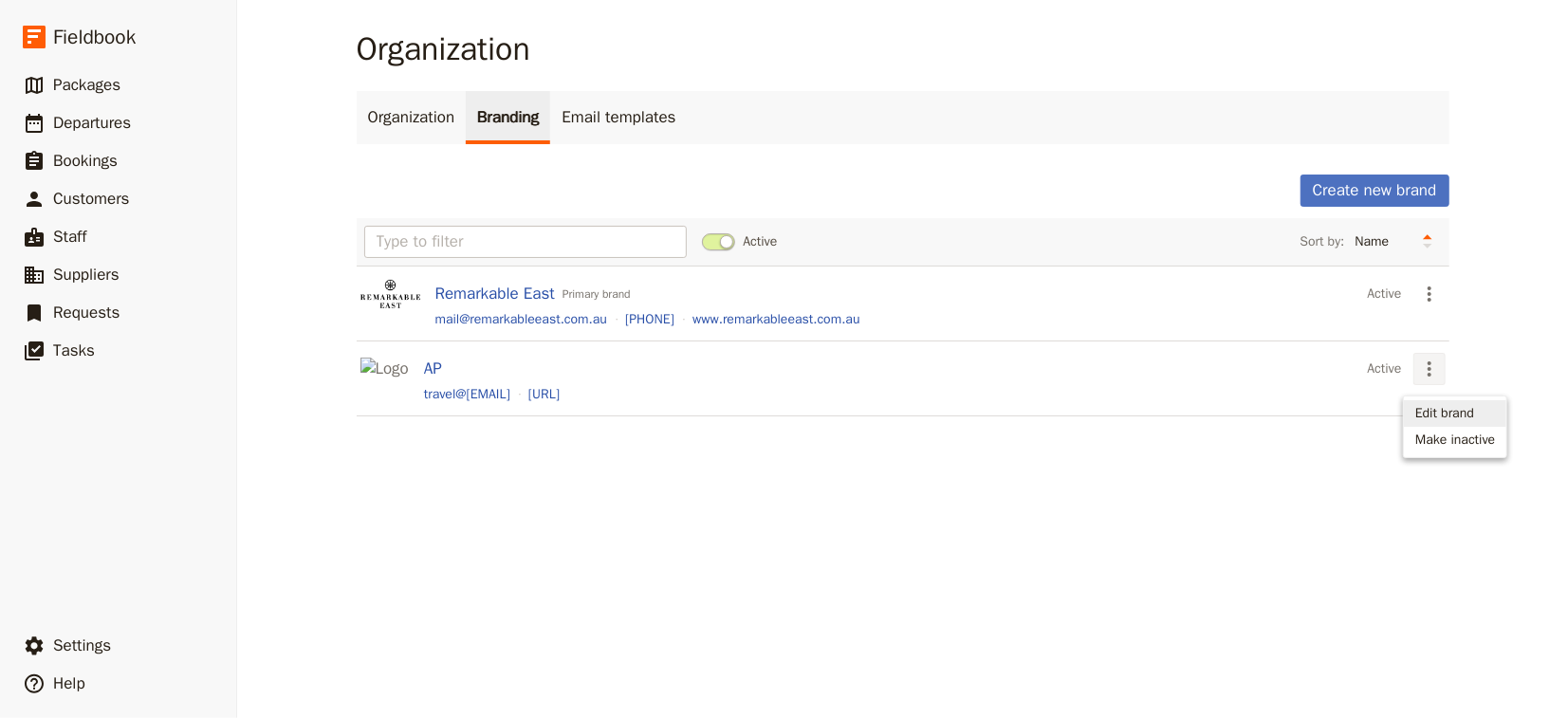 click on "Edit brand" at bounding box center (1445, 414) 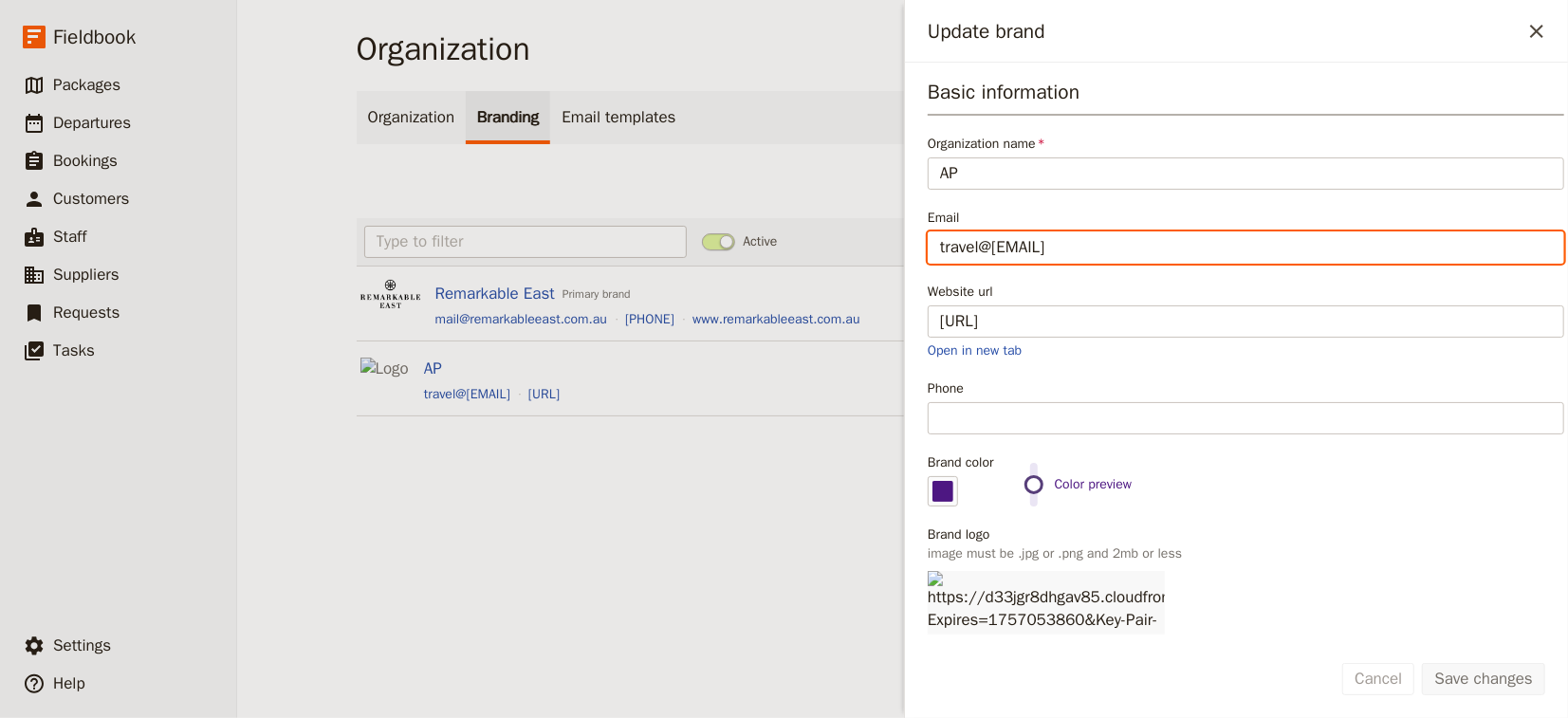 drag, startPoint x: 1171, startPoint y: 252, endPoint x: 850, endPoint y: 267, distance: 321.35028 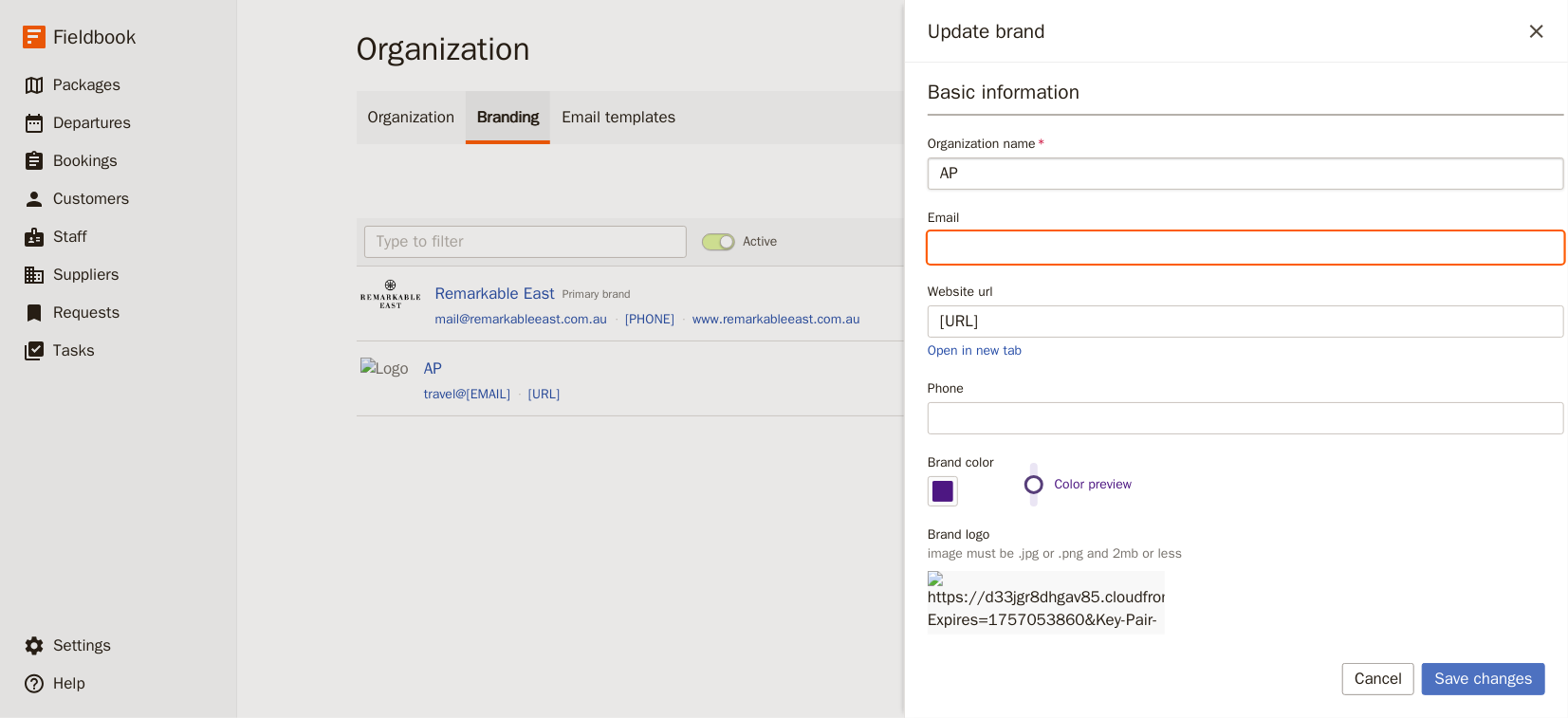 type 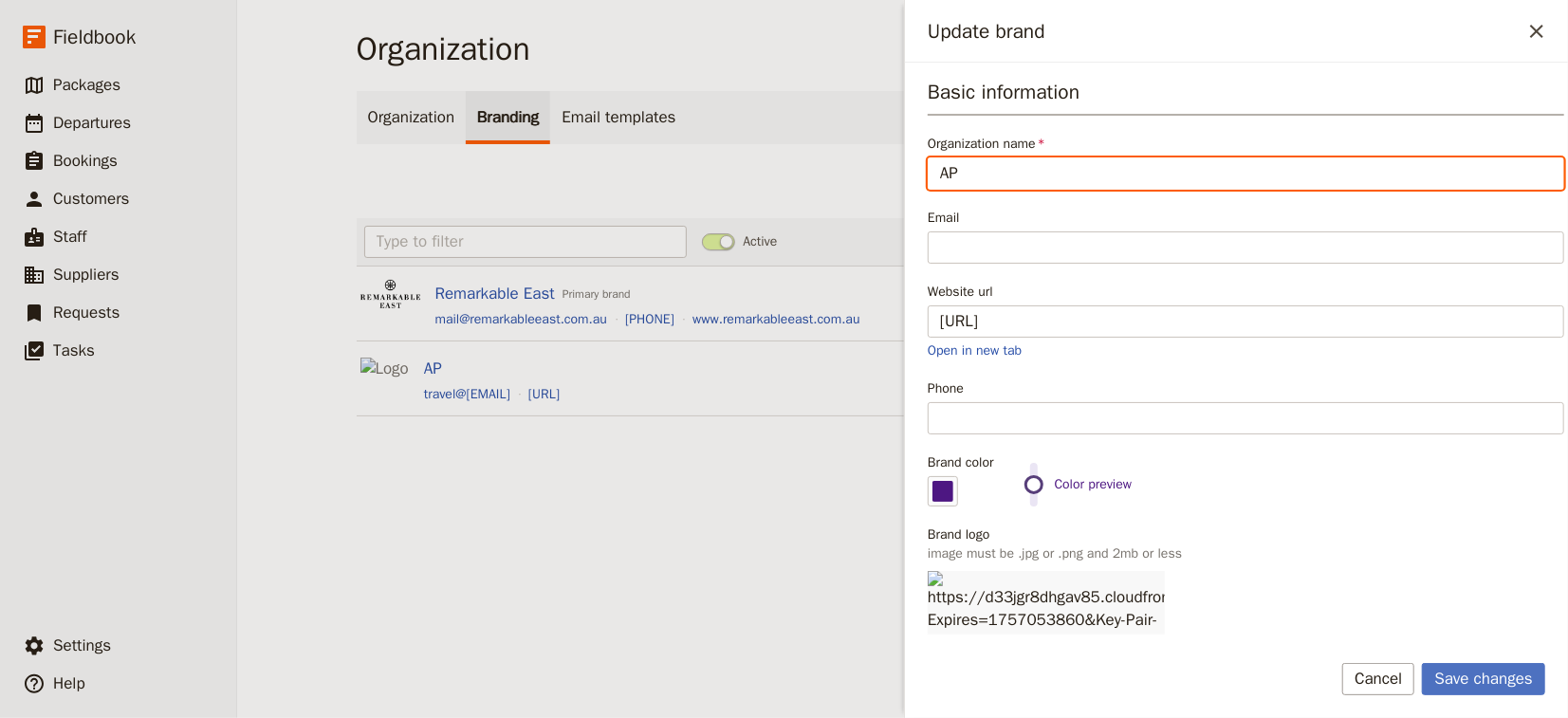 drag, startPoint x: 965, startPoint y: 182, endPoint x: 916, endPoint y: 178, distance: 49.162994 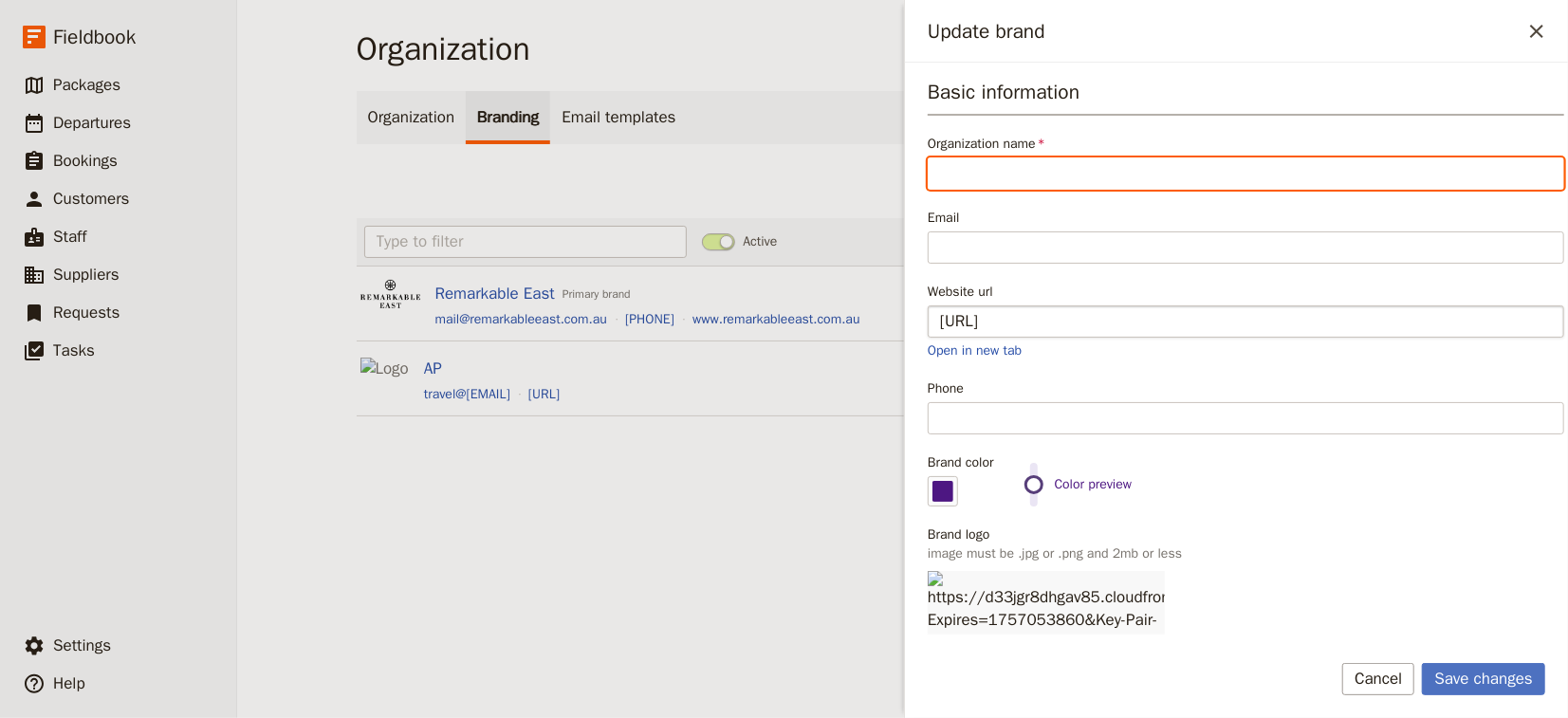 type 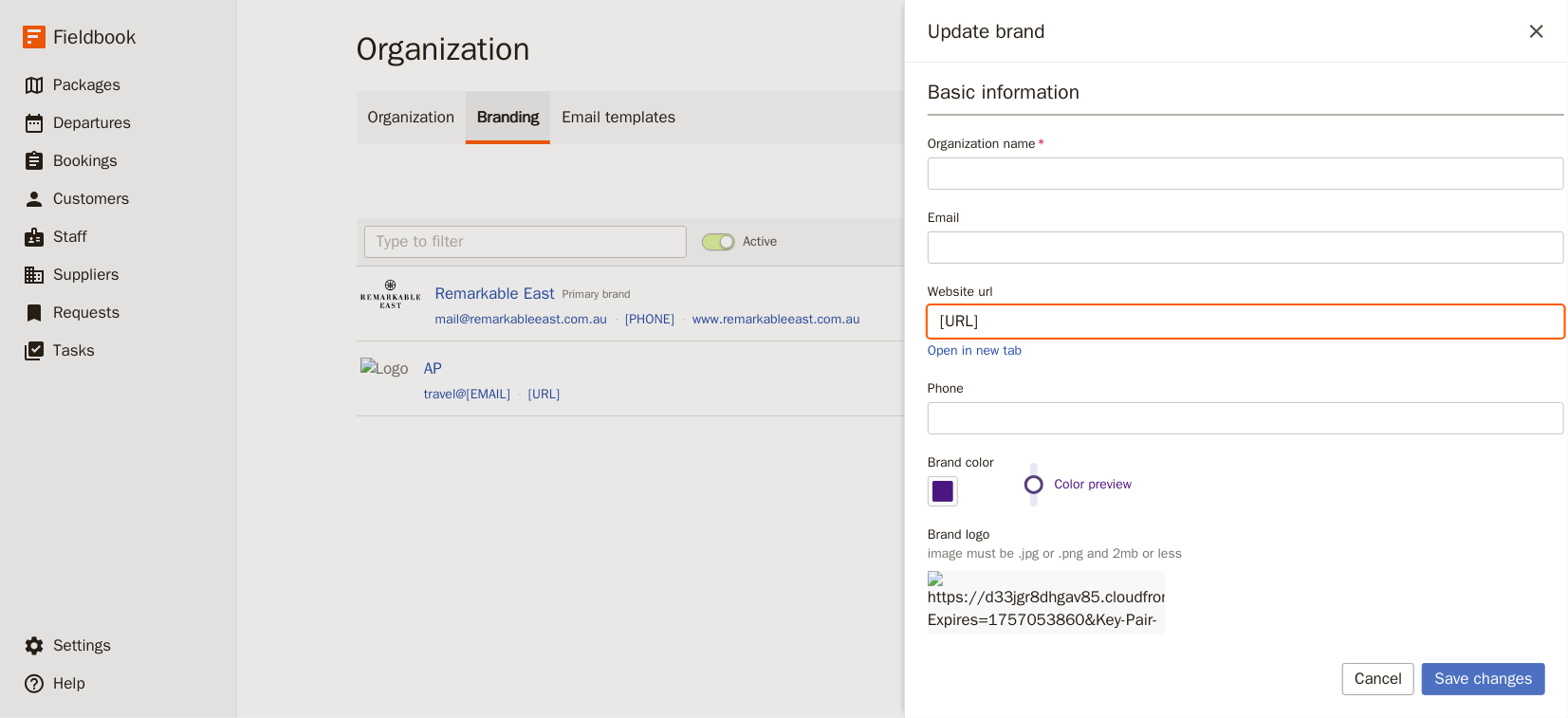drag, startPoint x: 1186, startPoint y: 327, endPoint x: 871, endPoint y: 349, distance: 315.76732 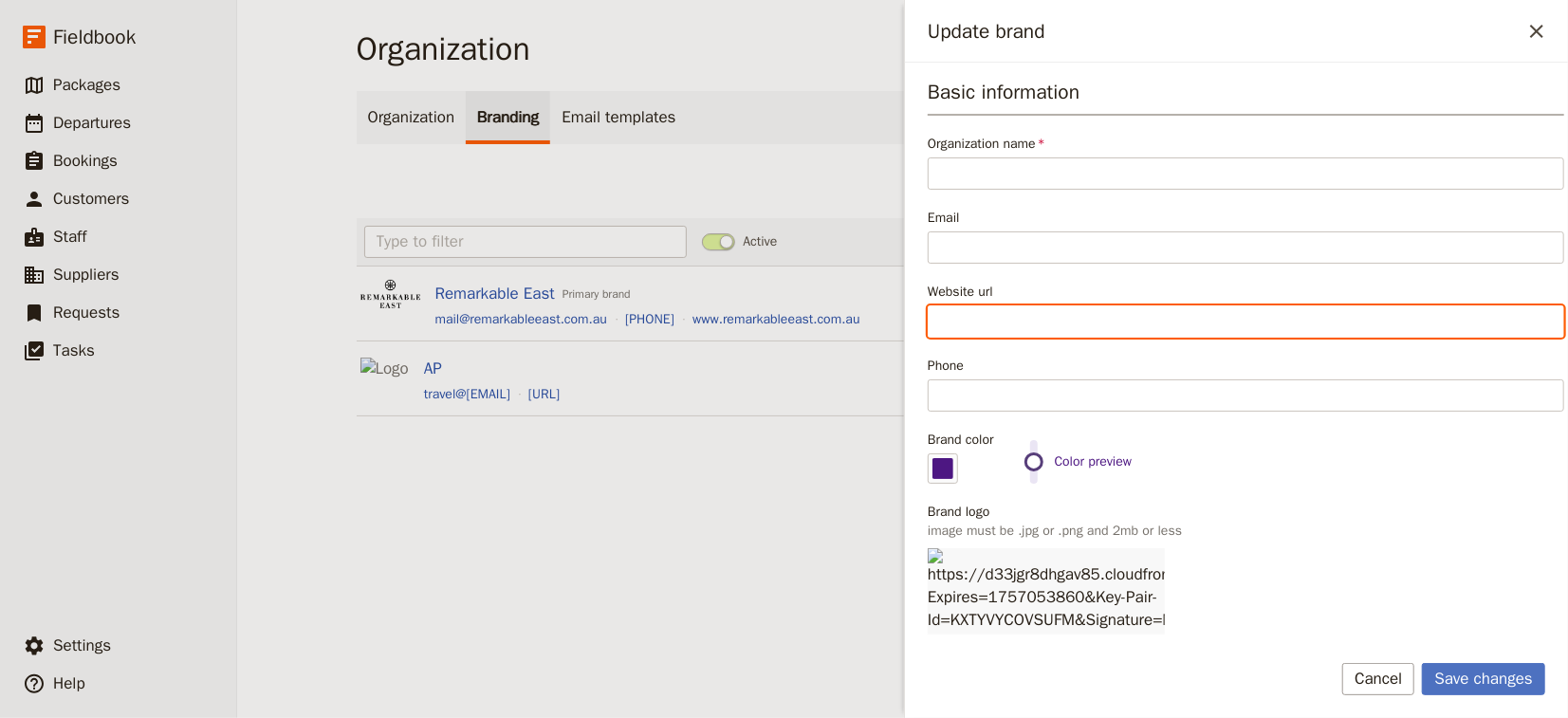 type 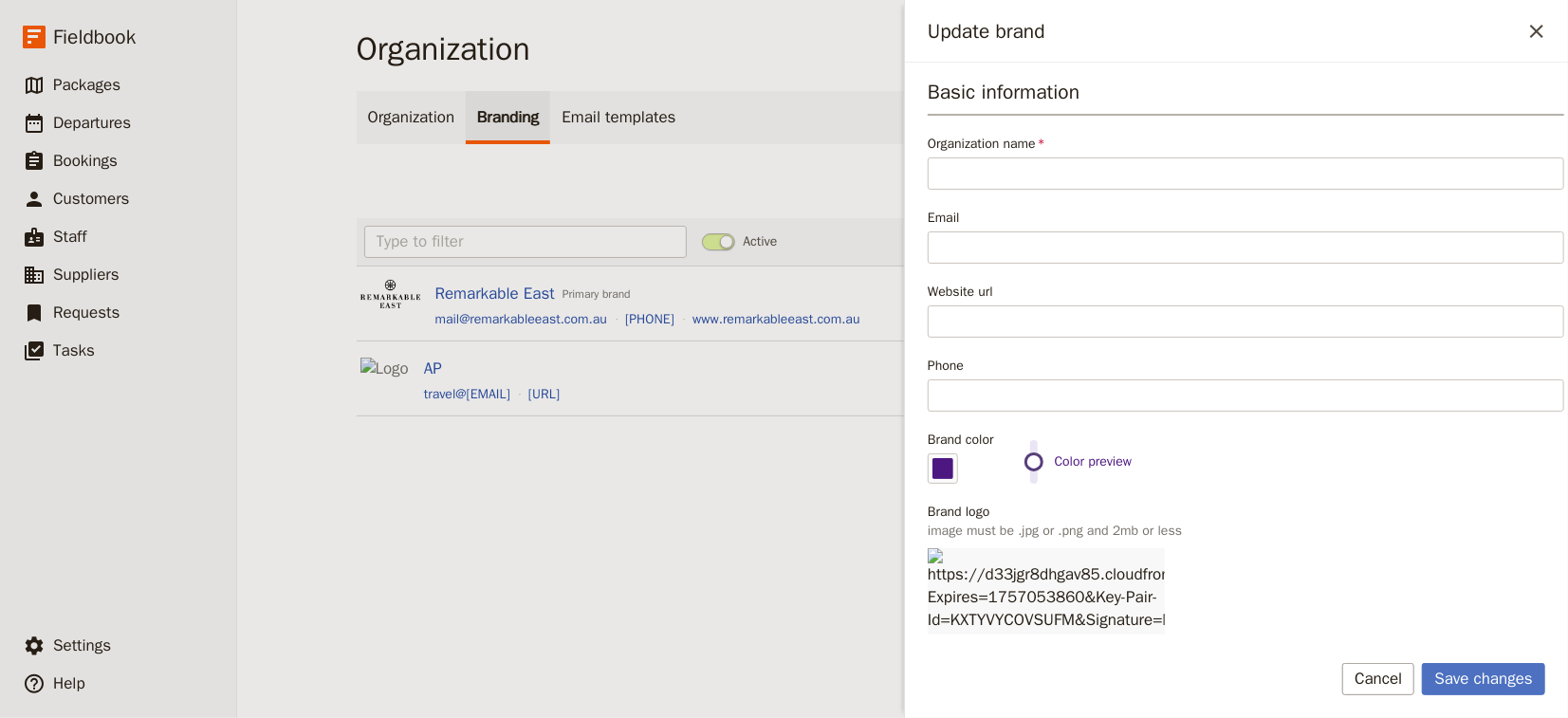 click on "Brand logo image must be .jpg or .png and 2mb or less Change Remove" at bounding box center (1245, 621) 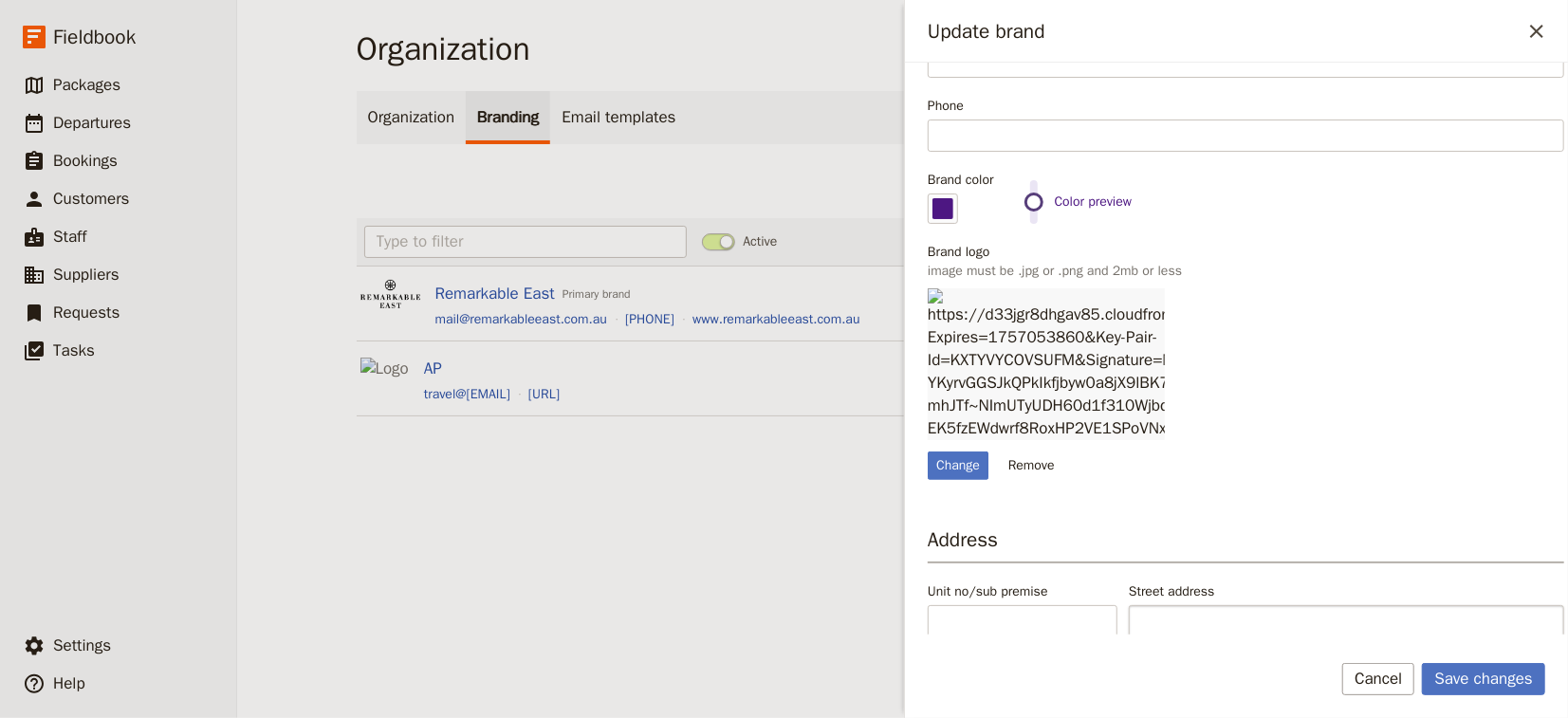 scroll, scrollTop: 278, scrollLeft: 0, axis: vertical 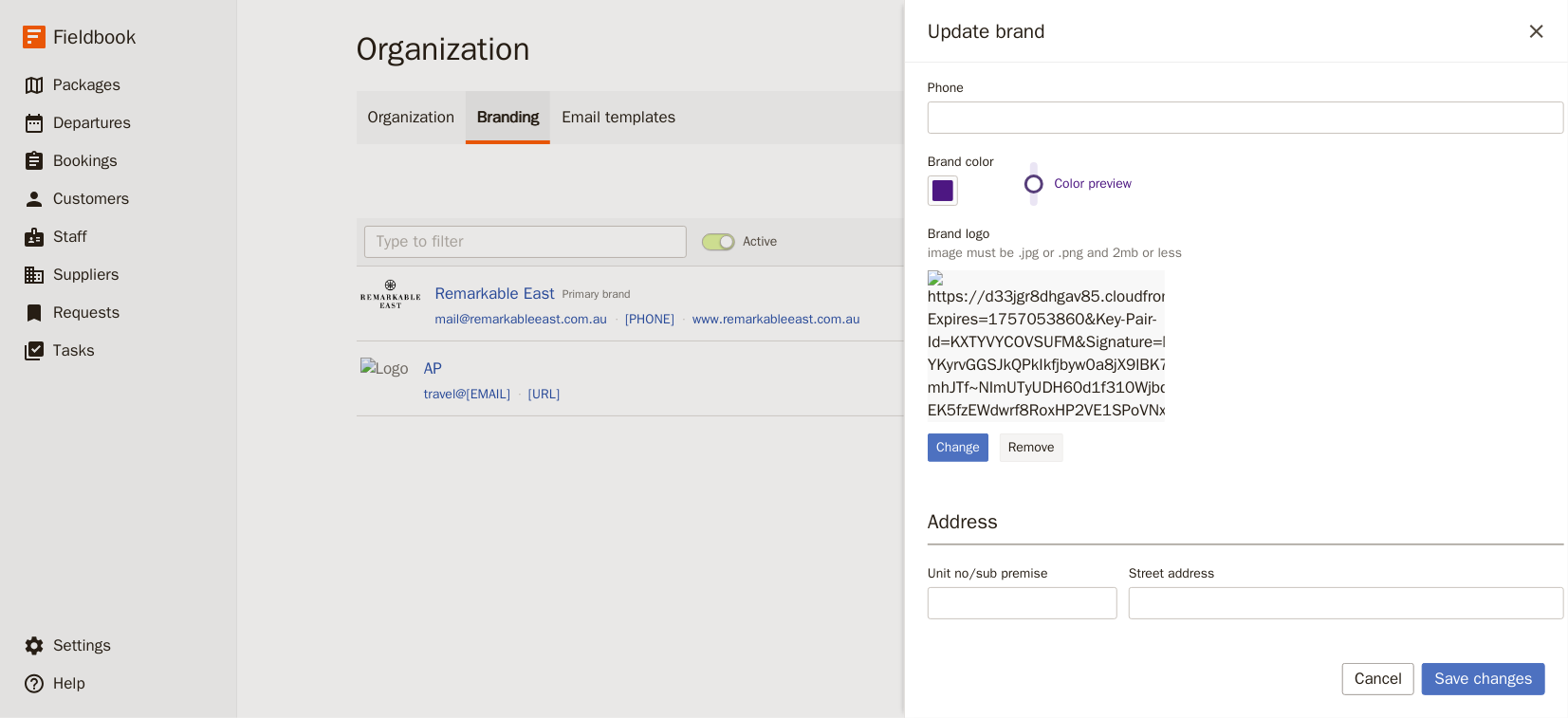 click on "Remove" at bounding box center (1031, 448) 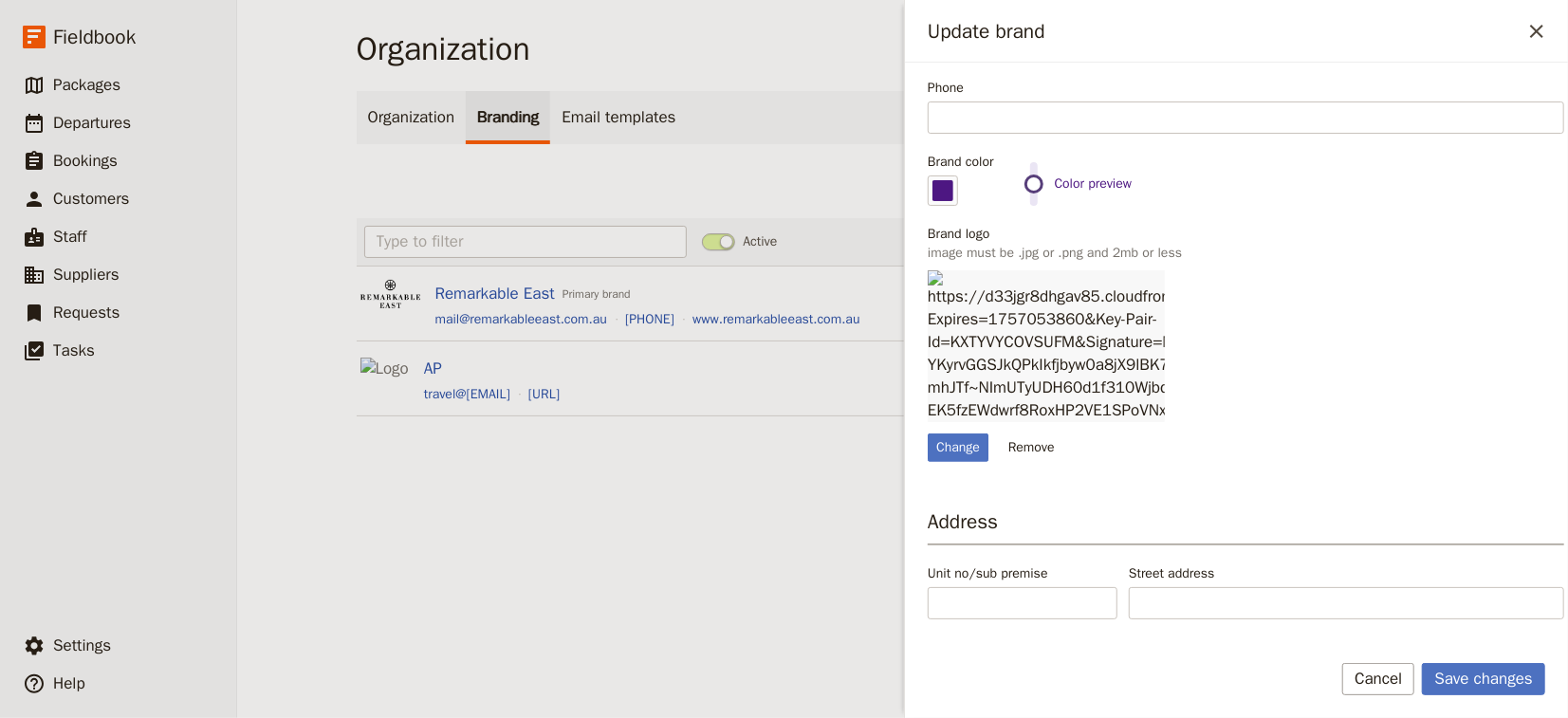scroll, scrollTop: 0, scrollLeft: 0, axis: both 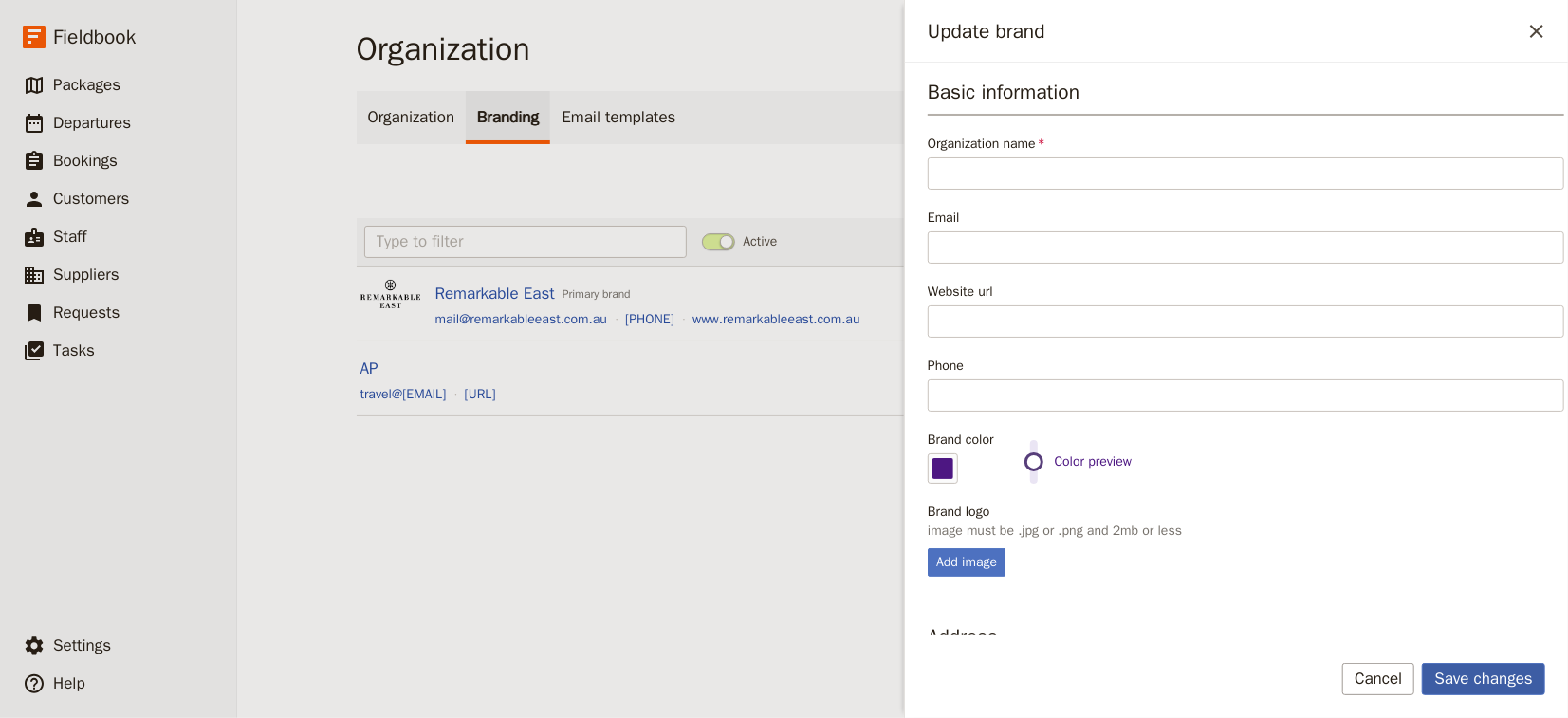 click on "Save changes" at bounding box center [1484, 679] 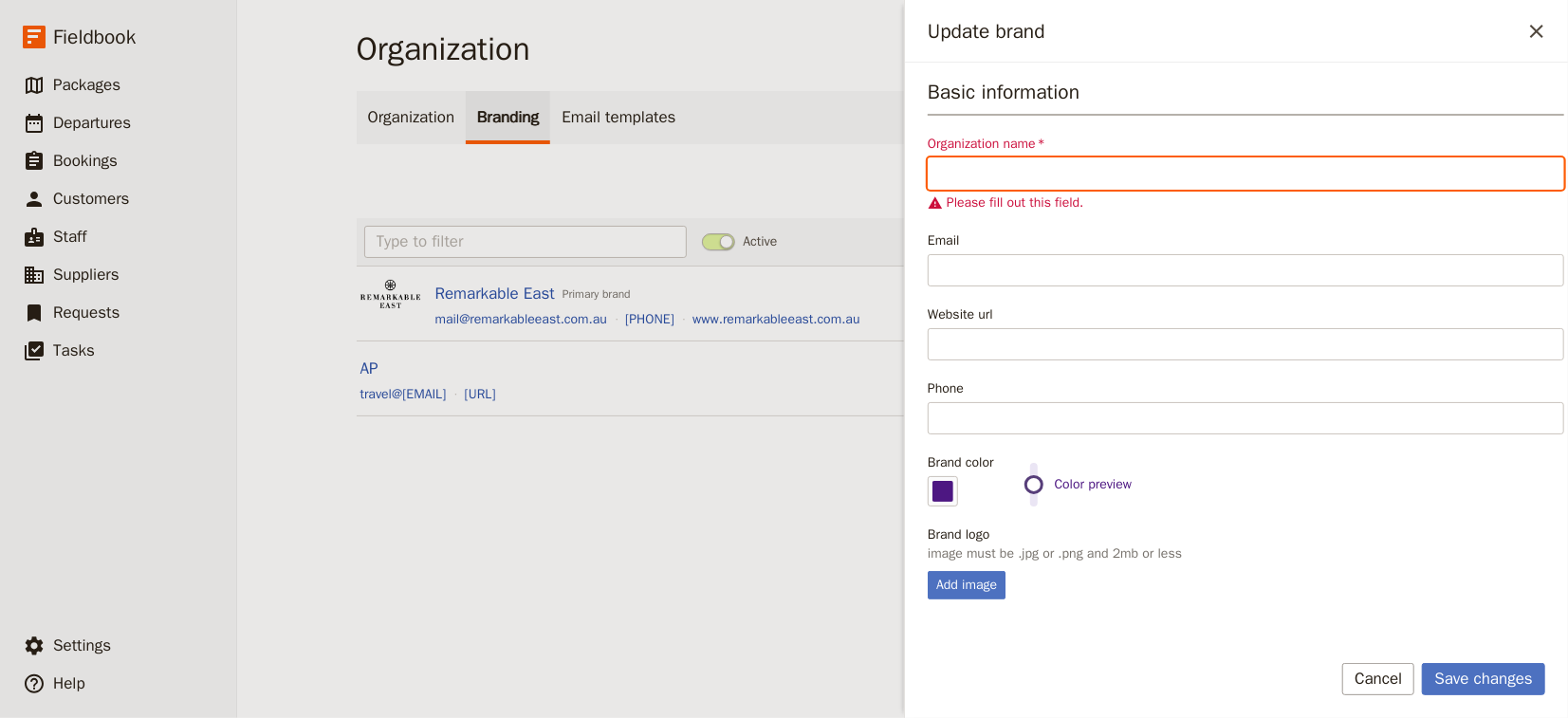 click on "Organization name" at bounding box center [1245, 174] 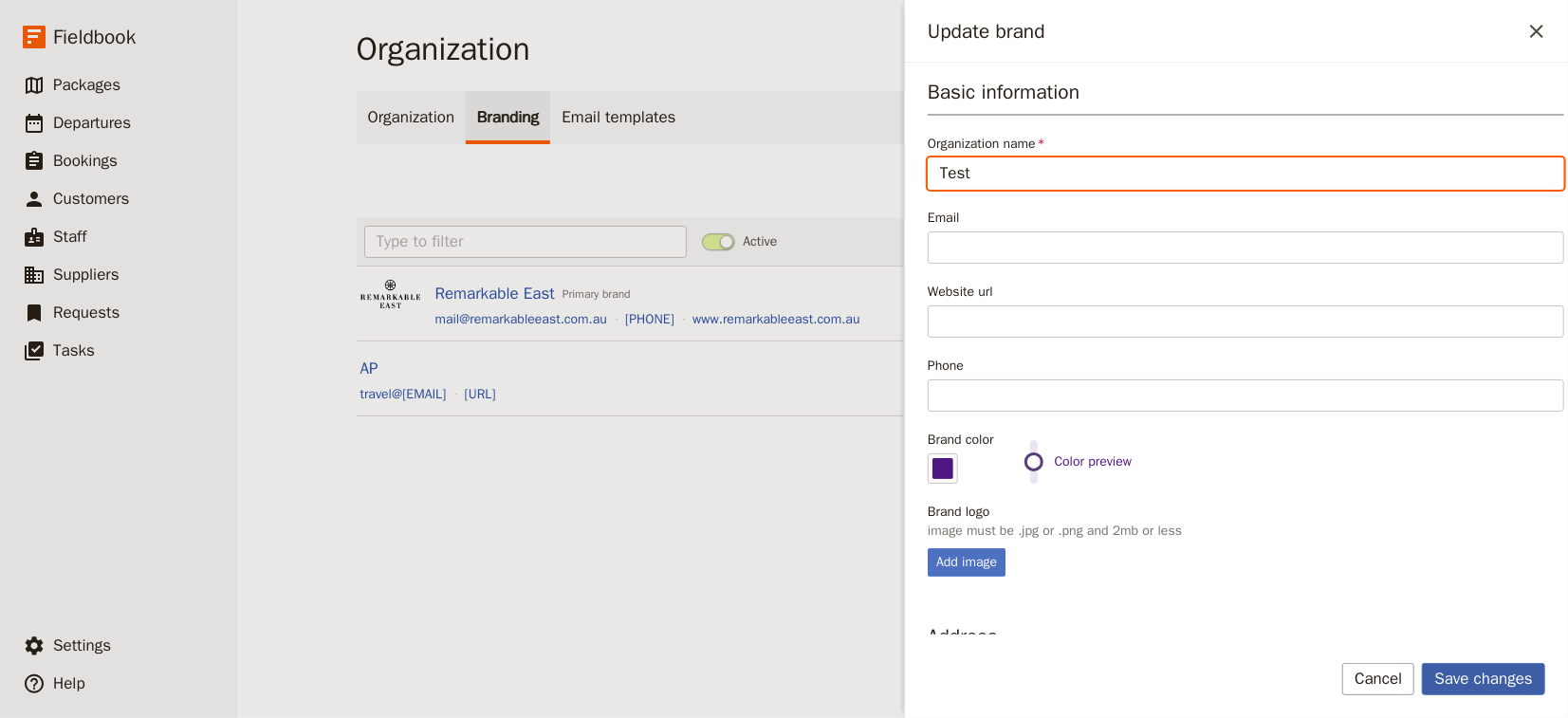type on "Test" 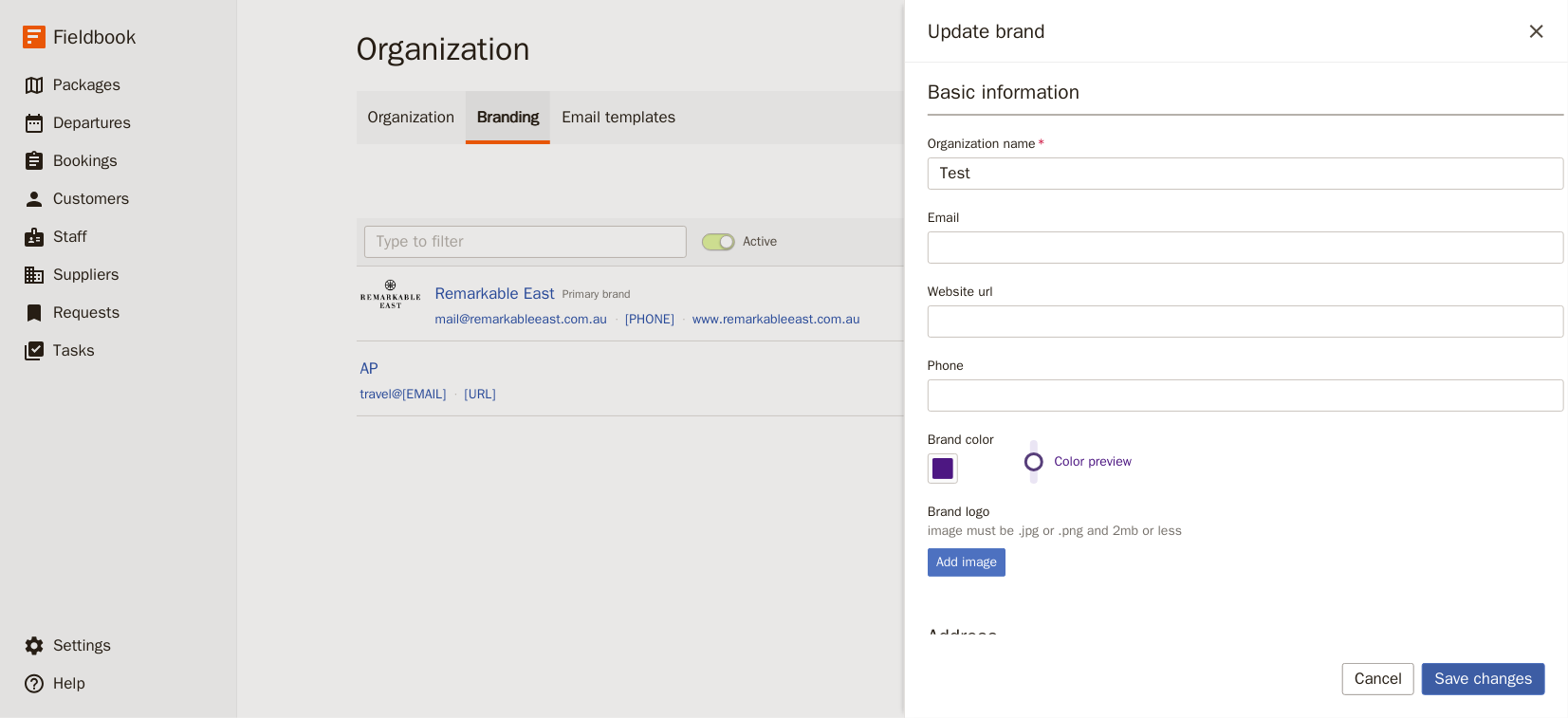 click on "Save changes" at bounding box center [1484, 679] 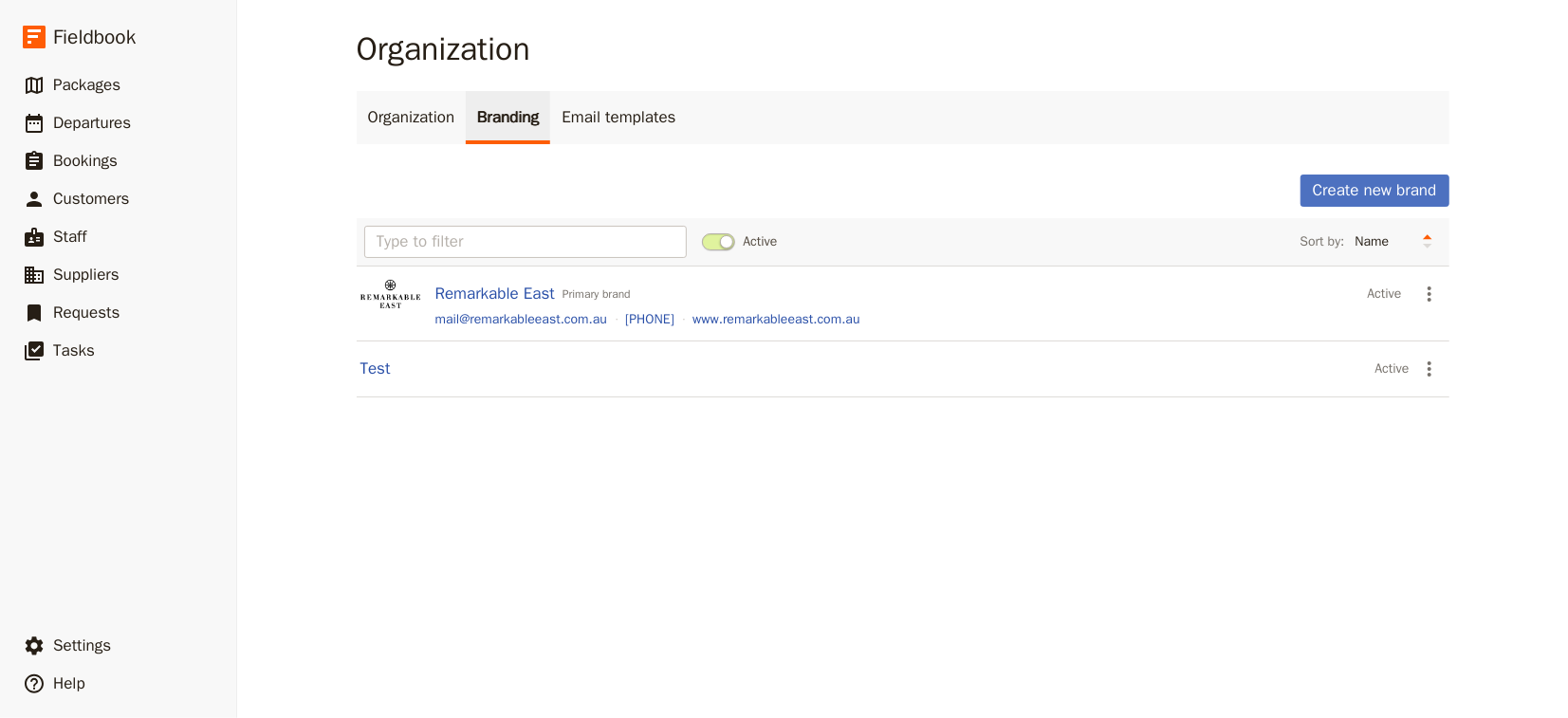 click on "mail@remarkableeast.com.au 1300 555 282 www.remarkableeast.com.au Test Active ​" at bounding box center (902, 359) 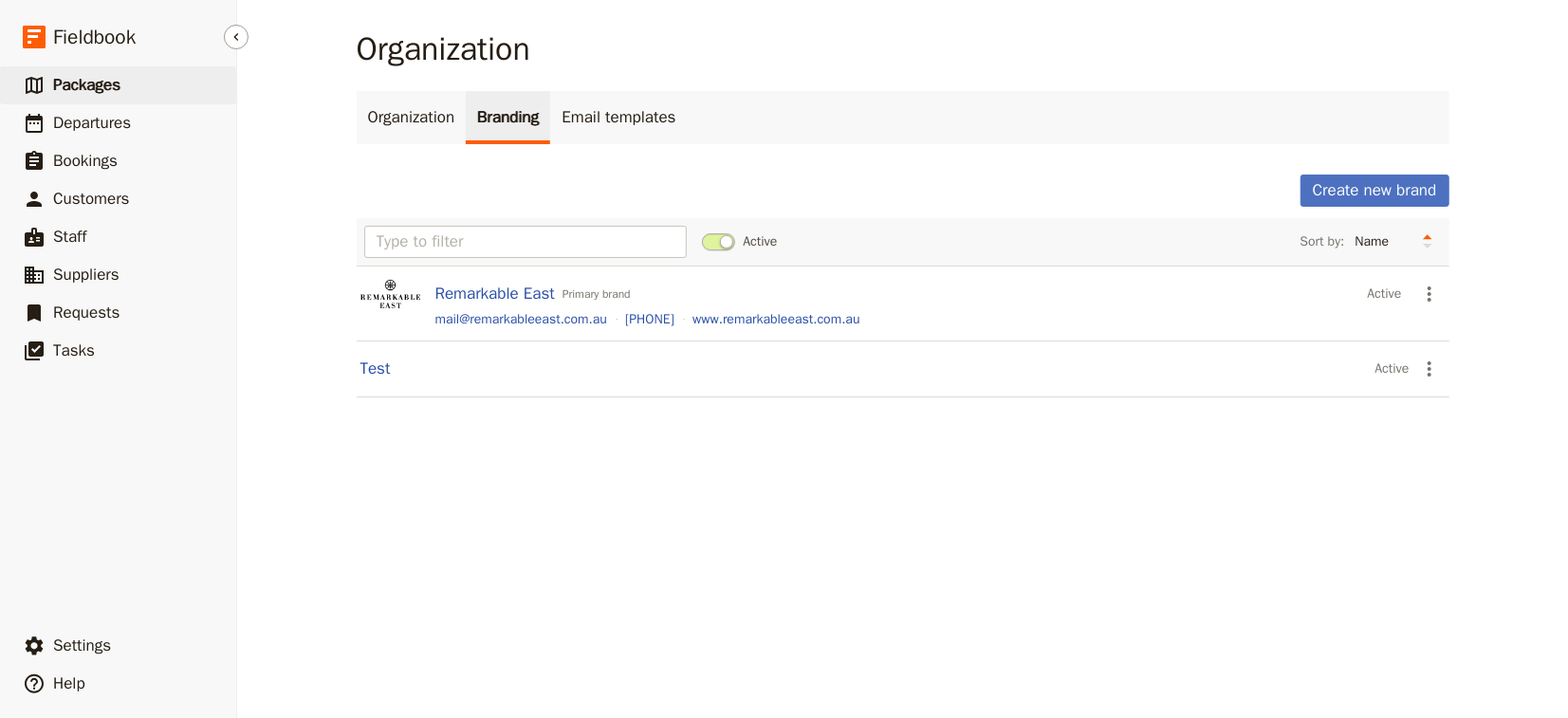 click on "Packages" at bounding box center [86, 84] 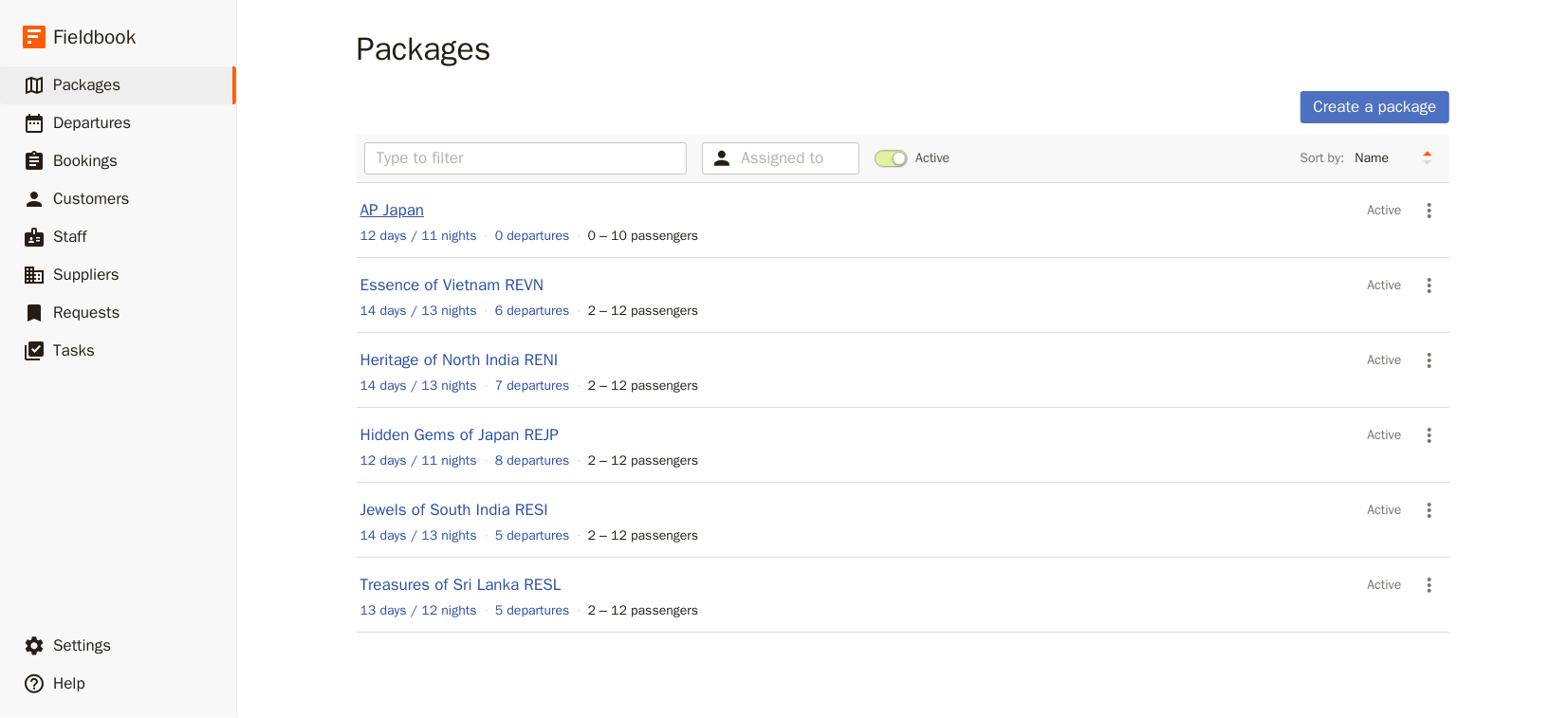 click on "AP Japan" at bounding box center (393, 210) 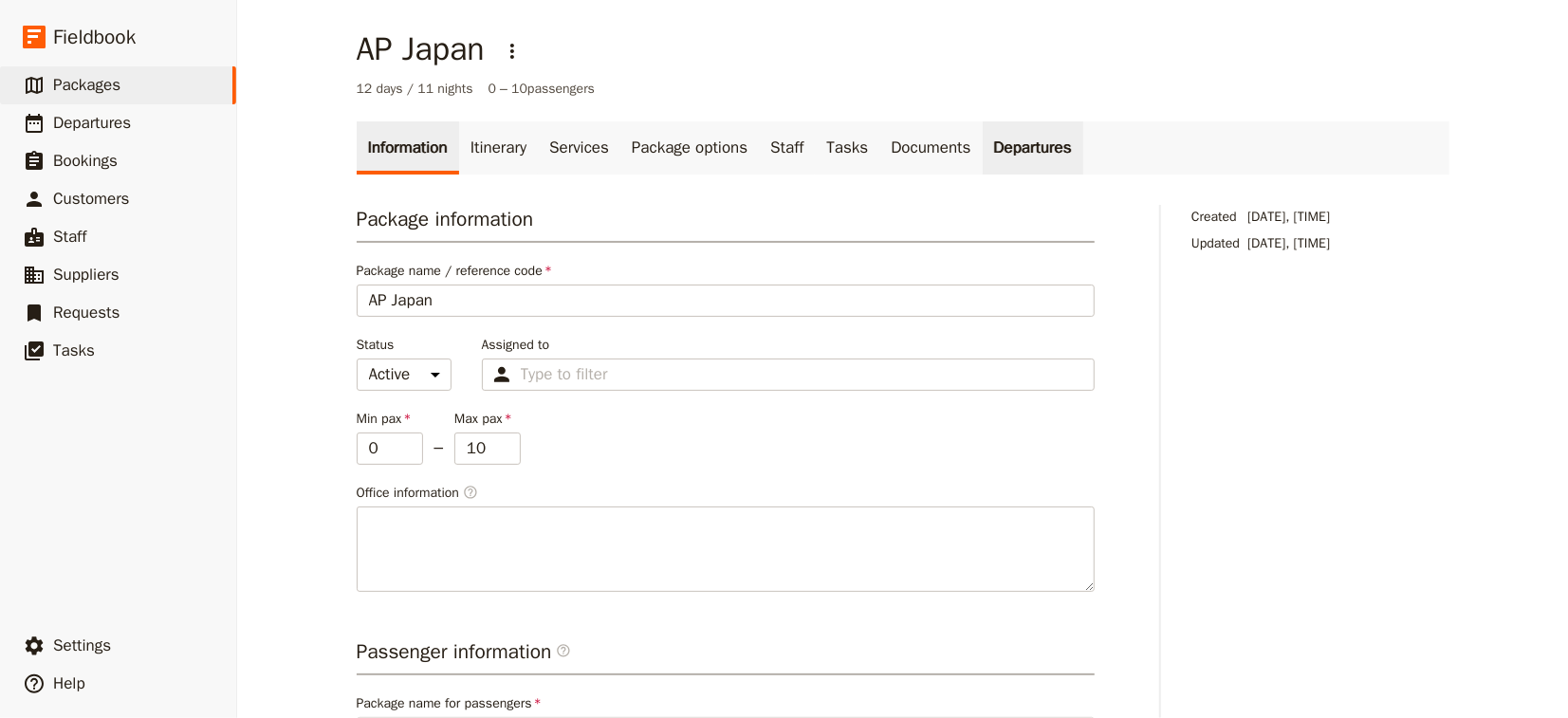 click on "Departures" at bounding box center [1033, 148] 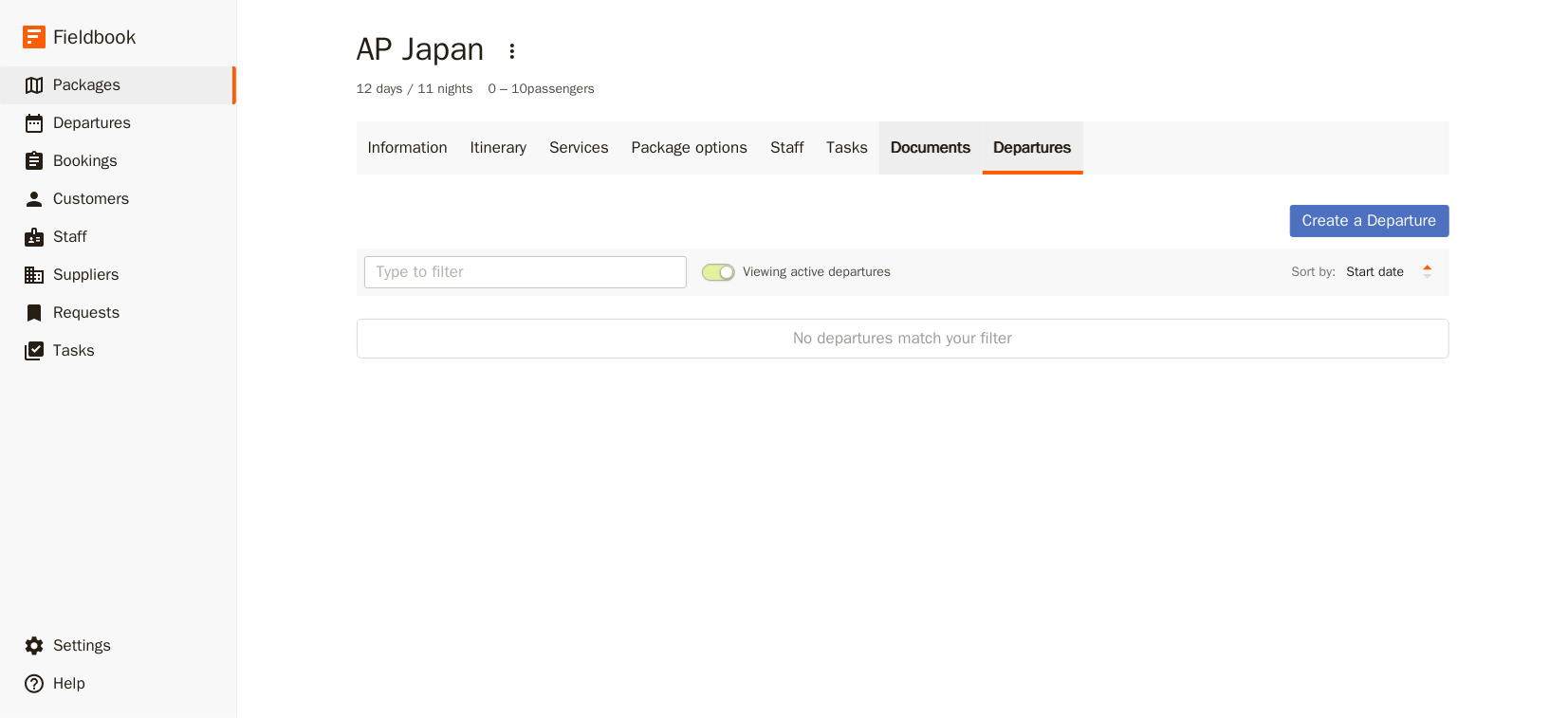 click on "Documents" at bounding box center [931, 148] 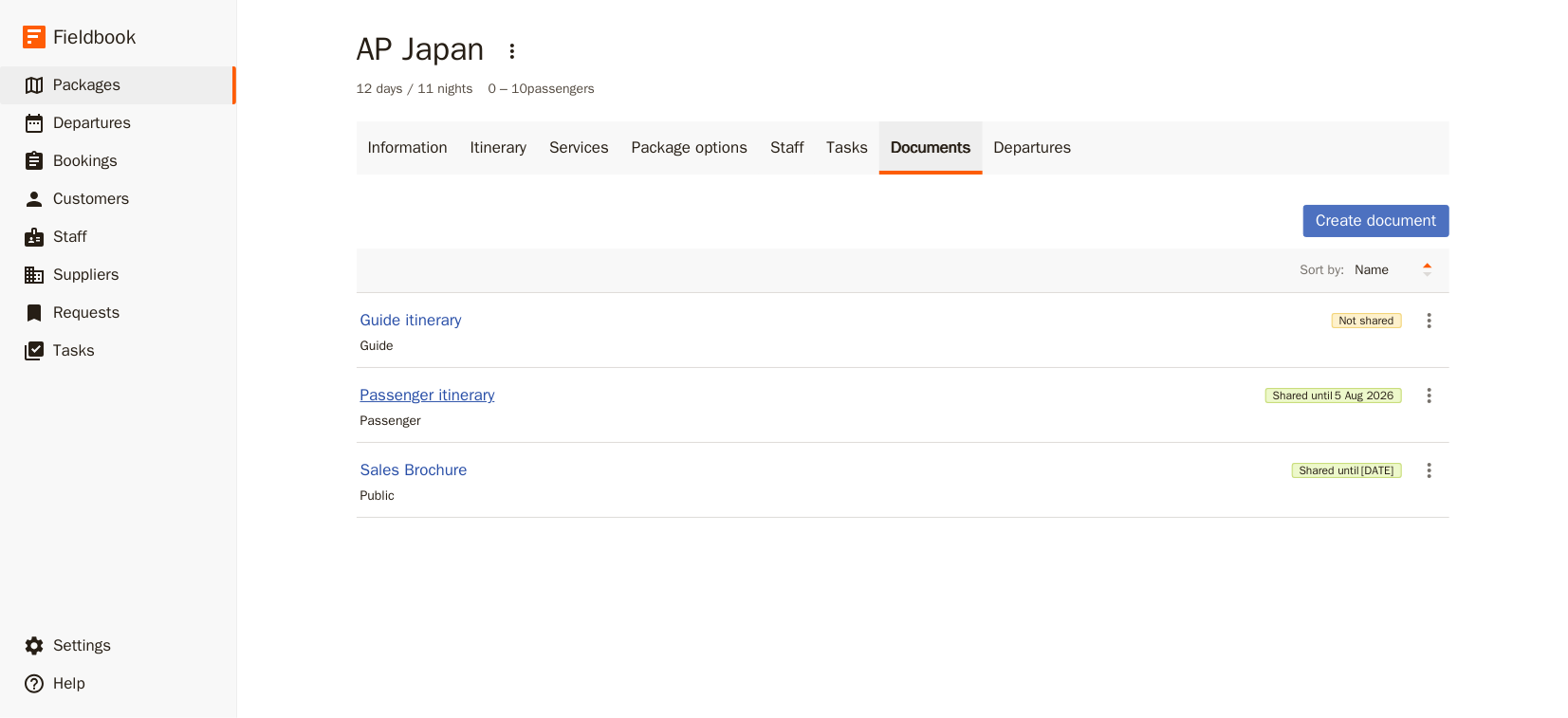 click on "Passenger itinerary" at bounding box center (428, 396) 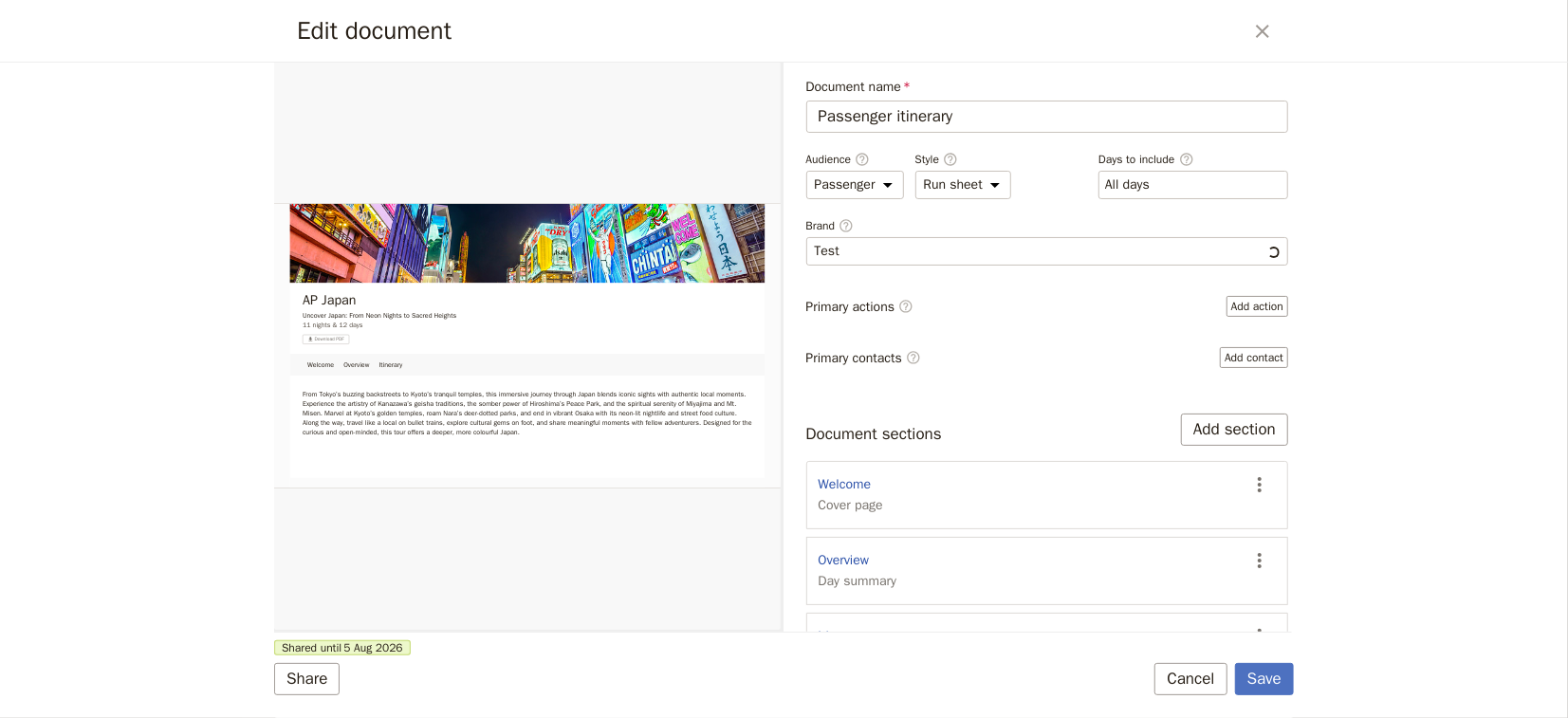 scroll, scrollTop: 0, scrollLeft: 0, axis: both 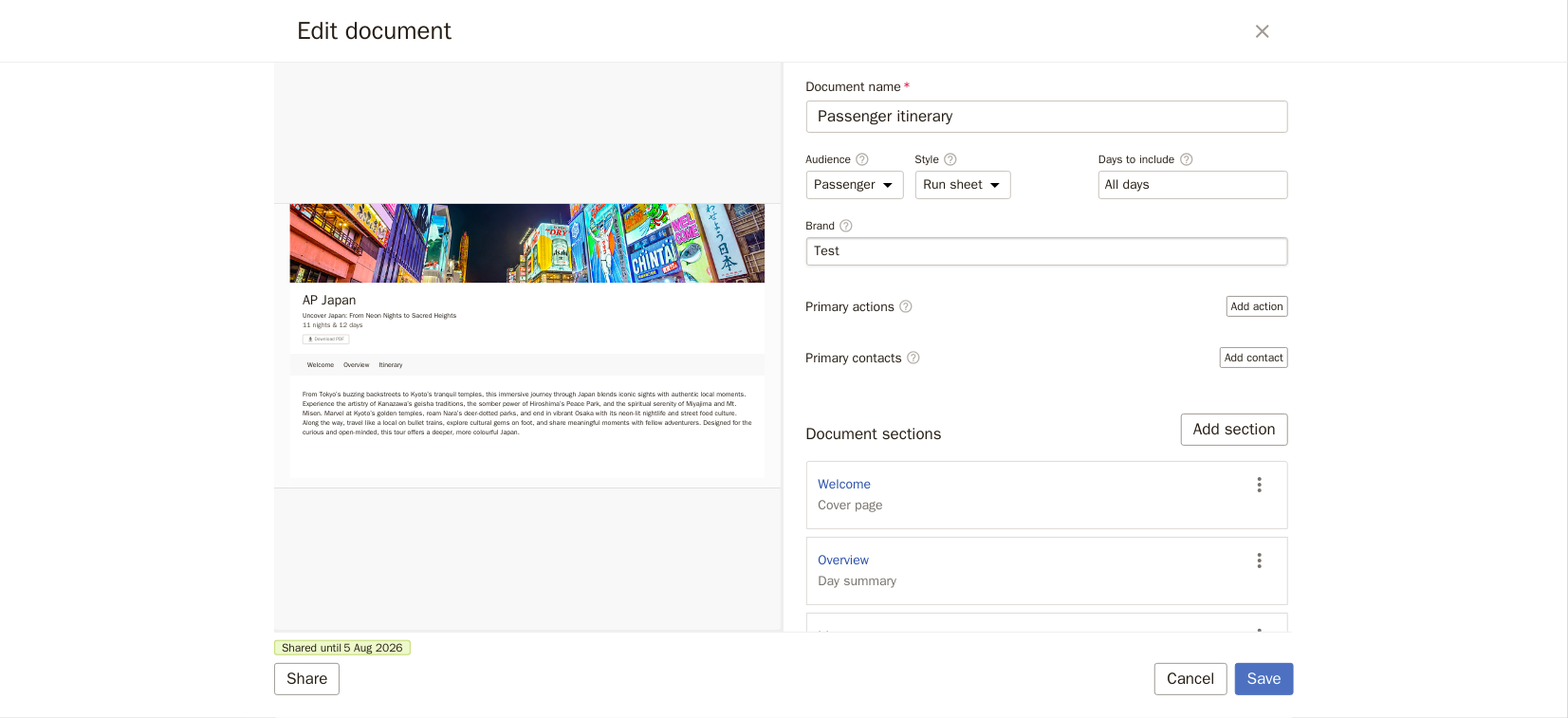 click on "[FIRST] [LAST]" at bounding box center (1047, 251) 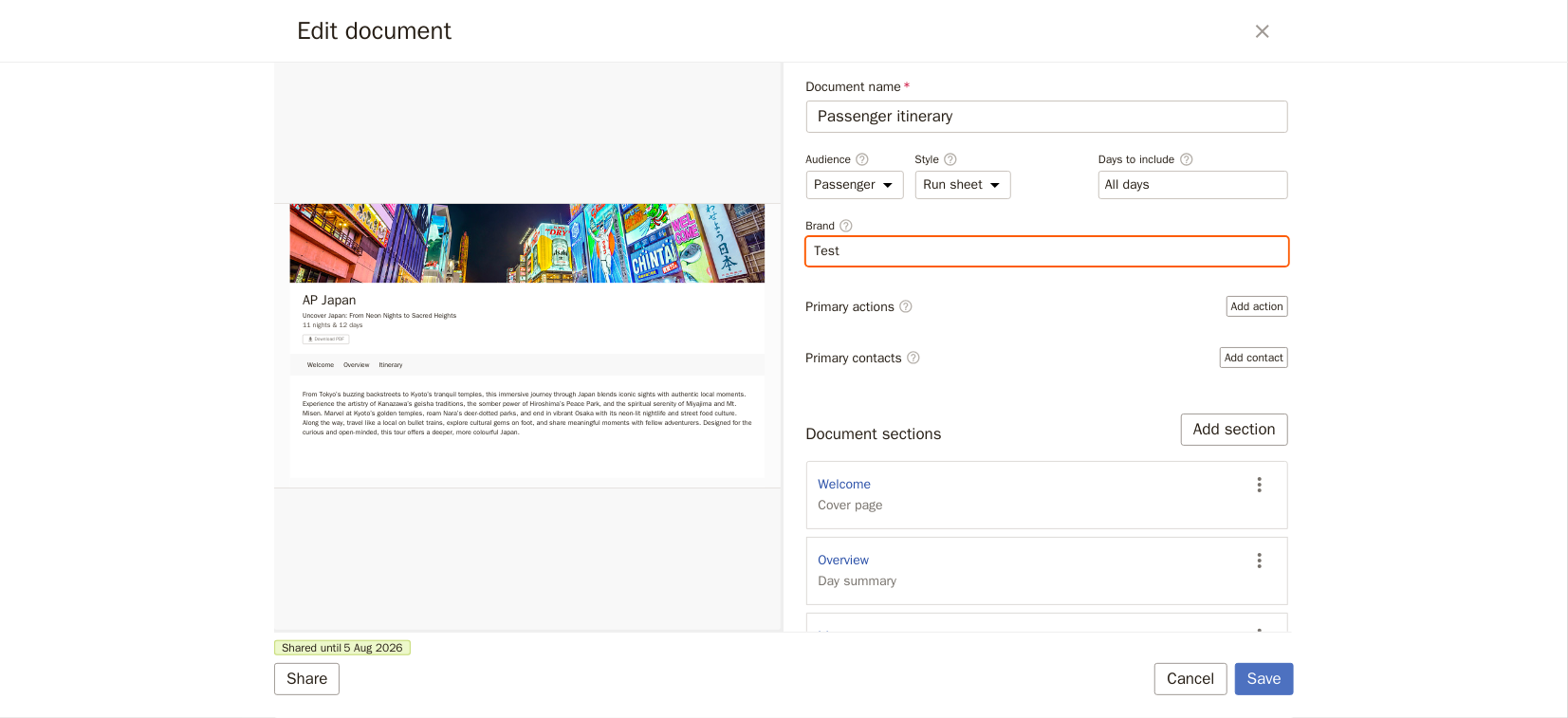 click on "Test" at bounding box center (814, 237) 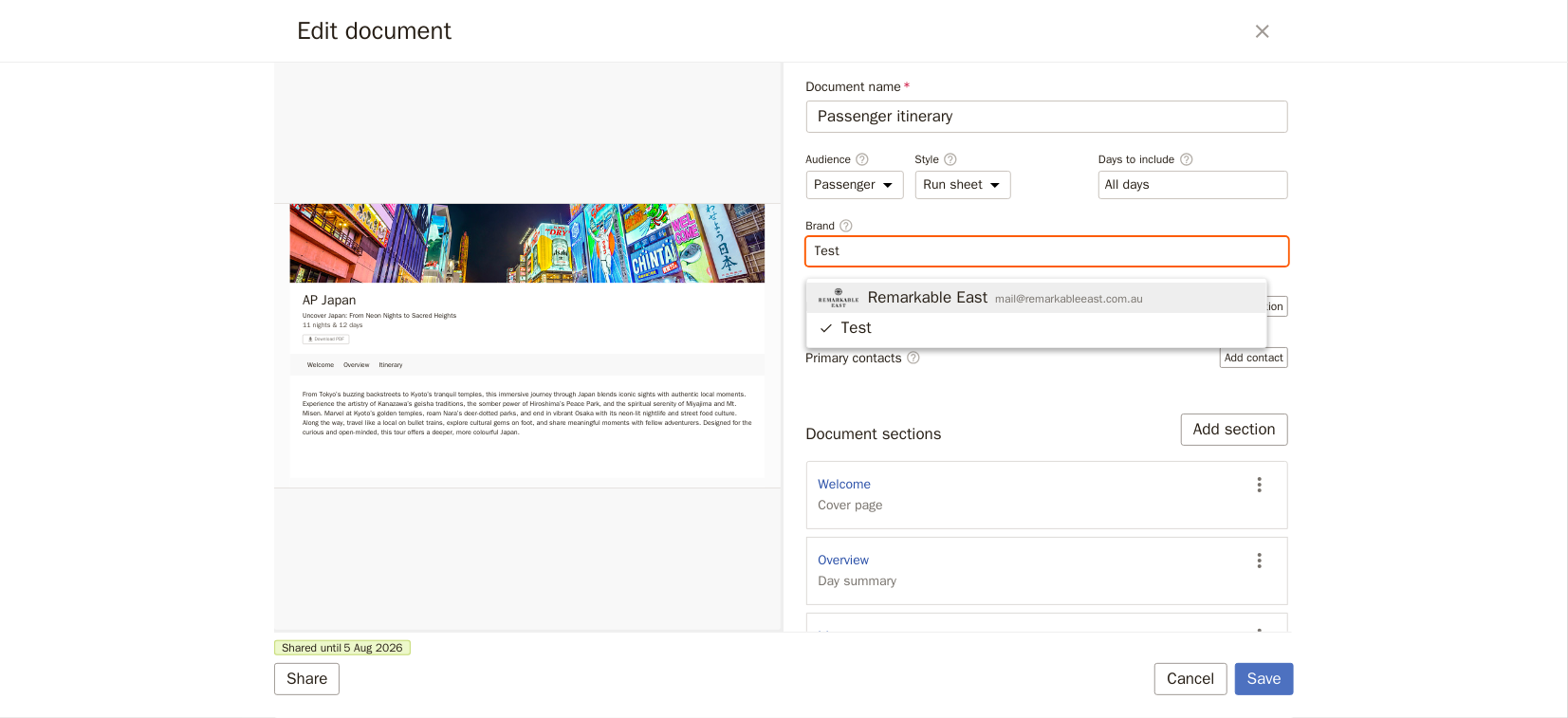 click on "[BRAND_NAME] [EMAIL]" at bounding box center (1037, 298) 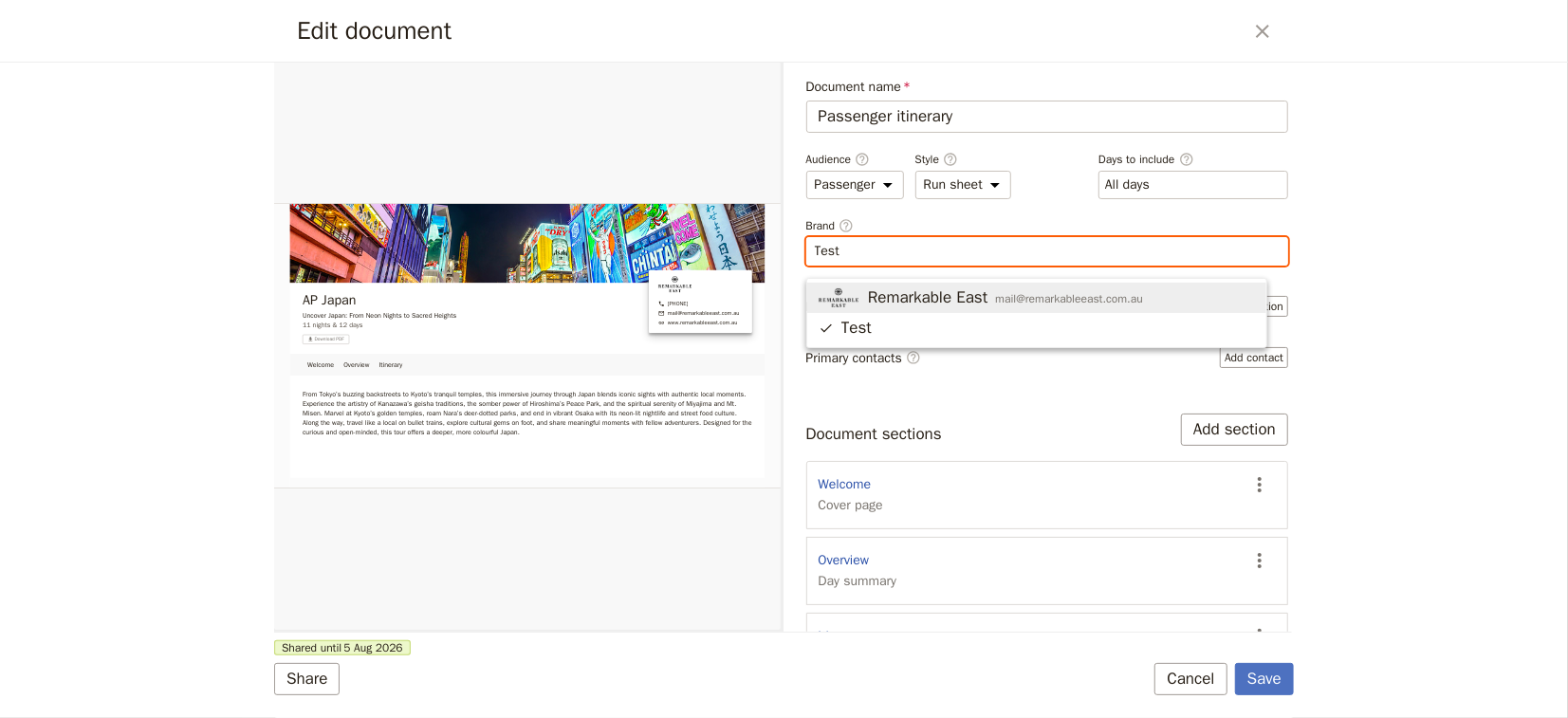 type on "Remarkable East" 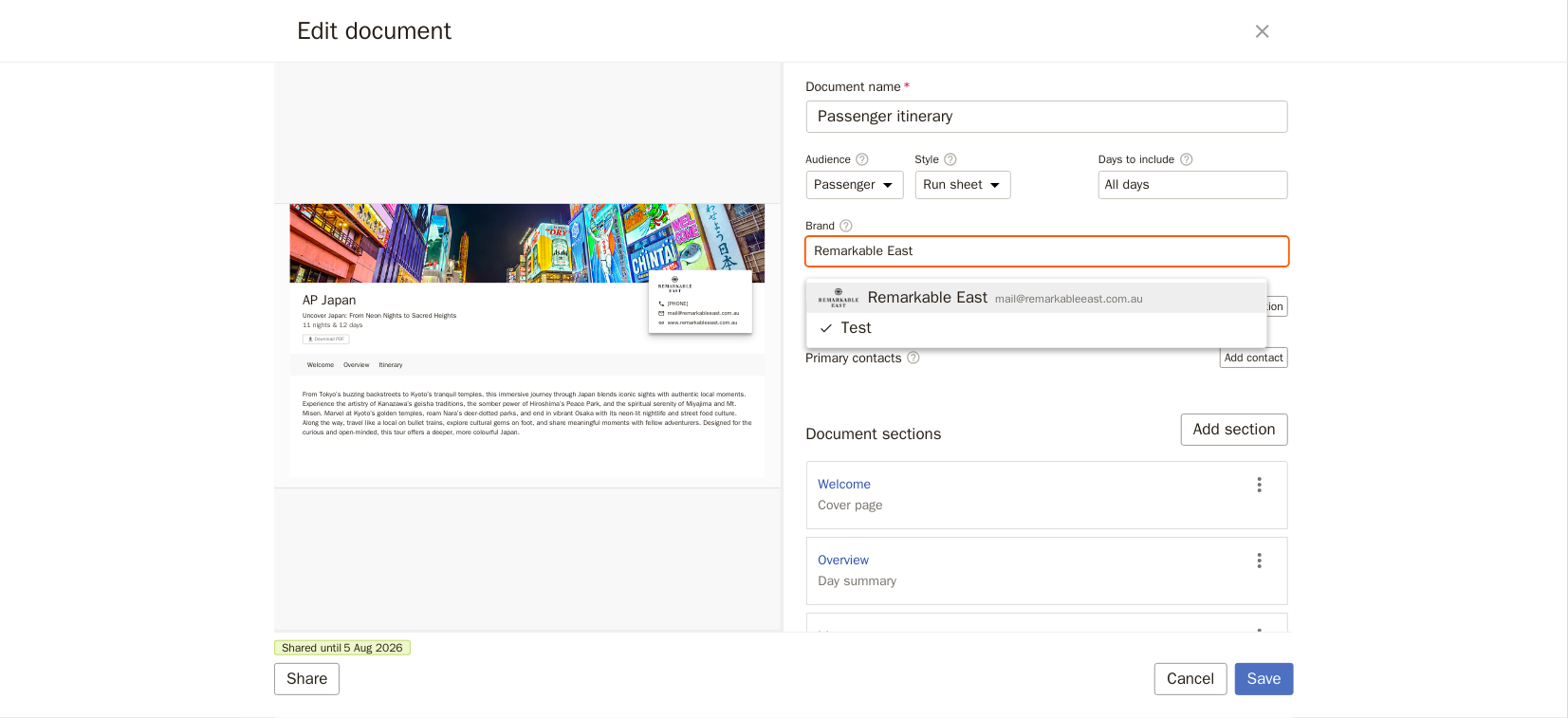 select on "DEFAULT" 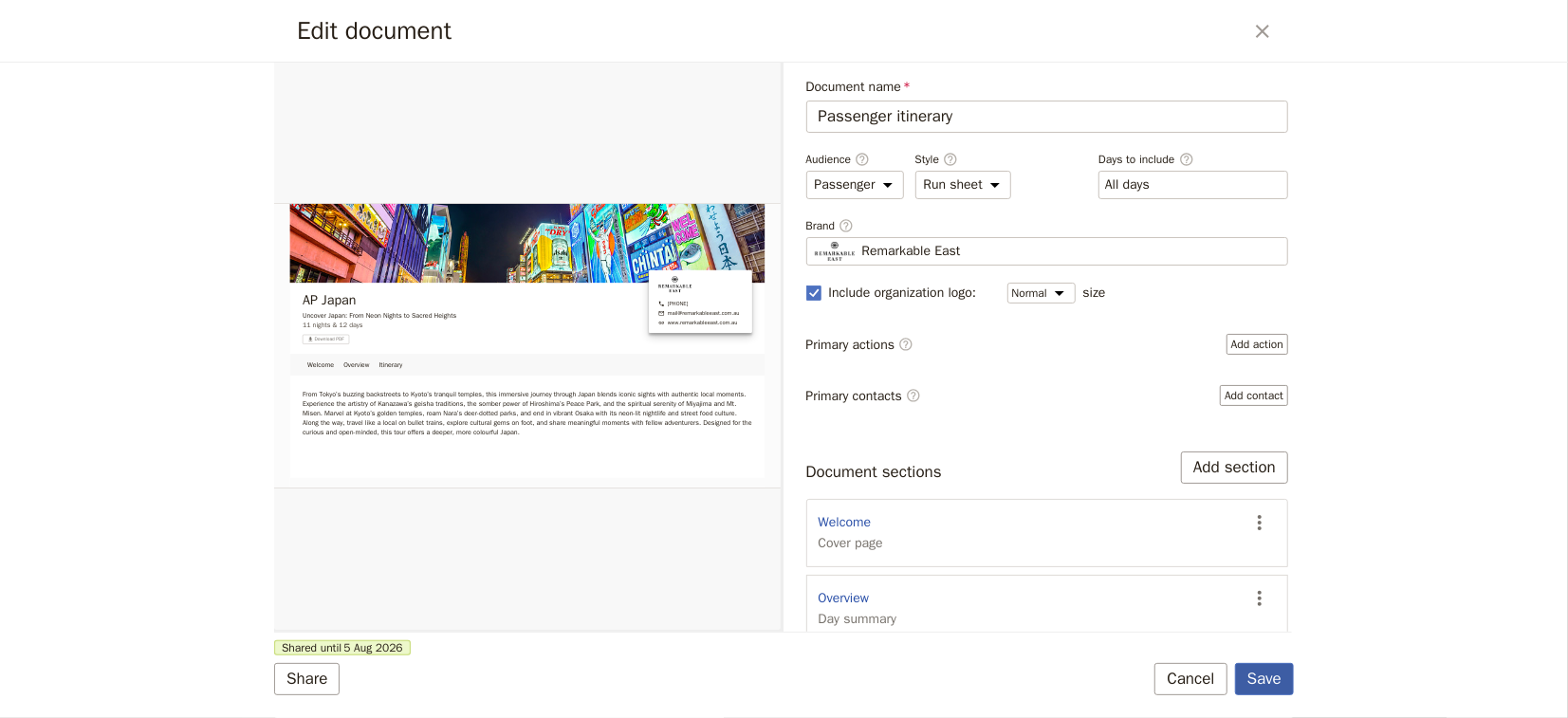 click on "Save" at bounding box center [1264, 679] 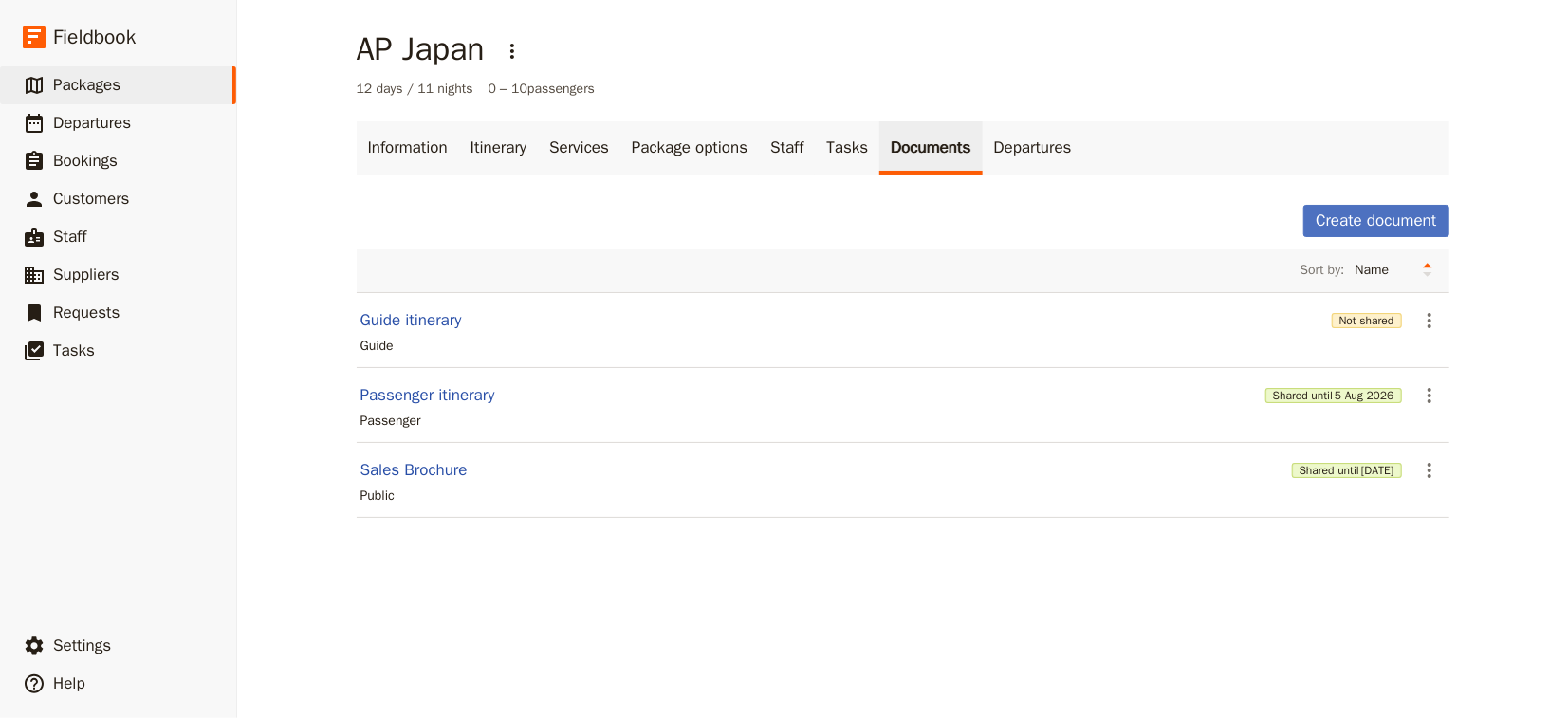 click on "Information Itinerary Services Package options Staff Tasks Documents Departures Create document Sort by: Name Most recently updated Most recently created Guide itinerary Not shared ​ Guide Passenger itinerary Shared until  5 Aug [YEAR] ​ Passenger Sales Brochure Shared until  6 Aug [YEAR] ​ Public" at bounding box center [903, 331] 